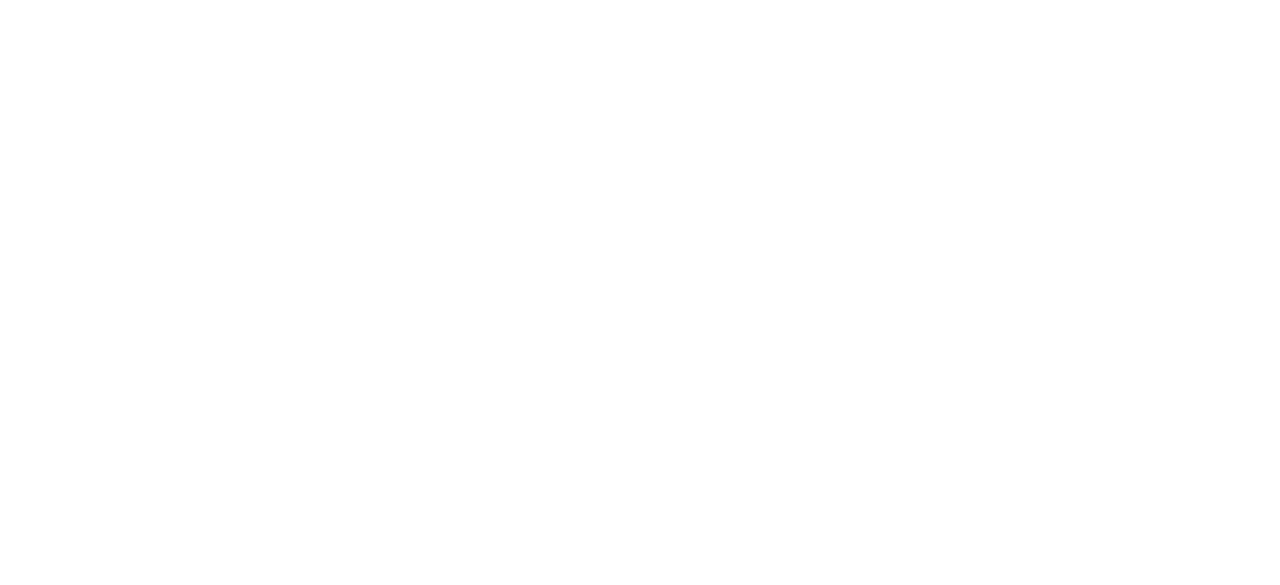 scroll, scrollTop: 0, scrollLeft: 0, axis: both 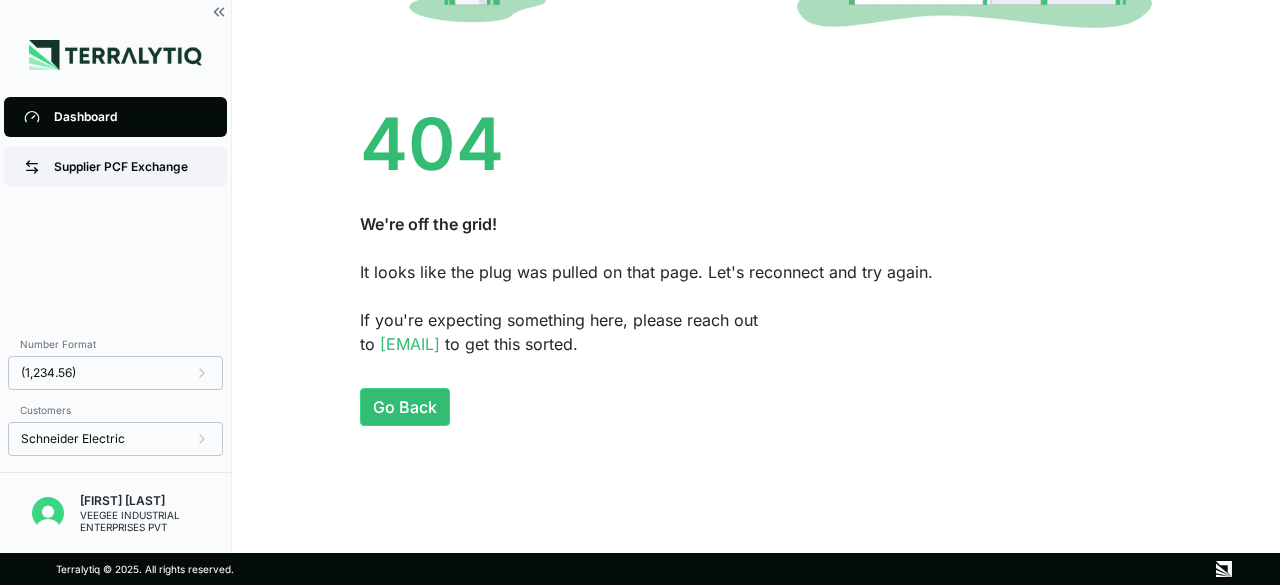 click on "Supplier PCF Exchange" at bounding box center [130, 167] 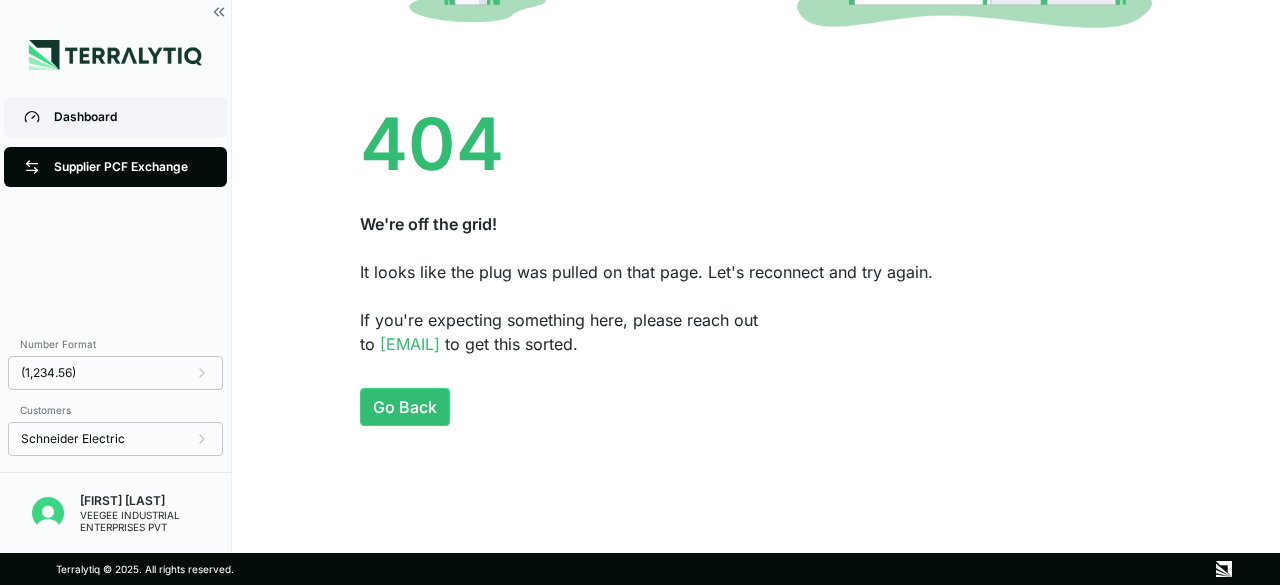 scroll, scrollTop: 0, scrollLeft: 0, axis: both 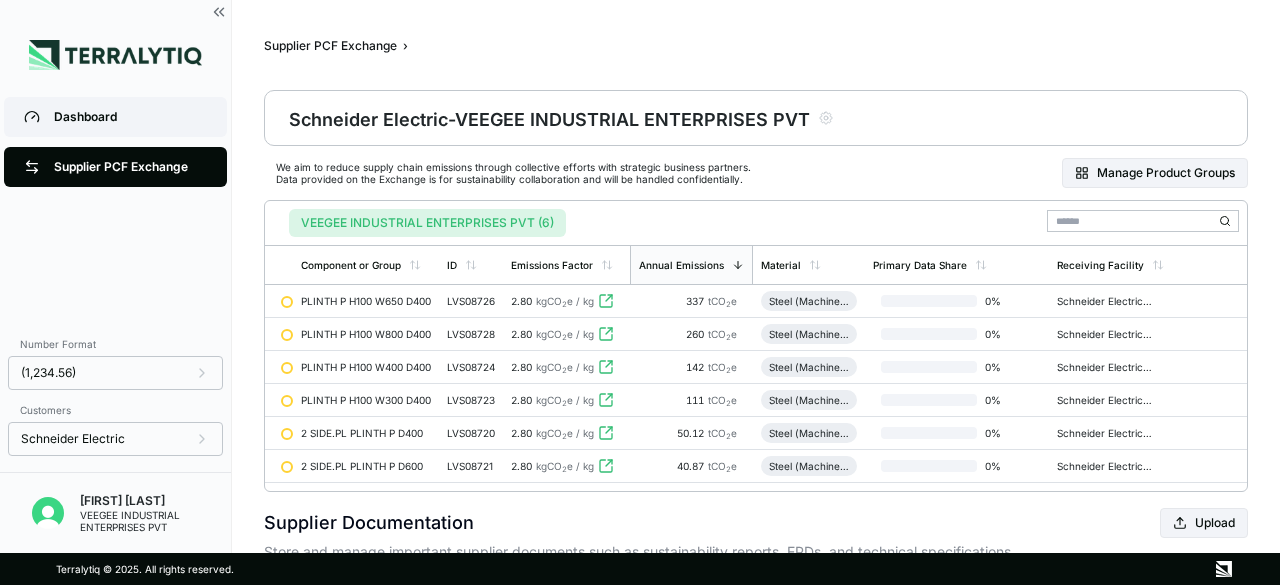 click on "Dashboard" at bounding box center [130, 117] 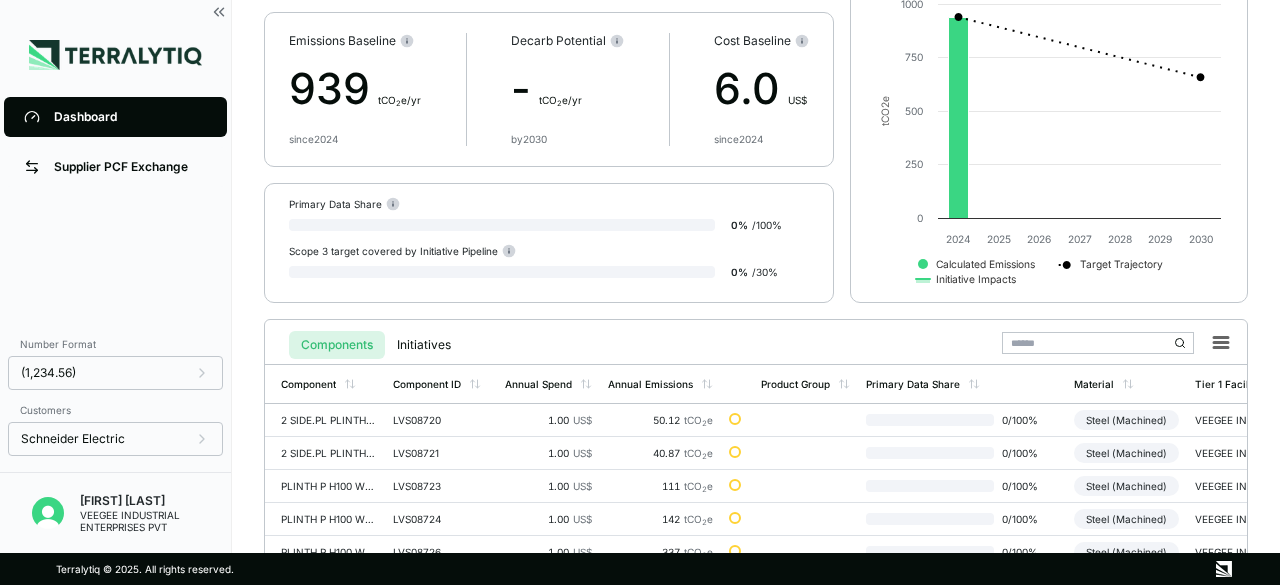scroll, scrollTop: 247, scrollLeft: 0, axis: vertical 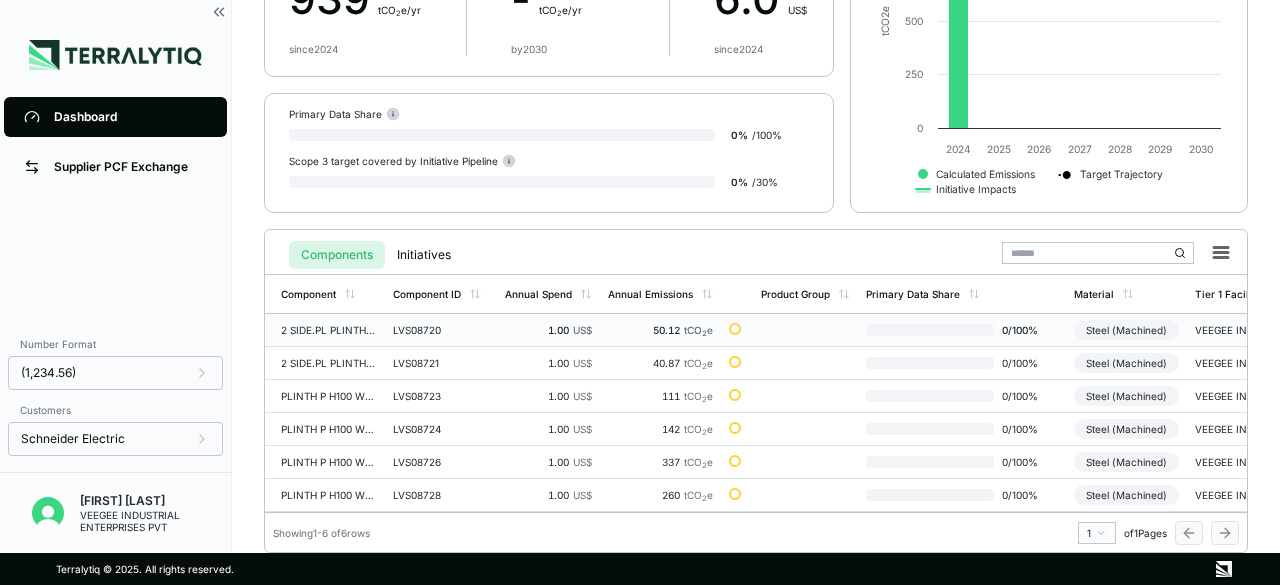 click on "1.00 US$" at bounding box center [548, 330] 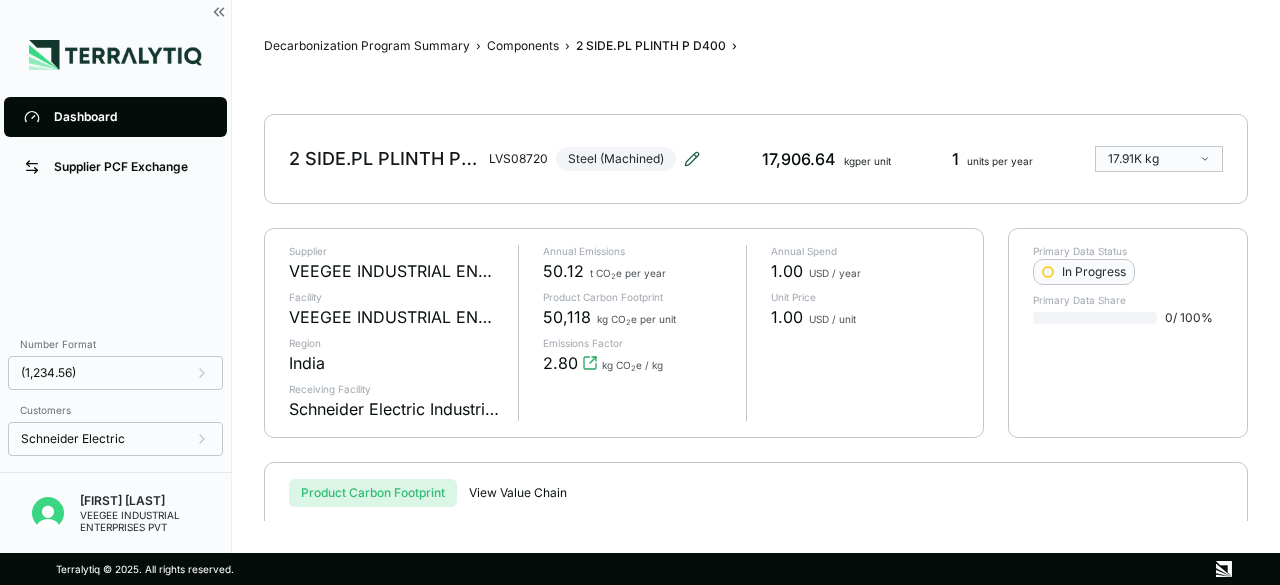 click 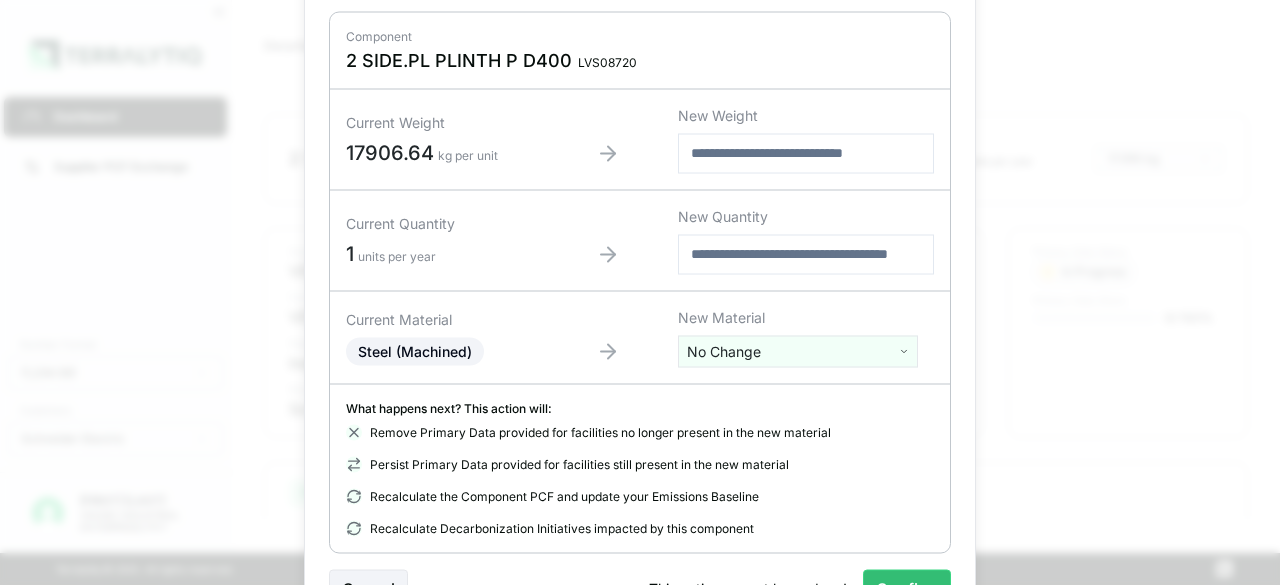 click on "*****" at bounding box center (806, 153) 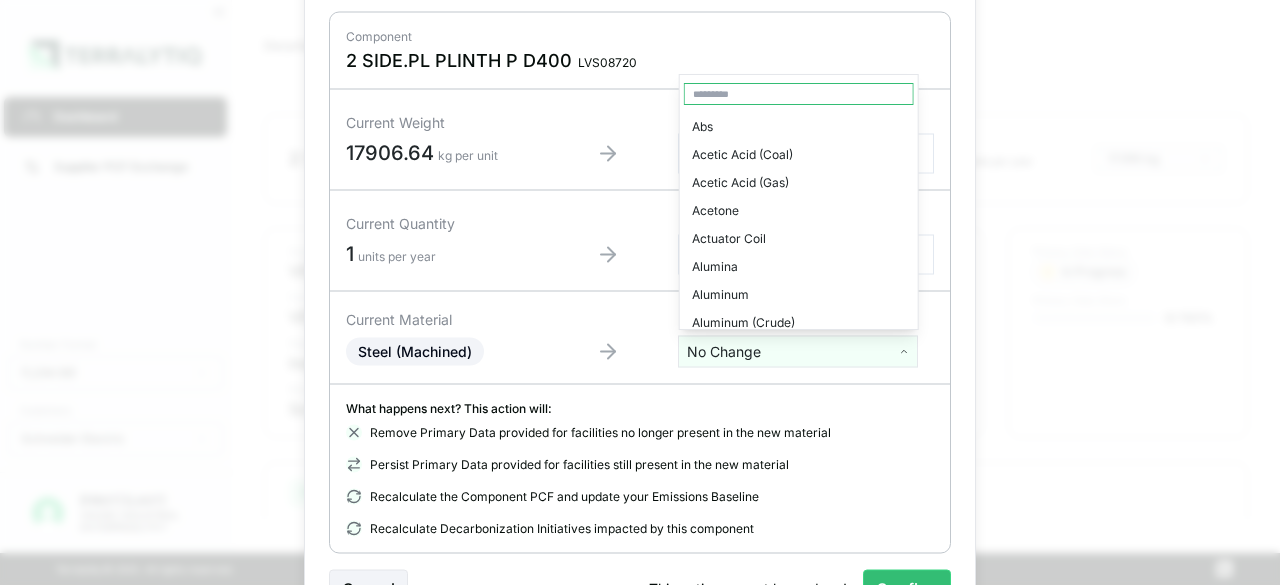click on "Dashboard Supplier PCF Exchange Number Format (1,234.56) Customers Schneider Electric Prateek Sood VEEGEE INDUSTRIAL ENTERPRISES PVT Decarbonization Program Summary › Components › 2 SIDE.PL PLINTH P D400 › 2 SIDE.PL PLINTH P D400 LVS08720 Steel (Machined) 17,906.64 kg  per unit 1 units per year 17.91K   kg Supplier VEEGEE INDUSTRIAL ENTERPRISES PVT Facility VEEGEE INDUSTRIAL ENTERPRISES PVT Region India Receiving Facility Schneider Electric Industries Annual Emissions 50.12 t CO 2 e per year Product Carbon Footprint 50,118 kg CO 2 e per unit Emissions Factor 2.80 kg CO 2 e / kg Annual Spend 1.00 USD / year Unit Price 1.00 USD / unit Primary Data Status In Progress Primary Data Share 0  /   100 % Product Carbon Footprint View Value Chain Product Carbon Footprint View by Emissions Source Created with Highcharts 11.4.8 kg CO2e for 17.9K kg of Steel (Machined) Energy Process Feedstock Transportation 0 10k 20k 30k 40k 50k 60k Iron Ore Mining Sinter Plant Coke Oven Iron Furnace (Sinter) Steel Furnace Total 1" at bounding box center (640, 292) 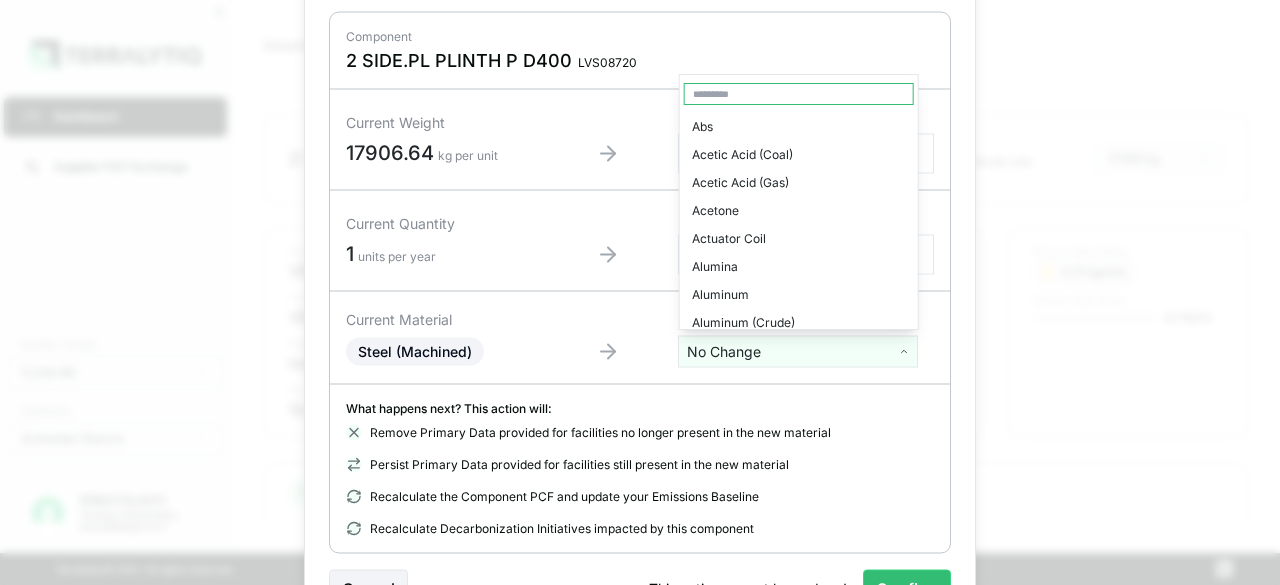 click at bounding box center [799, 94] 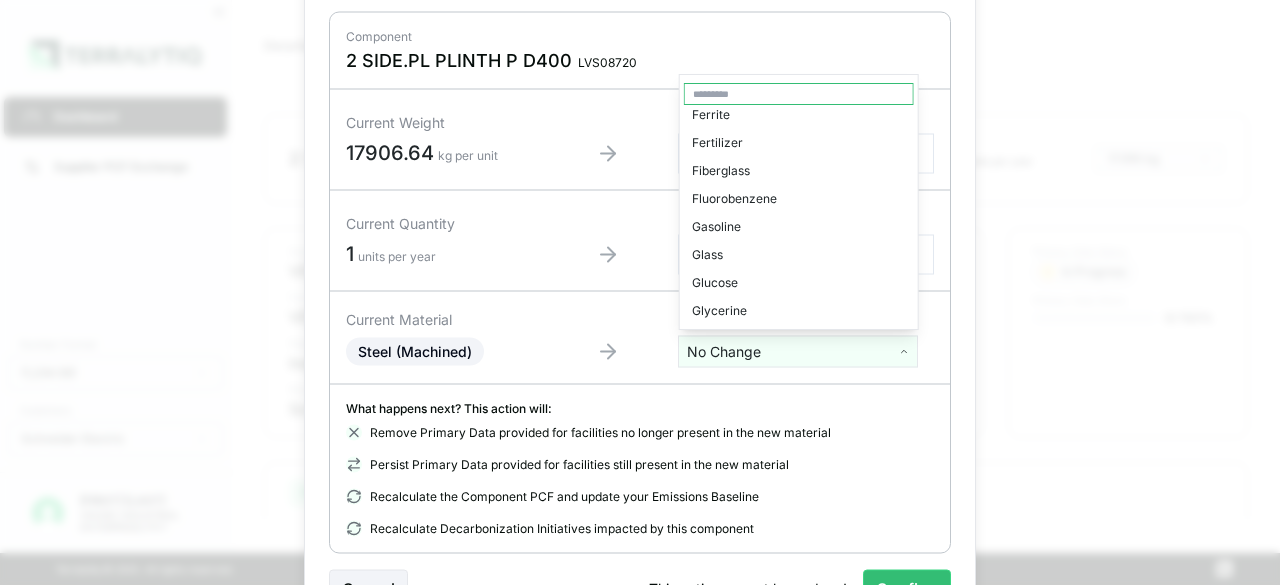 scroll, scrollTop: 1400, scrollLeft: 0, axis: vertical 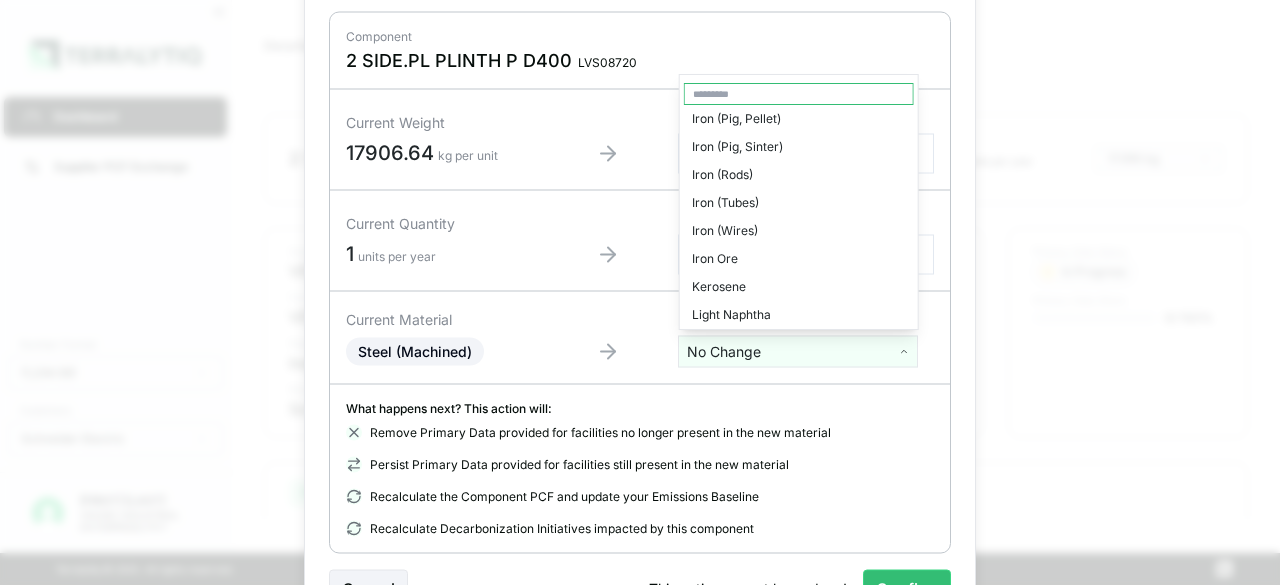click on "Dashboard Supplier PCF Exchange Number Format (1,234.56) Customers Schneider Electric Prateek Sood VEEGEE INDUSTRIAL ENTERPRISES PVT Decarbonization Program Summary › Components › 2 SIDE.PL PLINTH P D400 › 2 SIDE.PL PLINTH P D400 LVS08720 Steel (Machined) 17,906.64 kg  per unit 1 units per year 17.91K   kg Supplier VEEGEE INDUSTRIAL ENTERPRISES PVT Facility VEEGEE INDUSTRIAL ENTERPRISES PVT Region India Receiving Facility Schneider Electric Industries Annual Emissions 50.12 t CO 2 e per year Product Carbon Footprint 50,118 kg CO 2 e per unit Emissions Factor 2.80 kg CO 2 e / kg Annual Spend 1.00 USD / year Unit Price 1.00 USD / unit Primary Data Status In Progress Primary Data Share 0  /   100 % Product Carbon Footprint View Value Chain Product Carbon Footprint View by Emissions Source Created with Highcharts 11.4.8 kg CO2e for 17.9K kg of Steel (Machined) Energy Process Feedstock Transportation 0 10k 20k 30k 40k 50k 60k Iron Ore Mining Sinter Plant Coke Oven Iron Furnace (Sinter) Steel Furnace Total 1" at bounding box center [640, 292] 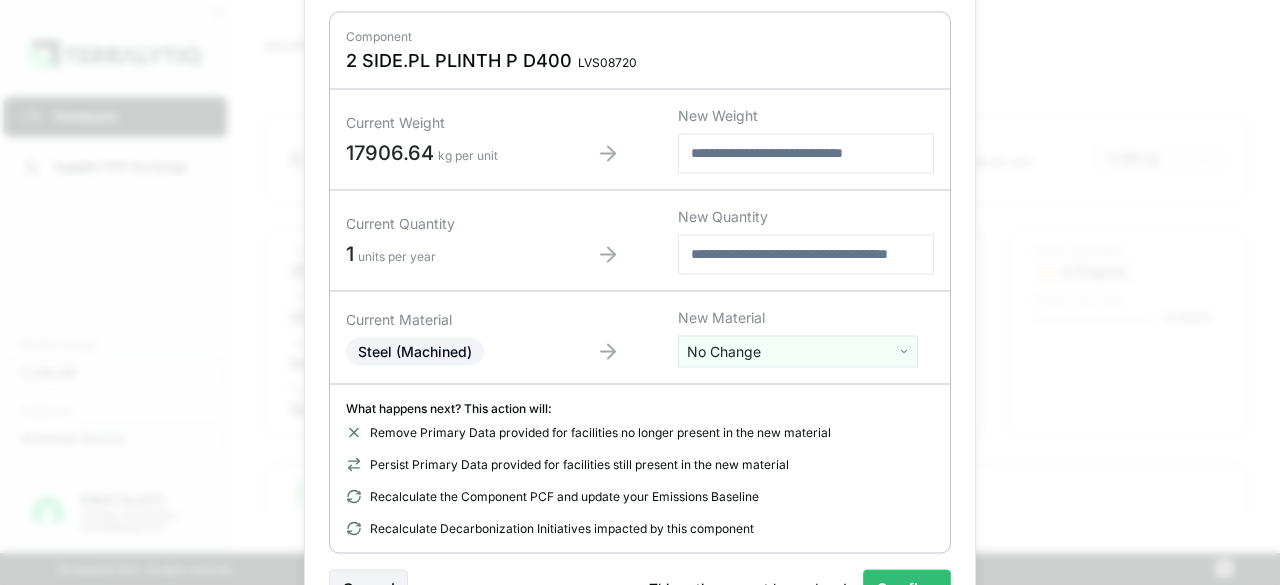 click at bounding box center [806, 254] 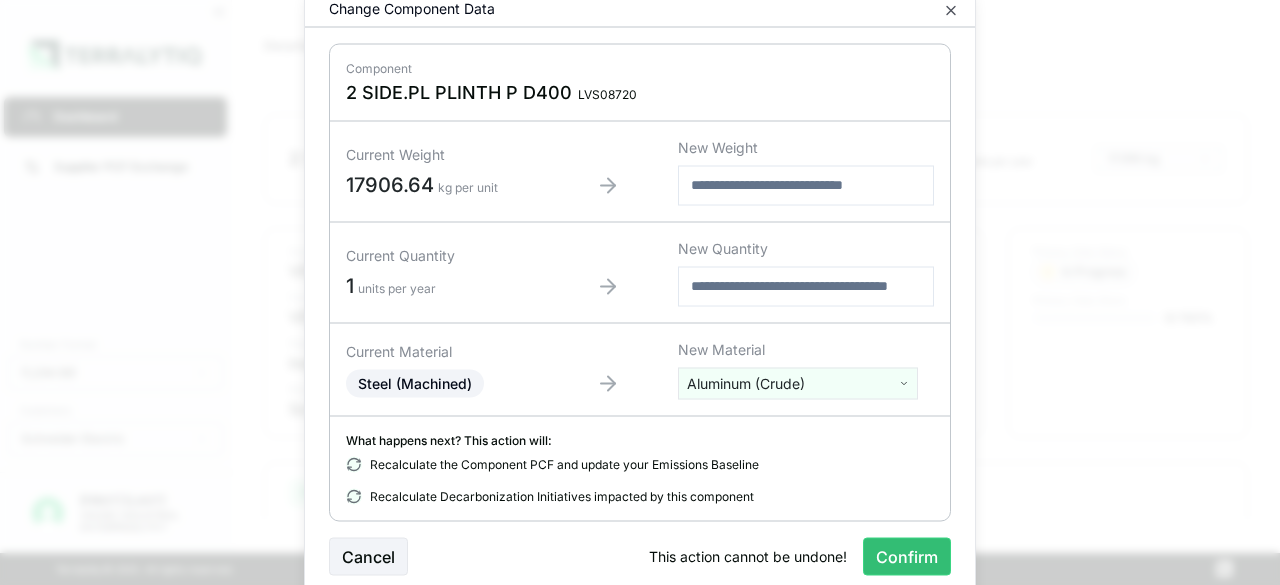 click on "Dashboard Supplier PCF Exchange Number Format (1,234.56) Customers Schneider Electric Prateek Sood VEEGEE INDUSTRIAL ENTERPRISES PVT Decarbonization Program Summary › Components › 2 SIDE.PL PLINTH P D400 › 2 SIDE.PL PLINTH P D400 LVS08720 Steel (Machined) 17,906.64 kg  per unit 1 units per year 17.91K   kg Supplier VEEGEE INDUSTRIAL ENTERPRISES PVT Facility VEEGEE INDUSTRIAL ENTERPRISES PVT Region India Receiving Facility Schneider Electric Industries Annual Emissions 50.12 t CO 2 e per year Product Carbon Footprint 50,118 kg CO 2 e per unit Emissions Factor 2.80 kg CO 2 e / kg Annual Spend 1.00 USD / year Unit Price 1.00 USD / unit Primary Data Status In Progress Primary Data Share 0  /   100 % Product Carbon Footprint View Value Chain Product Carbon Footprint View by Emissions Source Created with Highcharts 11.4.8 kg CO2e for 17.9K kg of Steel (Machined) Energy Process Feedstock Transportation 0 10k 20k 30k 40k 50k 60k Iron Ore Mining Sinter Plant Coke Oven Iron Furnace (Sinter) Steel Furnace Total 1" at bounding box center [640, 292] 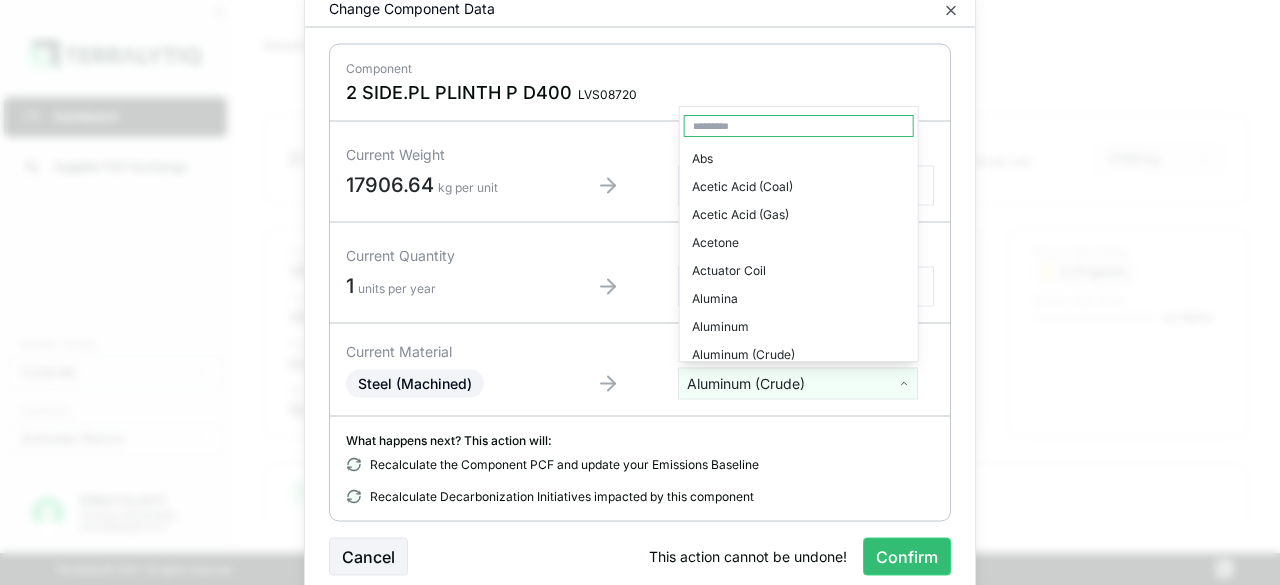 click at bounding box center [799, 126] 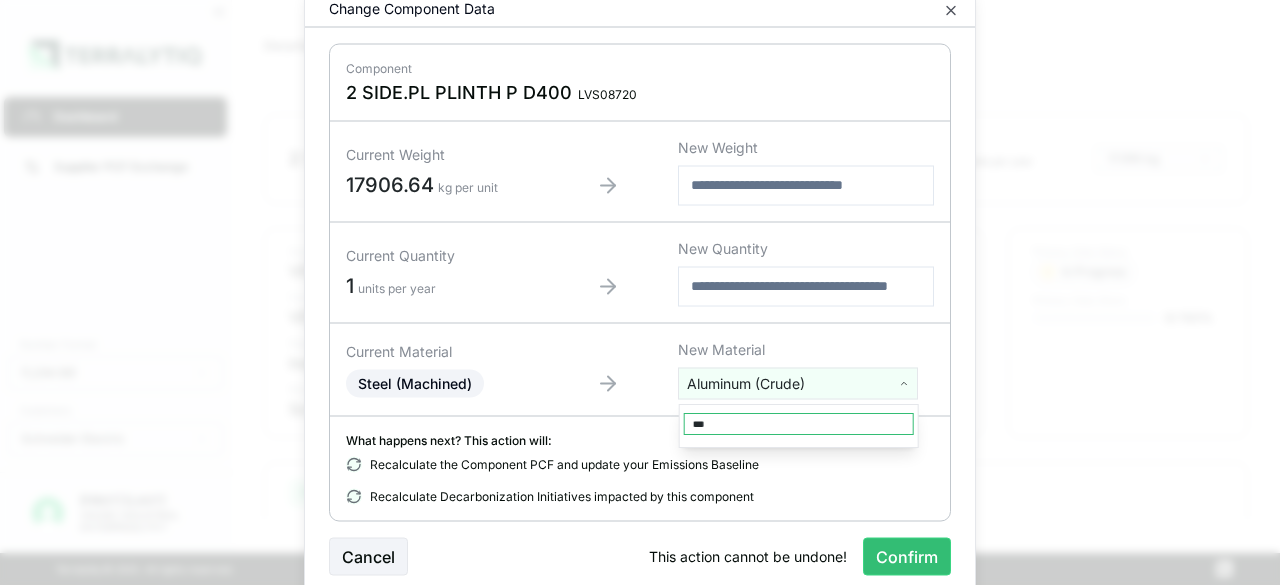 type on "****" 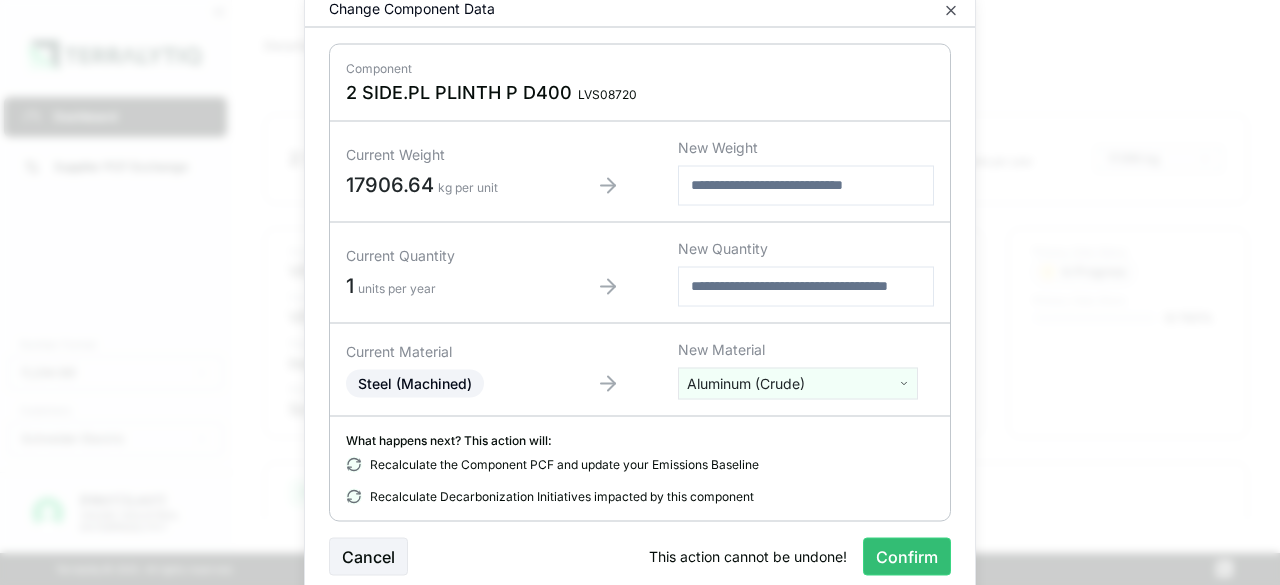 click on "Dashboard Supplier PCF Exchange Number Format (1,234.56) Customers Schneider Electric Prateek Sood VEEGEE INDUSTRIAL ENTERPRISES PVT Decarbonization Program Summary › Components › 2 SIDE.PL PLINTH P D400 › 2 SIDE.PL PLINTH P D400 LVS08720 Steel (Machined) 17,906.64 kg  per unit 1 units per year 17.91K   kg Supplier VEEGEE INDUSTRIAL ENTERPRISES PVT Facility VEEGEE INDUSTRIAL ENTERPRISES PVT Region India Receiving Facility Schneider Electric Industries Annual Emissions 50.12 t CO 2 e per year Product Carbon Footprint 50,118 kg CO 2 e per unit Emissions Factor 2.80 kg CO 2 e / kg Annual Spend 1.00 USD / year Unit Price 1.00 USD / unit Primary Data Status In Progress Primary Data Share 0  /   100 % Product Carbon Footprint View Value Chain Product Carbon Footprint View by Emissions Source Created with Highcharts 11.4.8 kg CO2e for 17.9K kg of Steel (Machined) Energy Process Feedstock Transportation 0 10k 20k 30k 40k 50k 60k Iron Ore Mining Sinter Plant Coke Oven Iron Furnace (Sinter) Steel Furnace Total 1" at bounding box center [640, 292] 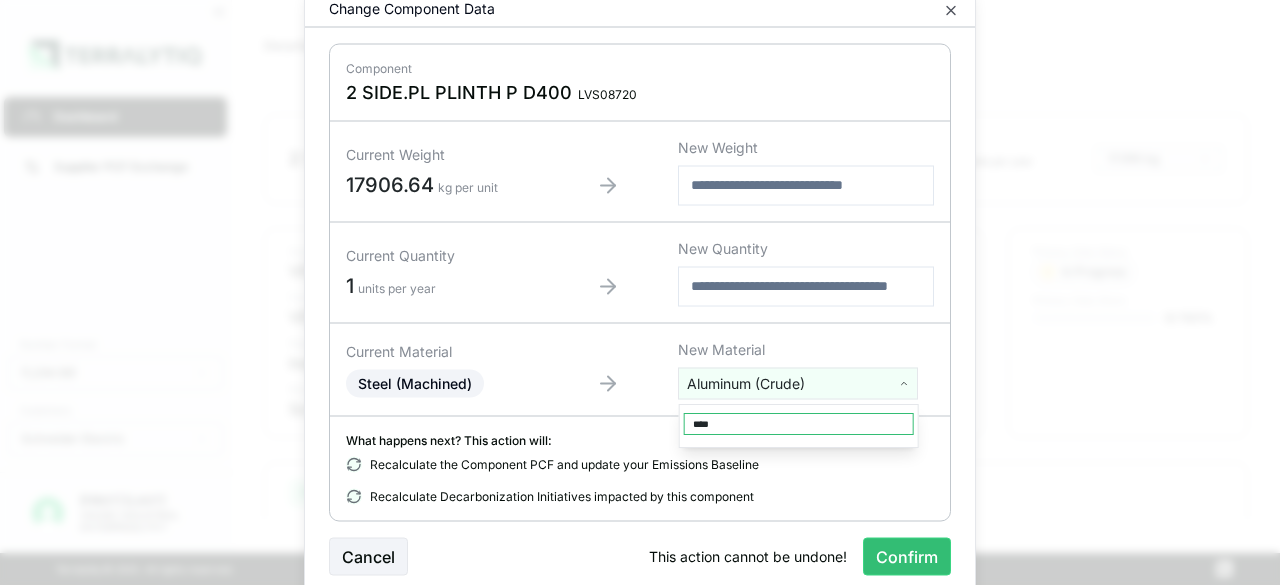 click on "Dashboard Supplier PCF Exchange Number Format (1,234.56) Customers Schneider Electric Prateek Sood VEEGEE INDUSTRIAL ENTERPRISES PVT Decarbonization Program Summary › Components › 2 SIDE.PL PLINTH P D400 › 2 SIDE.PL PLINTH P D400 LVS08720 Steel (Machined) 17,906.64 kg  per unit 1 units per year 17.91K   kg Supplier VEEGEE INDUSTRIAL ENTERPRISES PVT Facility VEEGEE INDUSTRIAL ENTERPRISES PVT Region India Receiving Facility Schneider Electric Industries Annual Emissions 50.12 t CO 2 e per year Product Carbon Footprint 50,118 kg CO 2 e per unit Emissions Factor 2.80 kg CO 2 e / kg Annual Spend 1.00 USD / year Unit Price 1.00 USD / unit Primary Data Status In Progress Primary Data Share 0  /   100 % Product Carbon Footprint View Value Chain Product Carbon Footprint View by Emissions Source Created with Highcharts 11.4.8 kg CO2e for 17.9K kg of Steel (Machined) Energy Process Feedstock Transportation 0 10k 20k 30k 40k 50k 60k Iron Ore Mining Sinter Plant Coke Oven Iron Furnace (Sinter) Steel Furnace Total 1" at bounding box center [640, 292] 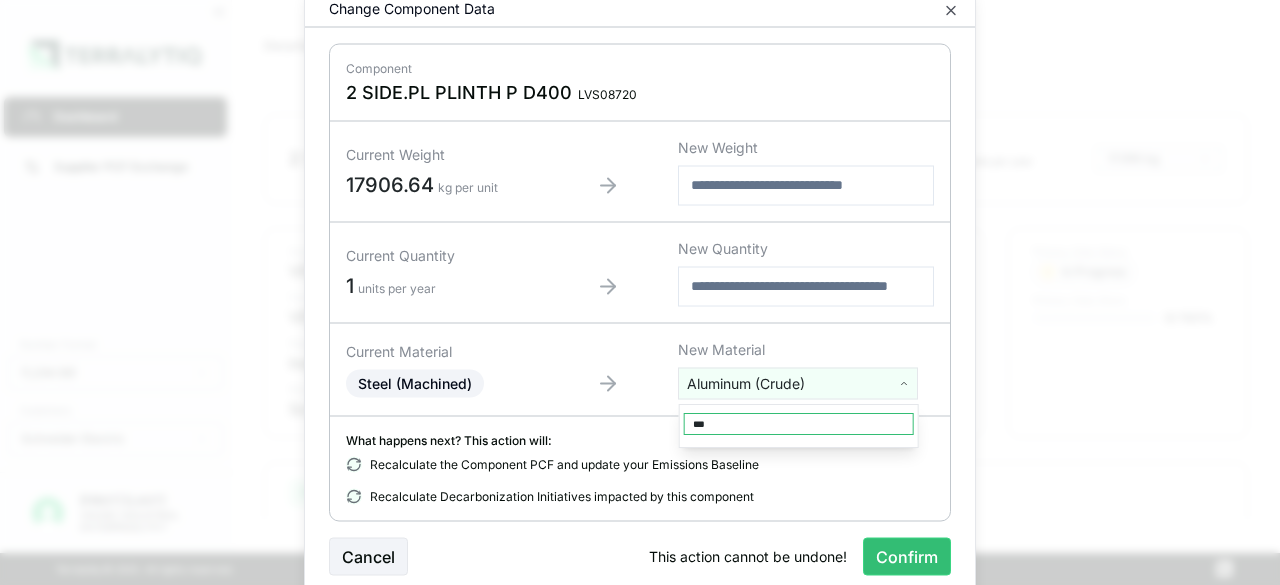 drag, startPoint x: 747, startPoint y: 420, endPoint x: 617, endPoint y: 423, distance: 130.0346 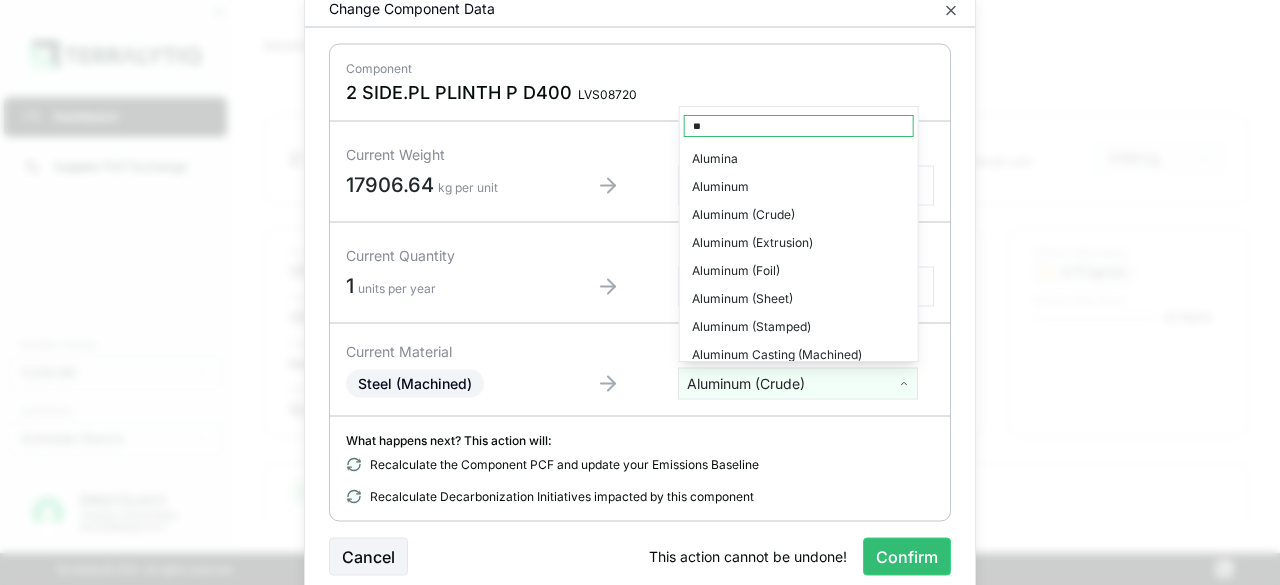 type on "*" 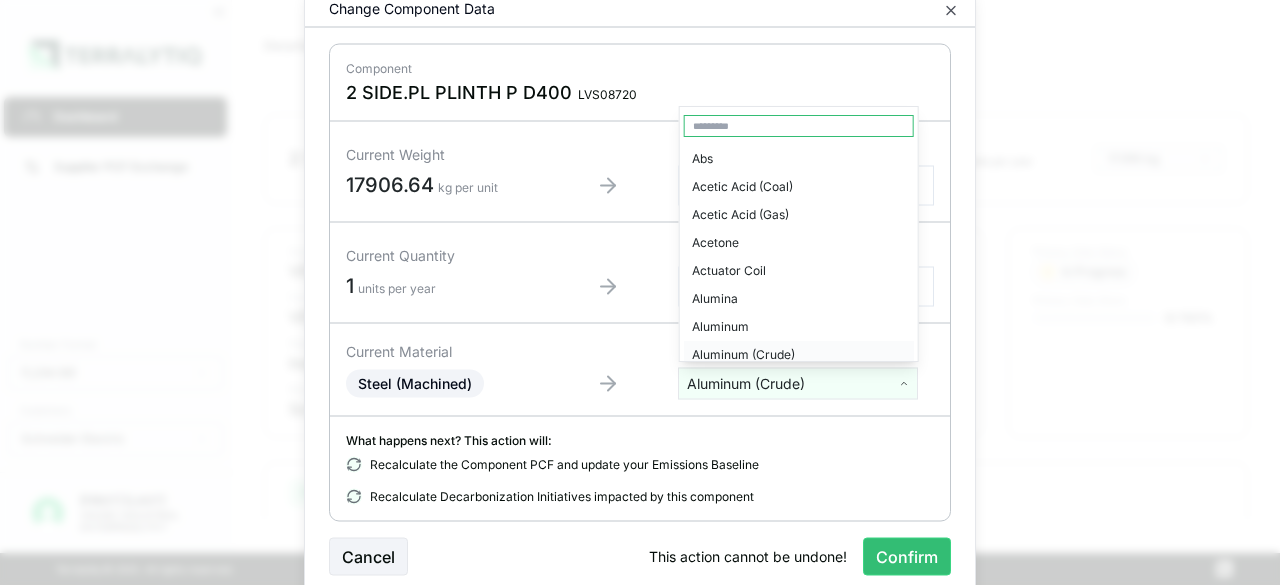 type 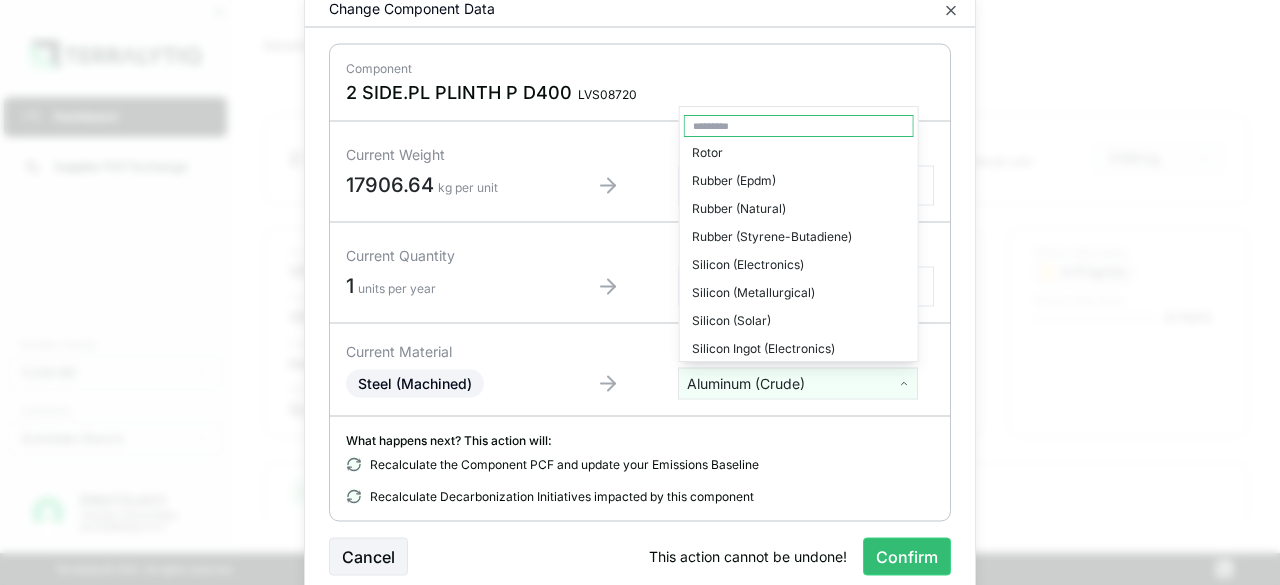 scroll, scrollTop: 3310, scrollLeft: 0, axis: vertical 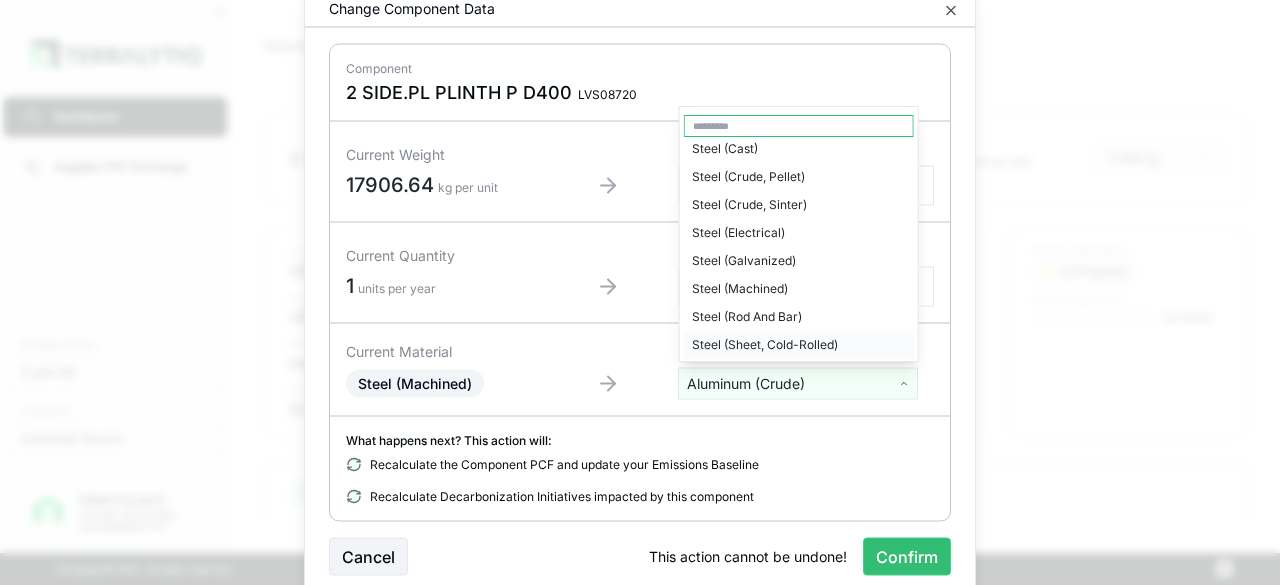 click on "Steel (Sheet, Cold-Rolled)" at bounding box center [799, 345] 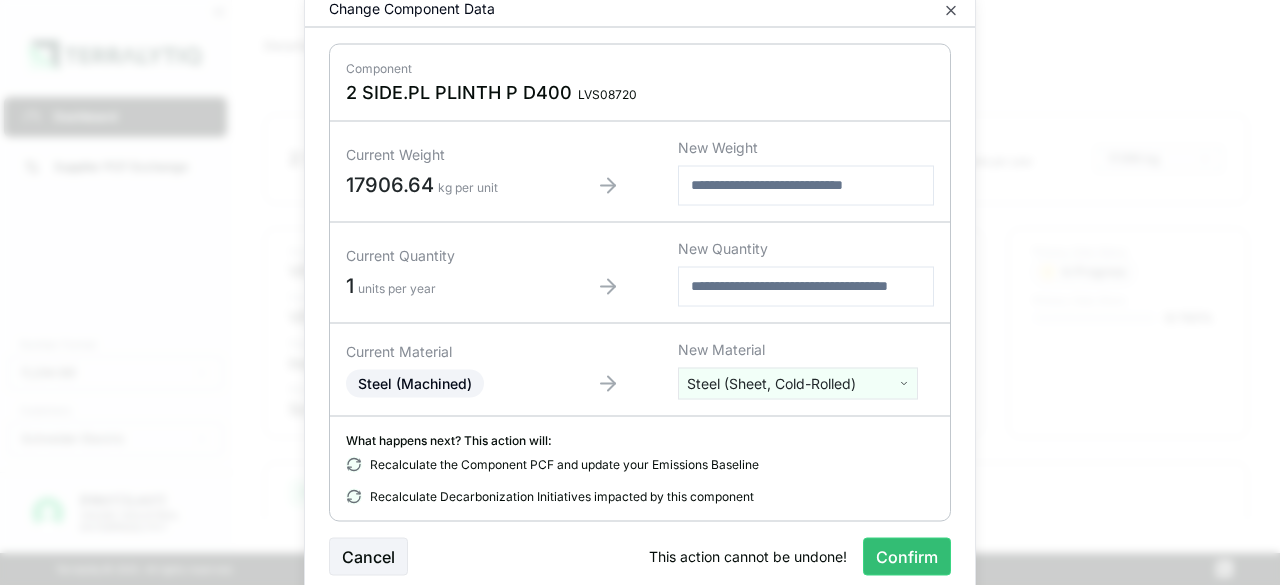 click on "Confirm" at bounding box center [907, 556] 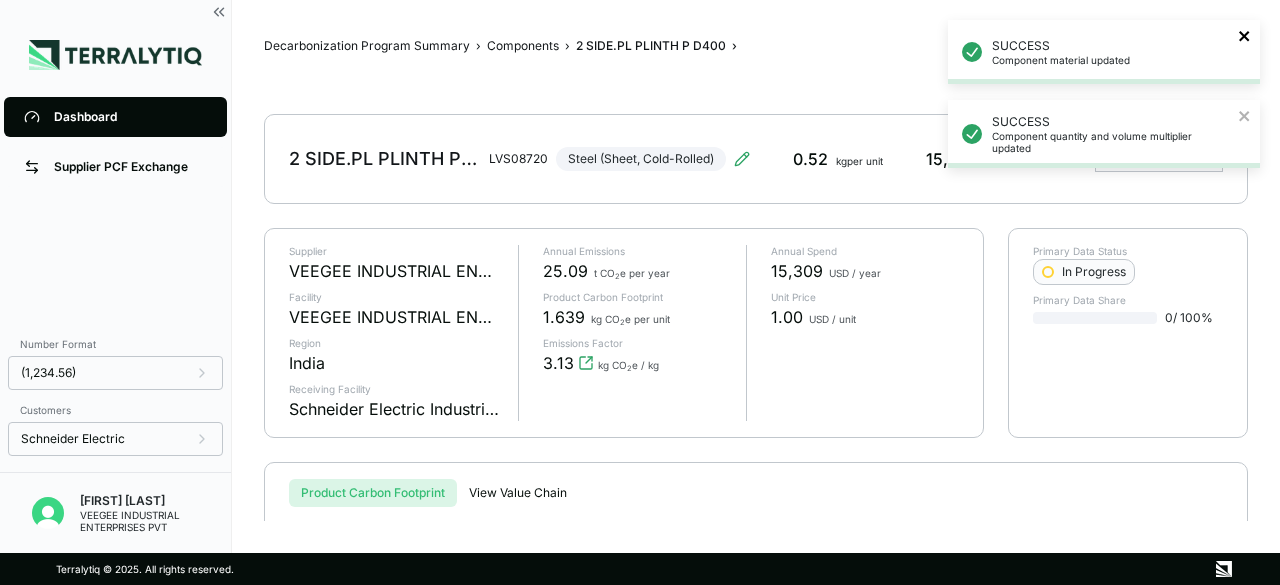 click 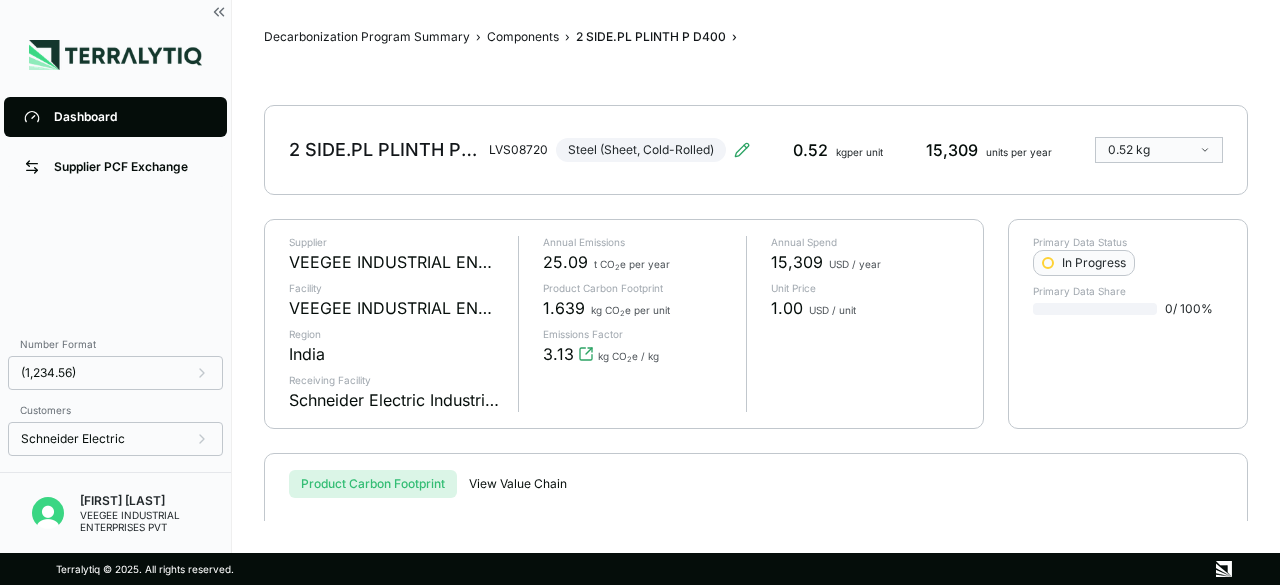 scroll, scrollTop: 0, scrollLeft: 0, axis: both 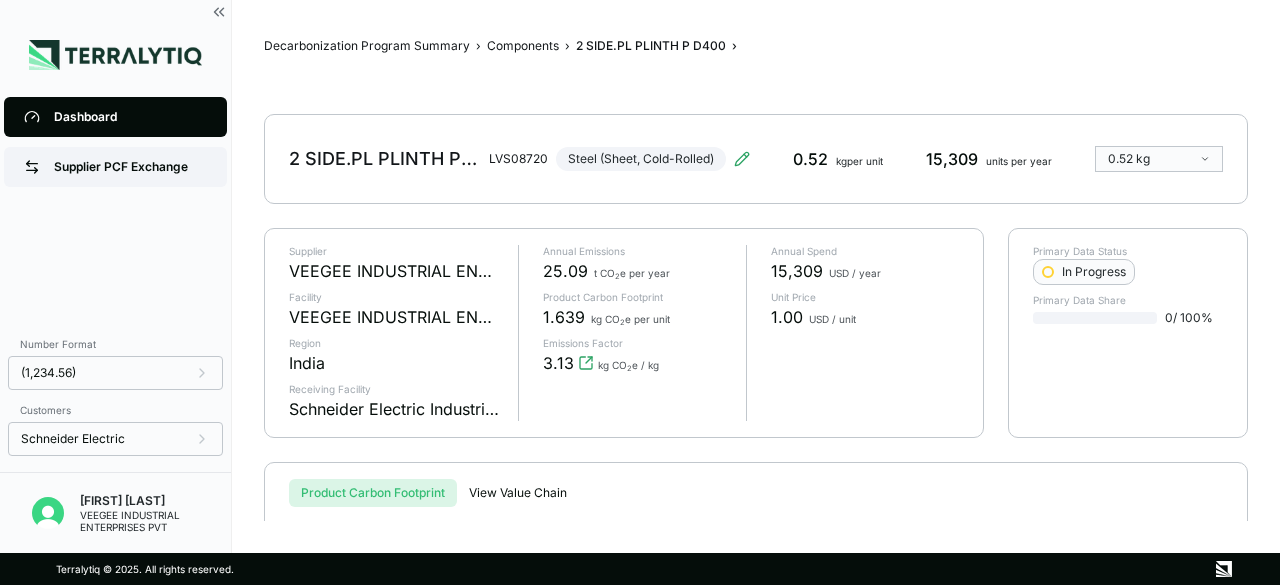 click on "Supplier PCF Exchange" at bounding box center [115, 167] 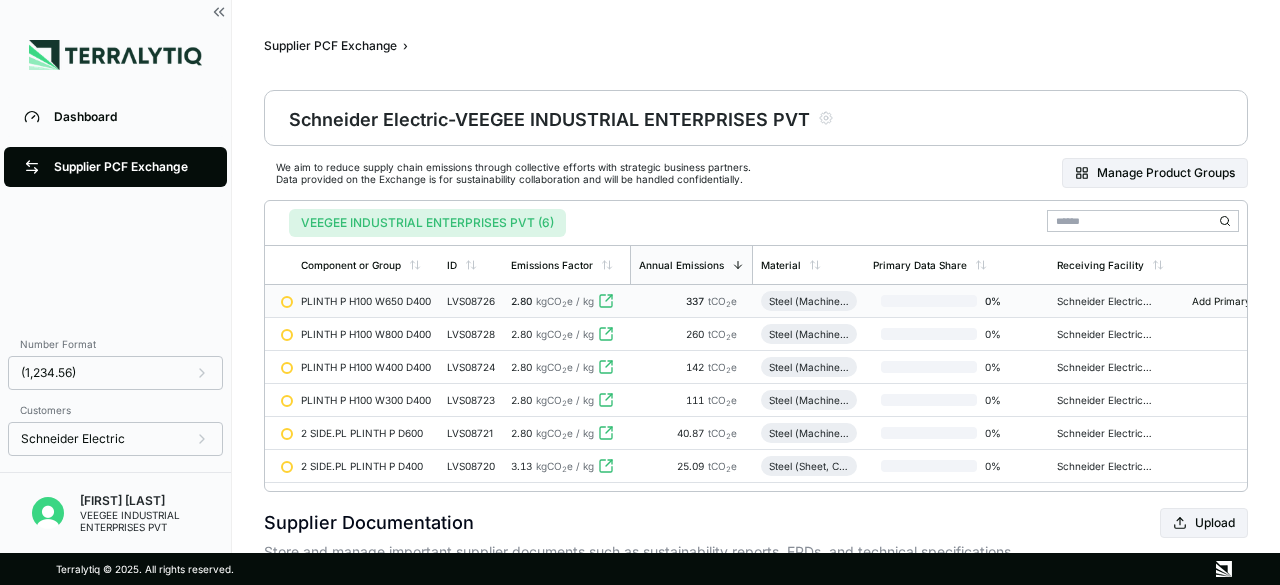 click on "0 %" at bounding box center (957, 301) 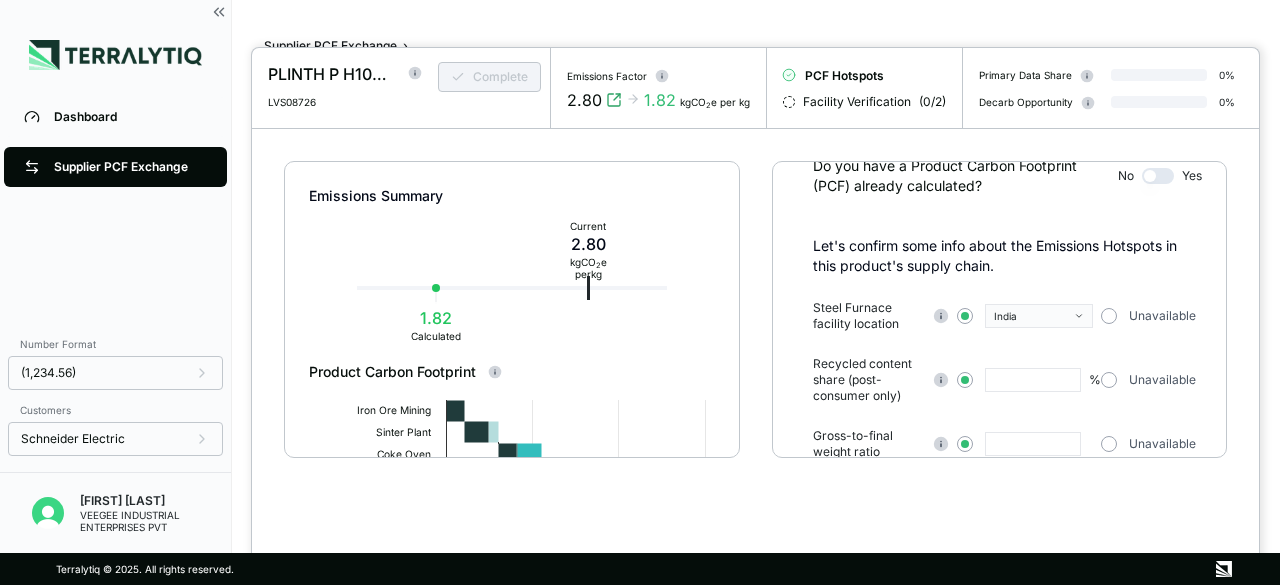 scroll, scrollTop: 100, scrollLeft: 0, axis: vertical 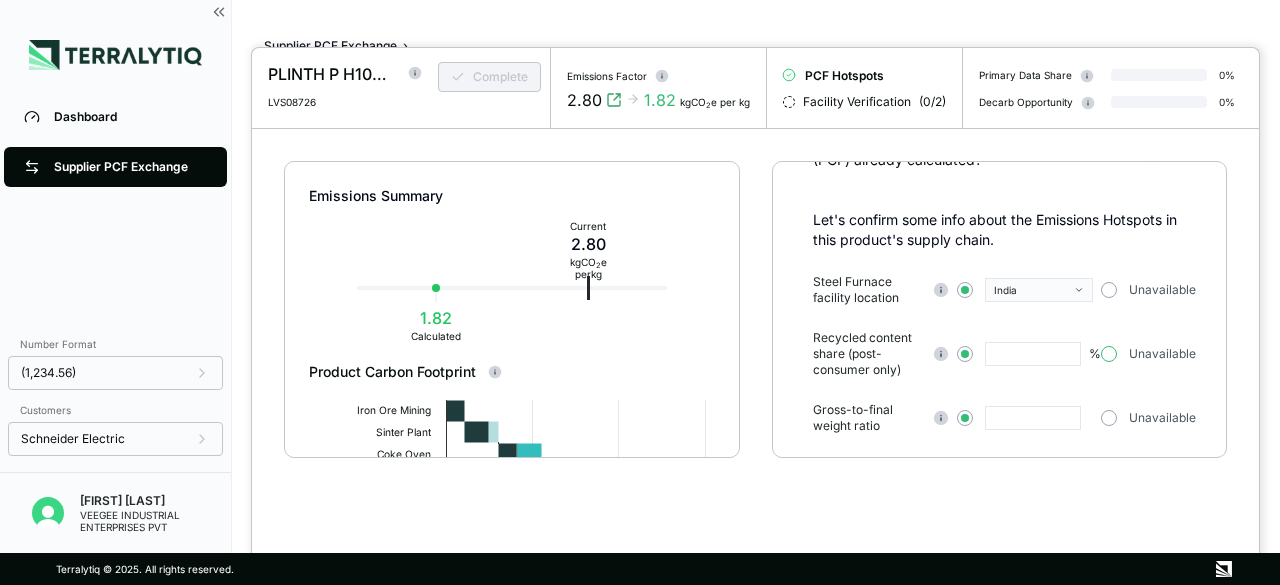 click at bounding box center (1109, 354) 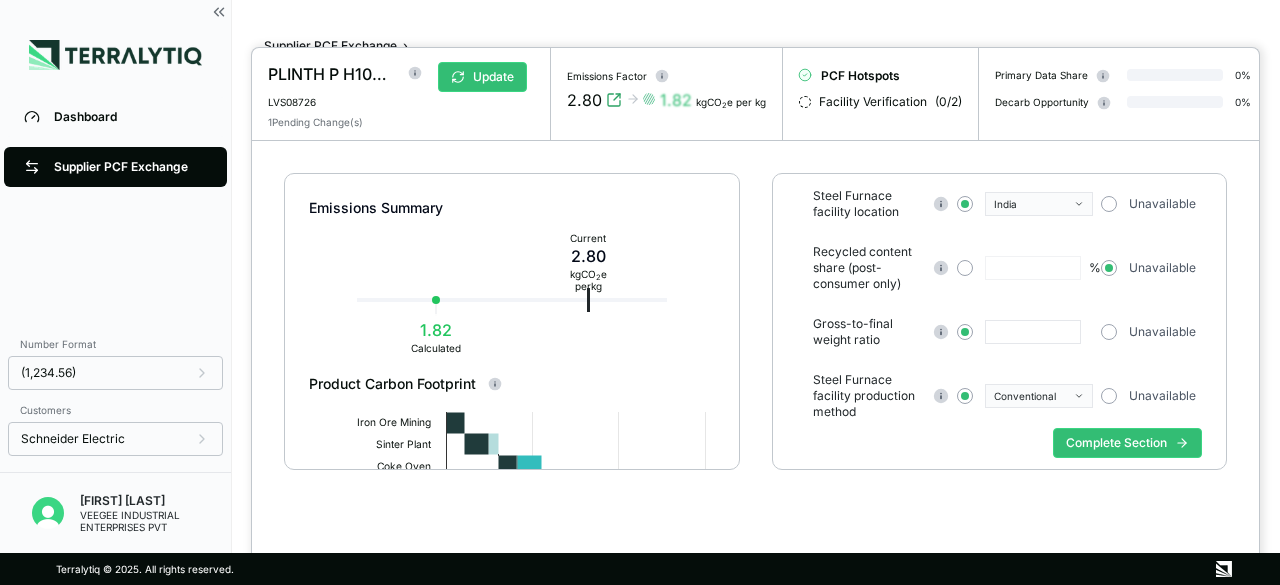 scroll, scrollTop: 200, scrollLeft: 0, axis: vertical 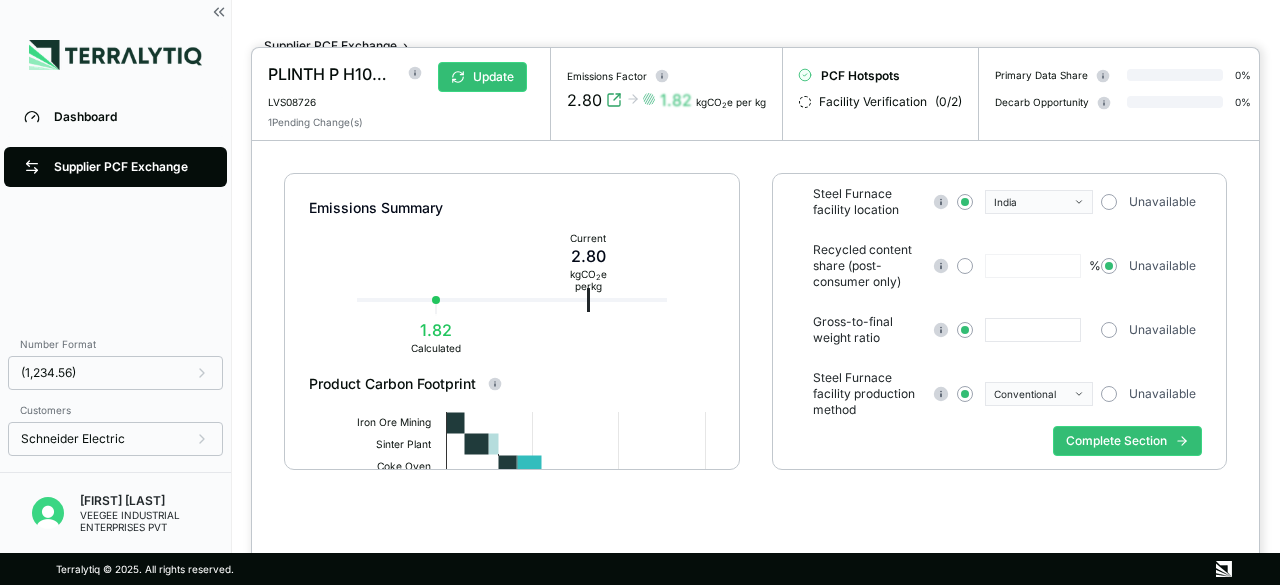 click at bounding box center (1033, 330) 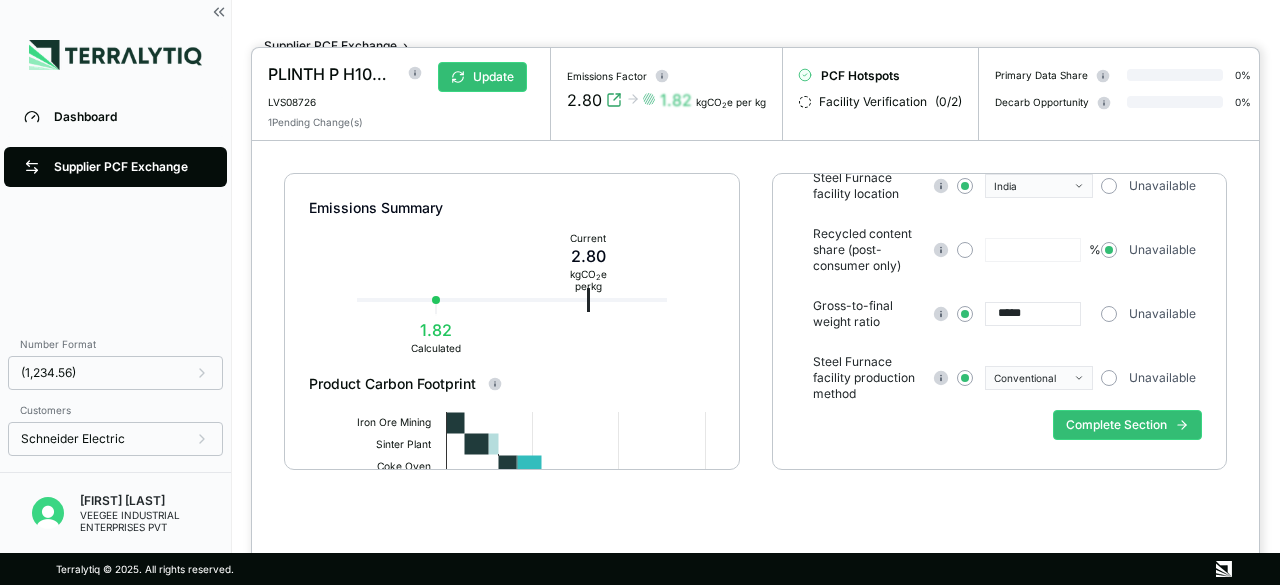 scroll, scrollTop: 225, scrollLeft: 0, axis: vertical 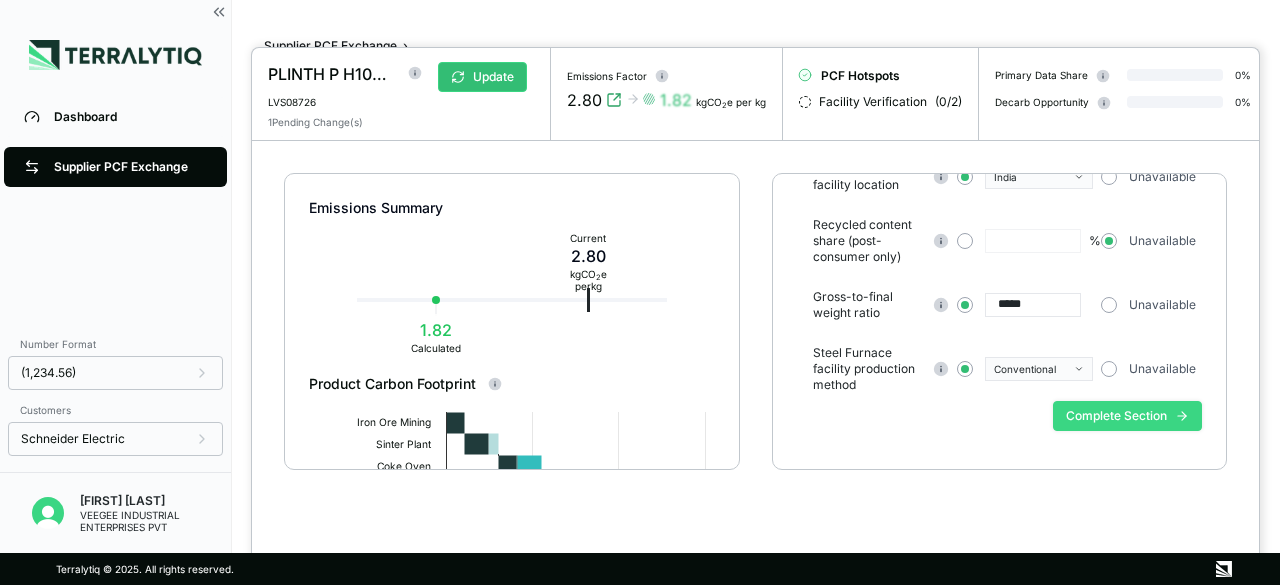 type on "*****" 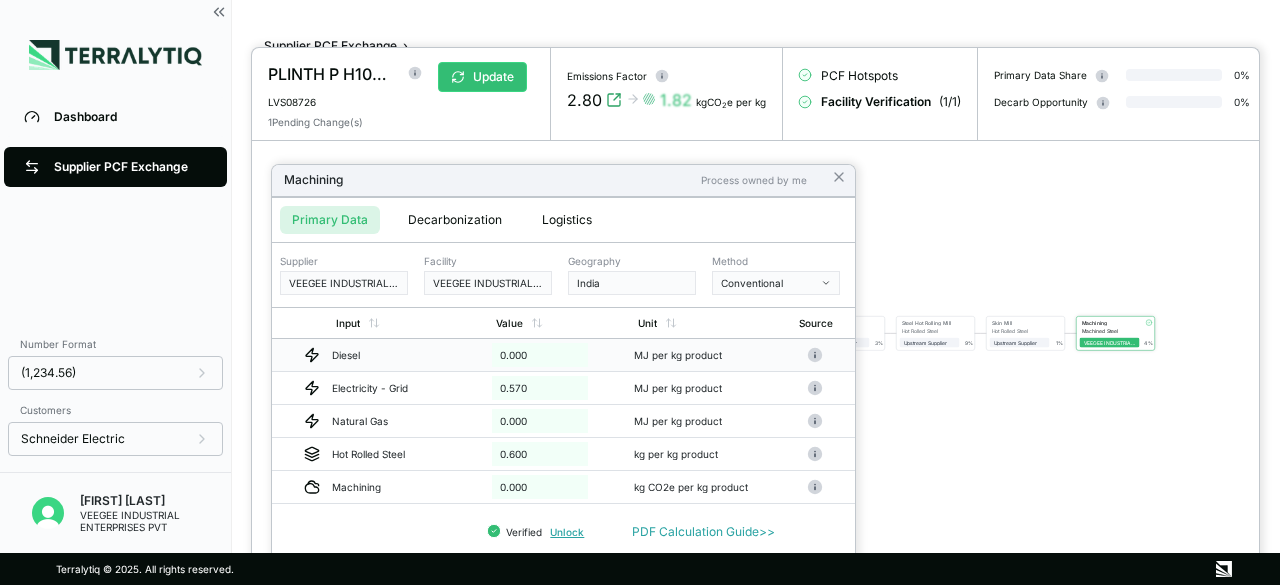 click on "MJ per kg product" at bounding box center [698, 355] 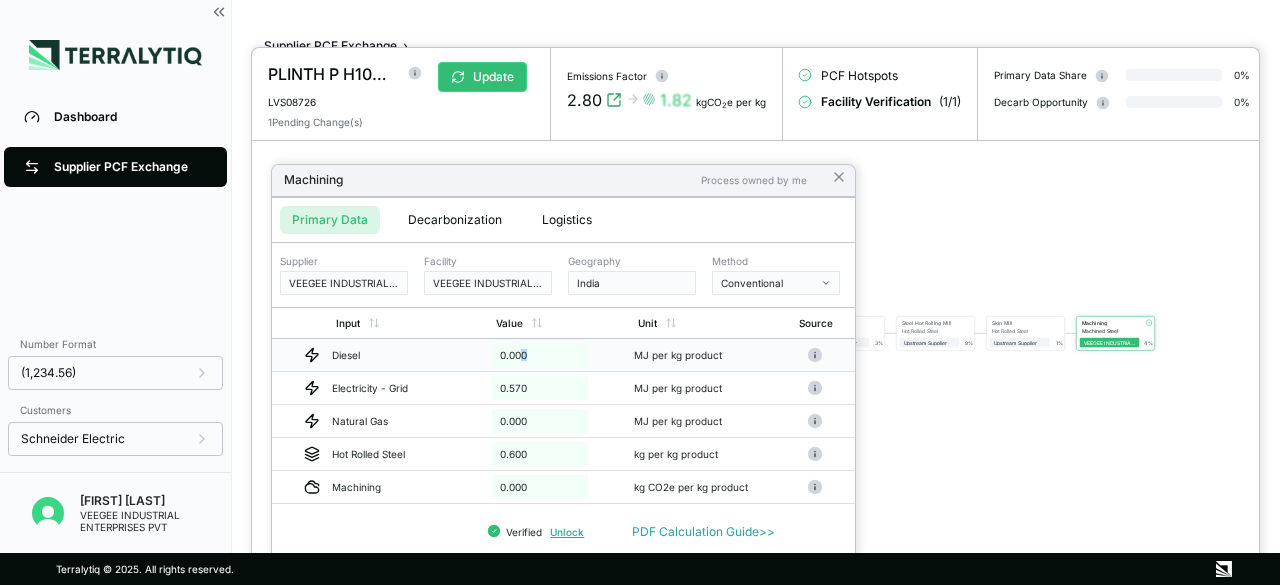 click on "0.000" at bounding box center (540, 355) 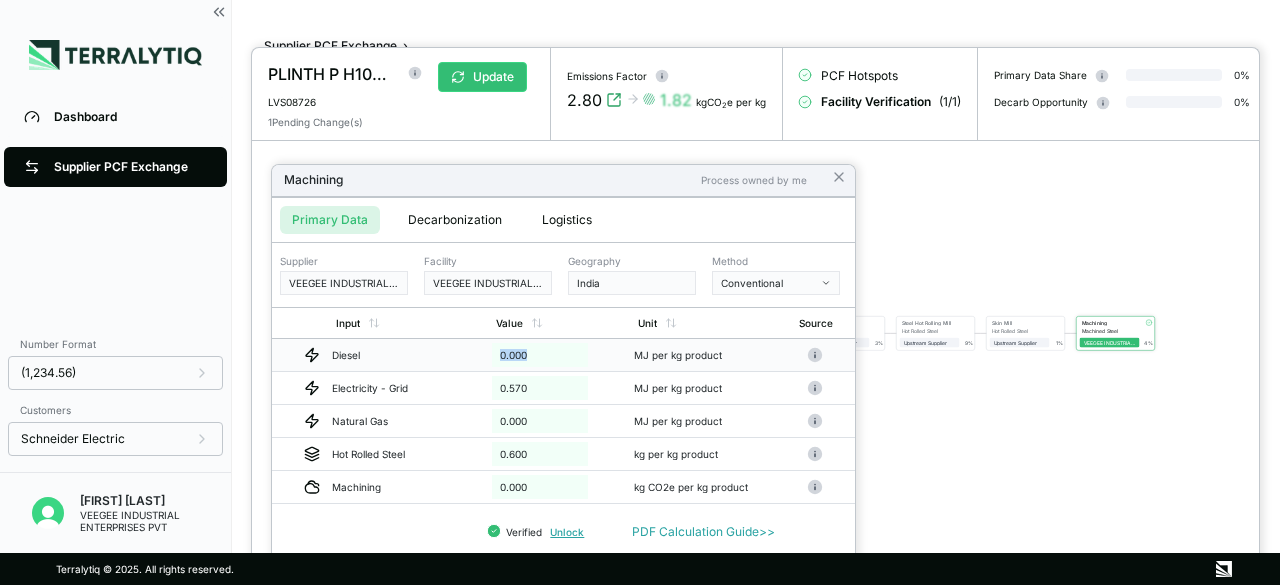 click on "0.000" at bounding box center (540, 355) 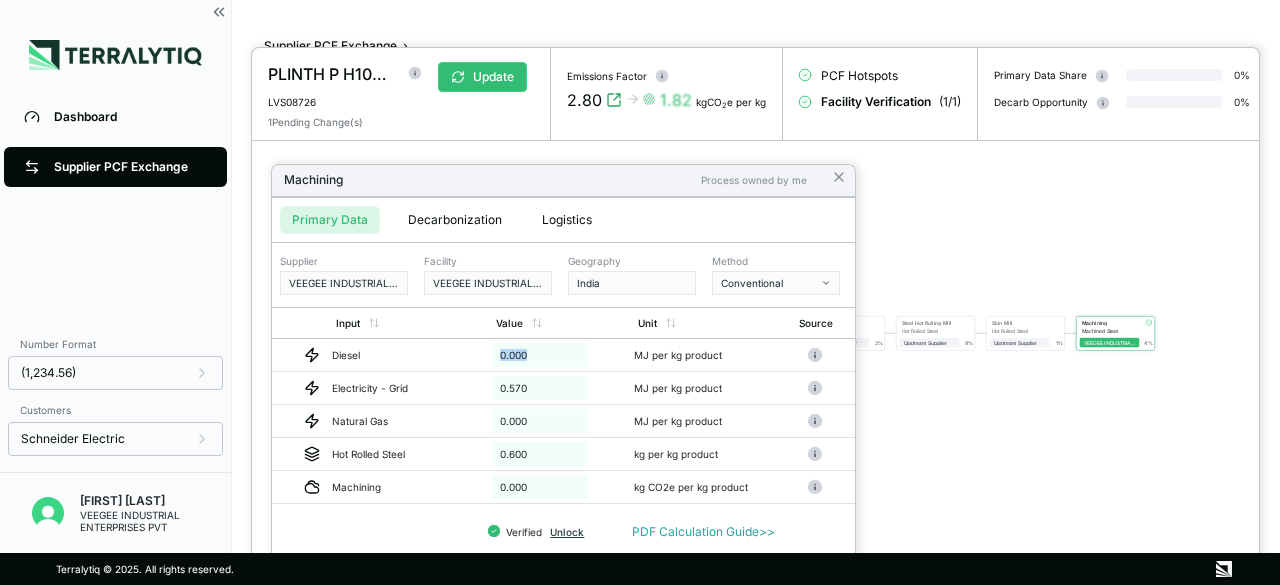 click on "Unlock" at bounding box center (567, 532) 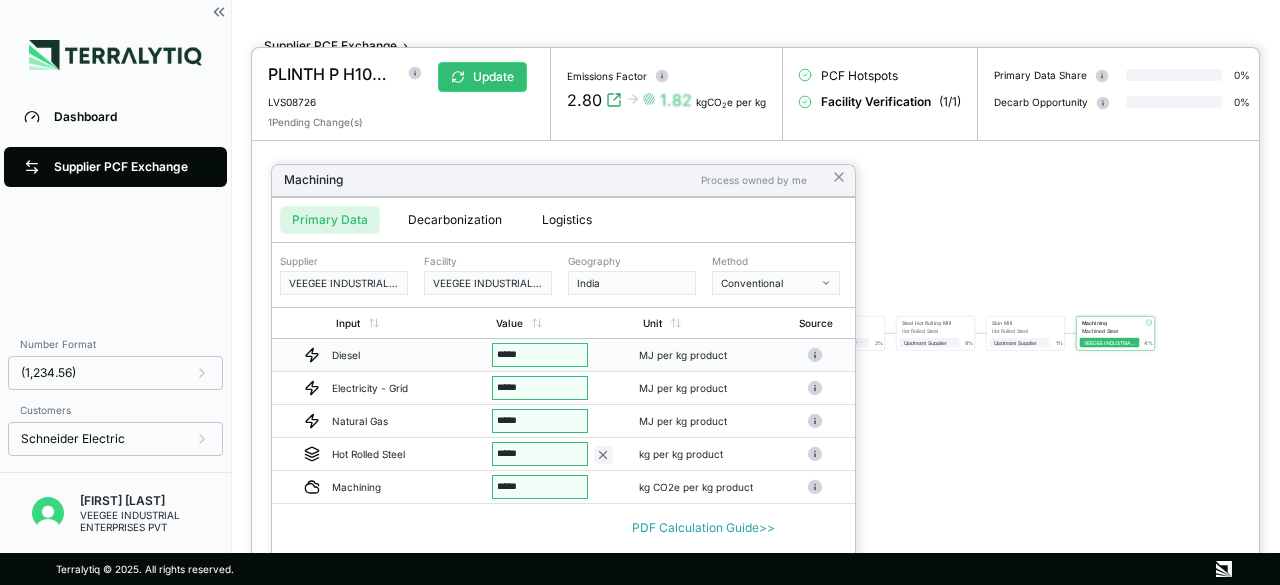 click on "*****" at bounding box center [540, 355] 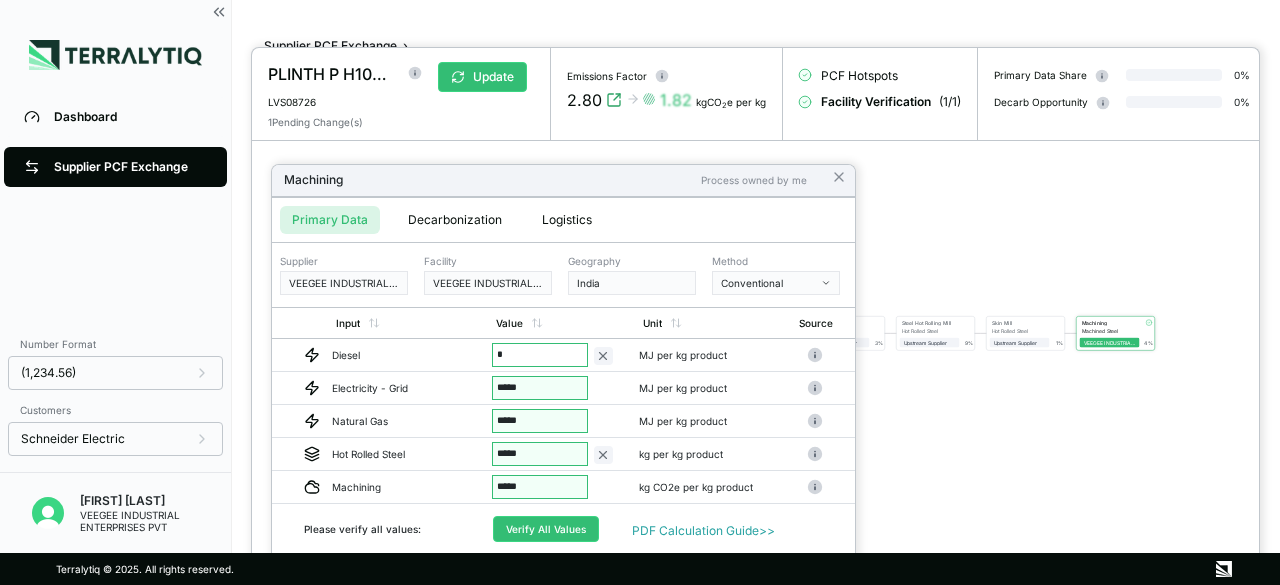 click on "MJ per kg product" at bounding box center [703, 355] 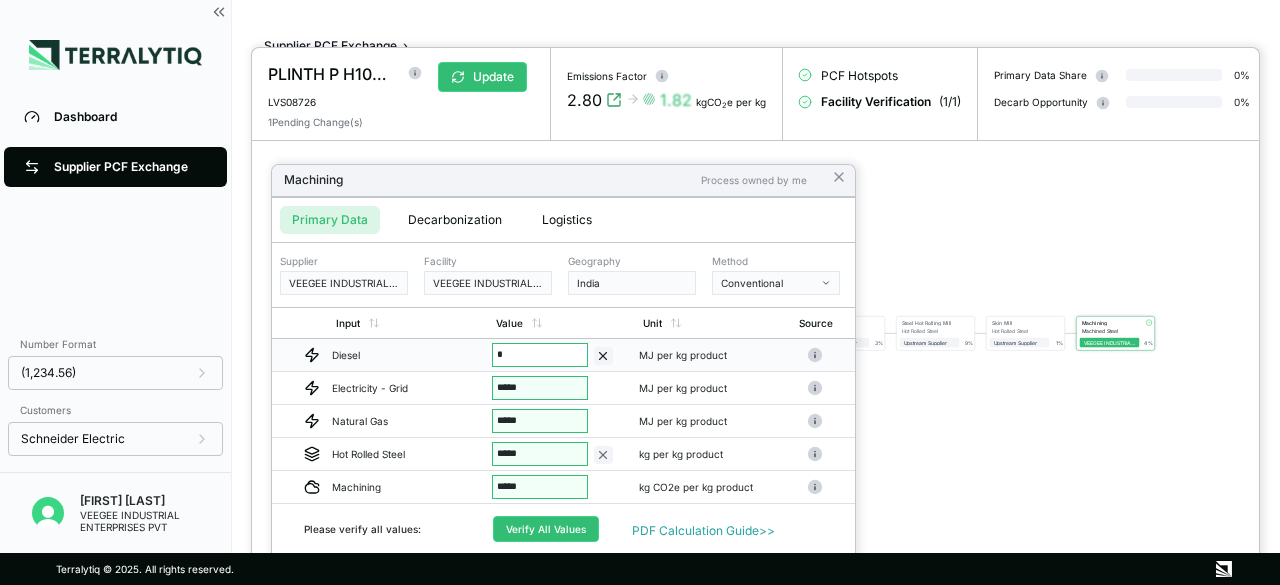 click on "*" at bounding box center [540, 355] 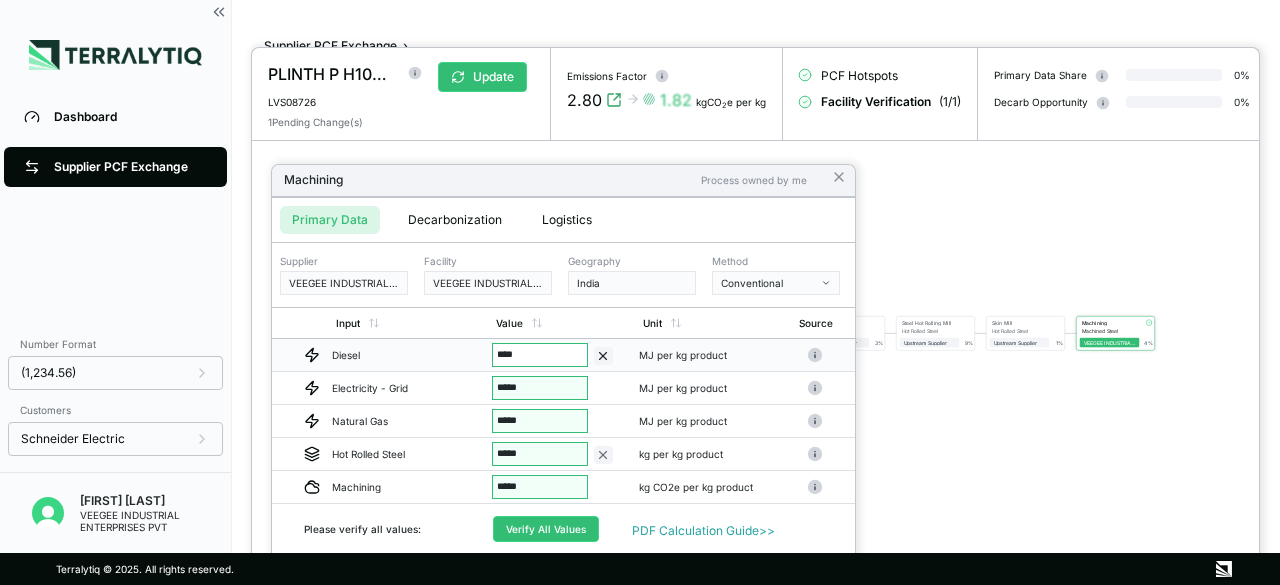 type on "*****" 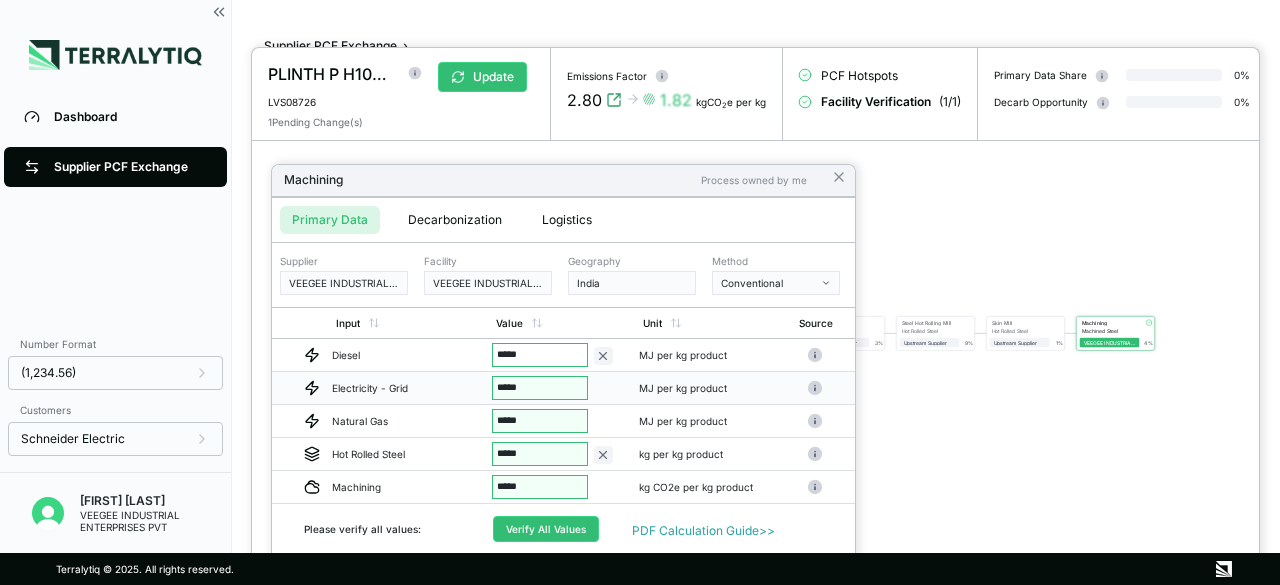 click on "*****" at bounding box center (540, 388) 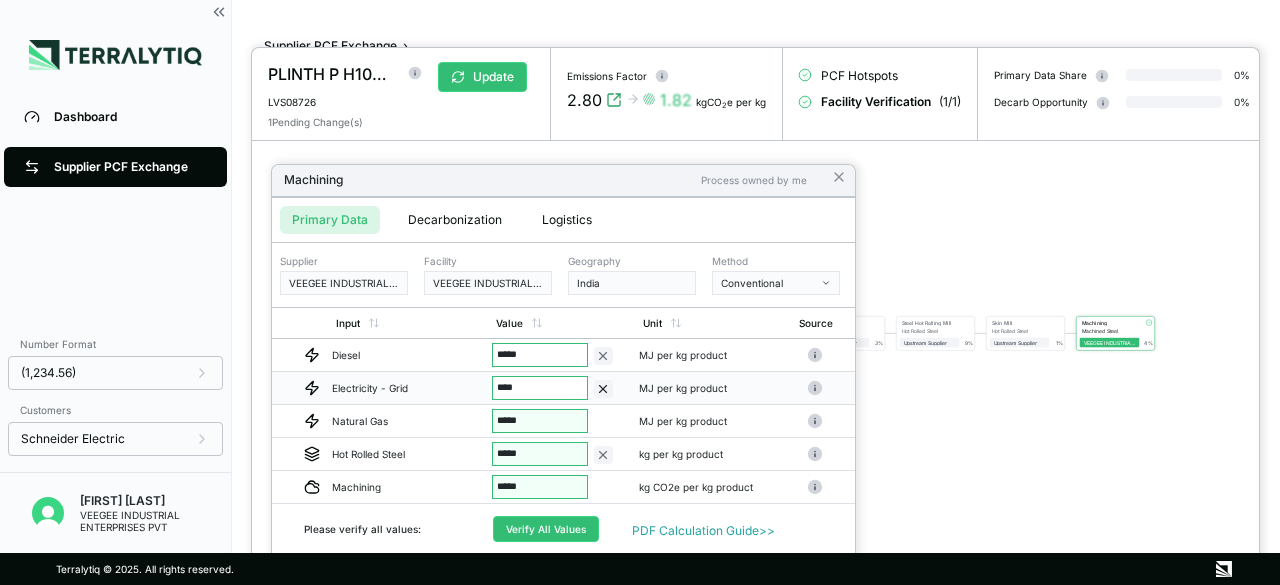 click on "****" at bounding box center (540, 388) 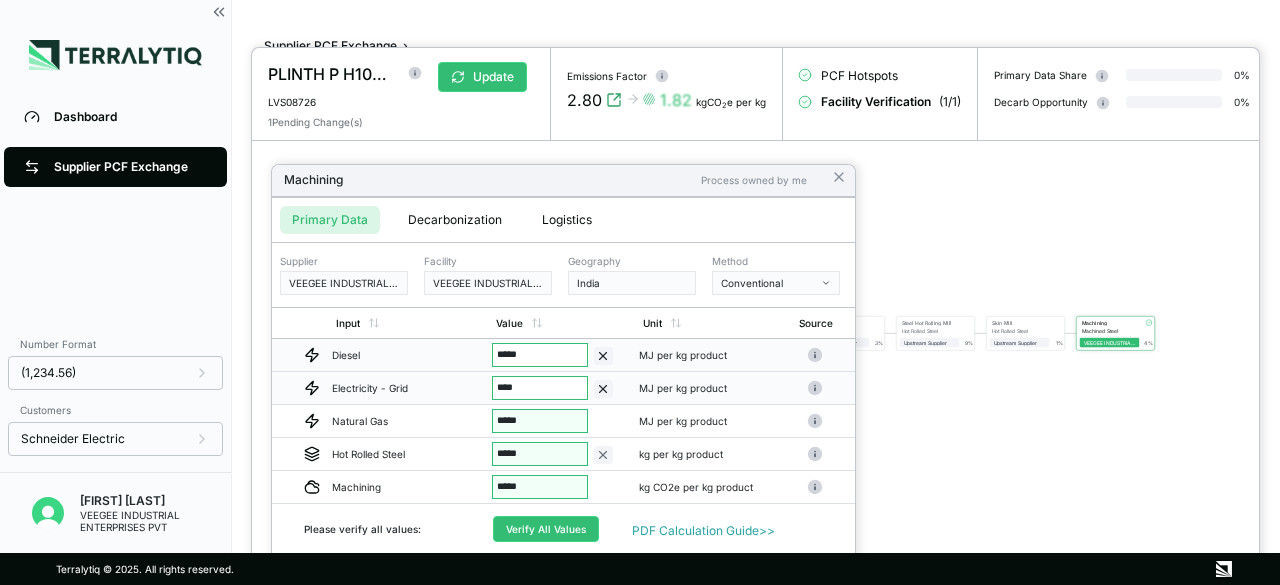 drag, startPoint x: 552, startPoint y: 358, endPoint x: 472, endPoint y: 358, distance: 80 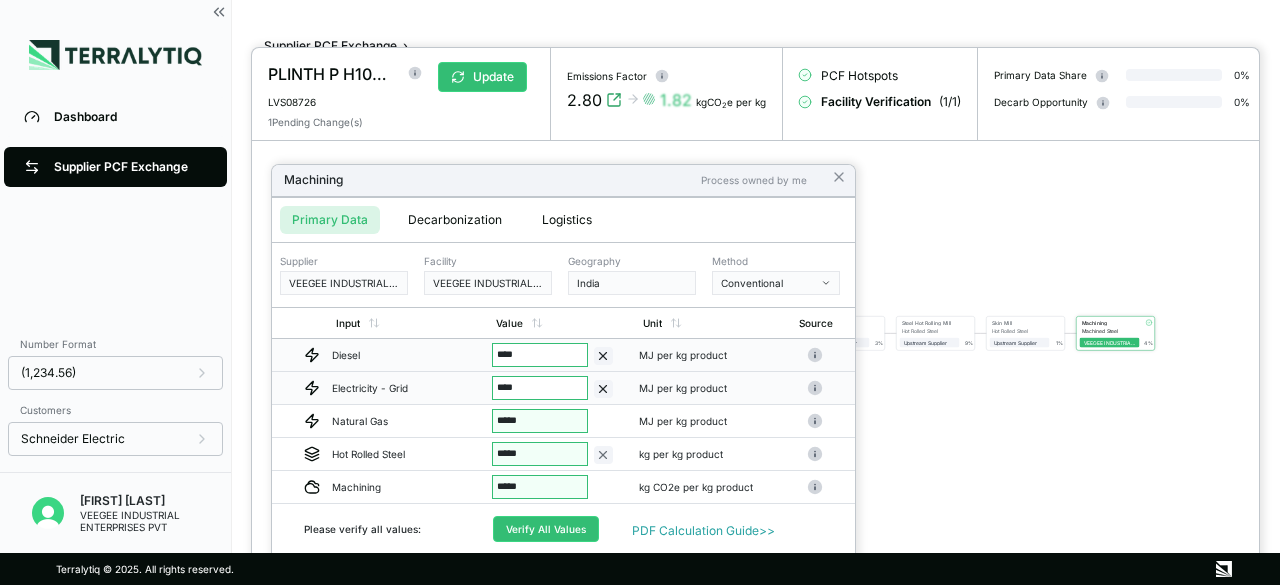 type on "*****" 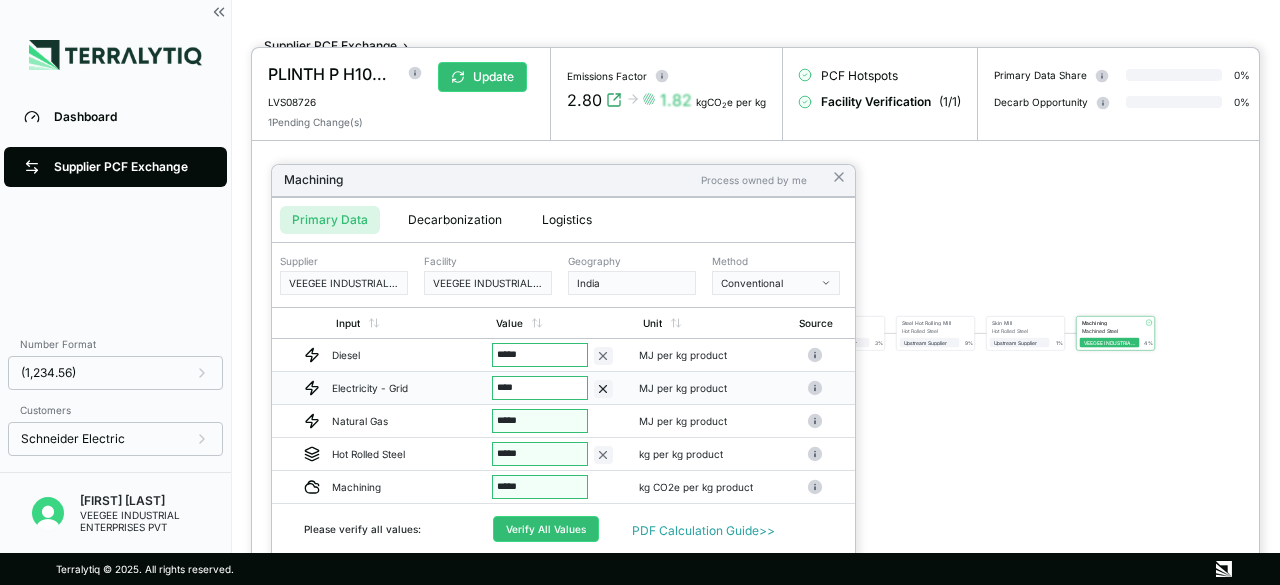 click on "****" at bounding box center (540, 388) 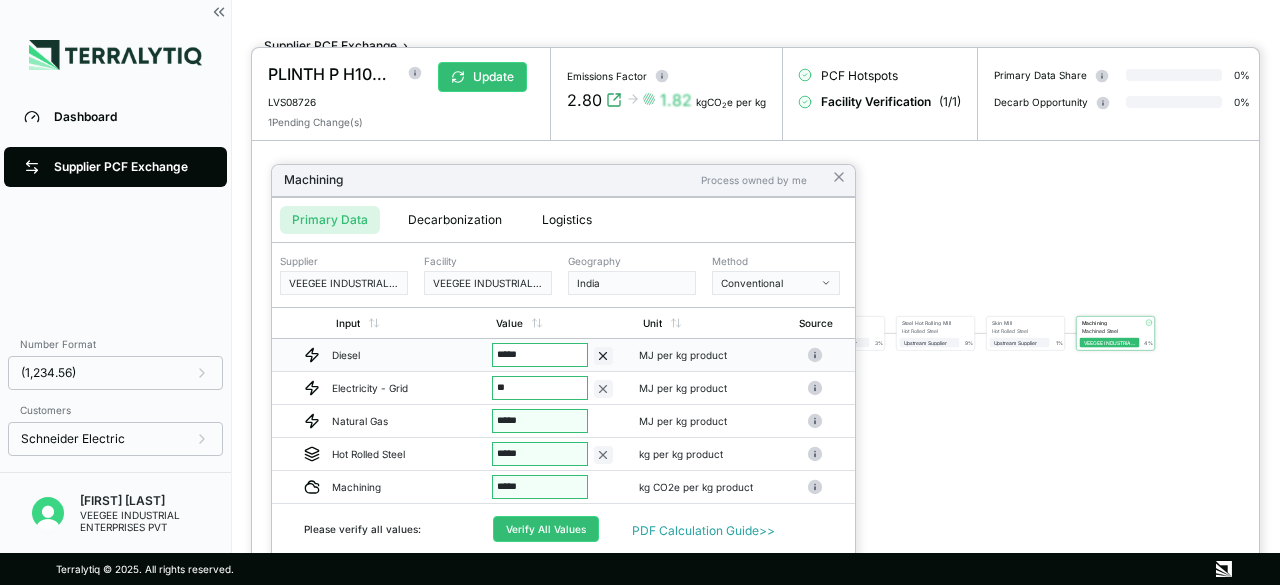 type on "*" 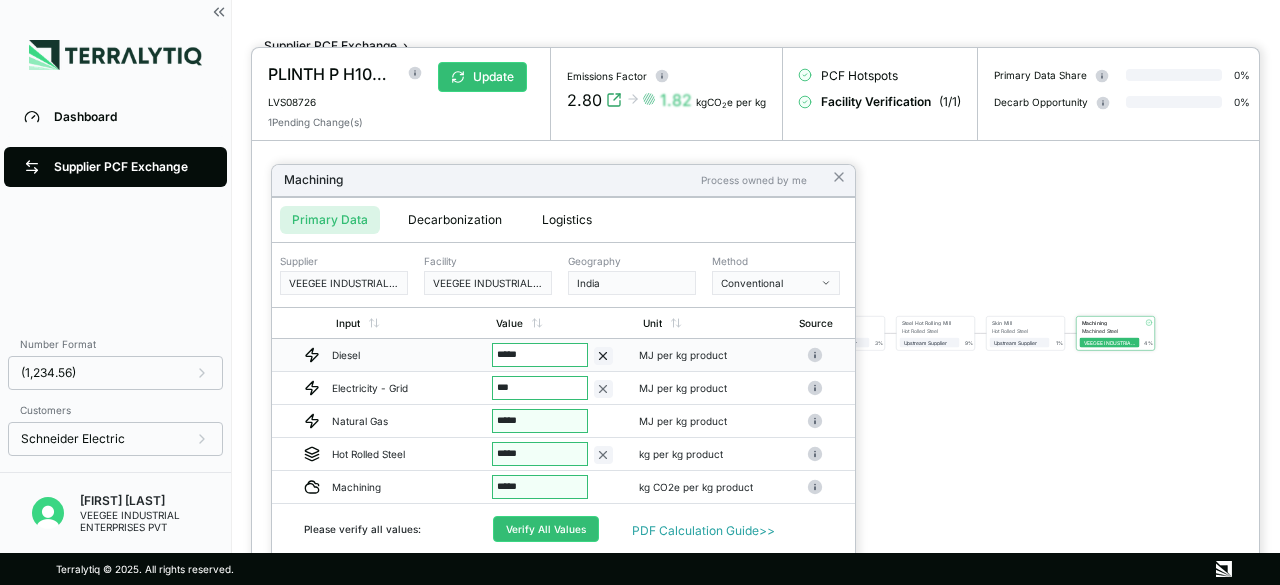 type on "****" 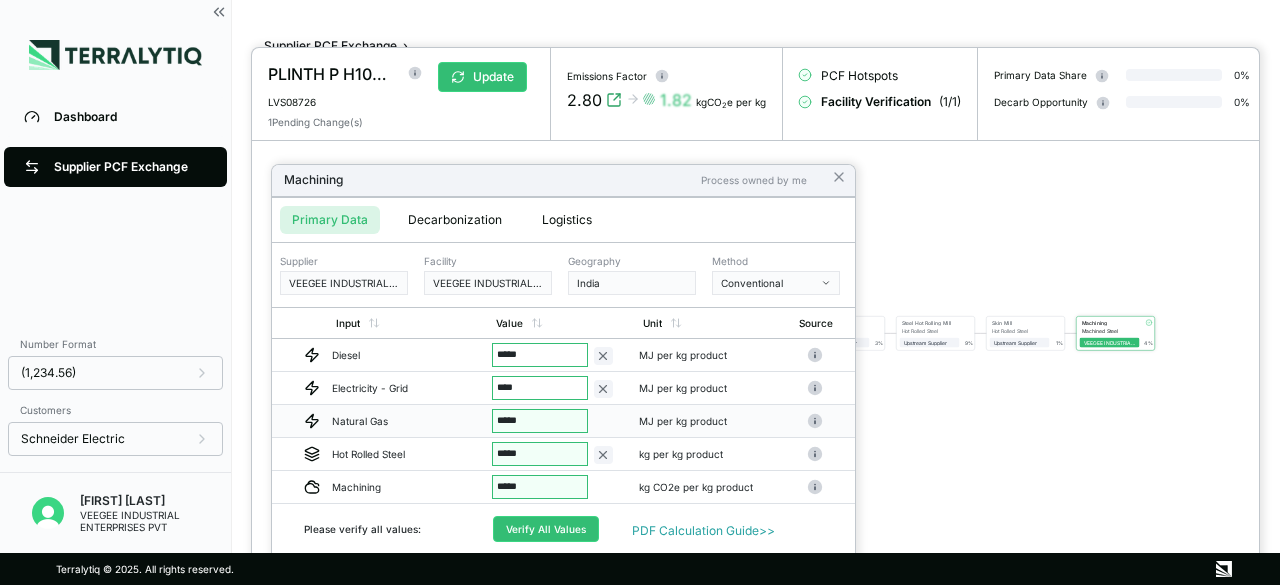click on "*****" at bounding box center (540, 421) 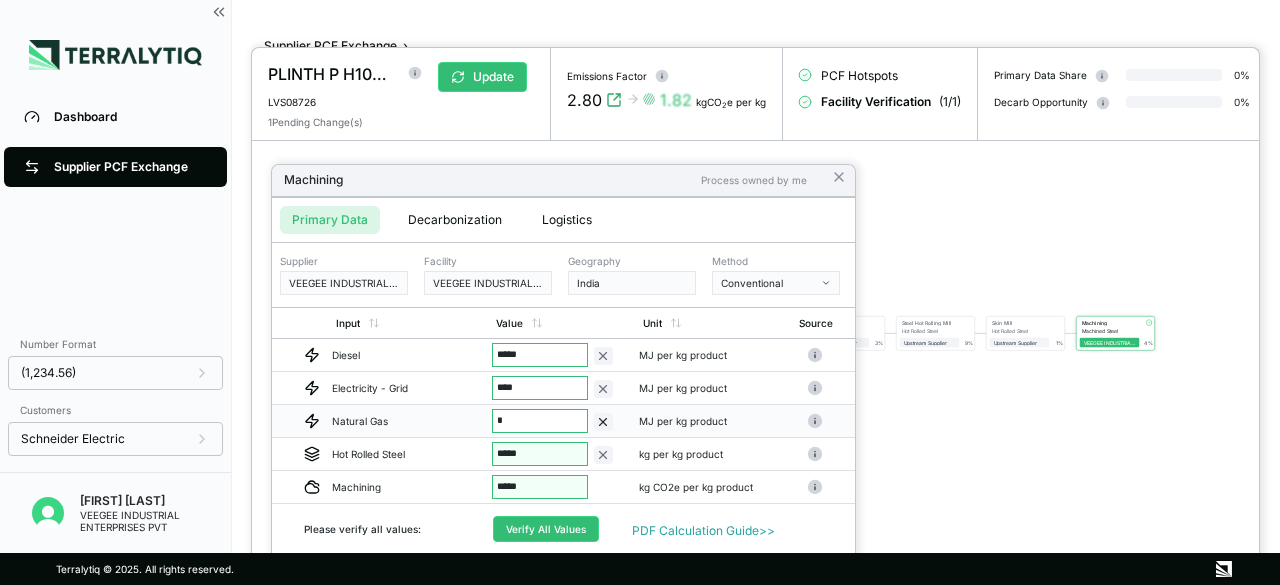 drag, startPoint x: 523, startPoint y: 419, endPoint x: 494, endPoint y: 421, distance: 29.068884 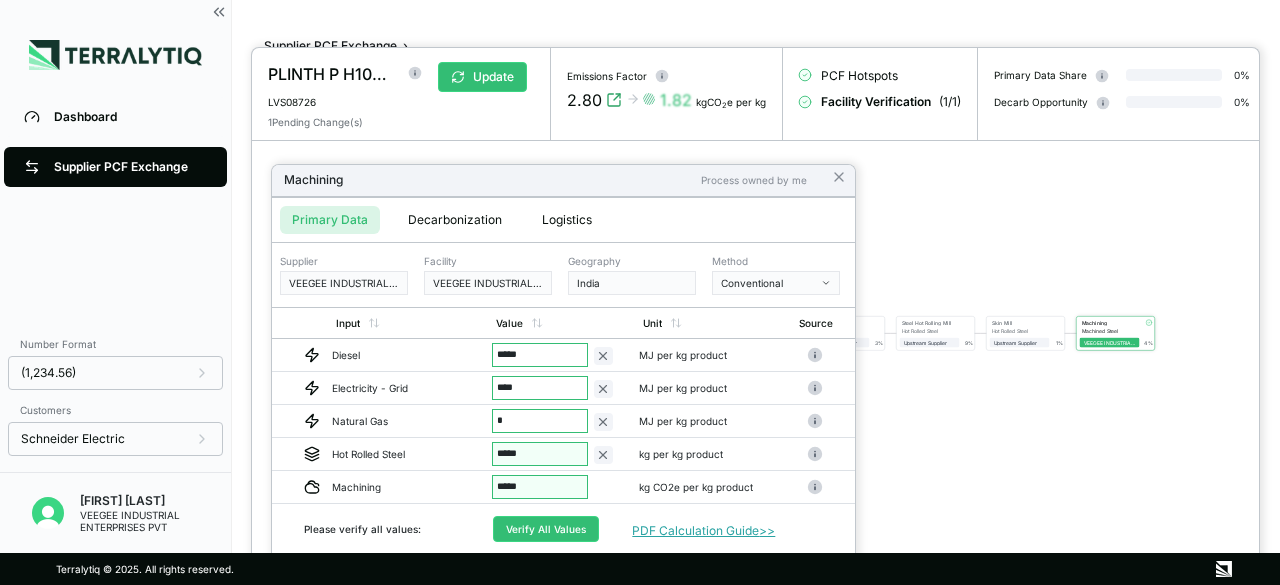 click on "PDF Calculation Guide  >>" at bounding box center [703, 531] 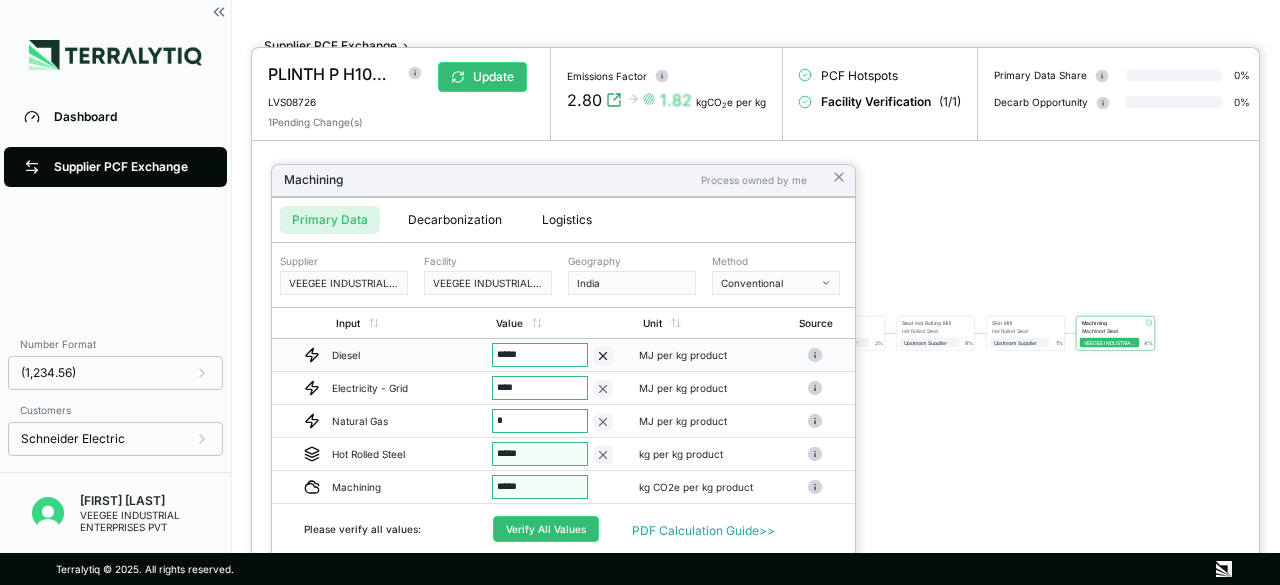 drag, startPoint x: 559, startPoint y: 352, endPoint x: 439, endPoint y: 361, distance: 120.33703 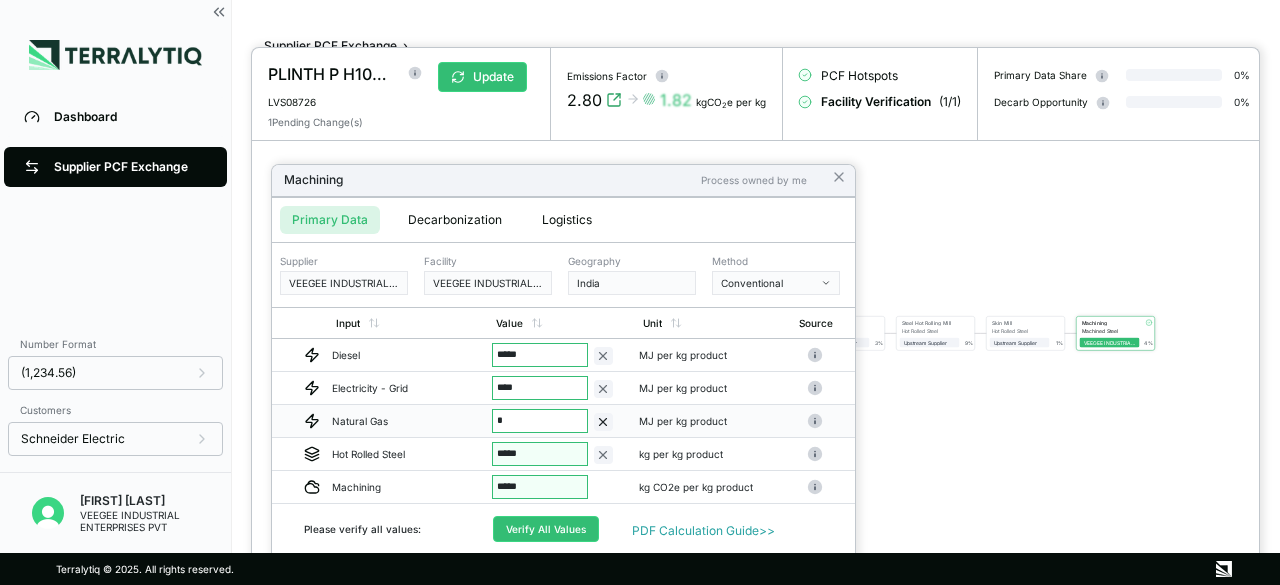 click on "*" at bounding box center [540, 421] 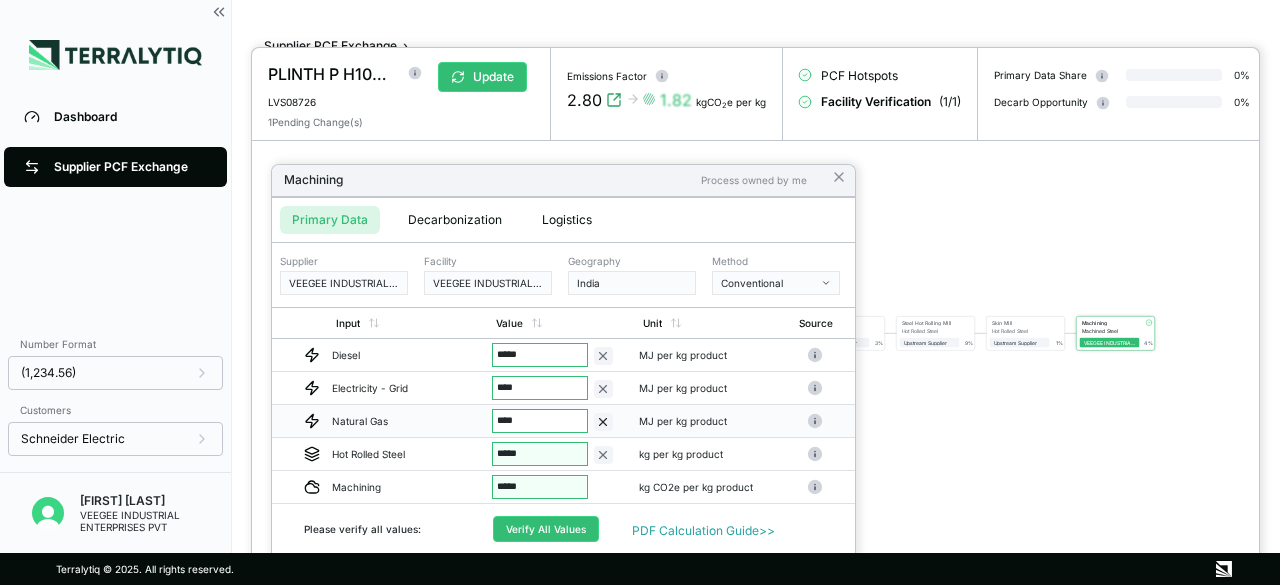 type on "*****" 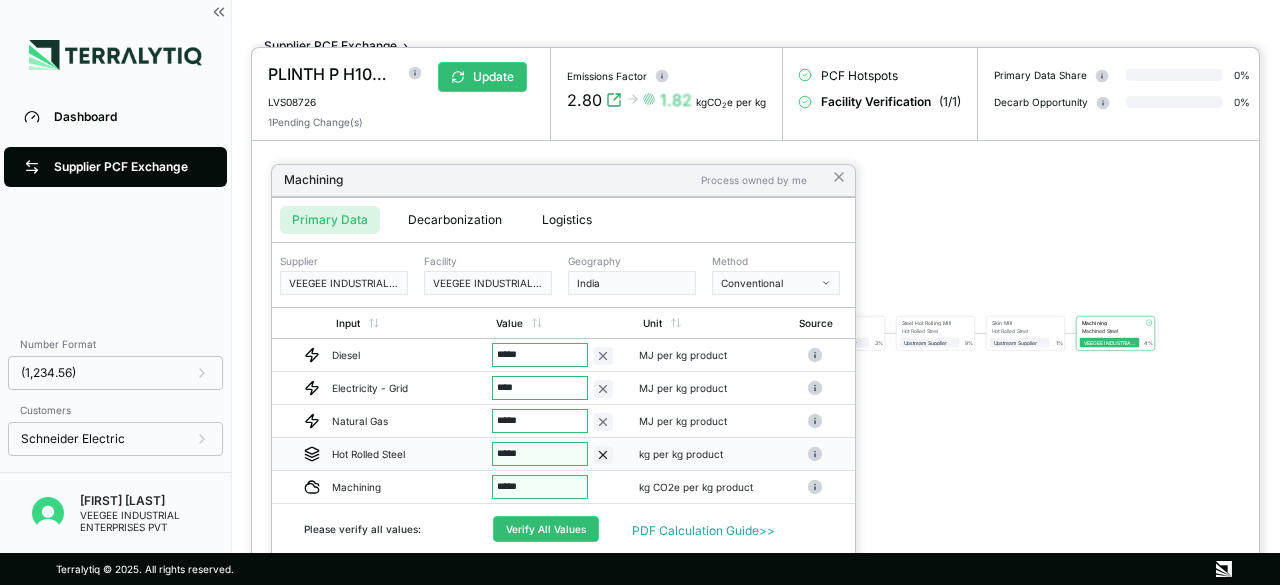 drag, startPoint x: 547, startPoint y: 453, endPoint x: 512, endPoint y: 453, distance: 35 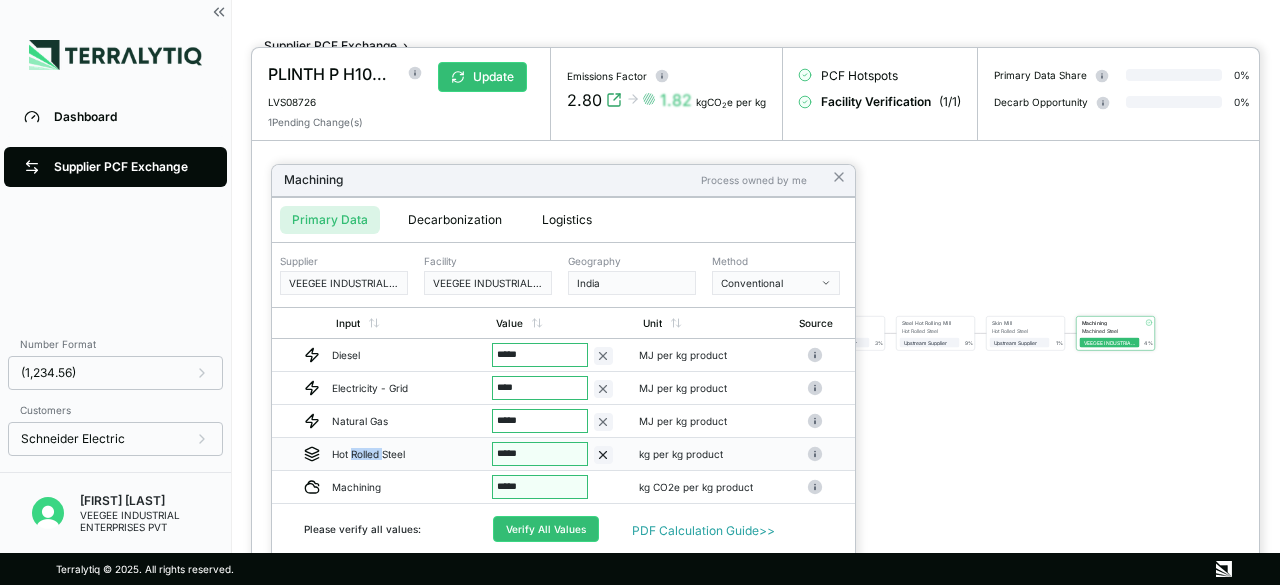 click on "Hot Rolled Steel" at bounding box center [404, 454] 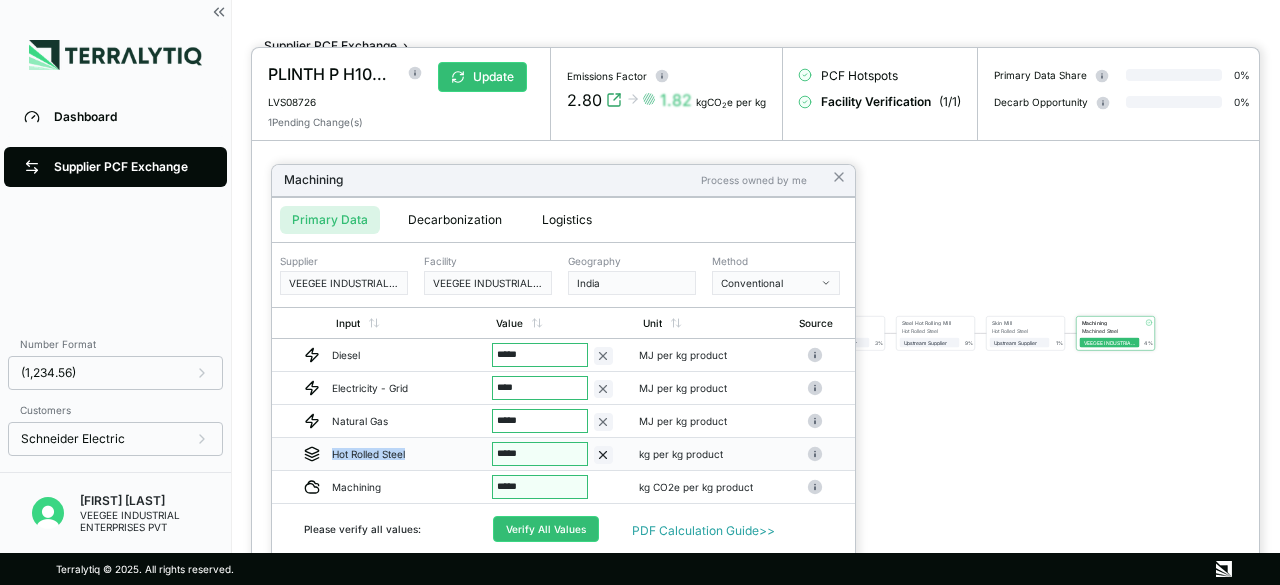 click on "Hot Rolled Steel" at bounding box center (404, 454) 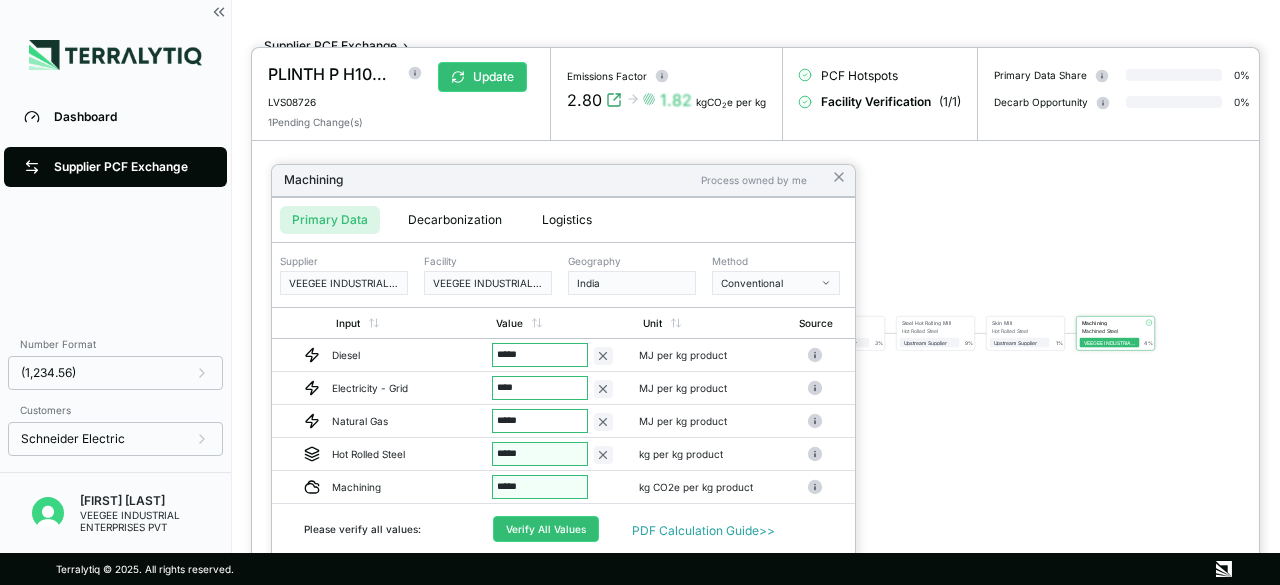 click on "*****" at bounding box center (540, 454) 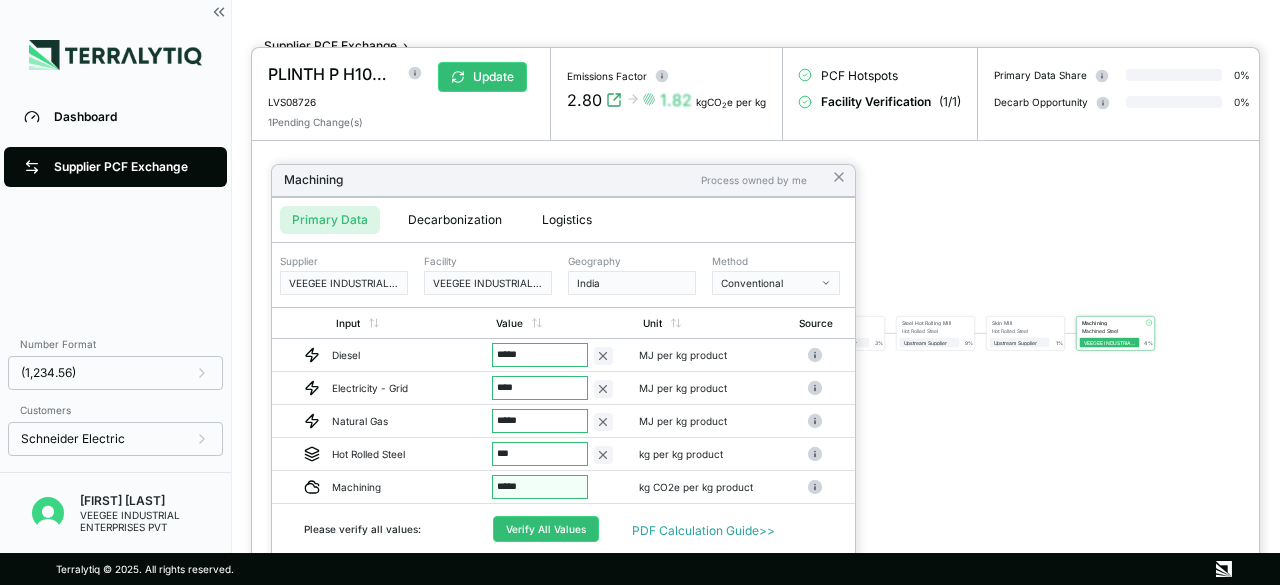 click on "***" at bounding box center [540, 454] 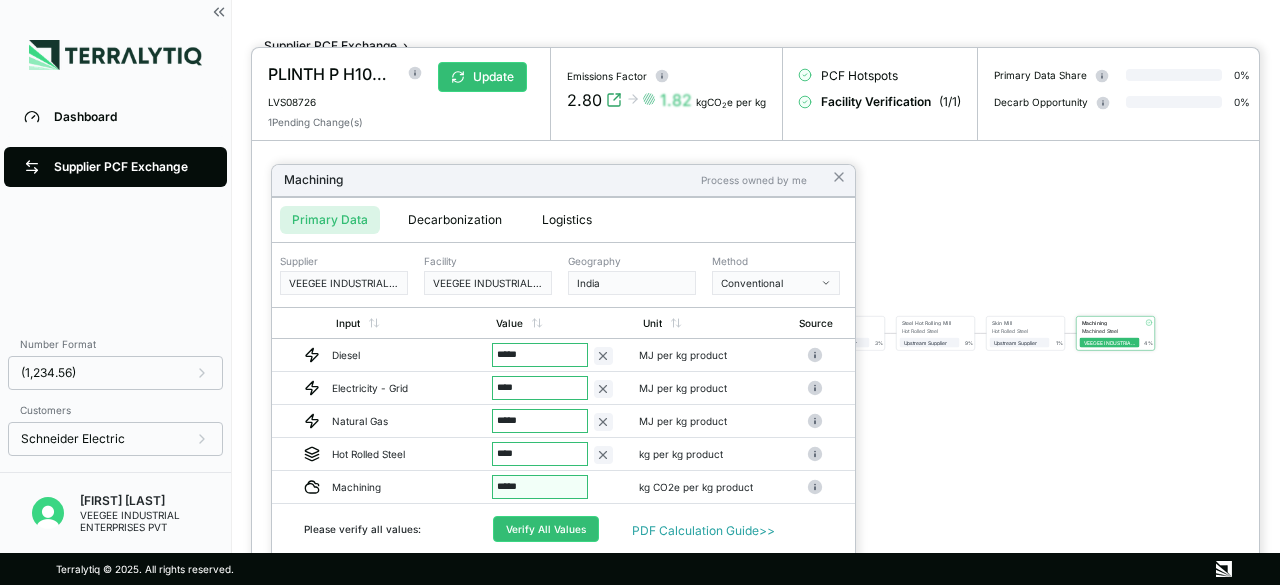 type on "*****" 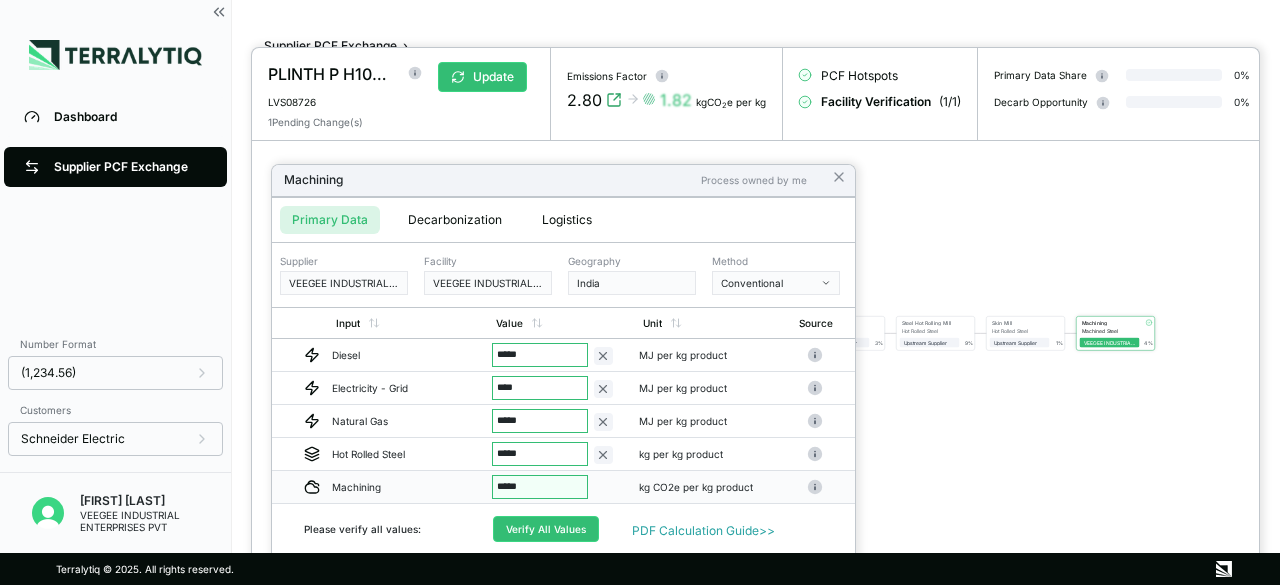 click on "*****" at bounding box center [540, 487] 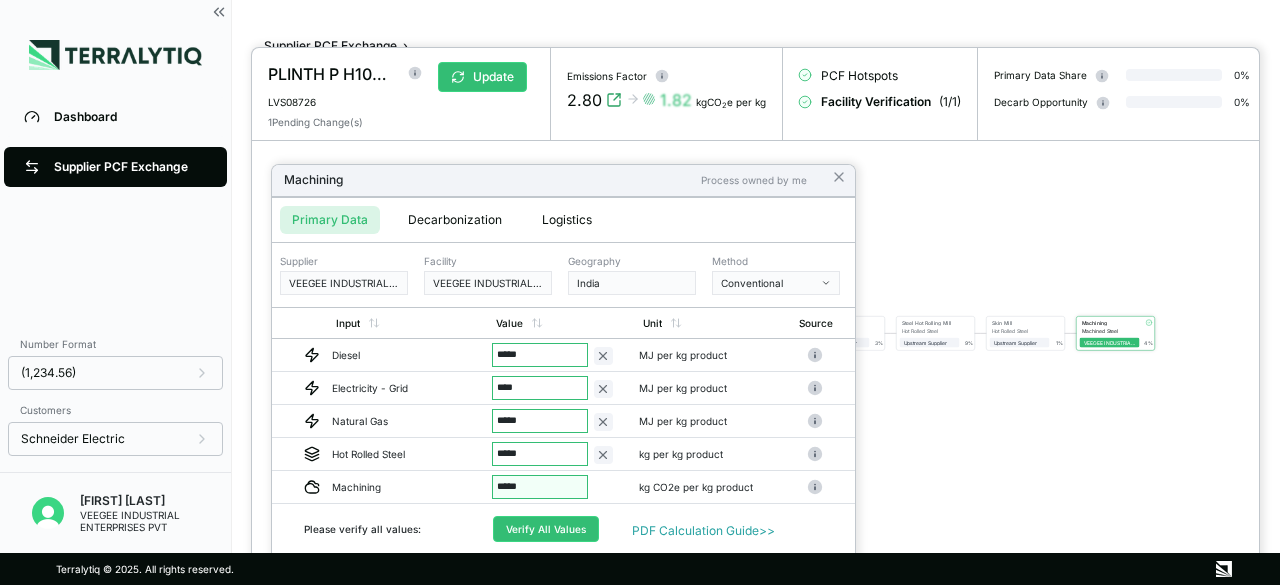 click on "Decarbonization" at bounding box center (455, 220) 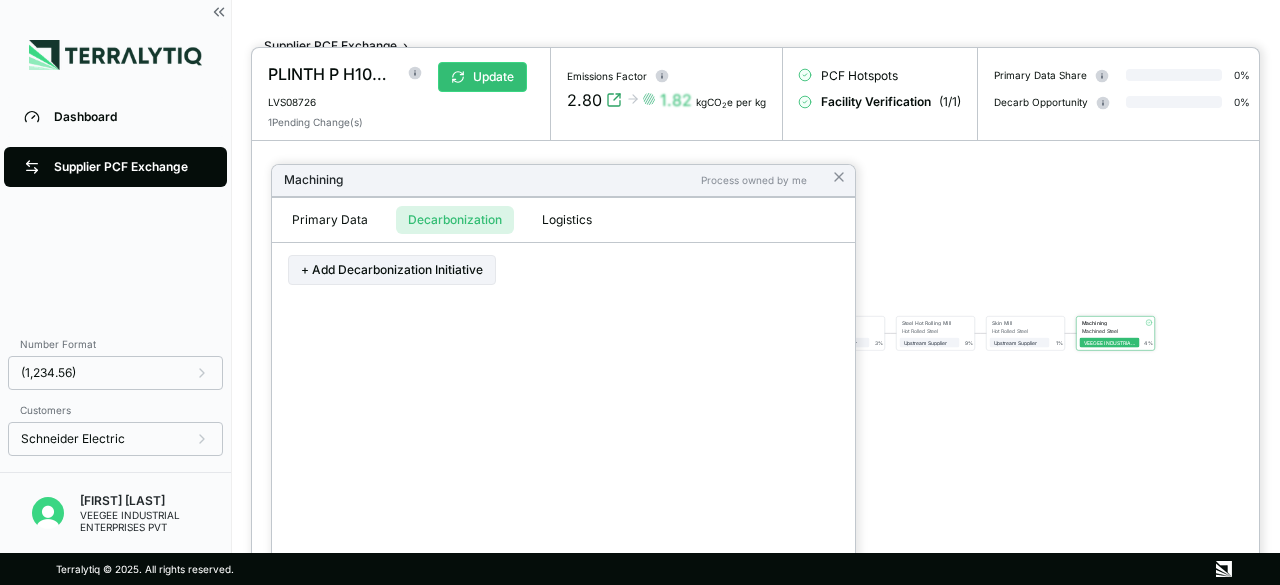 click on "Logistics" at bounding box center [567, 220] 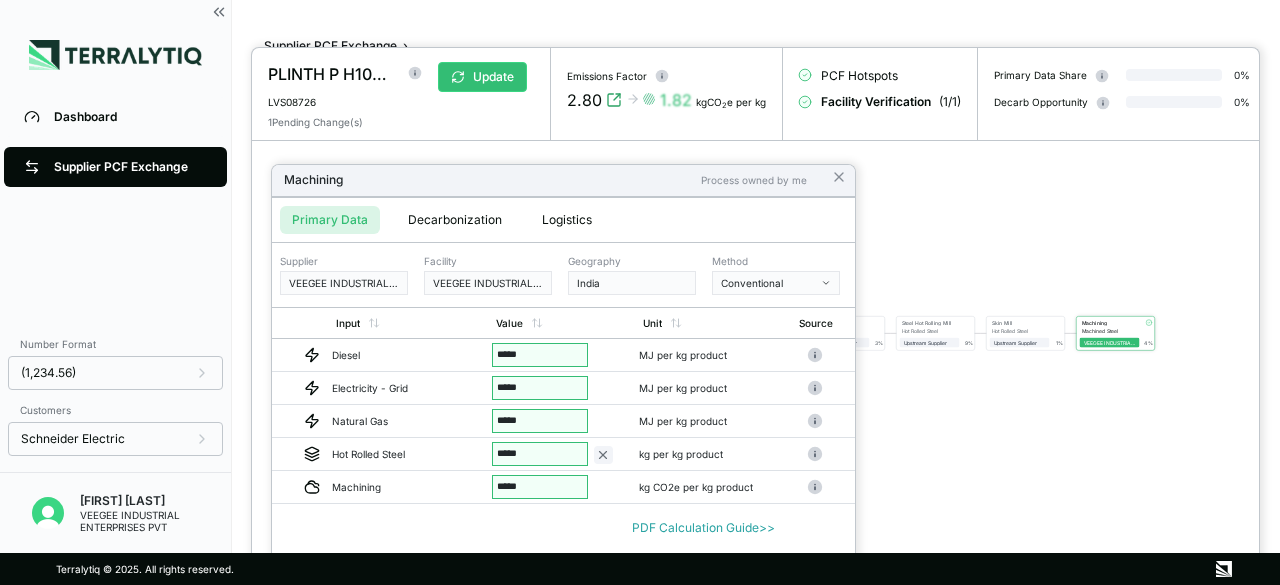 click on "Primary Data" at bounding box center [330, 220] 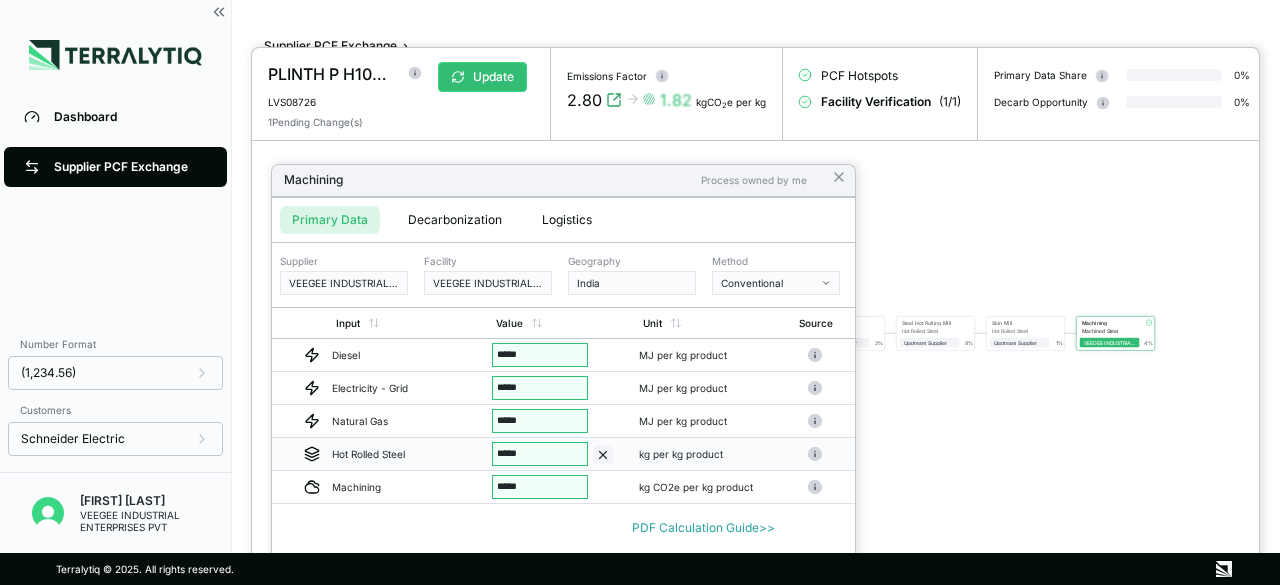 click on "*****" at bounding box center [540, 454] 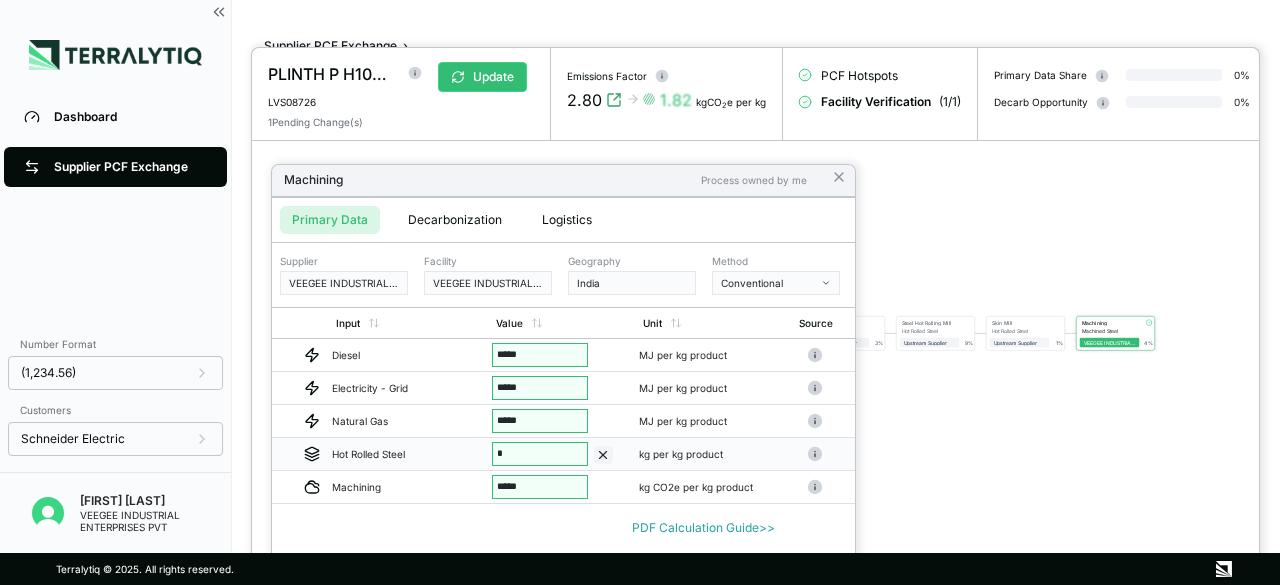 type on "*" 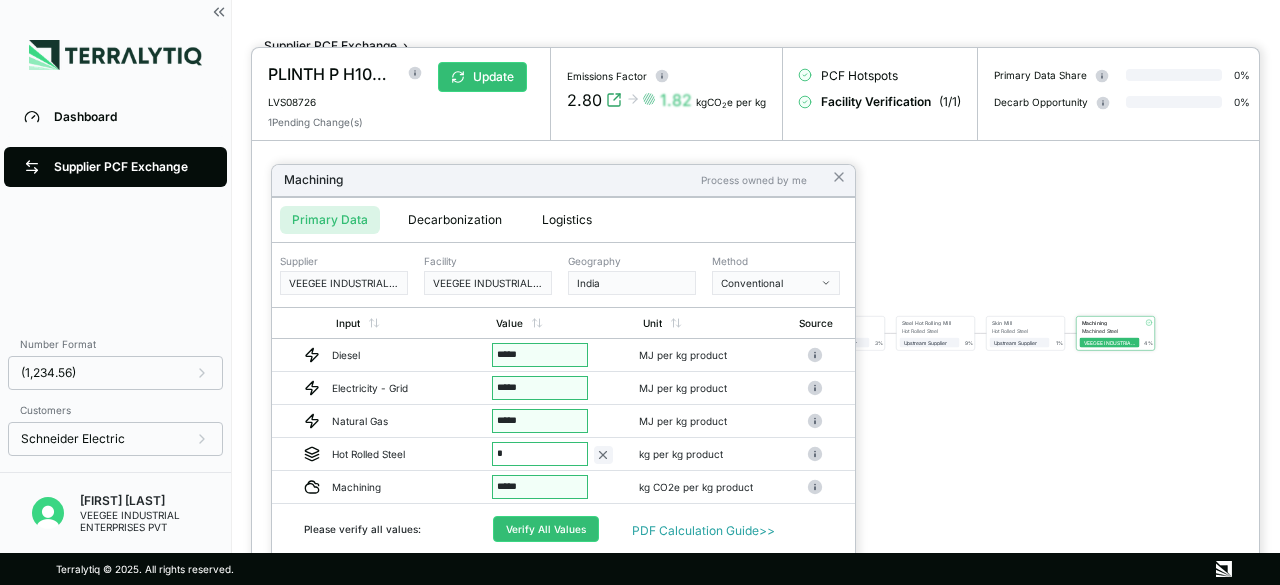 click on "Please verify all values: Verify All Values PDF Calculation Guide  >>" at bounding box center [563, 523] 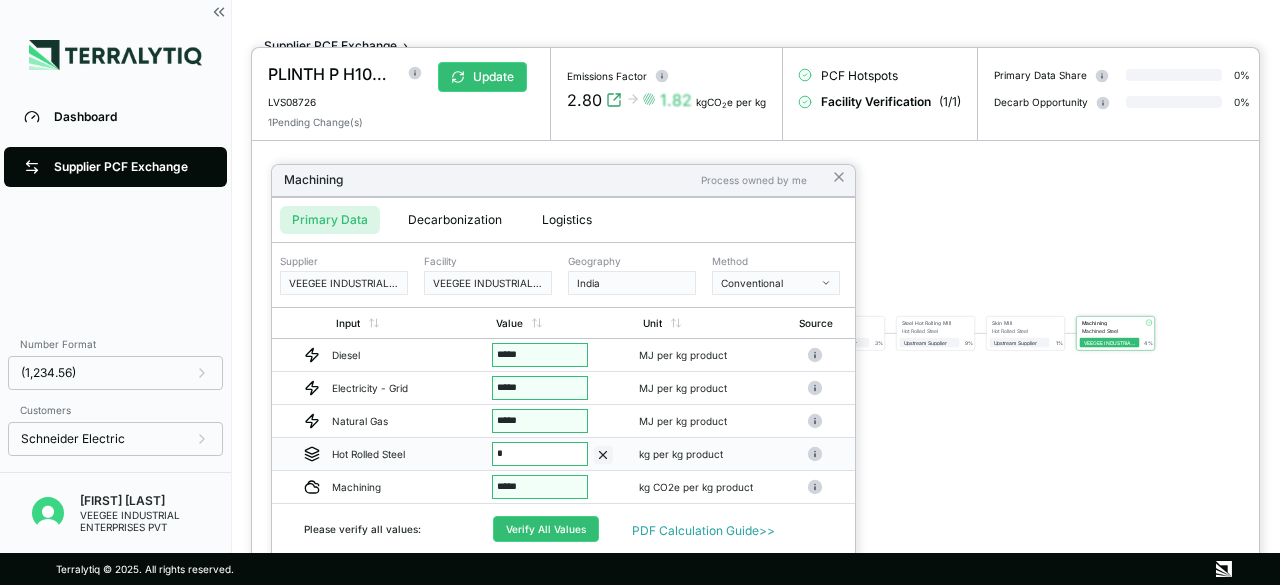 click on "*" at bounding box center (561, 454) 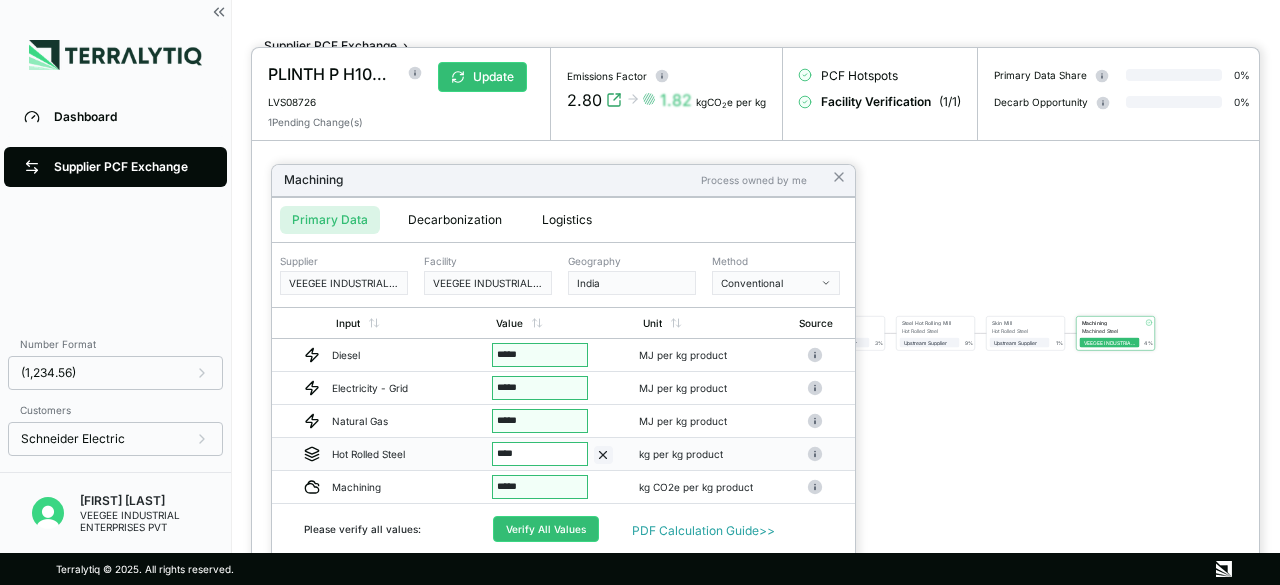 type on "*****" 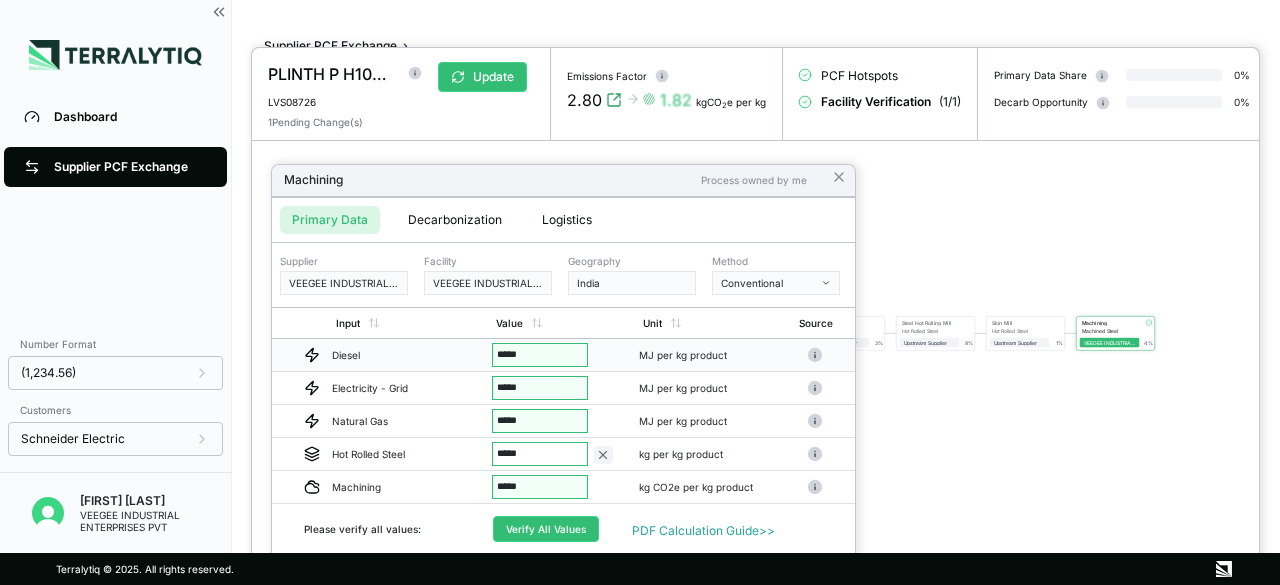 click on "*****" at bounding box center [540, 355] 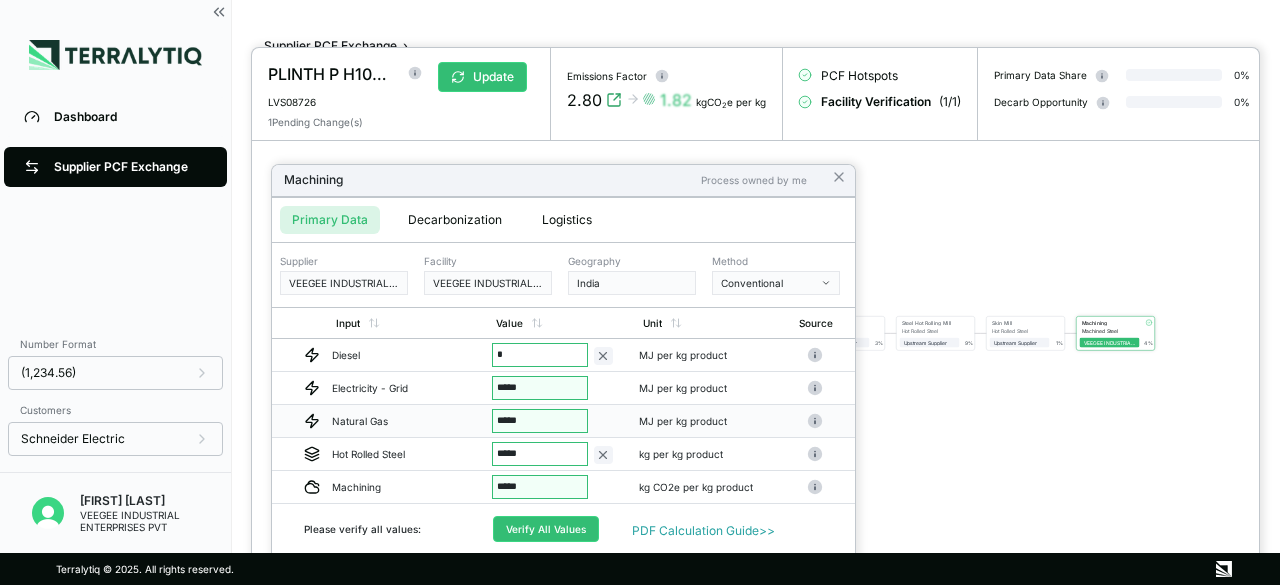 click on "*****" at bounding box center [540, 421] 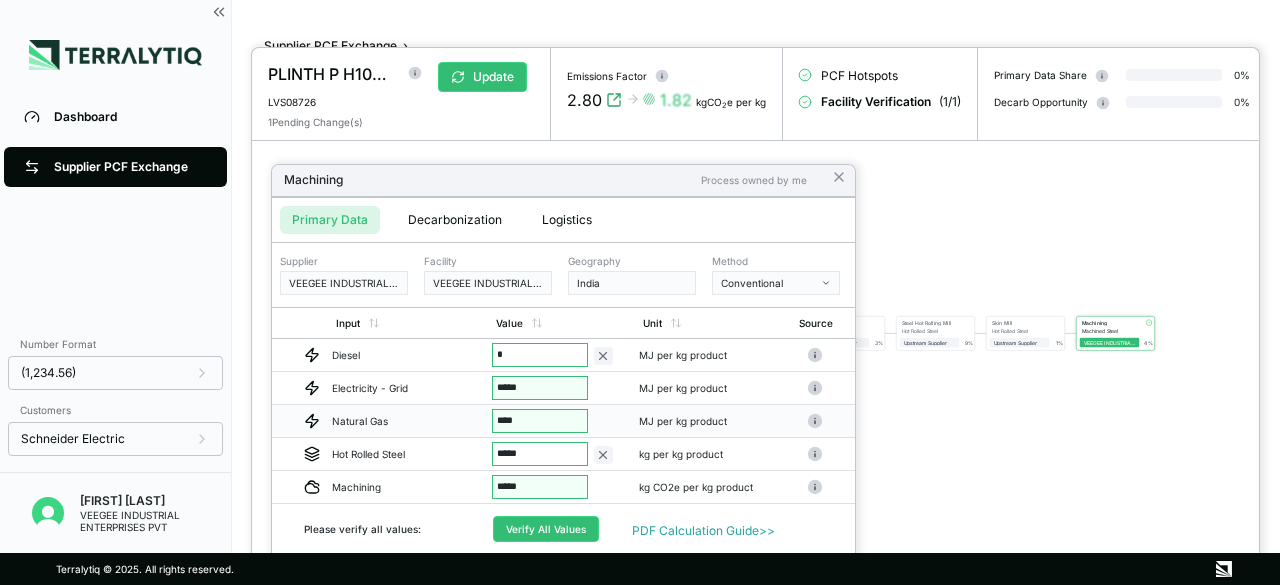 type on "*****" 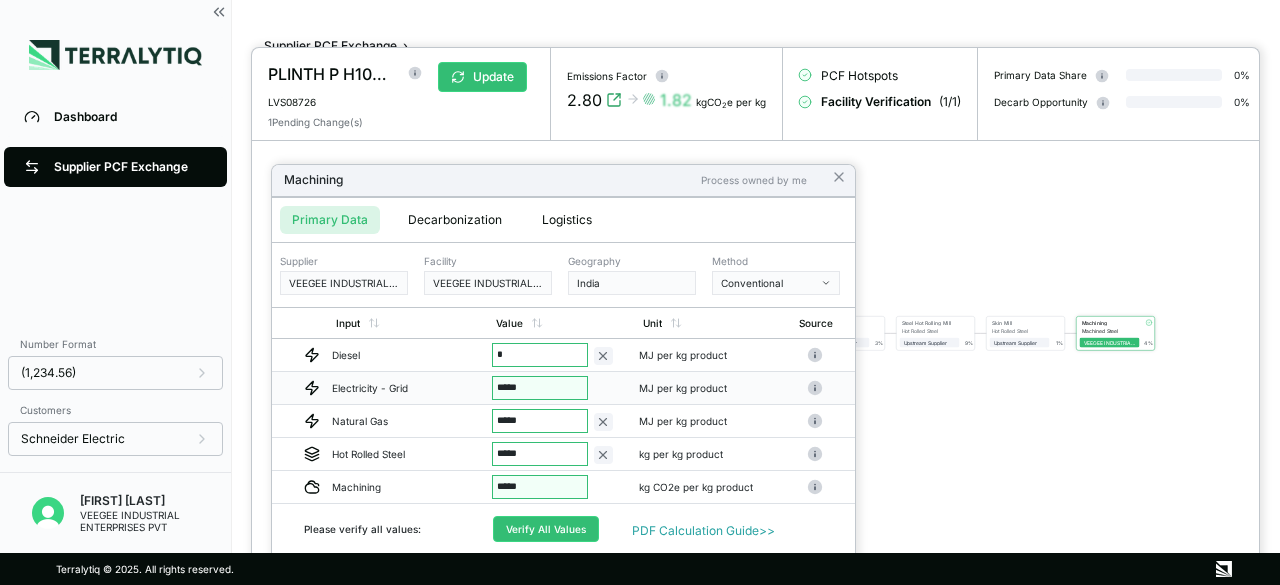 drag, startPoint x: 557, startPoint y: 387, endPoint x: 479, endPoint y: 387, distance: 78 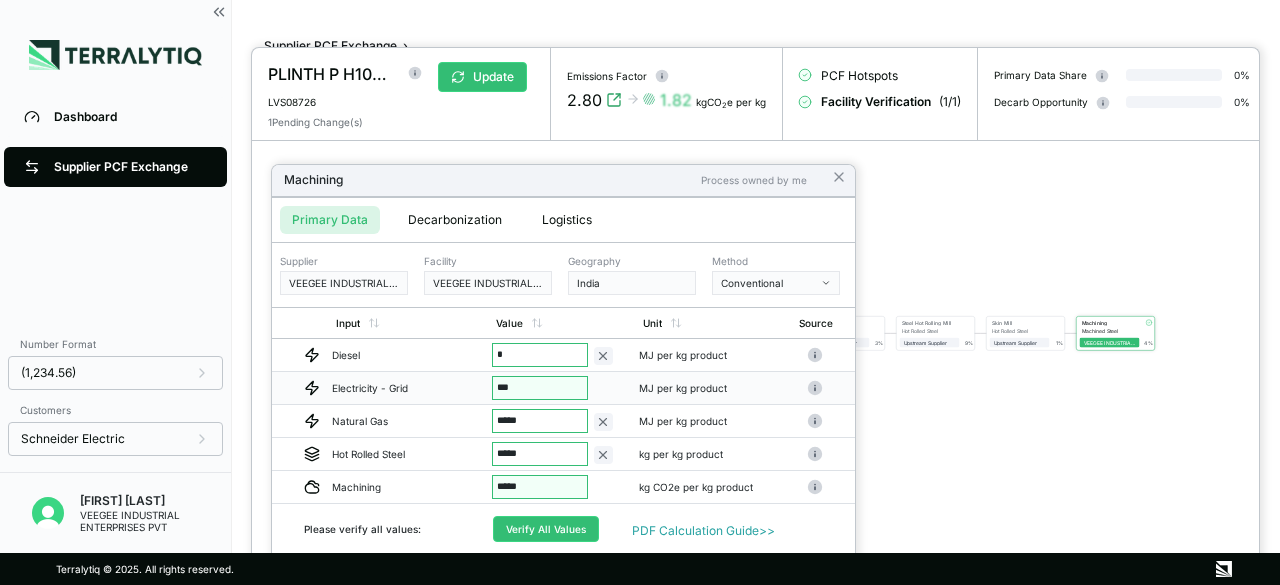 type on "****" 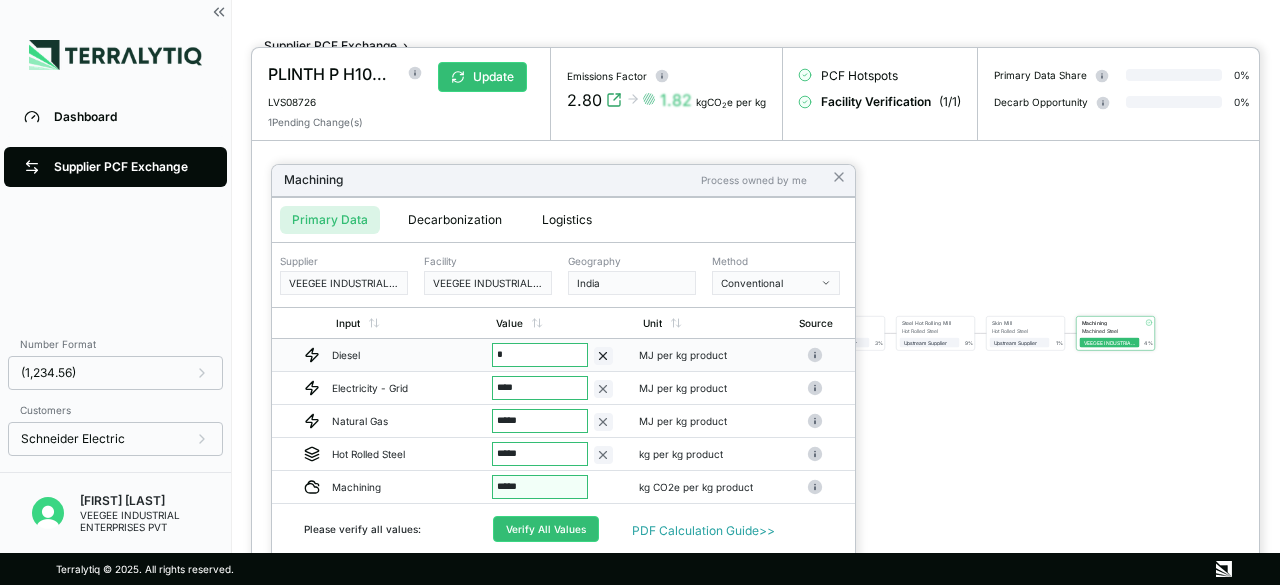 click on "*" at bounding box center [540, 355] 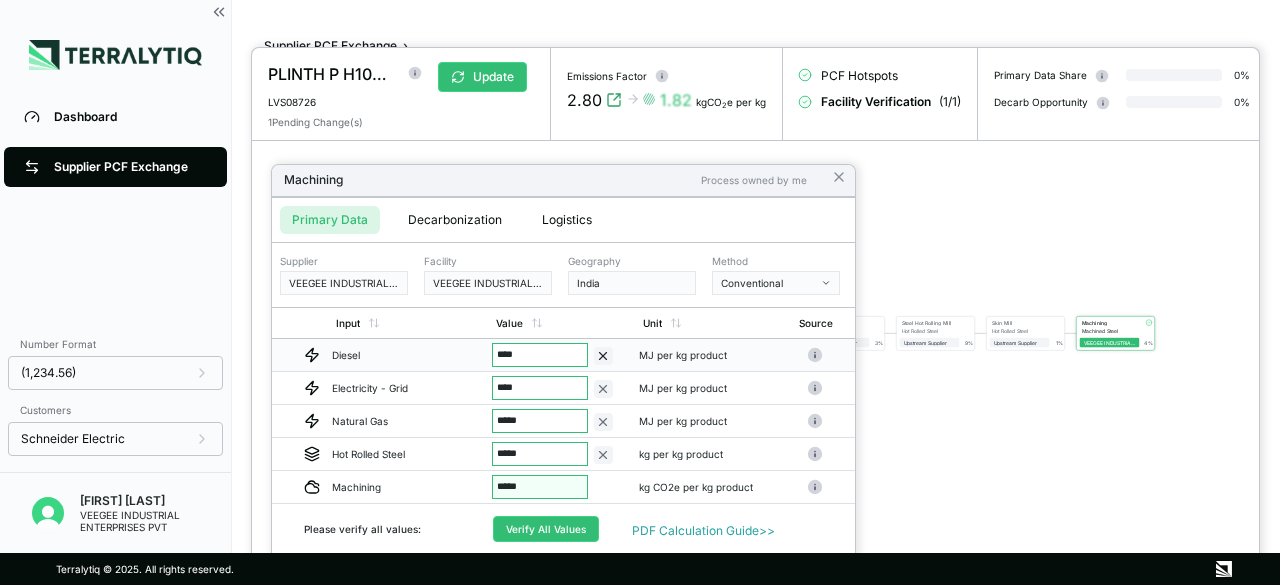 type on "*****" 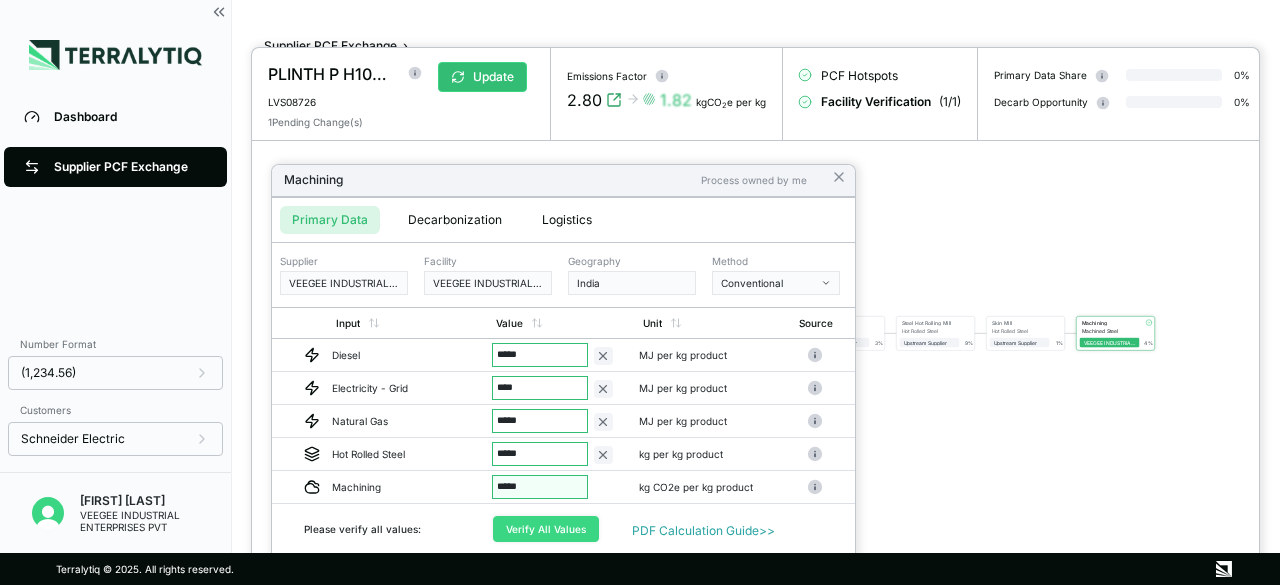 click on "Verify All Values" at bounding box center (546, 529) 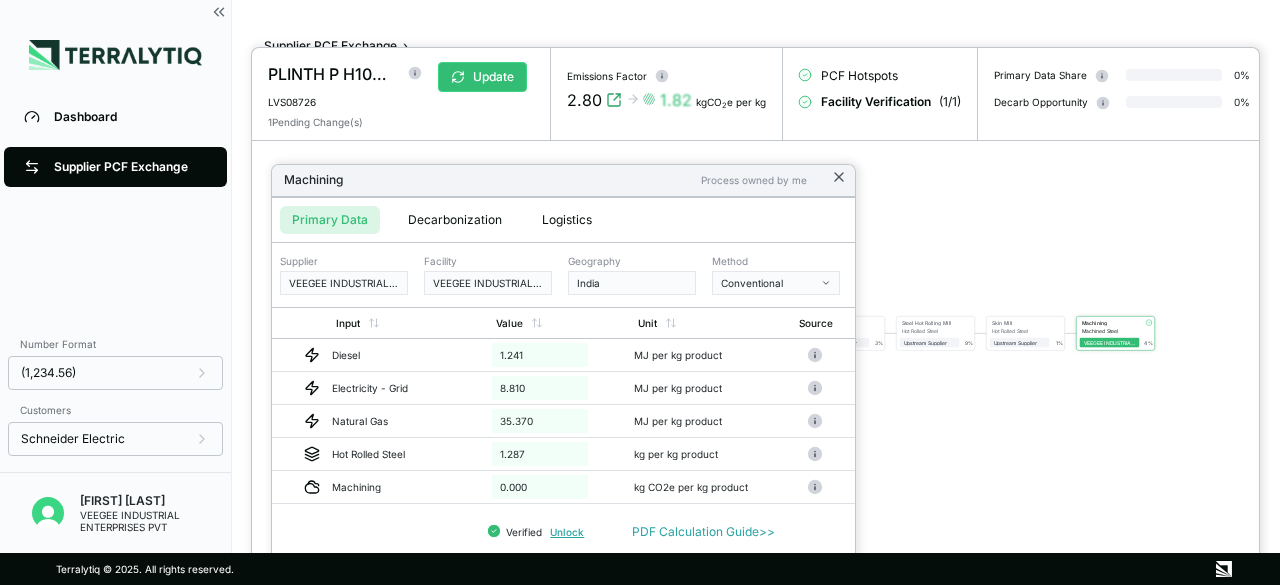 click 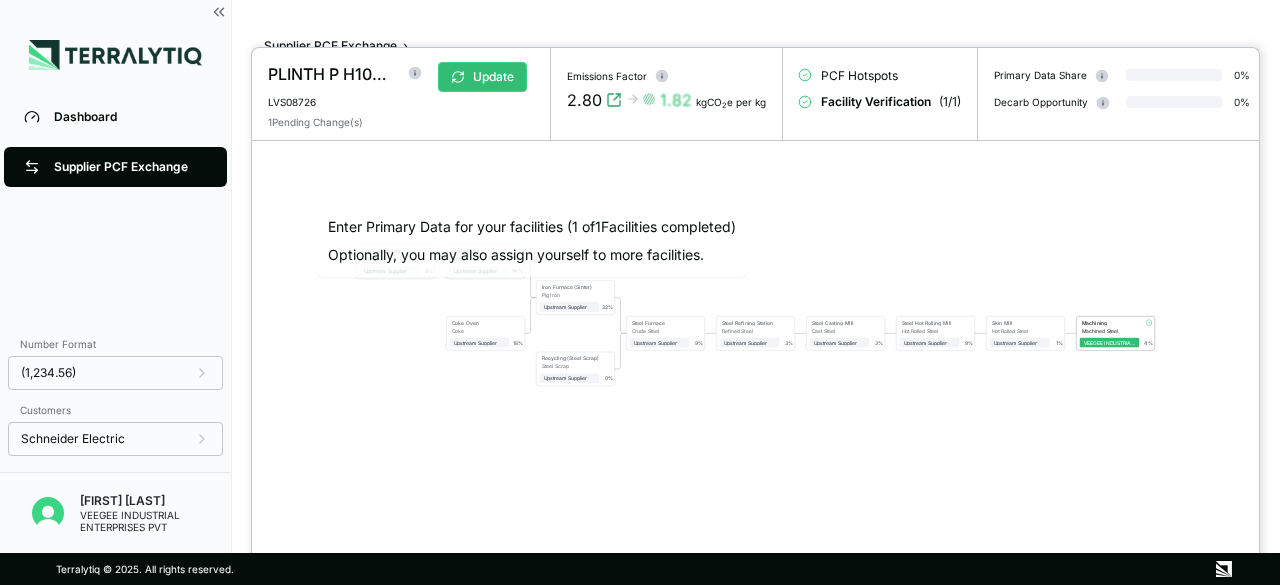 click at bounding box center (640, 292) 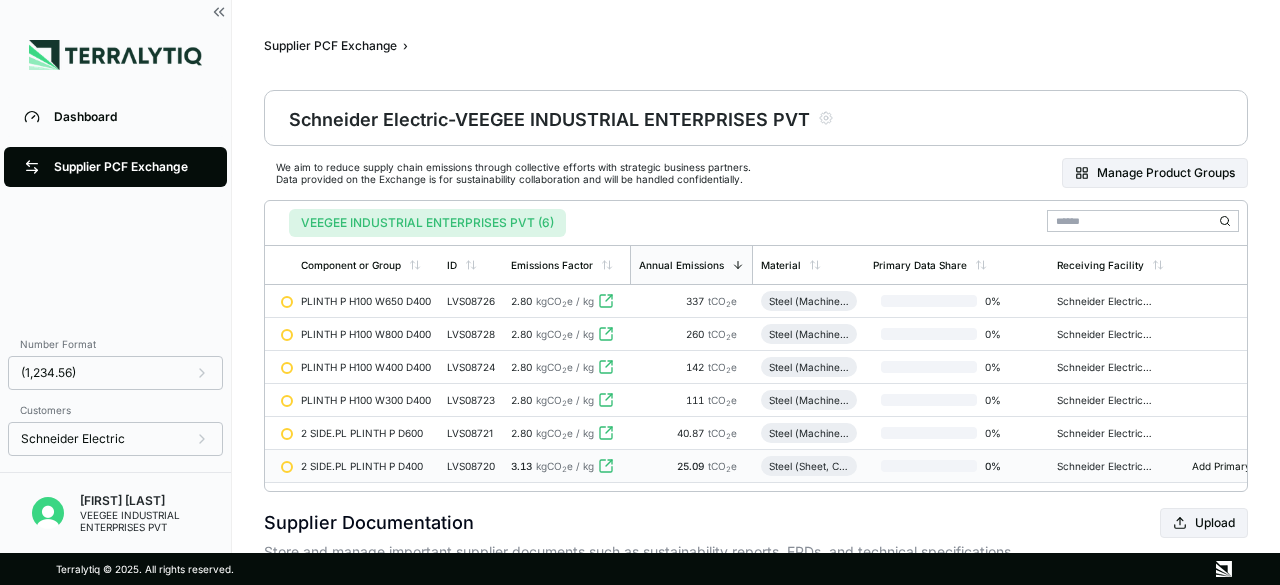click on "25.09 tCO 2 e" at bounding box center [691, 466] 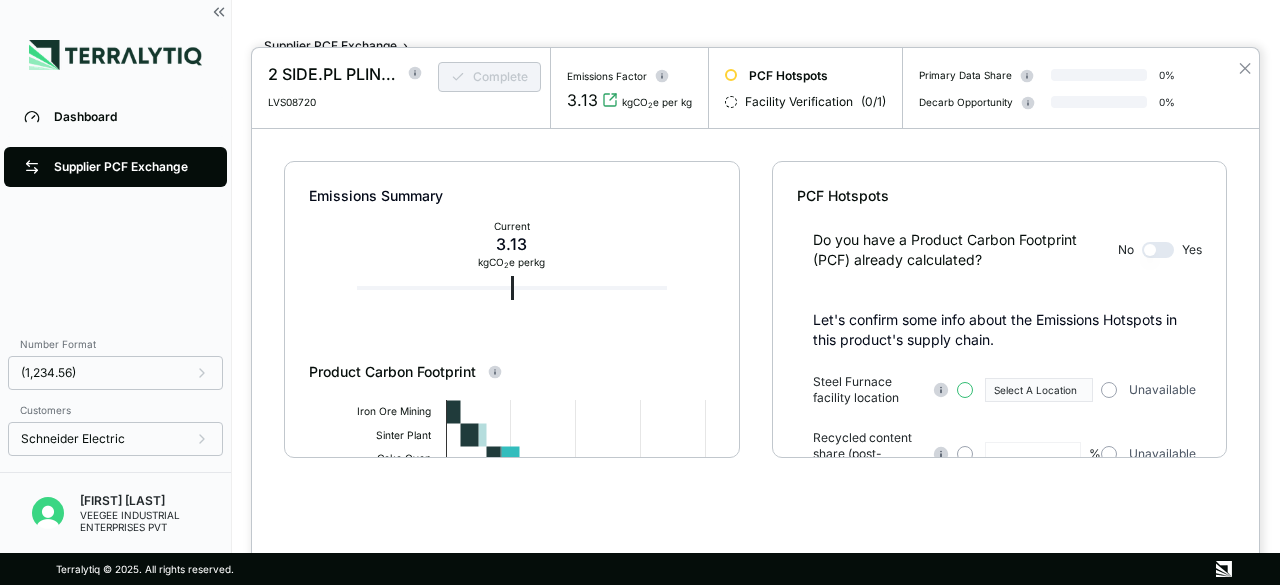 click at bounding box center (965, 390) 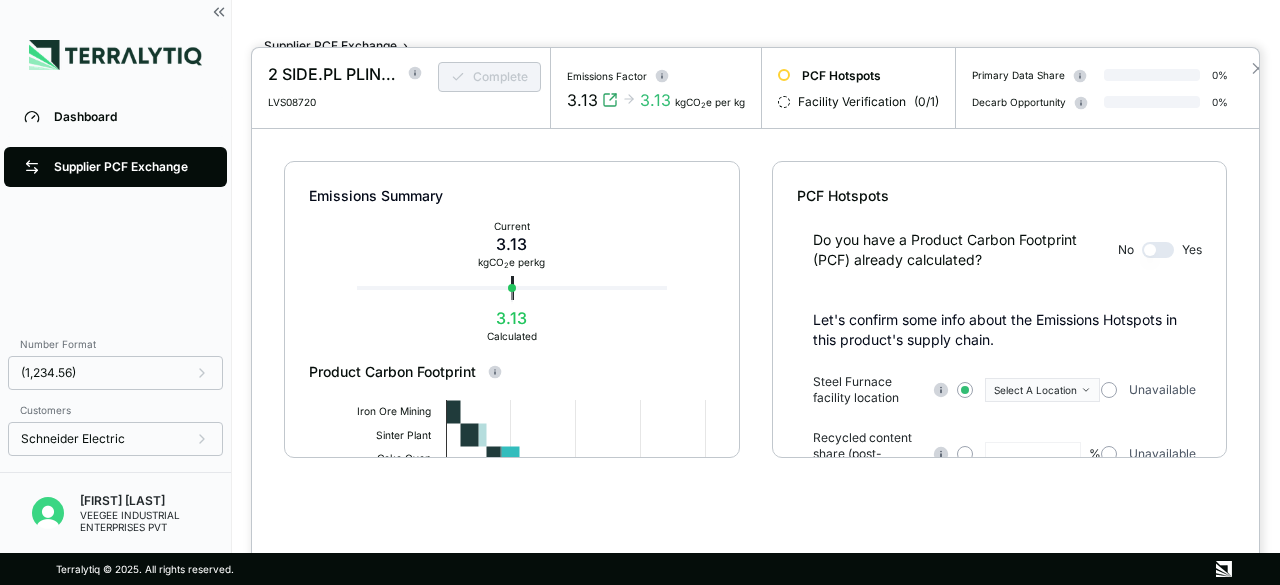 click on "Select A Location" at bounding box center [1035, 390] 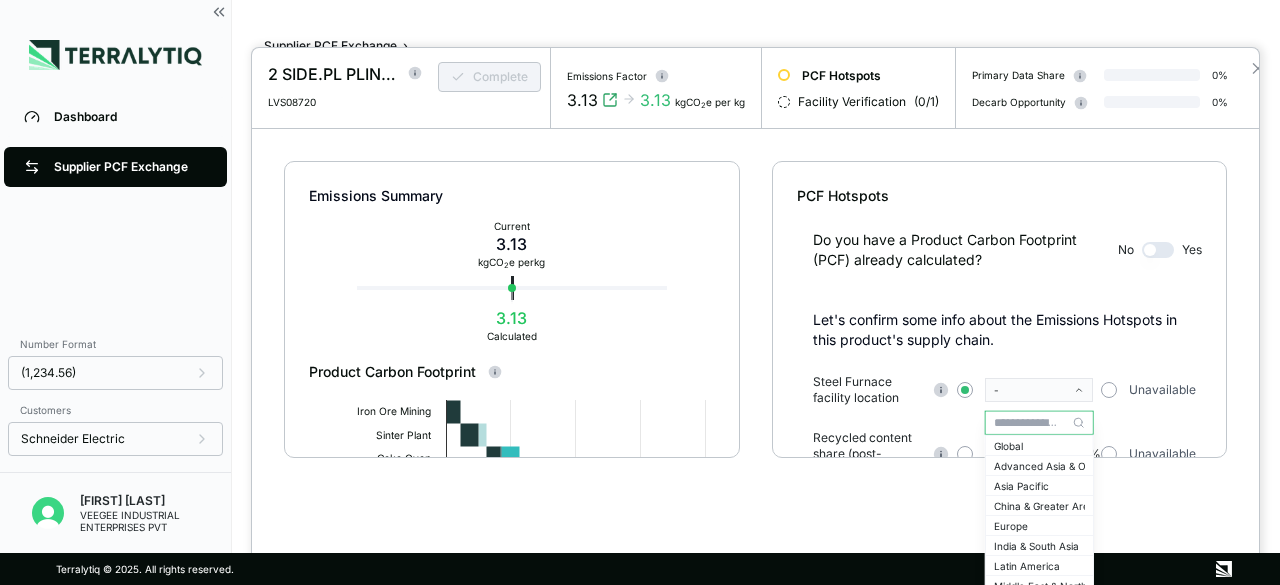 click at bounding box center (1039, 423) 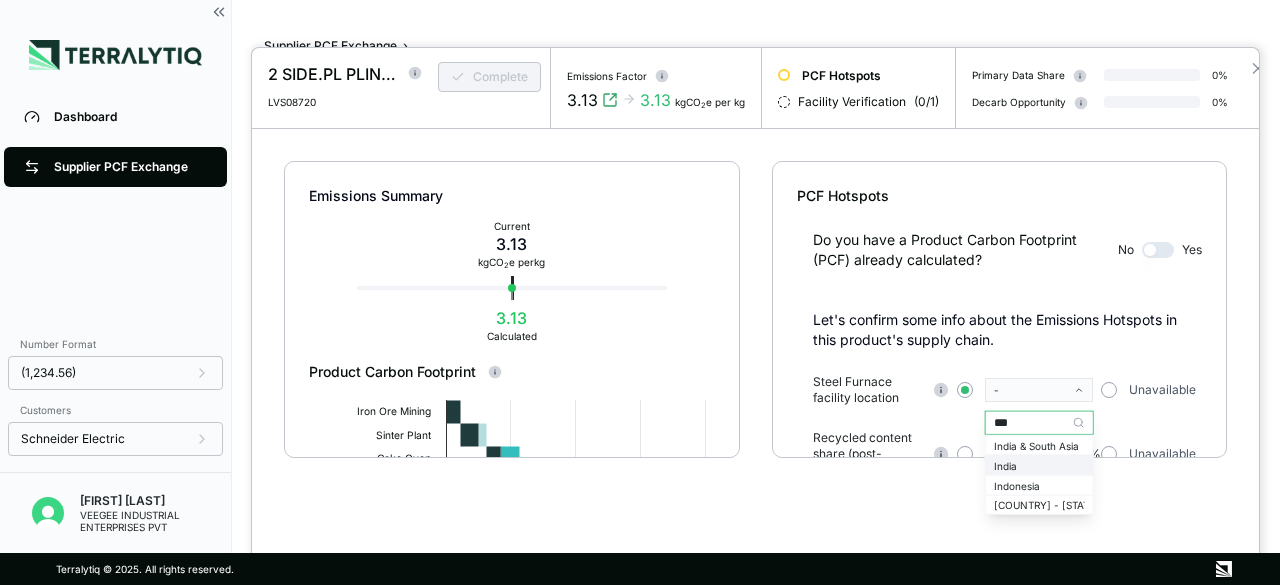 type on "***" 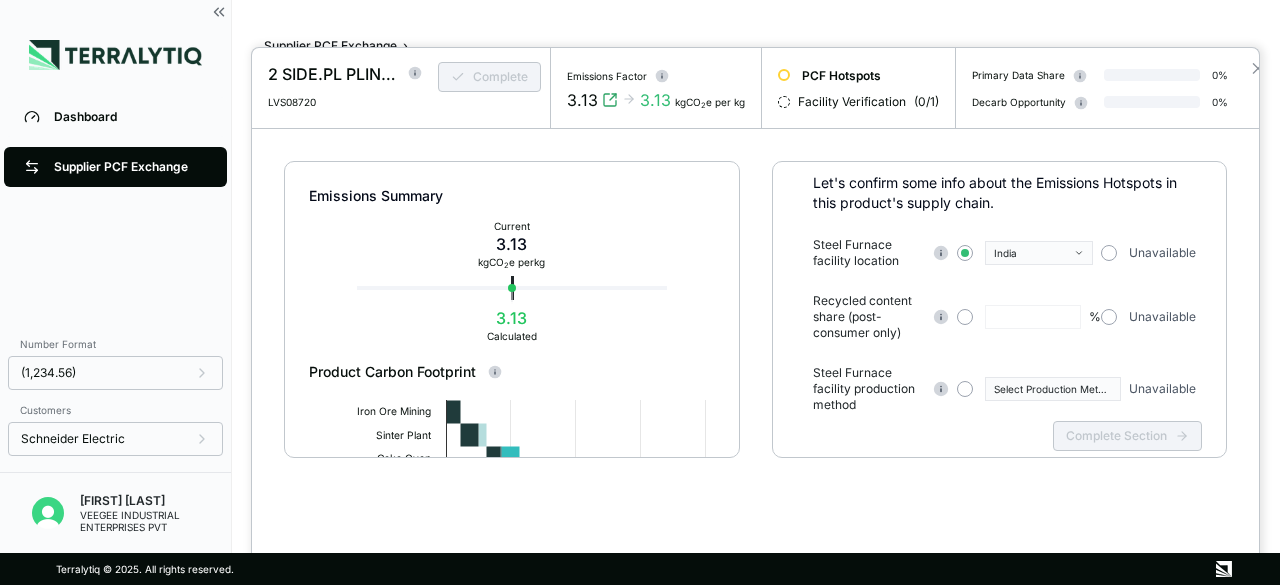 scroll, scrollTop: 169, scrollLeft: 0, axis: vertical 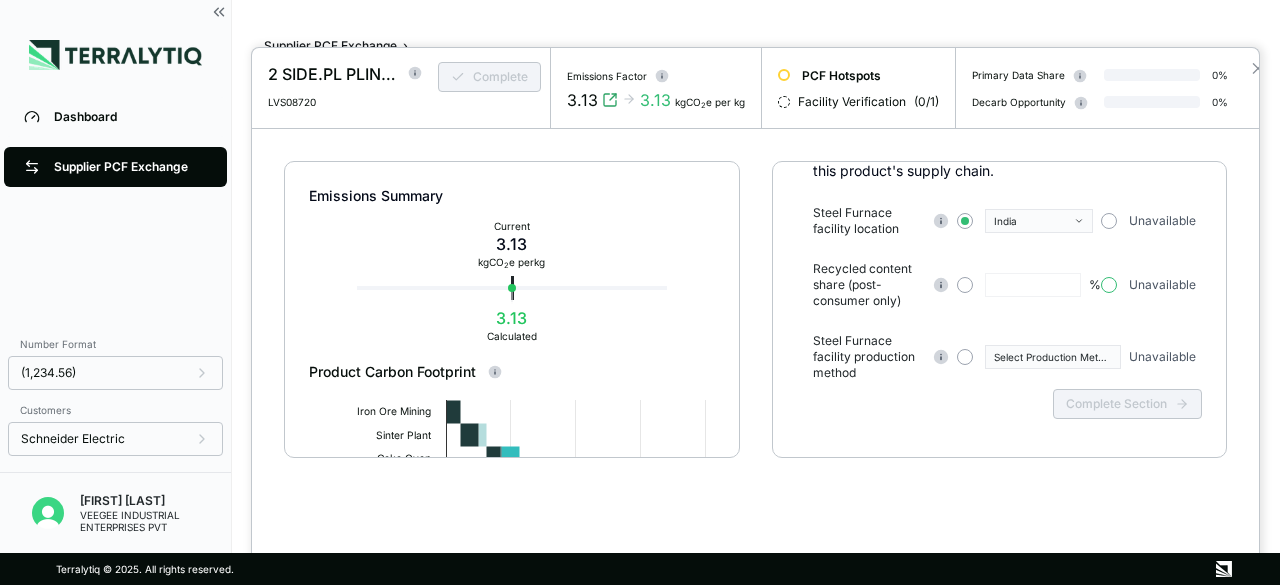 click at bounding box center (1109, 285) 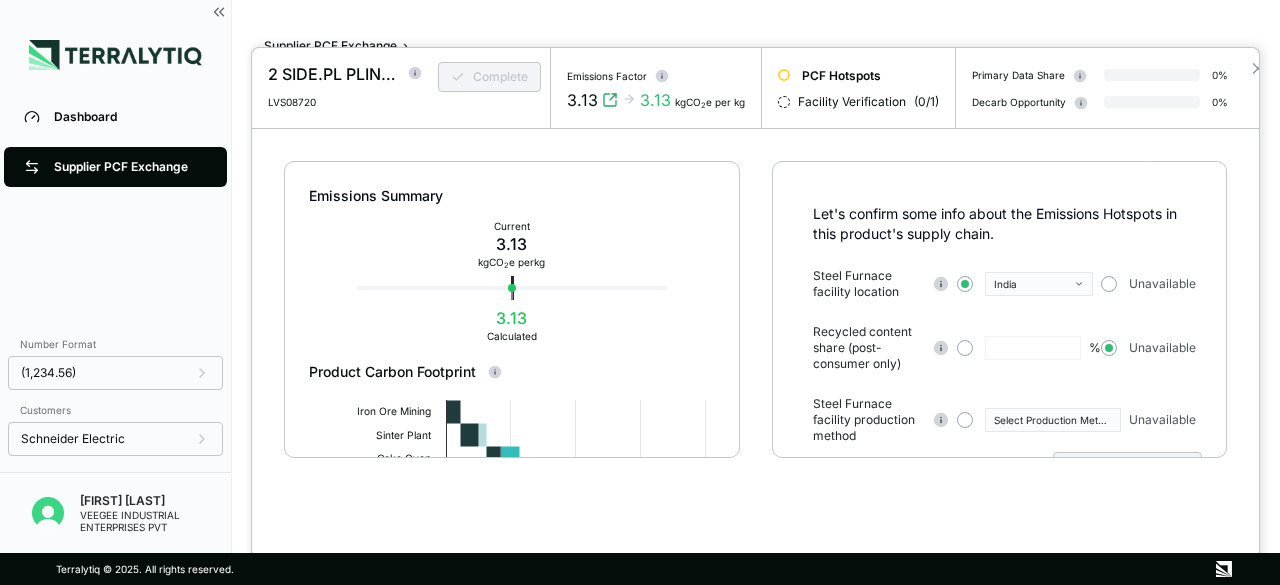 scroll, scrollTop: 169, scrollLeft: 0, axis: vertical 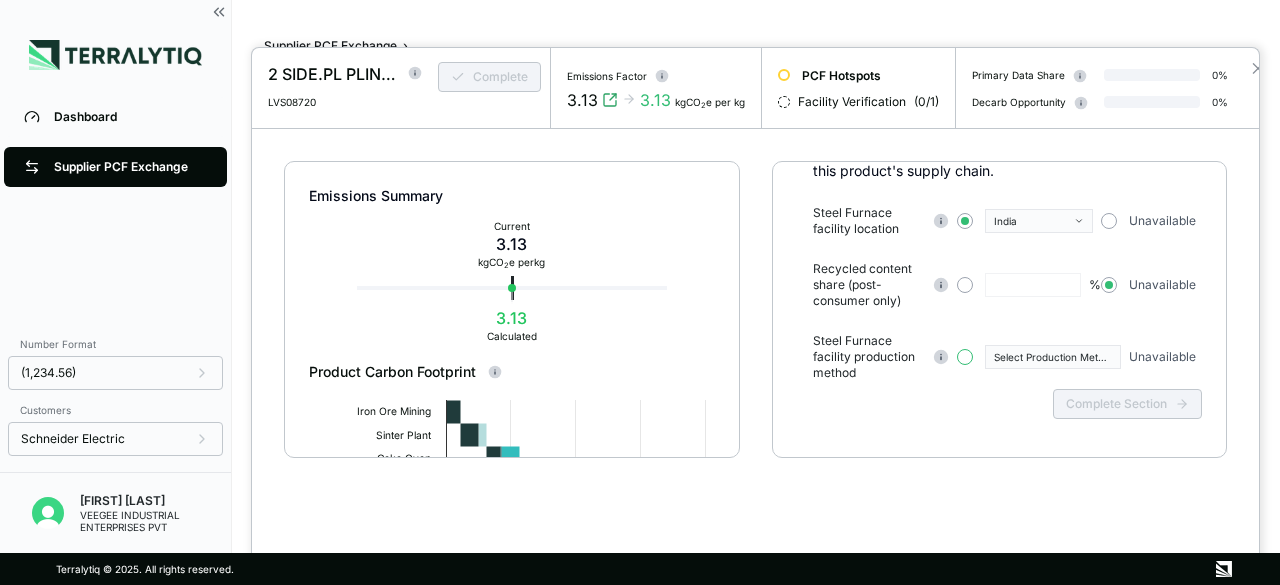 click at bounding box center [965, 357] 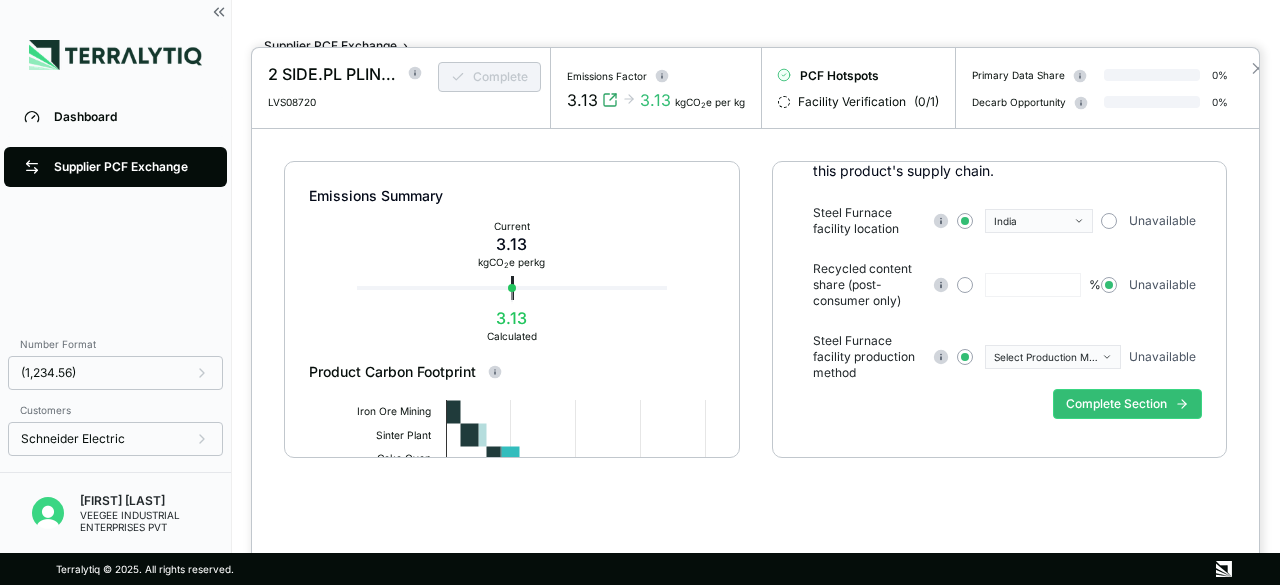 click on "Select Production Method" at bounding box center [1046, 357] 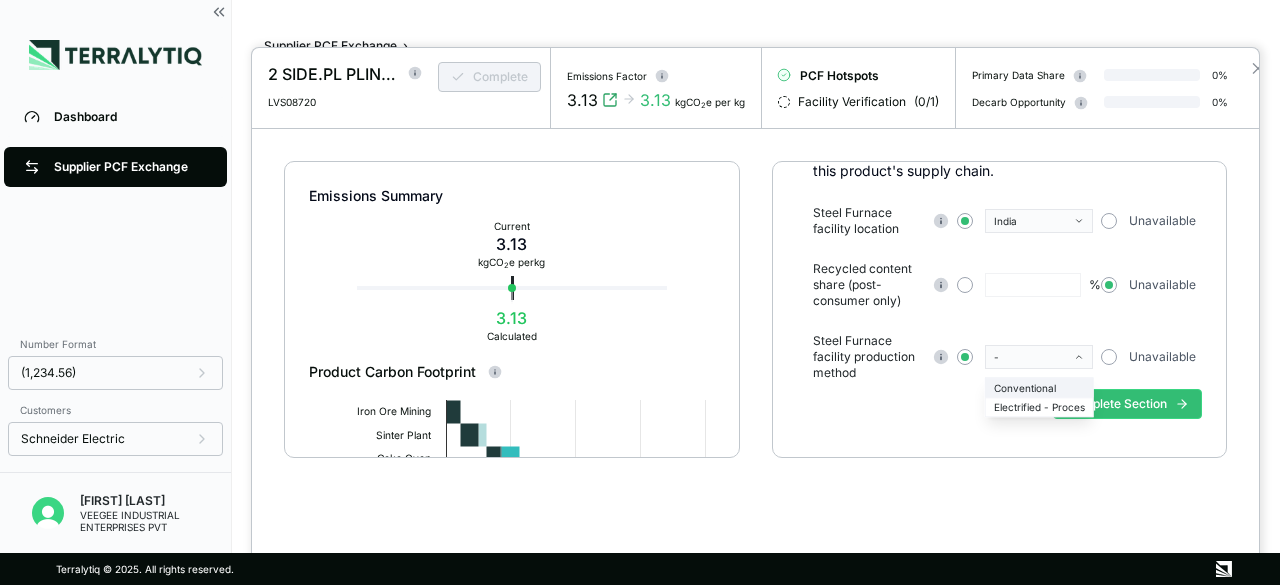 click on "Conventional" at bounding box center [1039, 388] 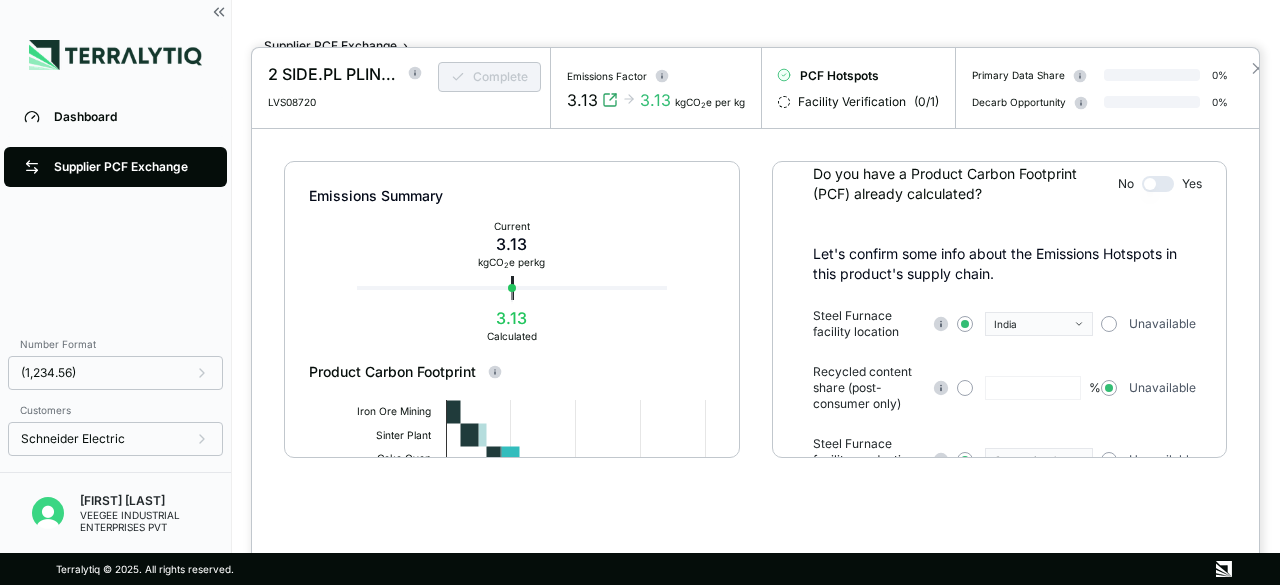 scroll, scrollTop: 169, scrollLeft: 0, axis: vertical 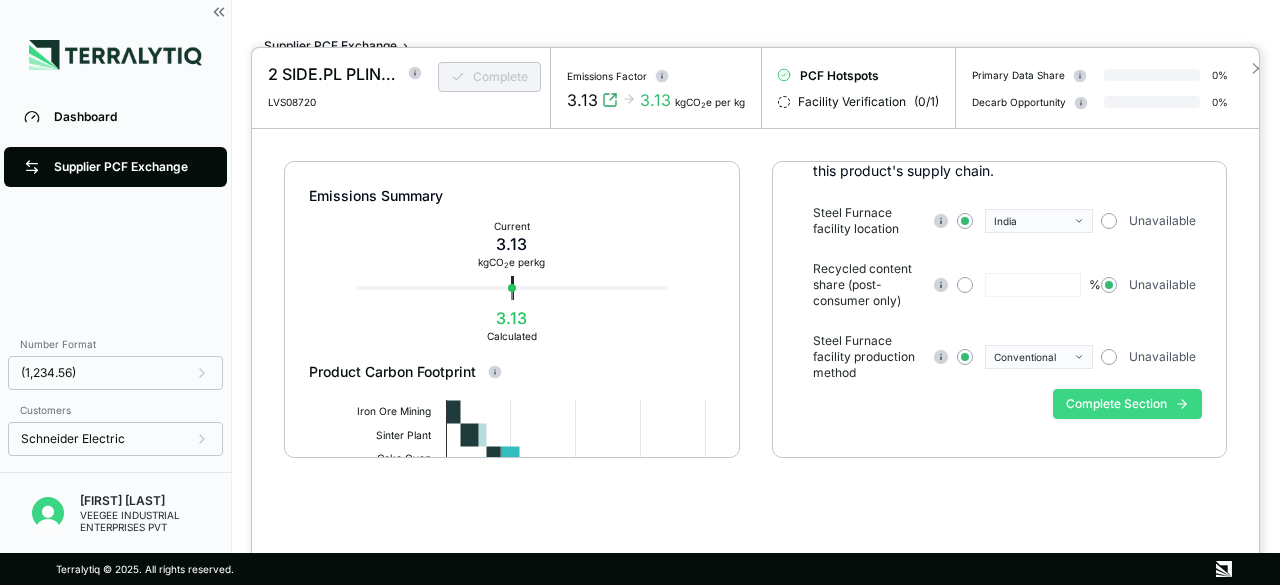click on "Complete Section" at bounding box center (1127, 404) 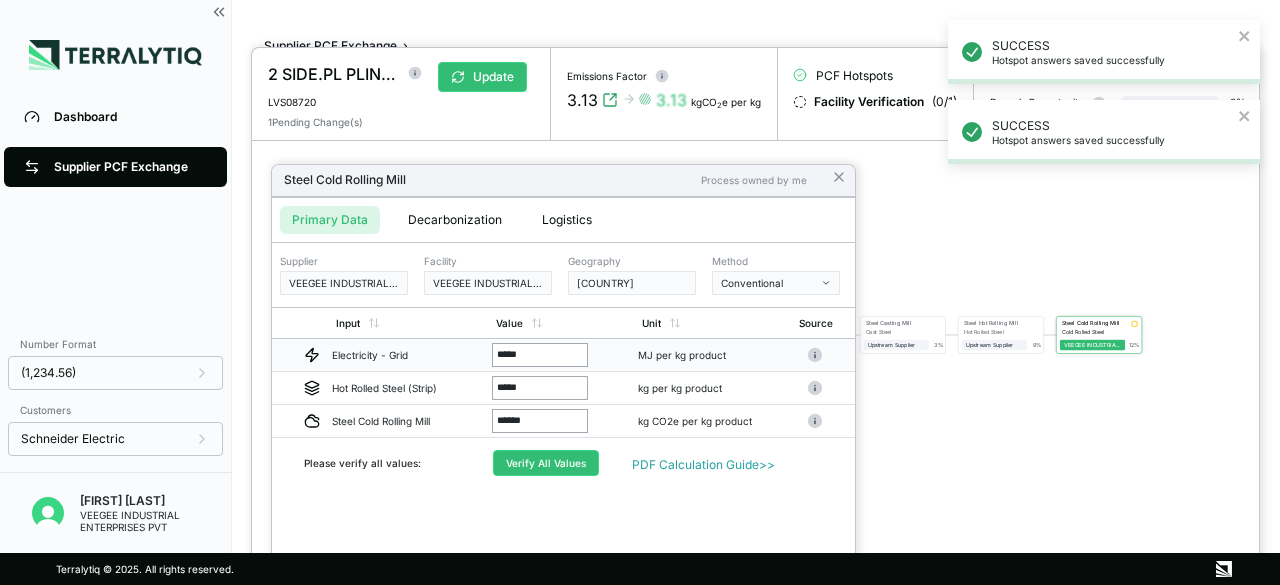 click on "*****" at bounding box center [540, 355] 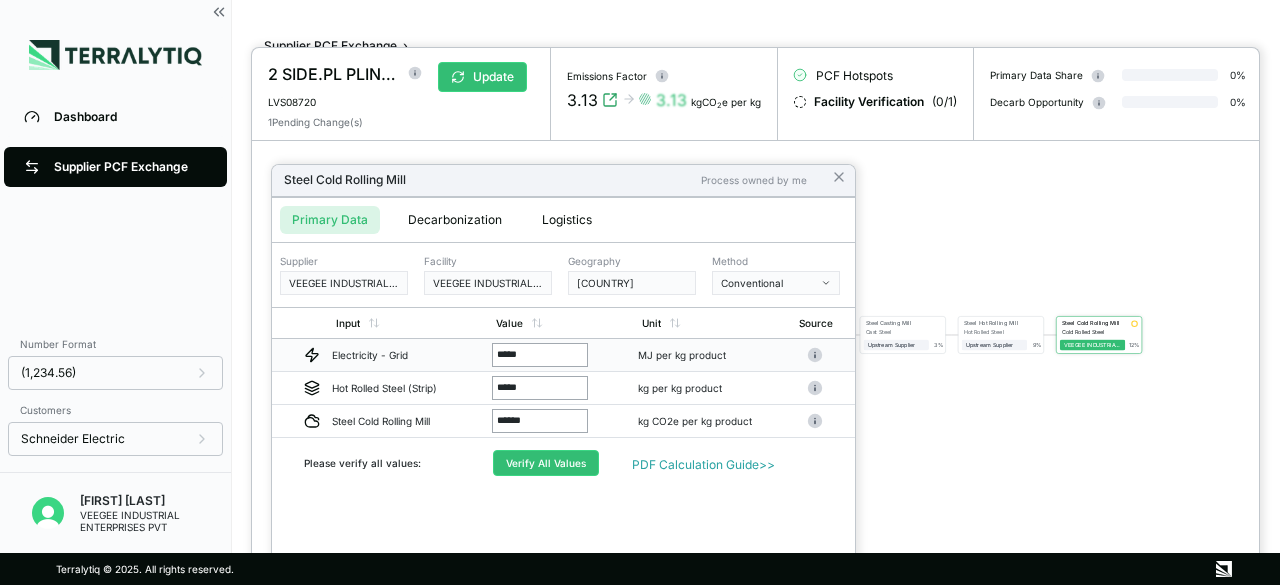 drag, startPoint x: 544, startPoint y: 355, endPoint x: 493, endPoint y: 355, distance: 51 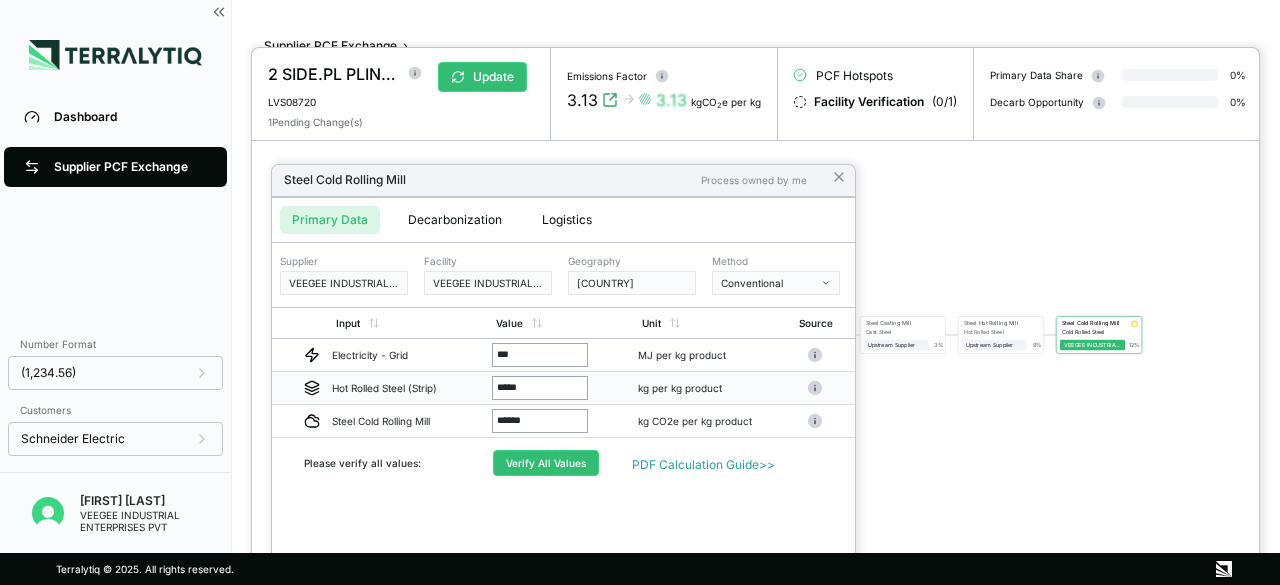 type on "****" 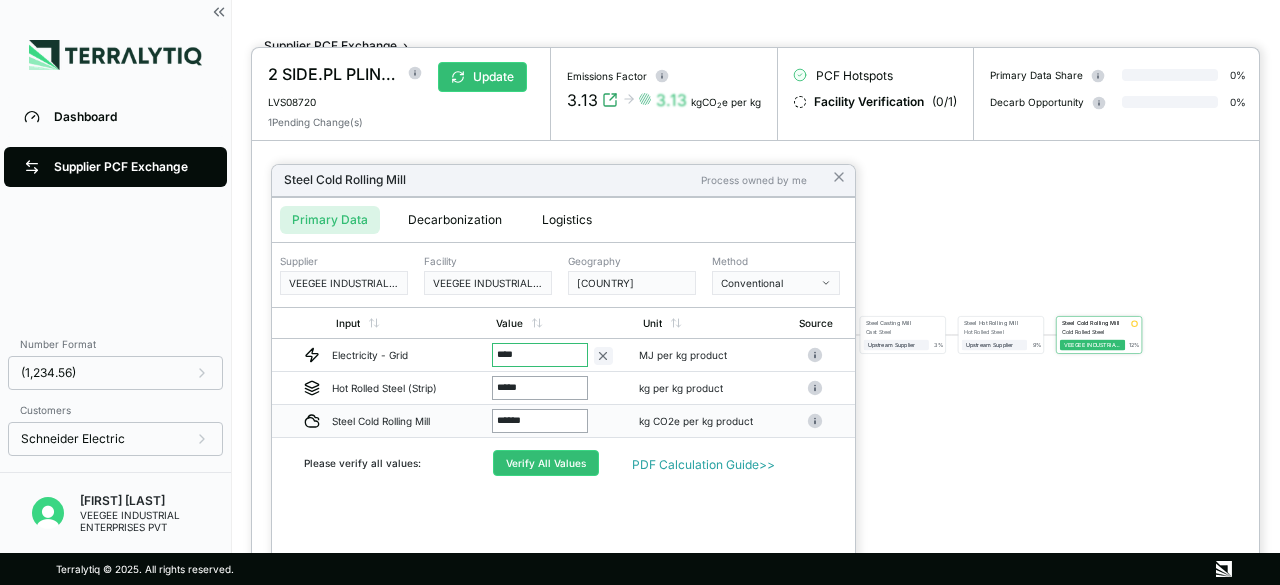 click on "******" at bounding box center [540, 421] 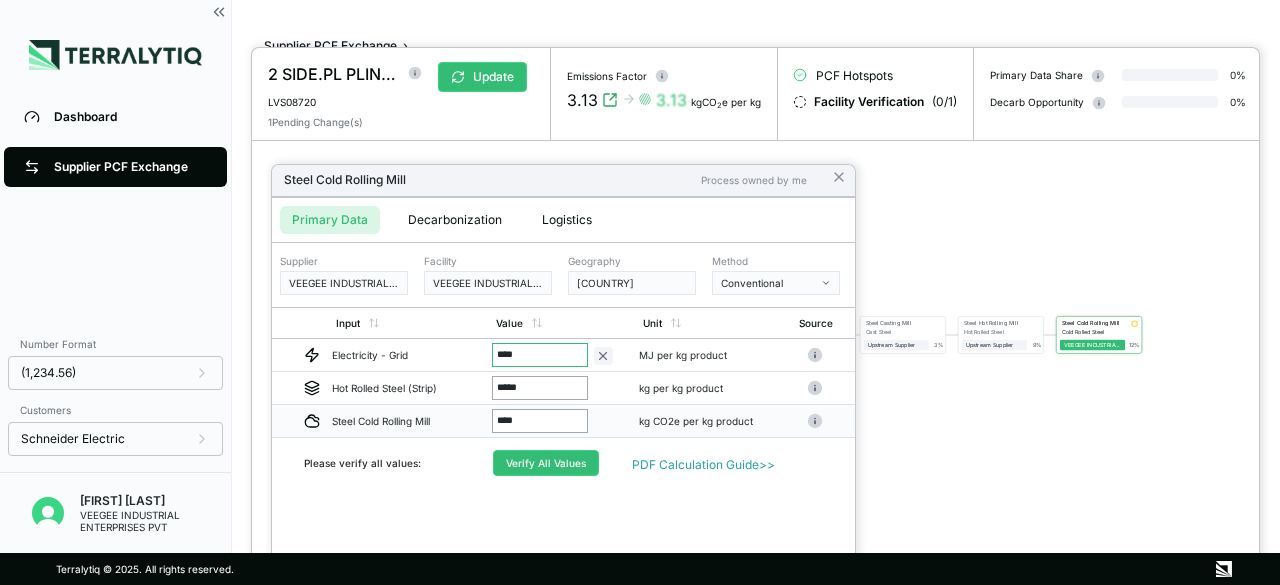 type on "*****" 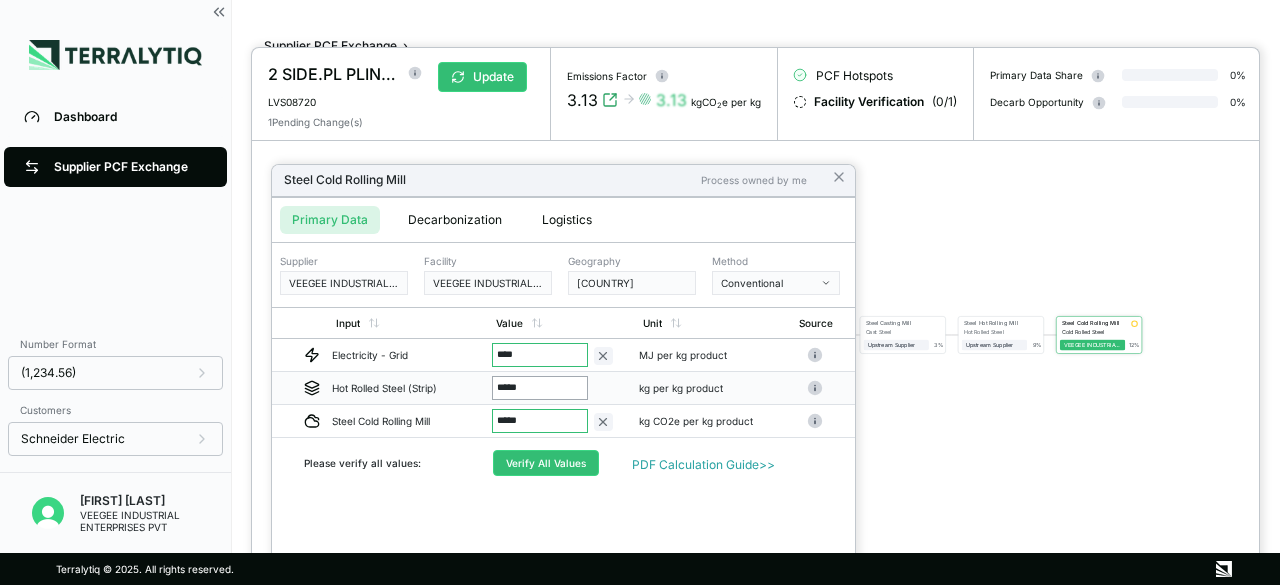 click on "*****" at bounding box center (540, 388) 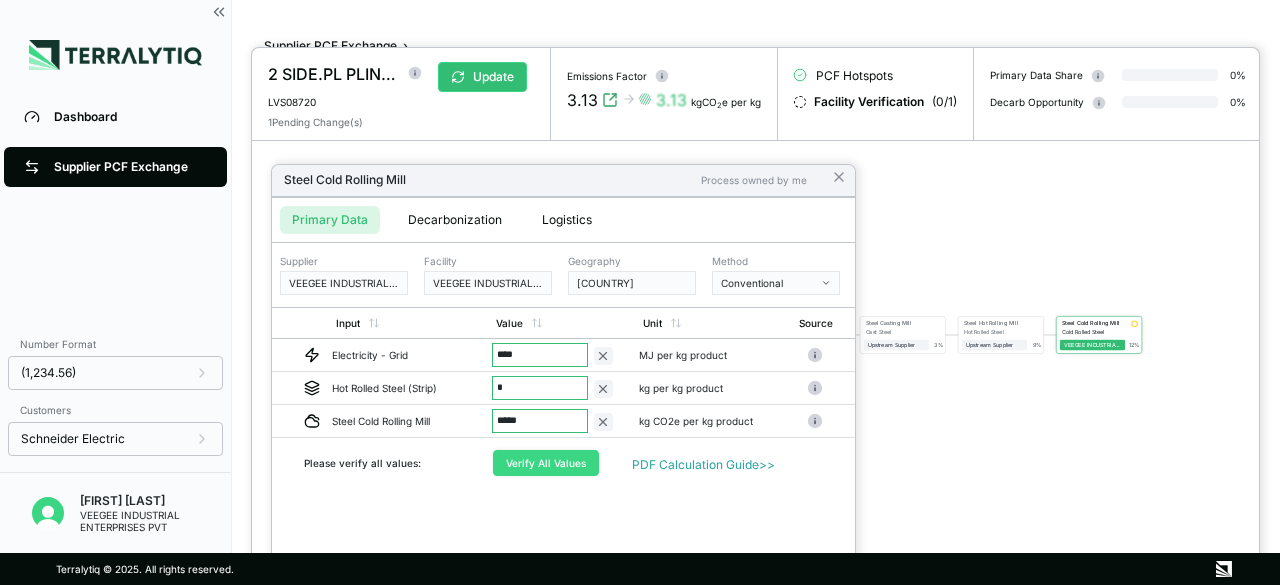 click on "Verify All Values" at bounding box center (546, 463) 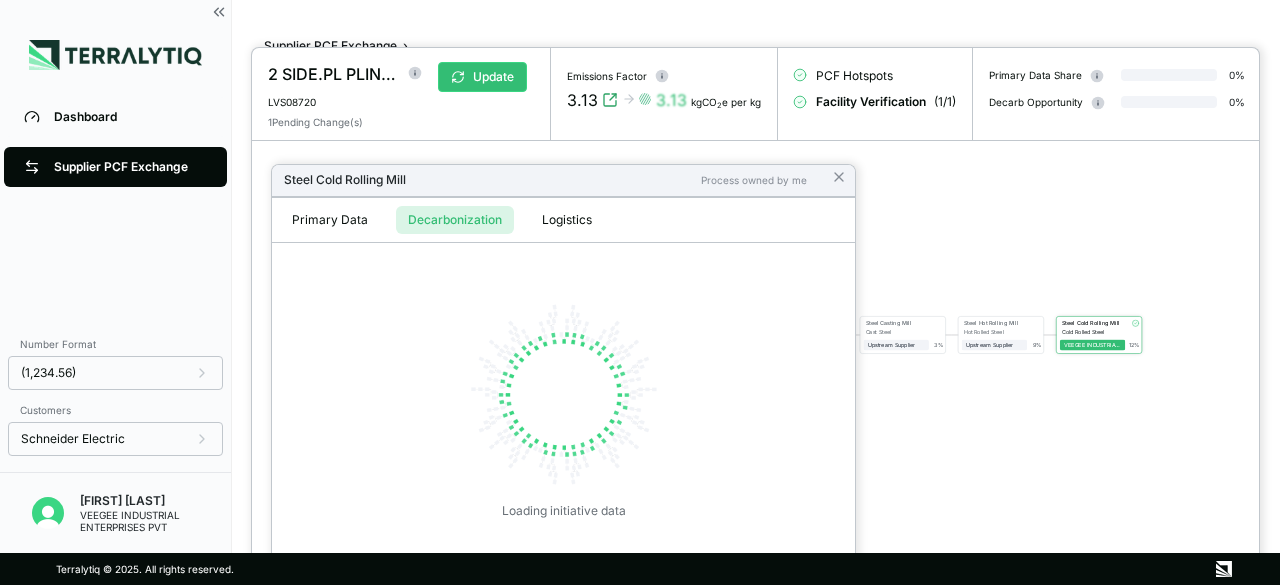 click on "Decarbonization" at bounding box center (455, 220) 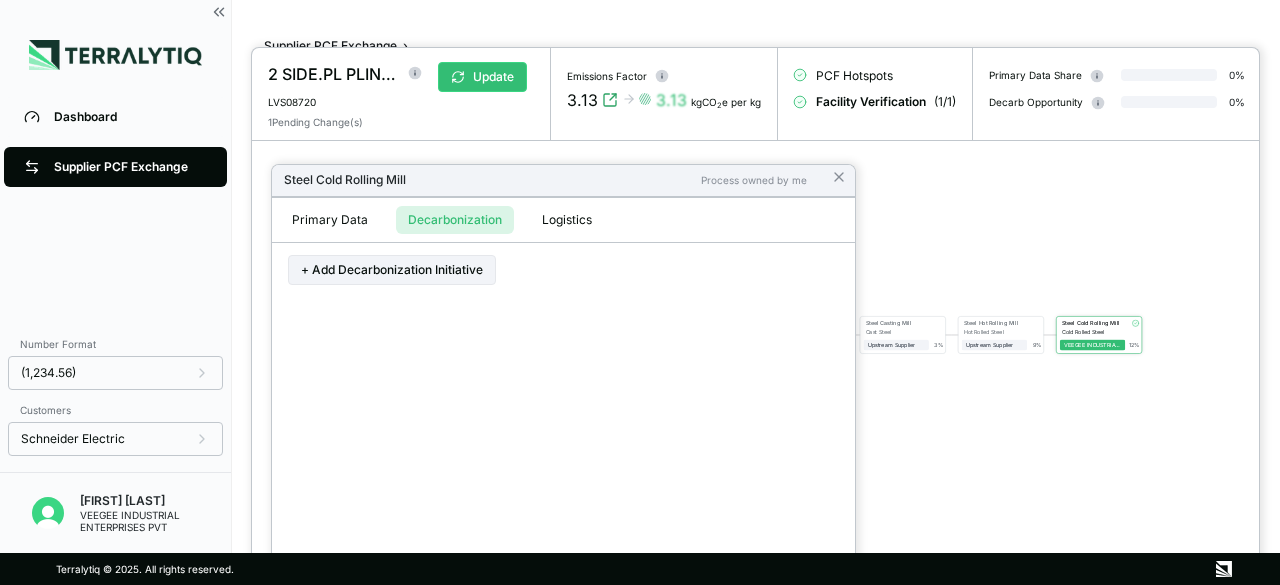 click on "Logistics" at bounding box center [567, 220] 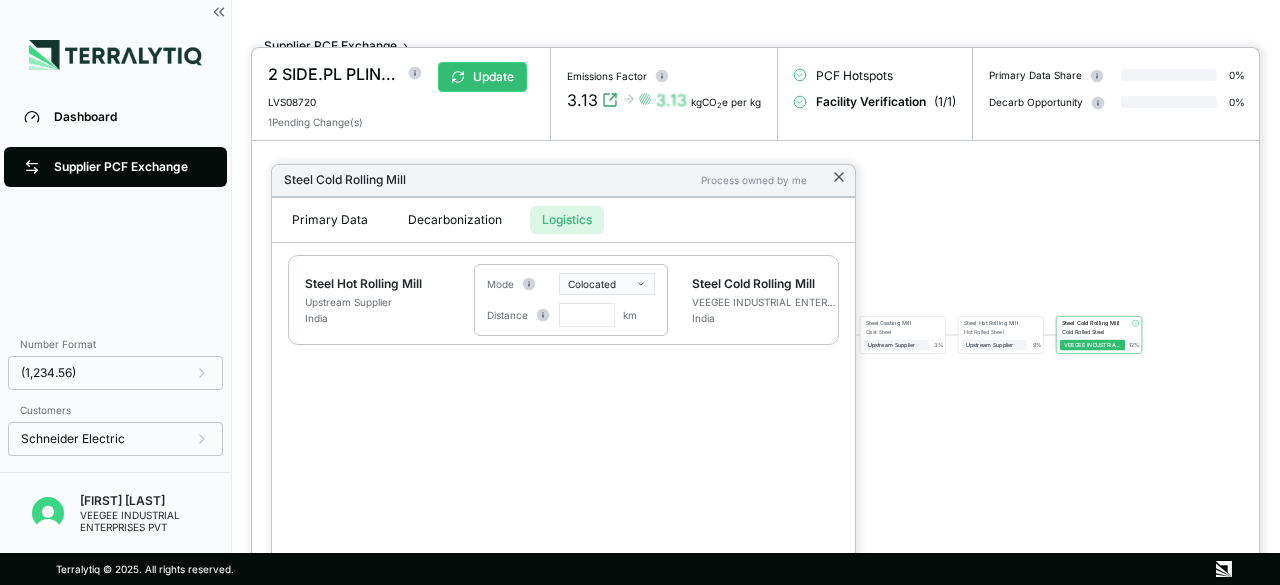 click 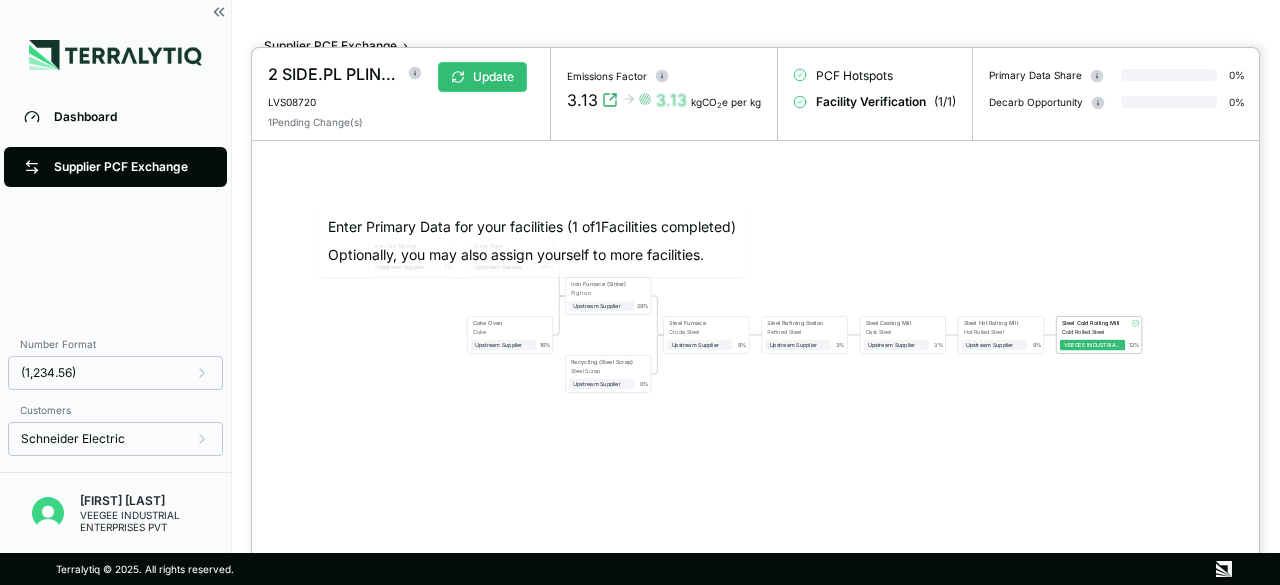 click at bounding box center [640, 292] 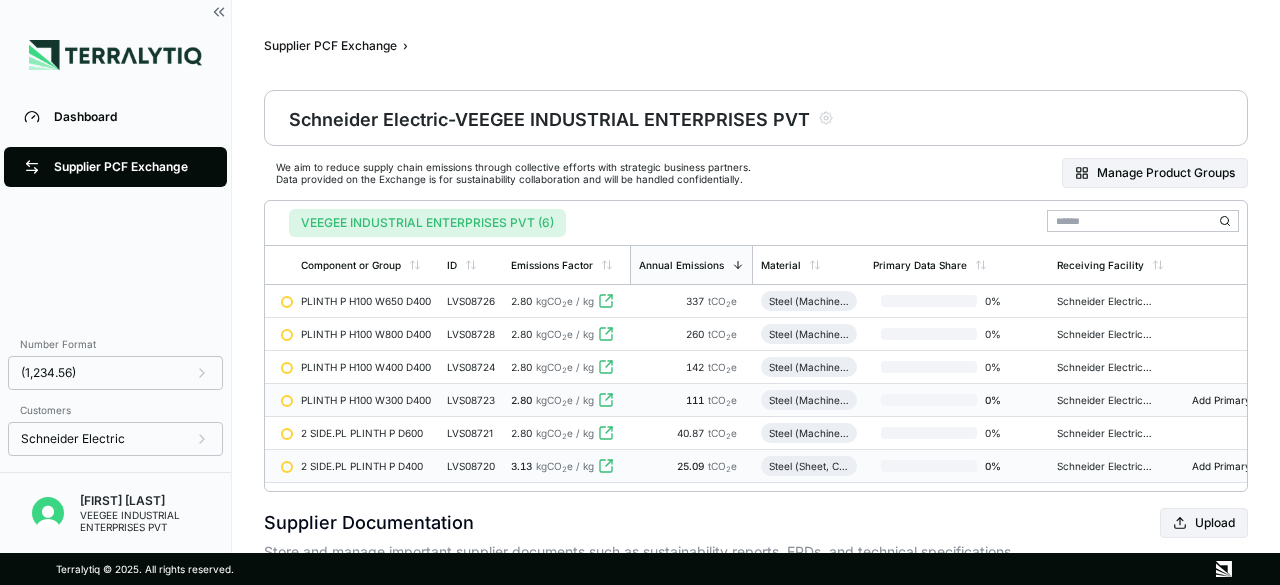 scroll, scrollTop: 0, scrollLeft: 0, axis: both 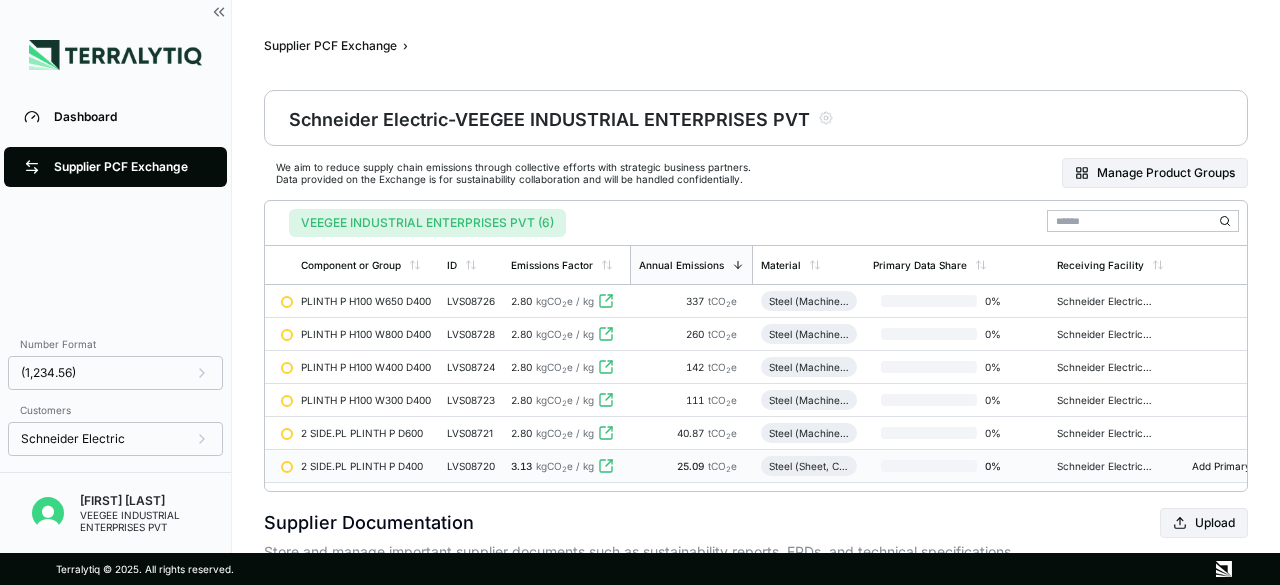 click on "Supplier PCF Exchange" at bounding box center (115, 167) 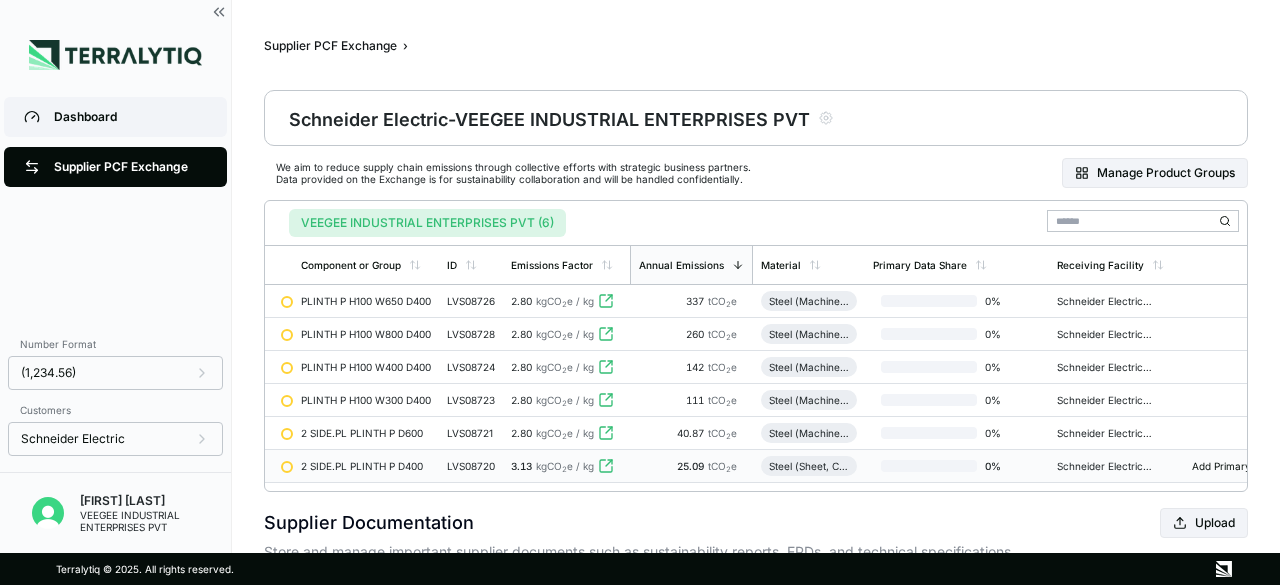 click on "Dashboard" at bounding box center (130, 117) 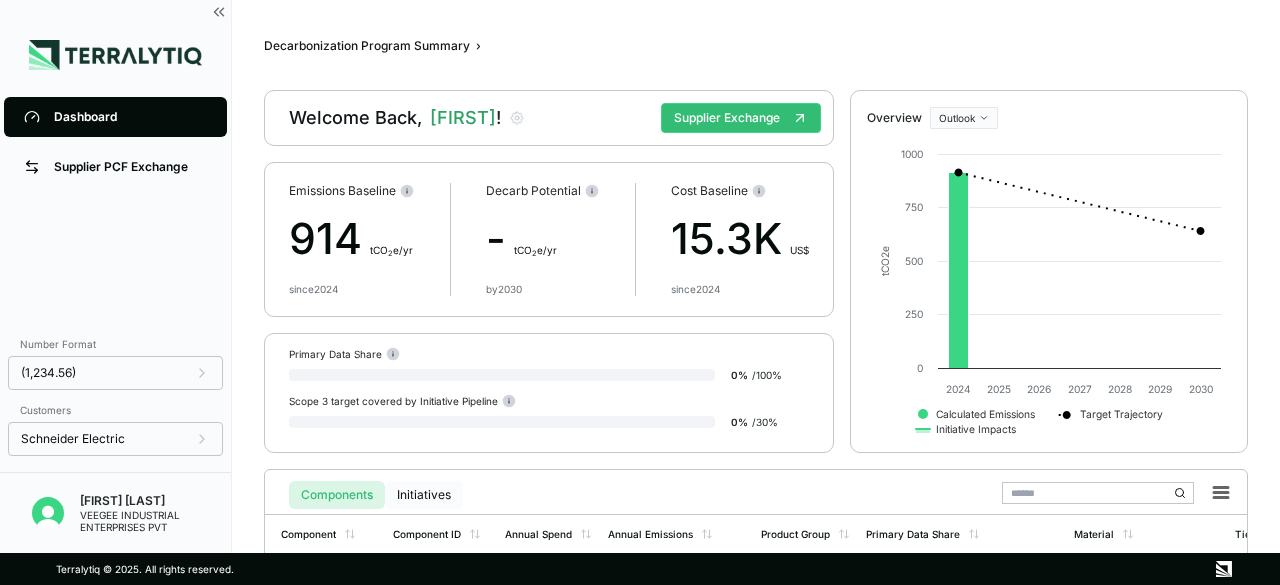 click on "Initiatives" at bounding box center [424, 495] 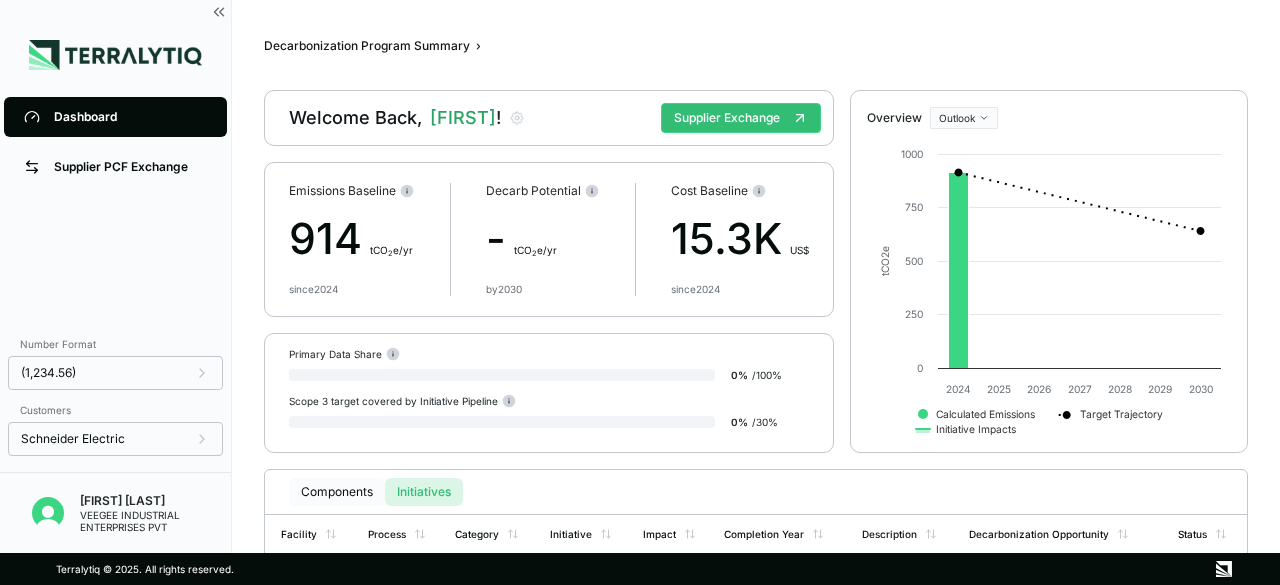 click on "Components" at bounding box center (337, 492) 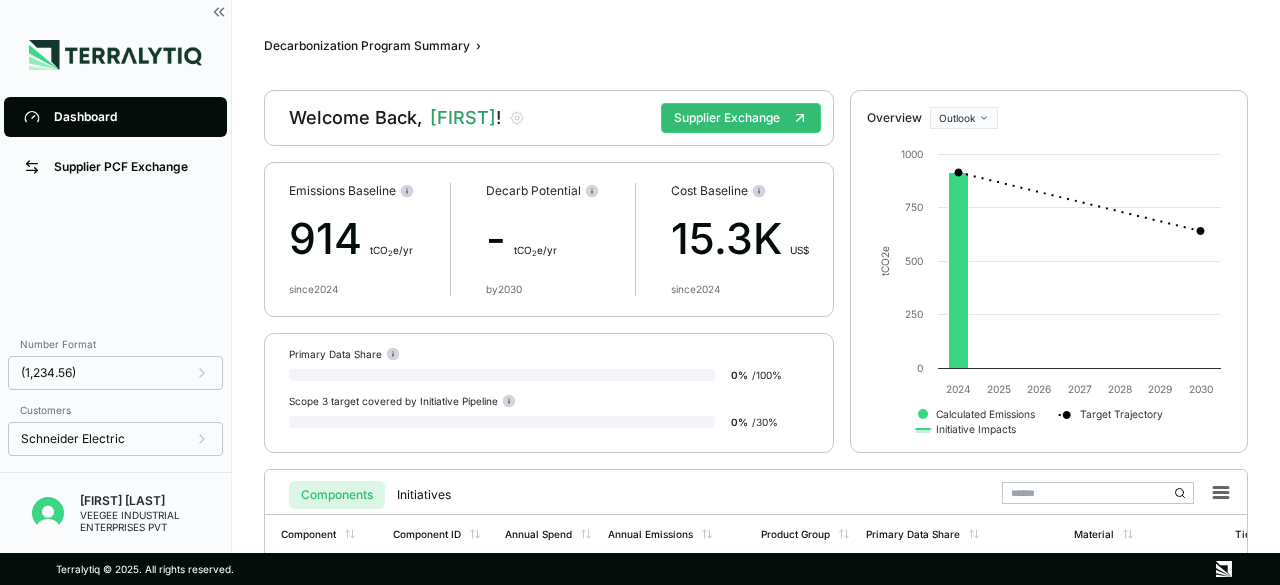 click on "Welcome Back,   Prateek ! Supplier Exchange" at bounding box center (549, 118) 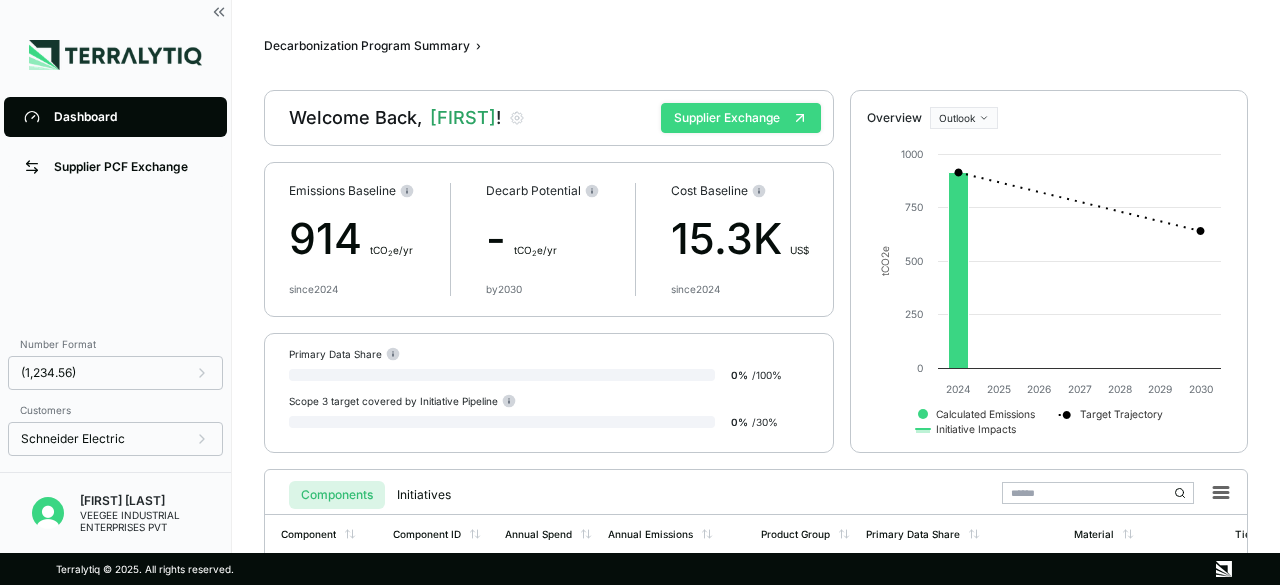 click on "Supplier Exchange" at bounding box center (741, 118) 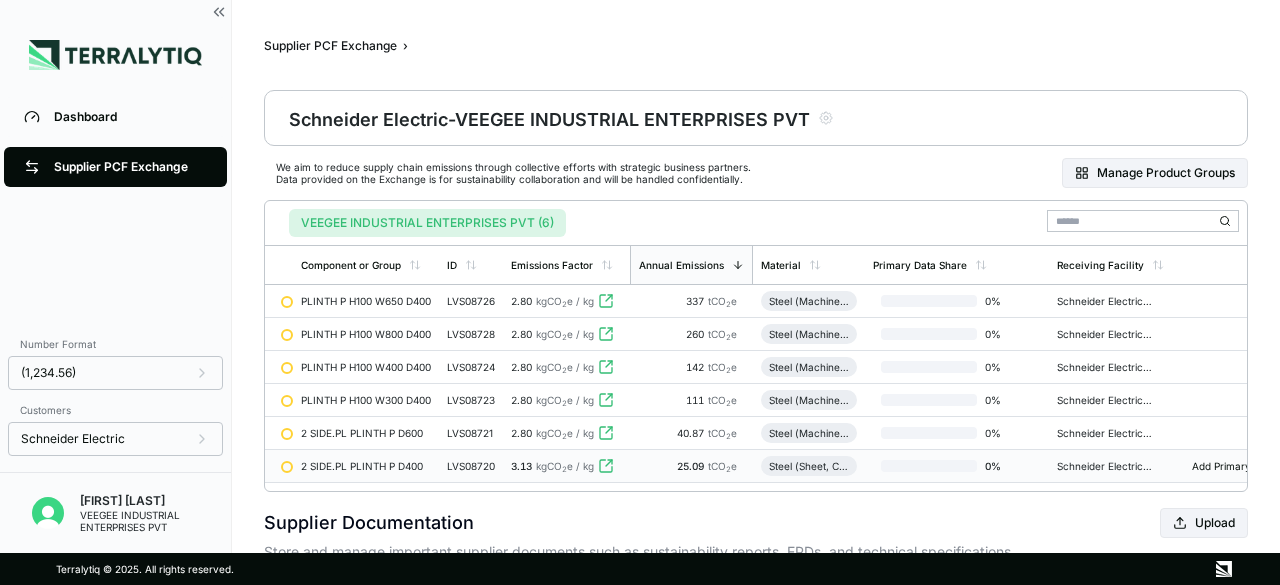 click on "Add Primary Data" at bounding box center (1234, 466) 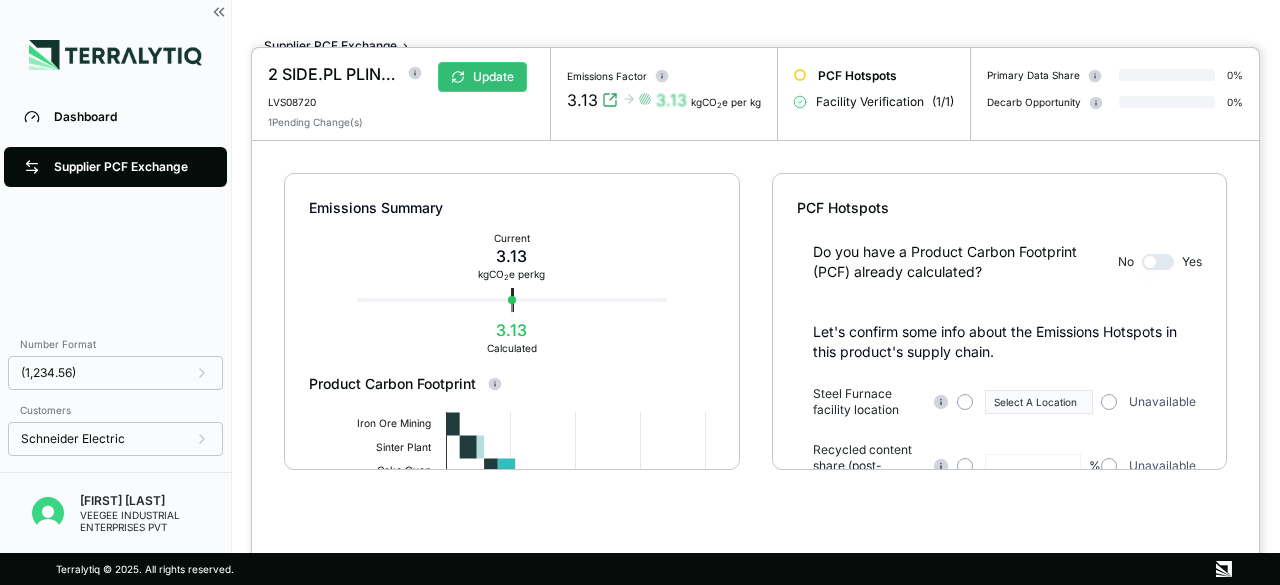 scroll, scrollTop: 169, scrollLeft: 0, axis: vertical 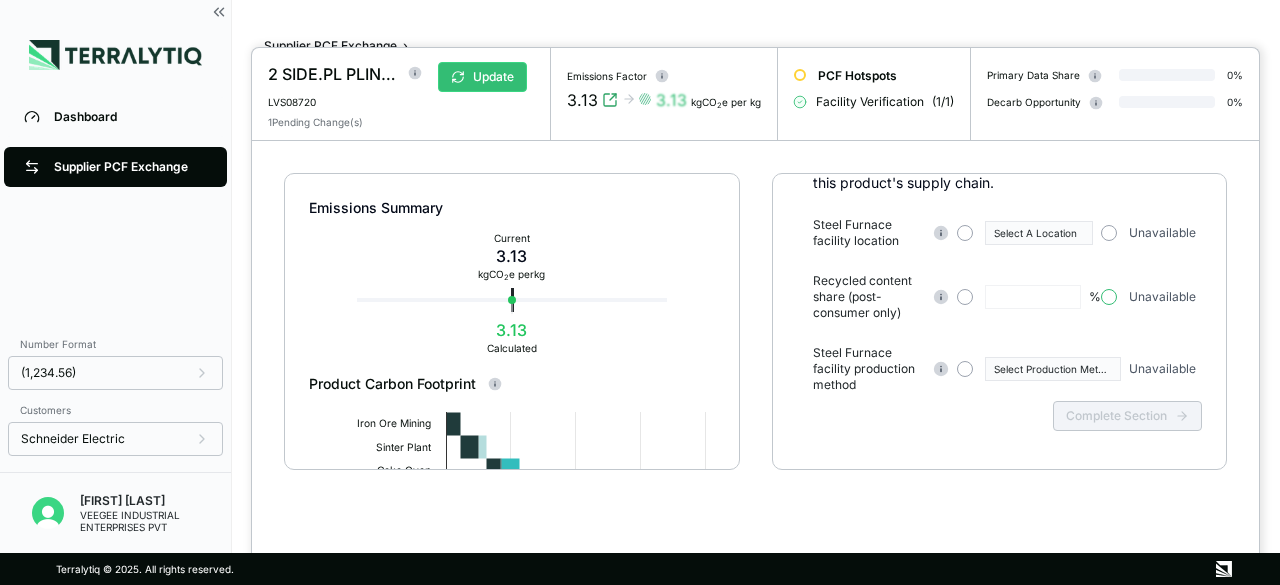 click at bounding box center (1109, 297) 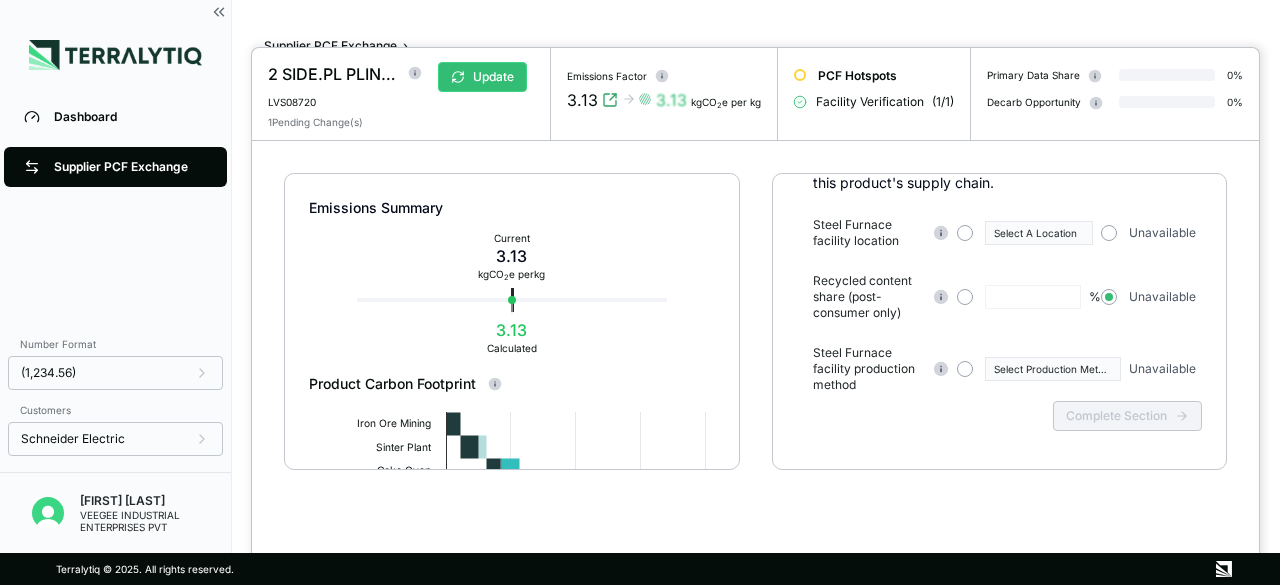 click on "Select A Location" at bounding box center (1025, 233) 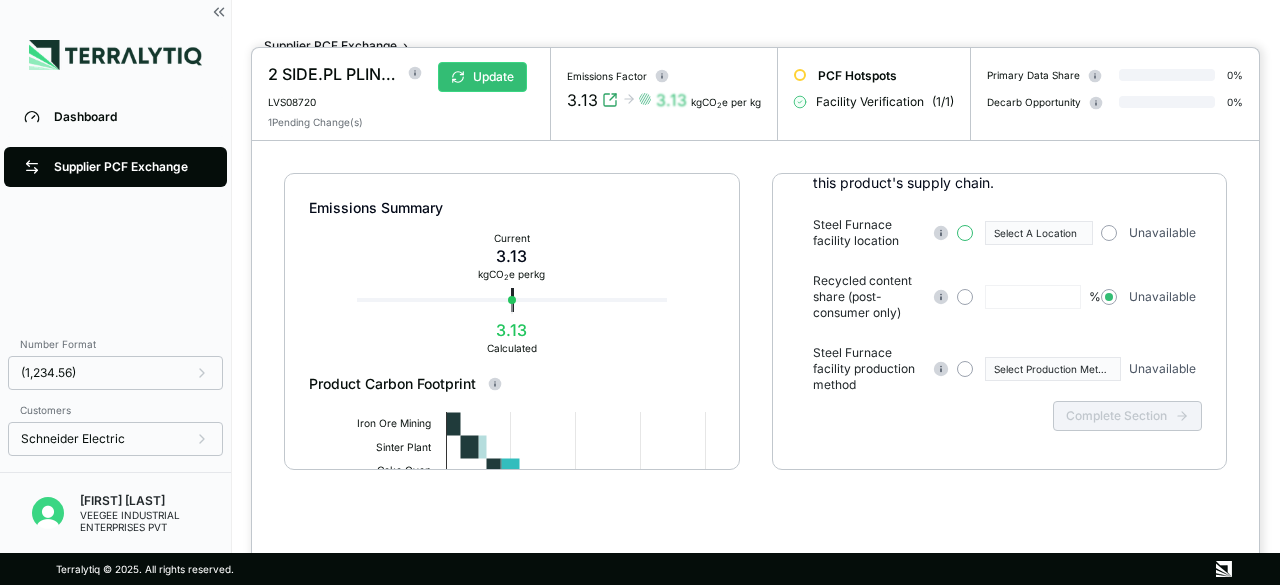 drag, startPoint x: 973, startPoint y: 247, endPoint x: 963, endPoint y: 244, distance: 10.440307 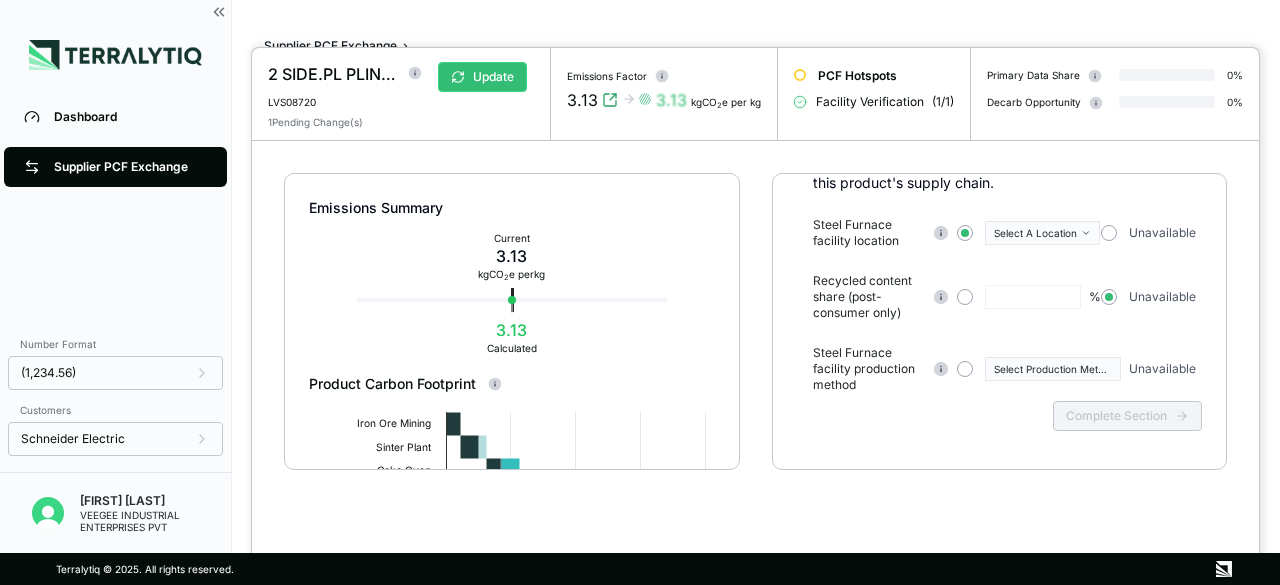 click on "Select A Location" at bounding box center [1035, 233] 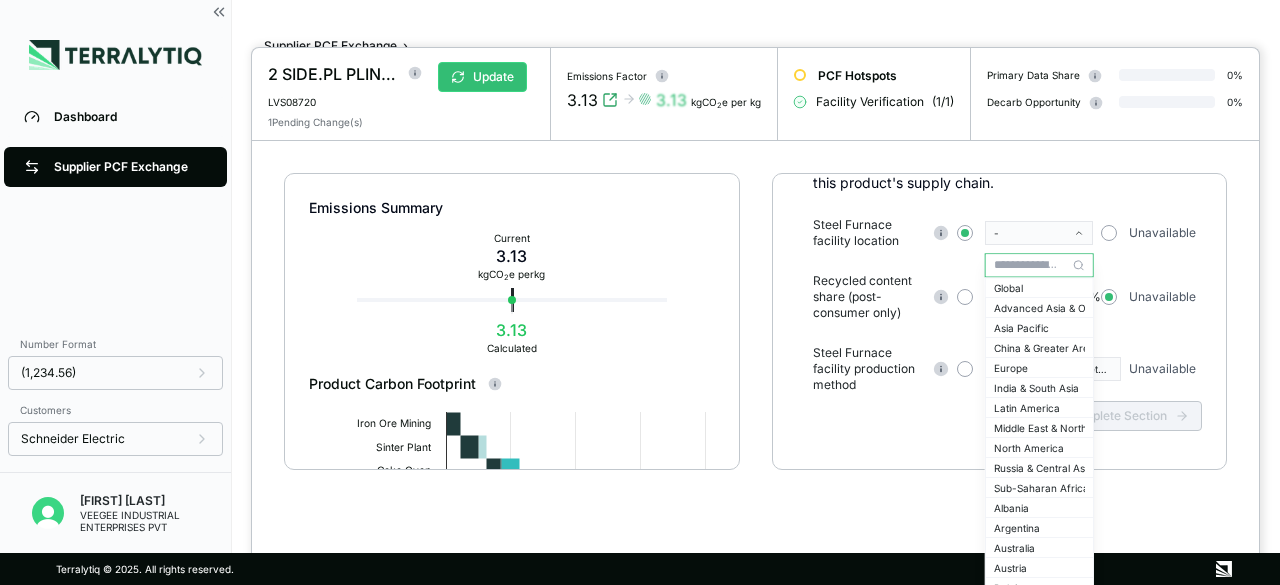 click at bounding box center (1039, 265) 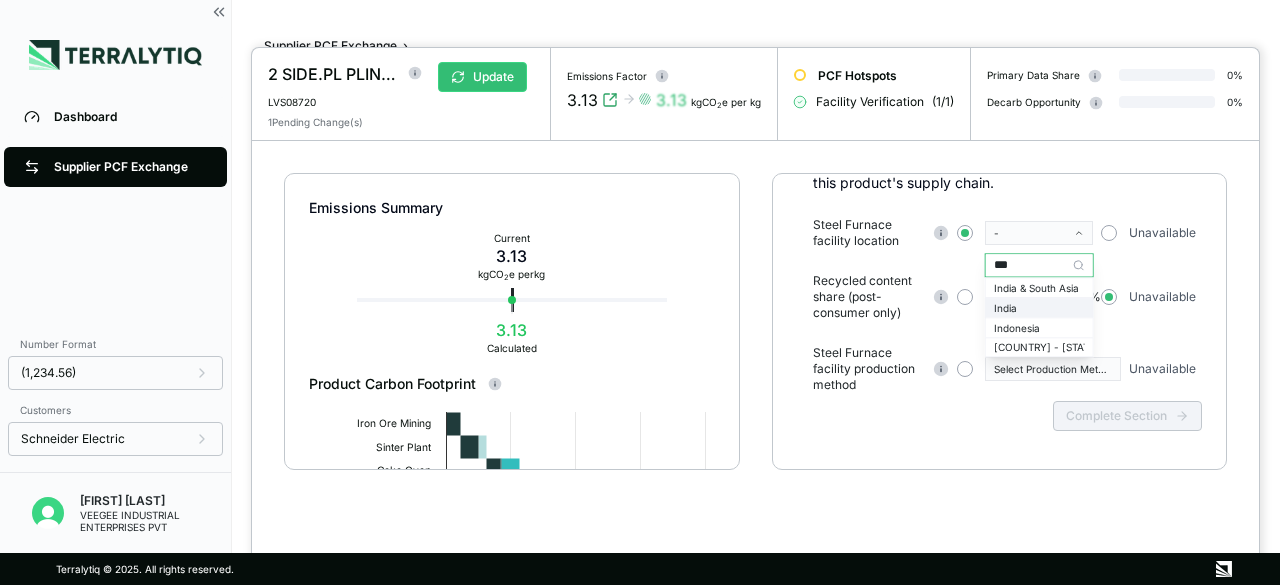type on "***" 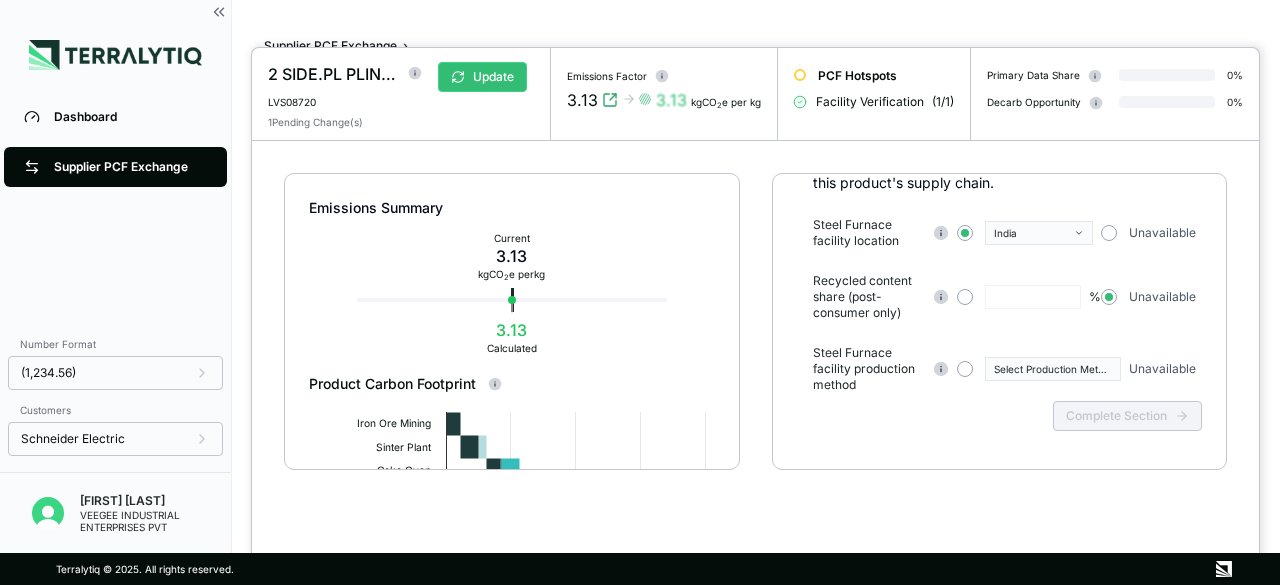 click on "Select Production Method" at bounding box center (1025, 369) 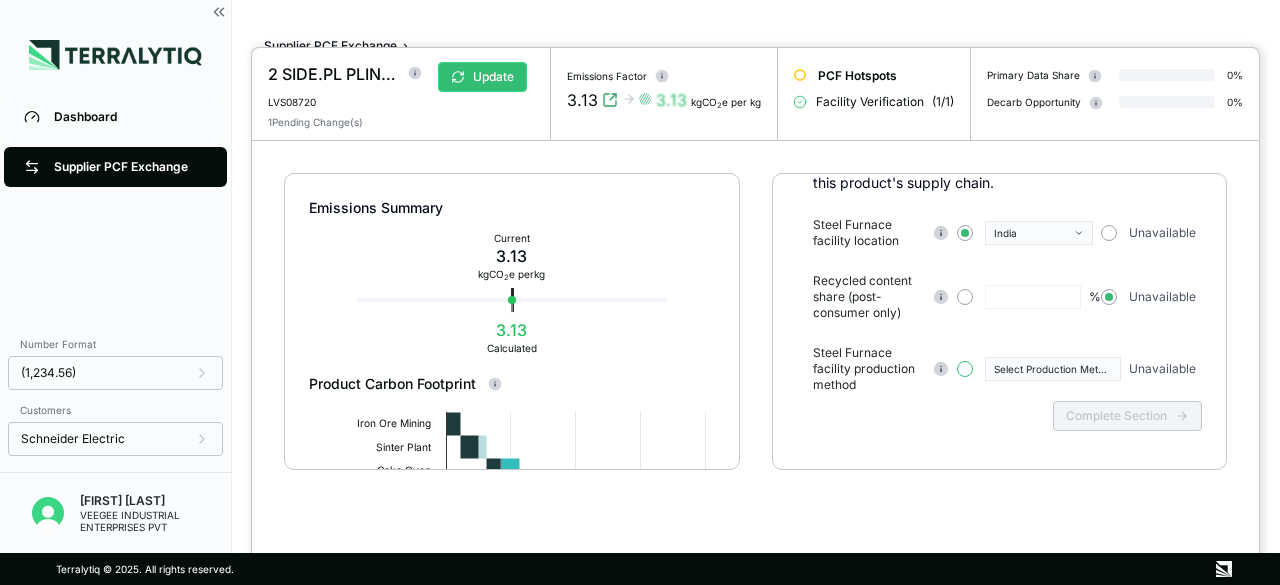 click at bounding box center [965, 369] 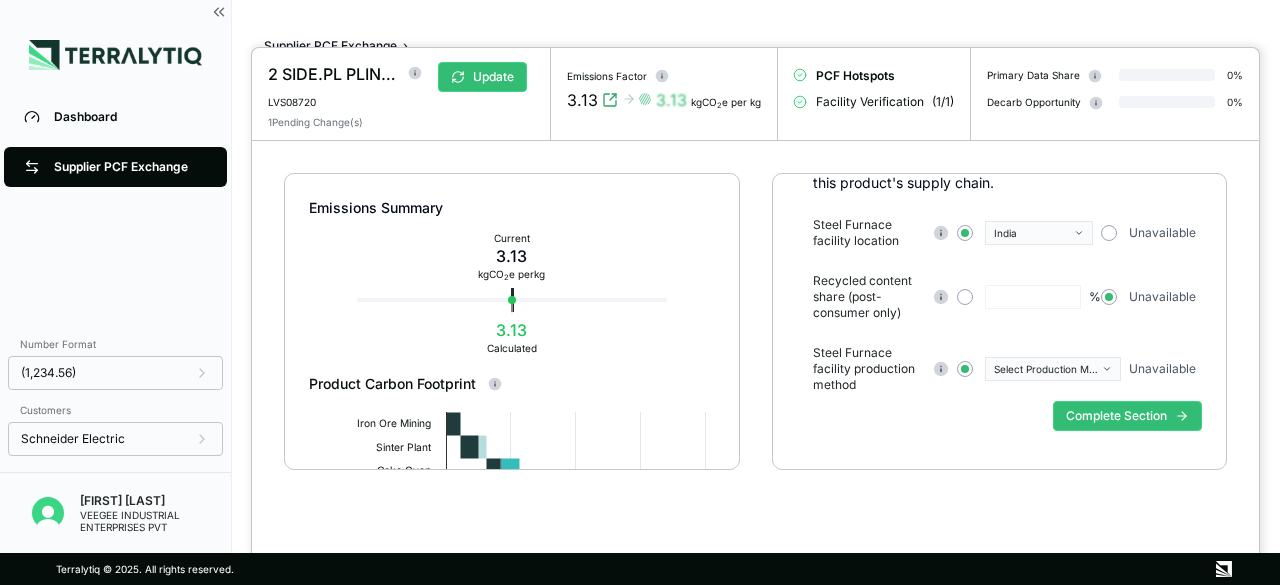 click on "Select Production Method" at bounding box center (1046, 369) 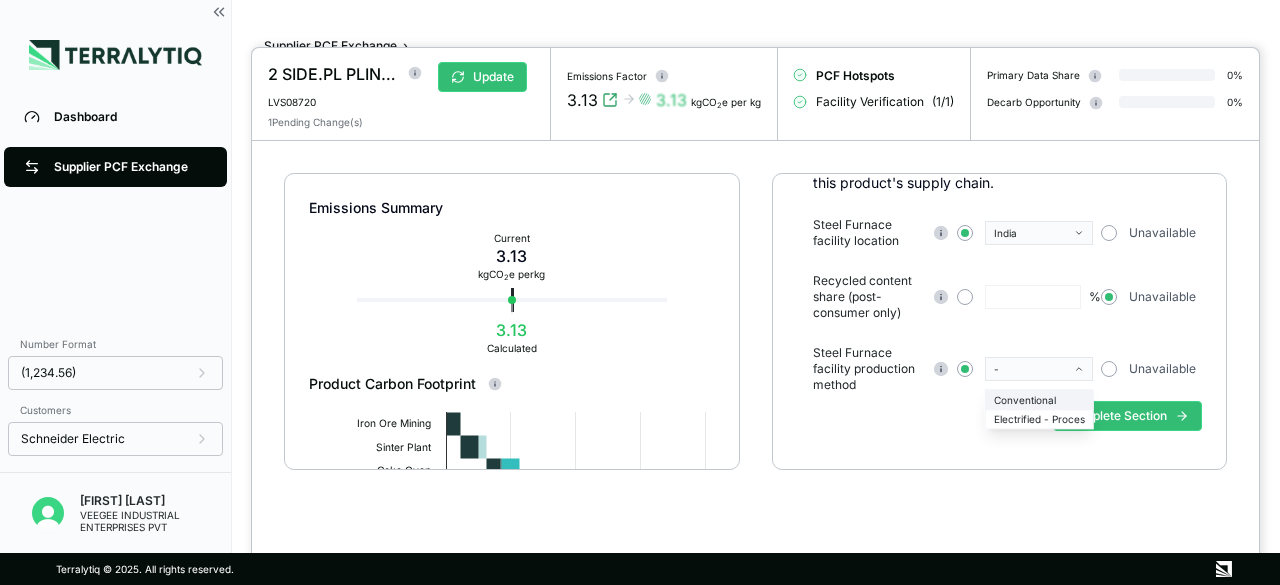click on "Conventional" at bounding box center [1039, 400] 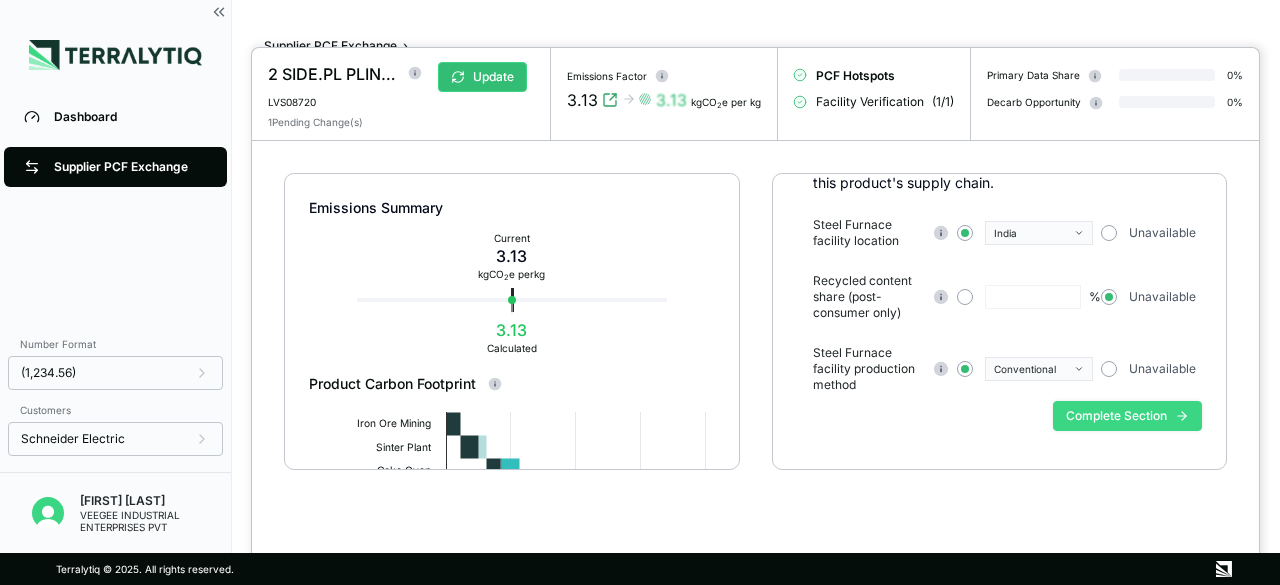 click on "Complete Section" at bounding box center [1127, 416] 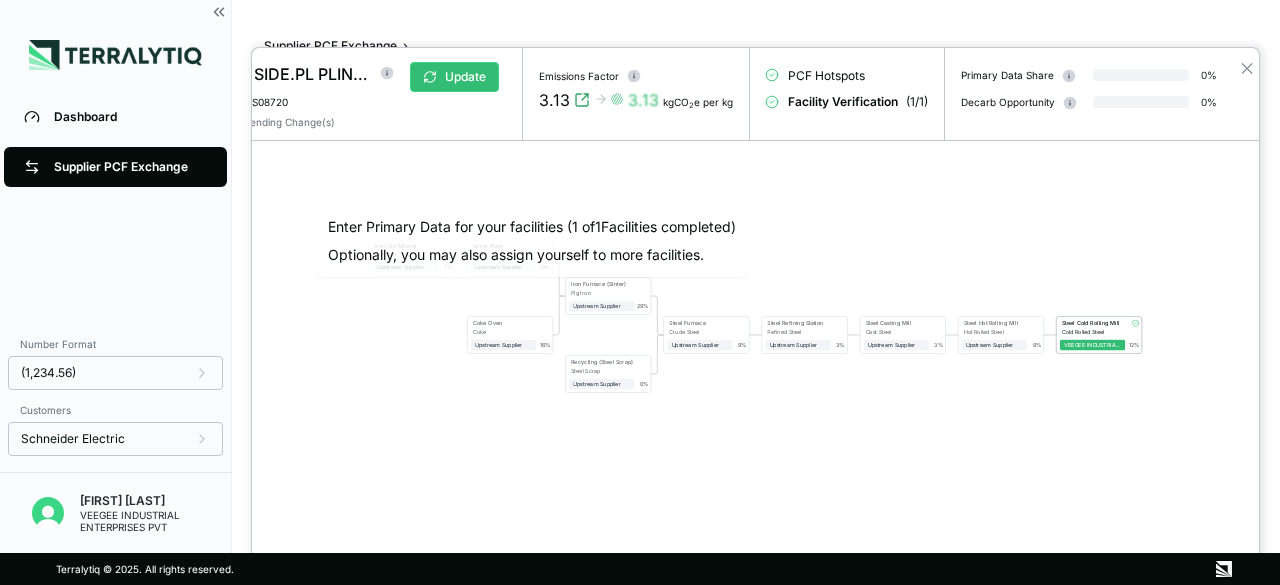 scroll, scrollTop: 0, scrollLeft: 0, axis: both 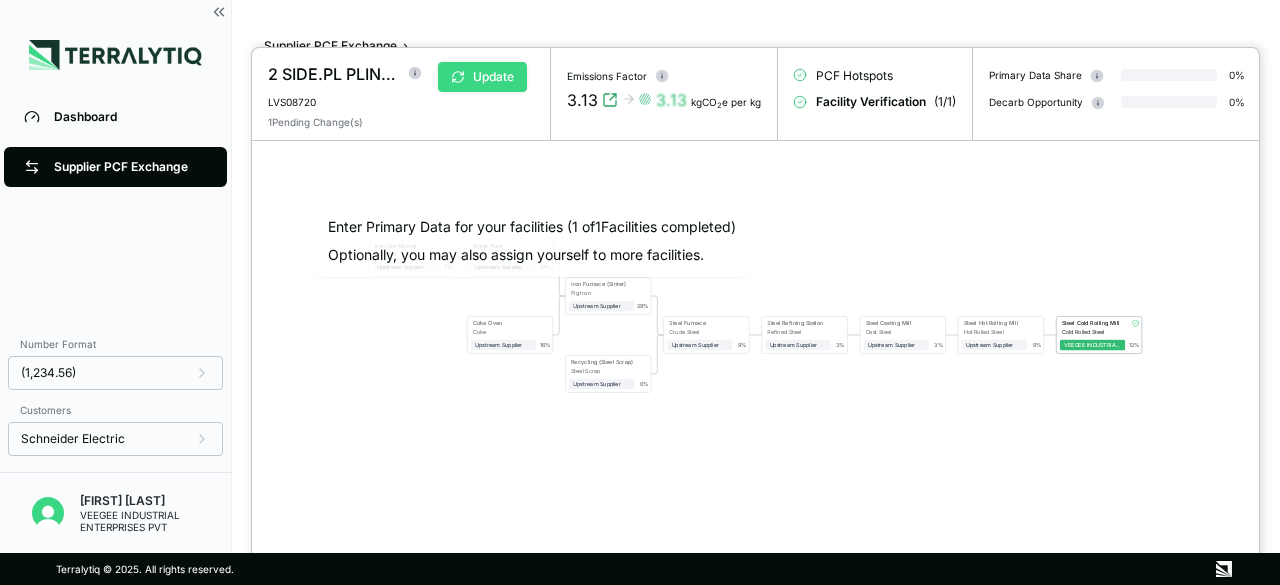 click on "Update" at bounding box center (482, 77) 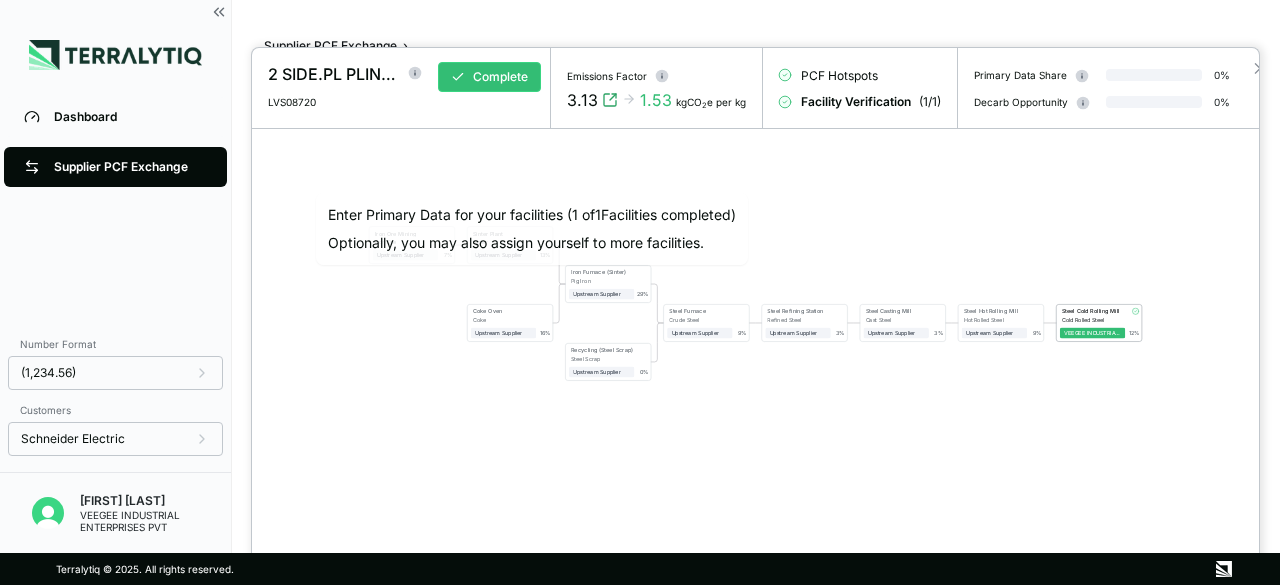 click at bounding box center (640, 292) 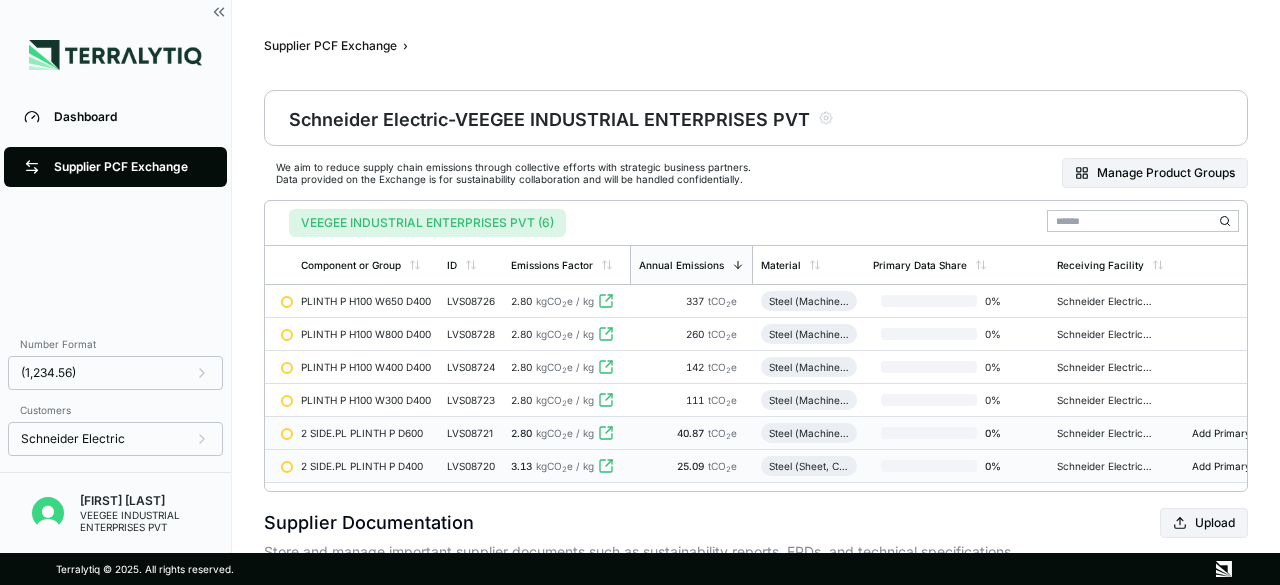 click 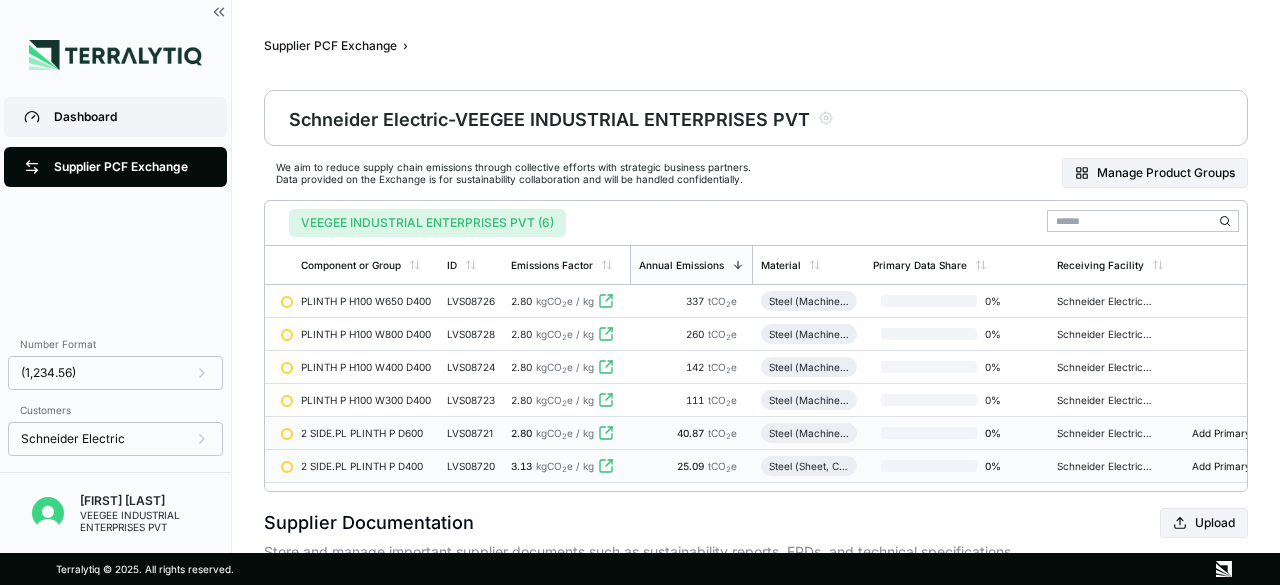 click on "Dashboard" at bounding box center (115, 117) 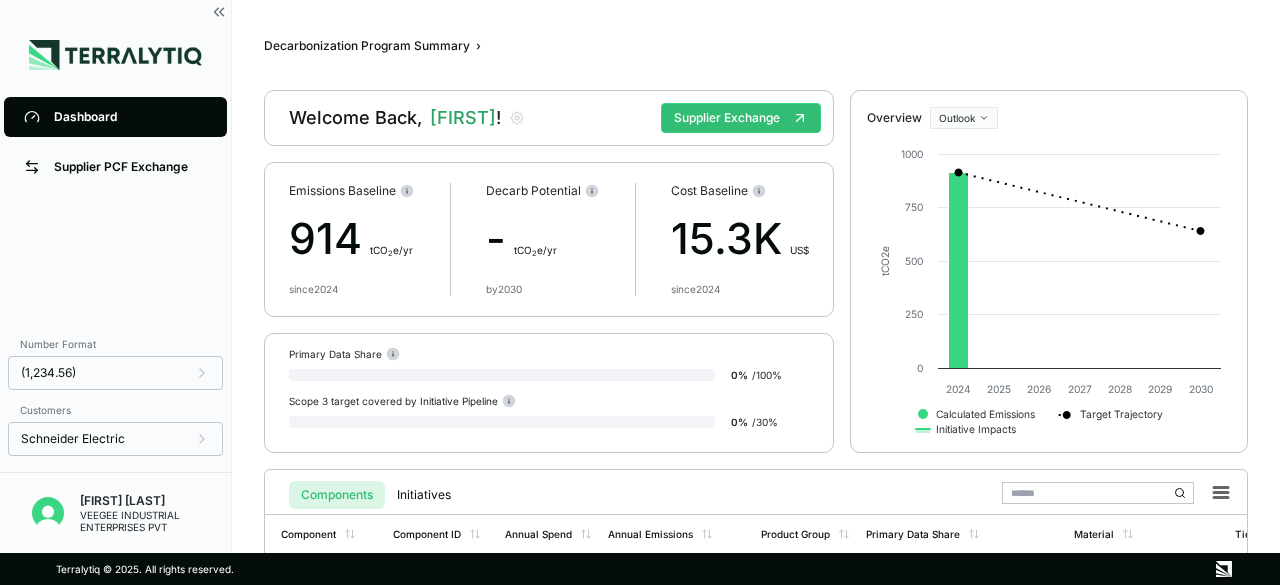 scroll, scrollTop: 247, scrollLeft: 0, axis: vertical 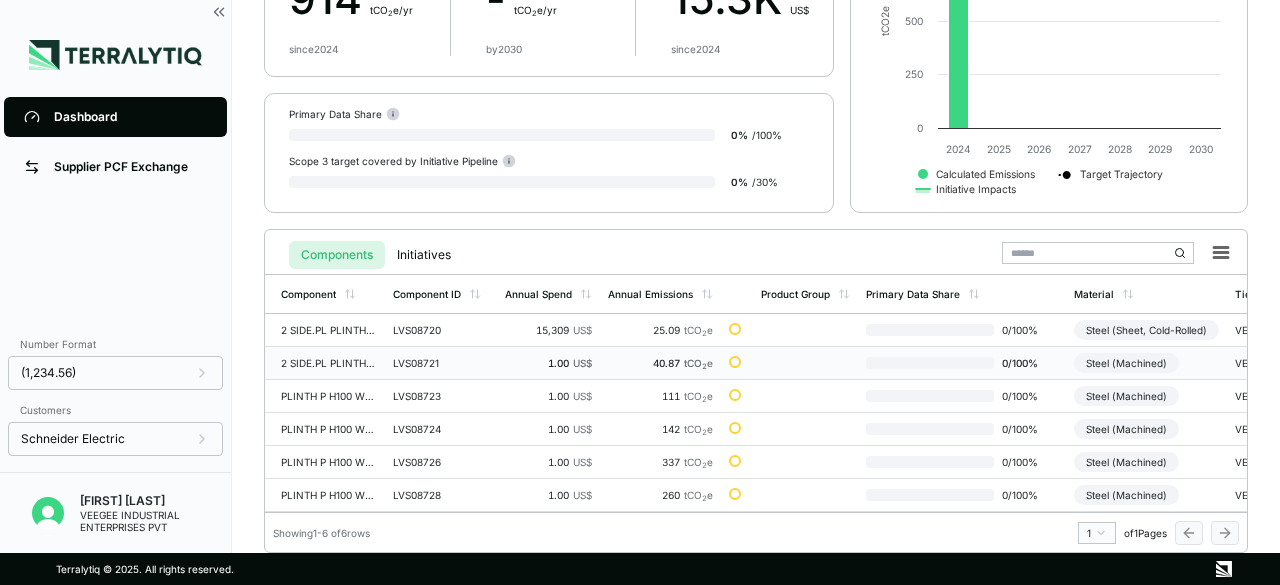 click on "LVS08721" at bounding box center (441, 363) 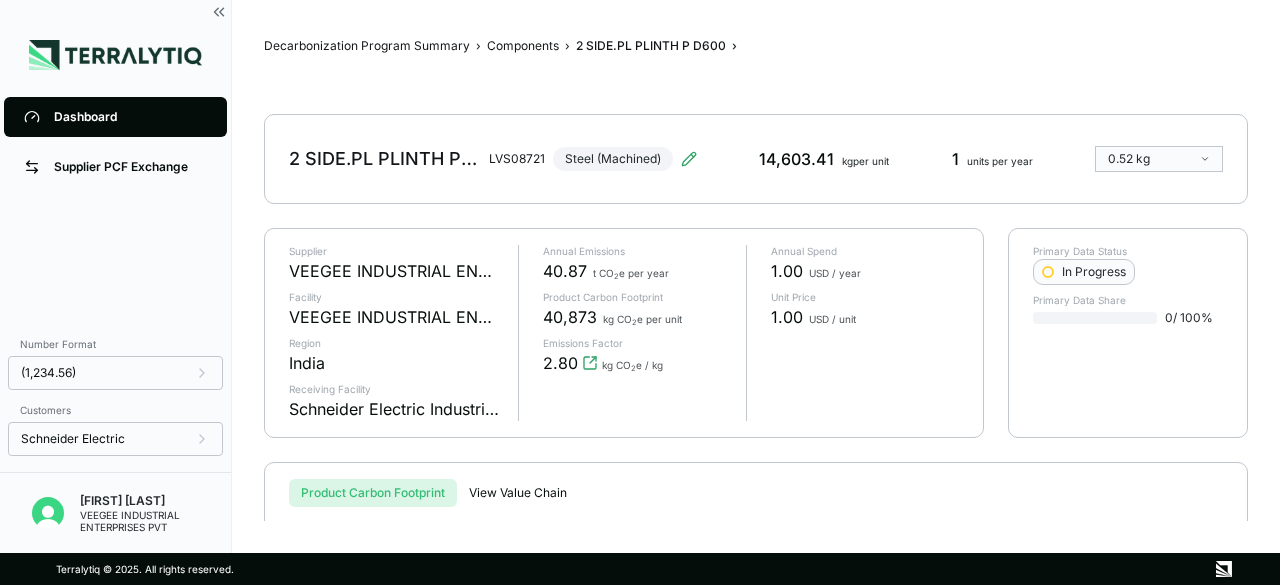 scroll, scrollTop: 0, scrollLeft: 0, axis: both 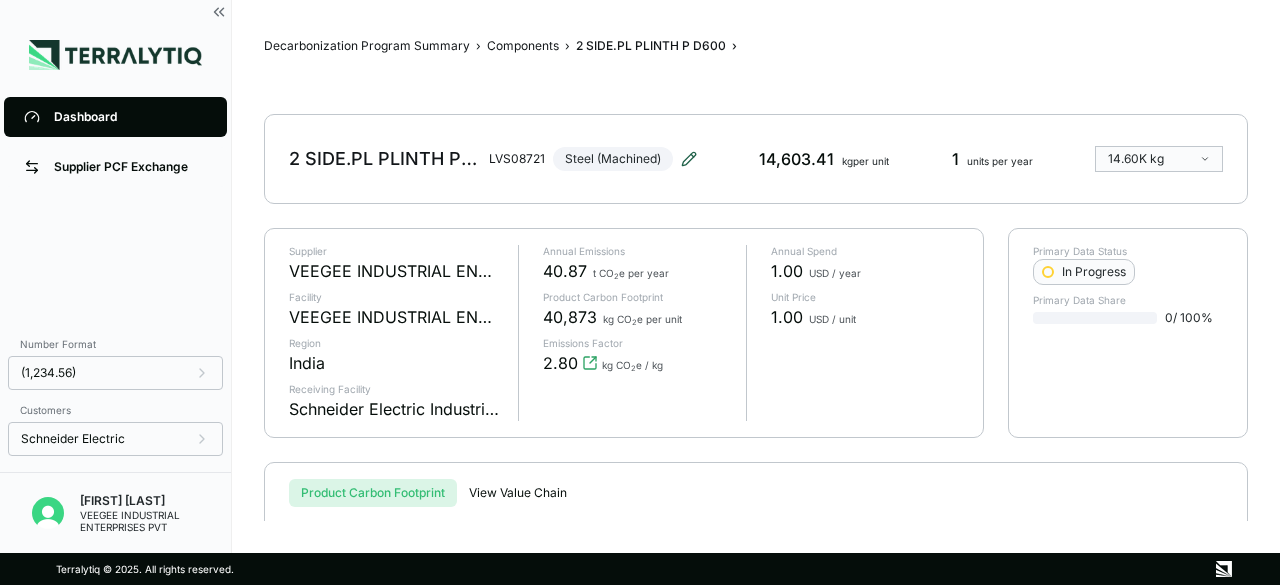 click 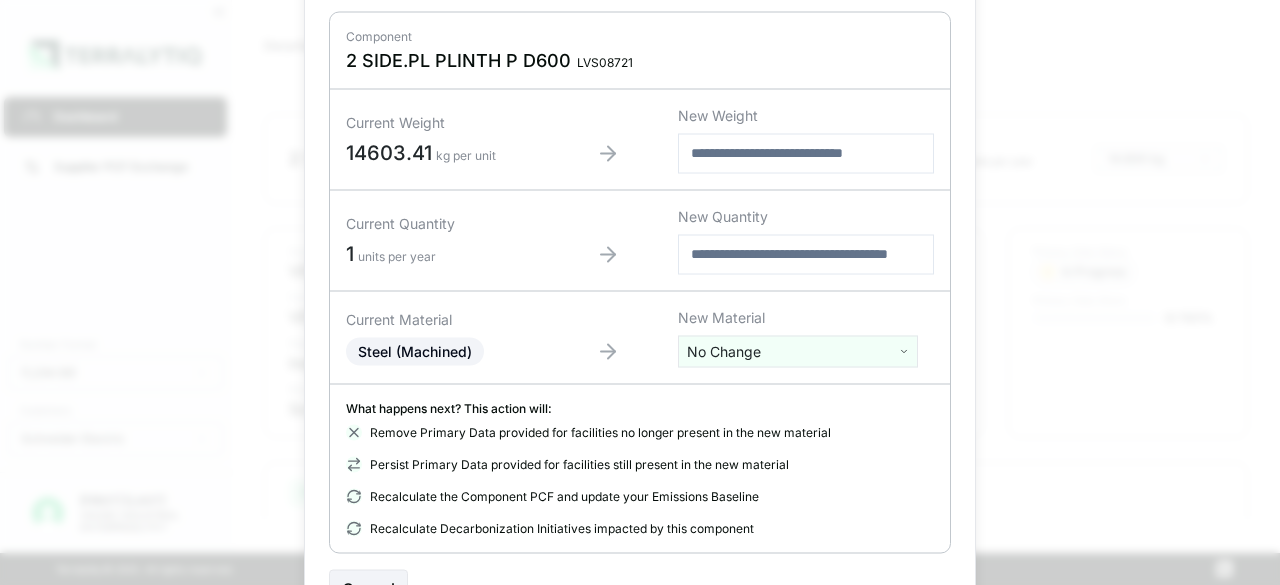 click at bounding box center (806, 153) 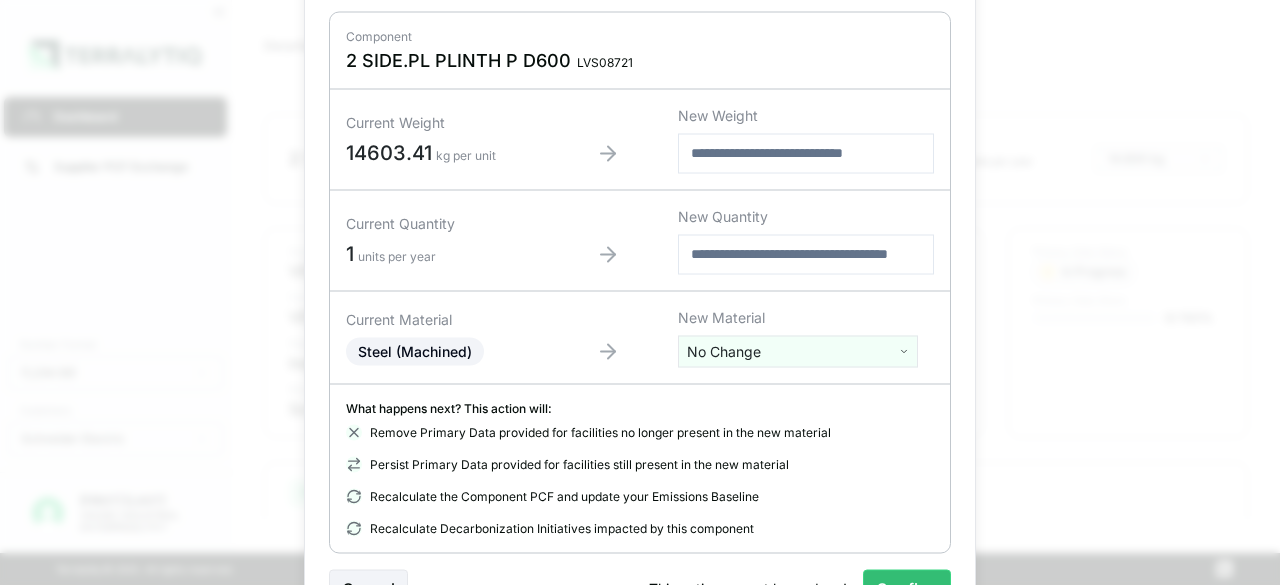 type on "****" 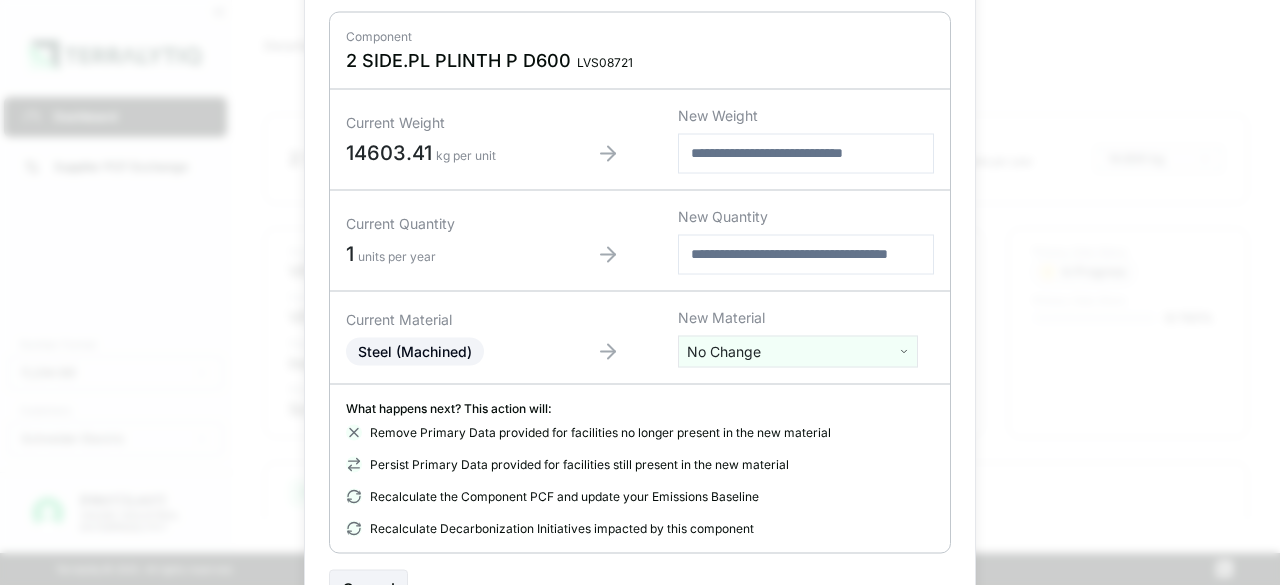 type 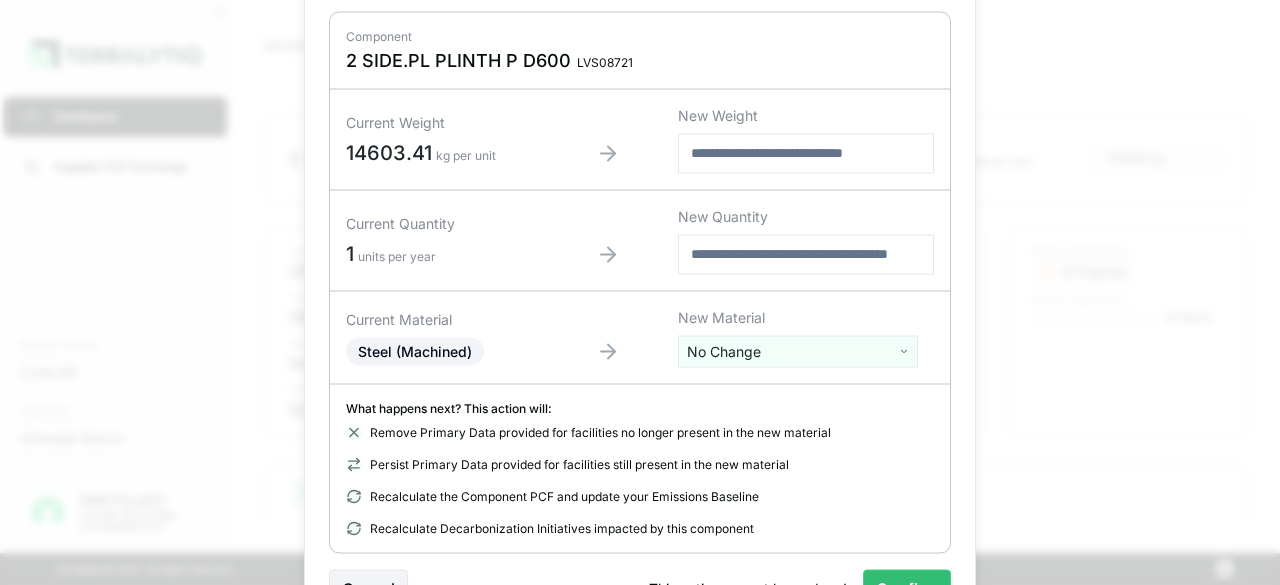 type on "*" 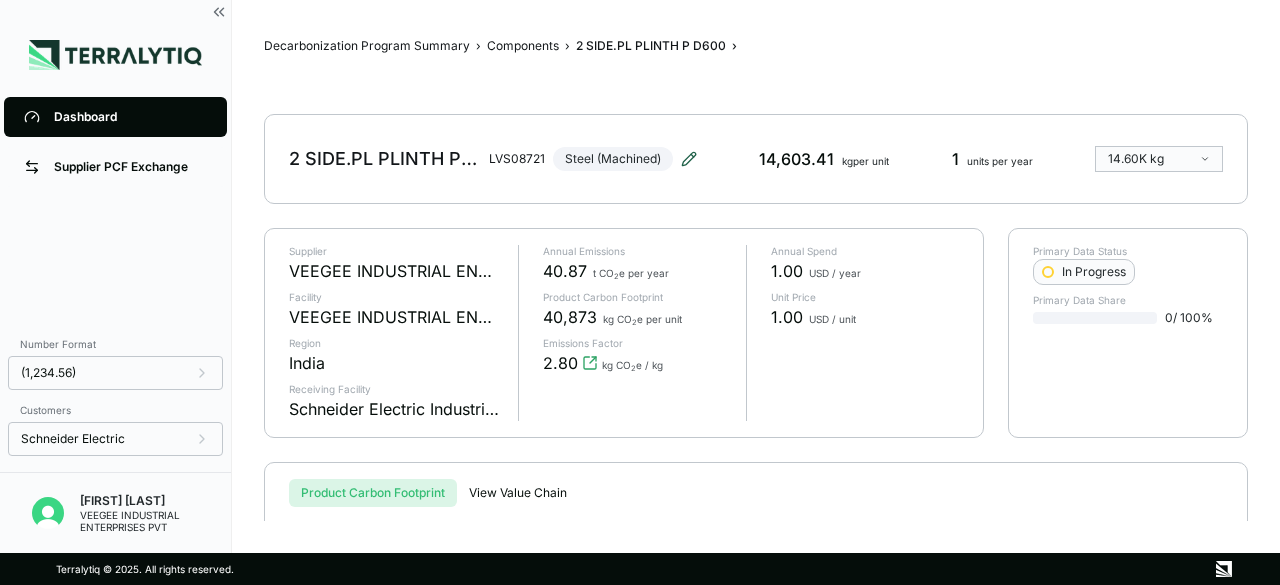 click 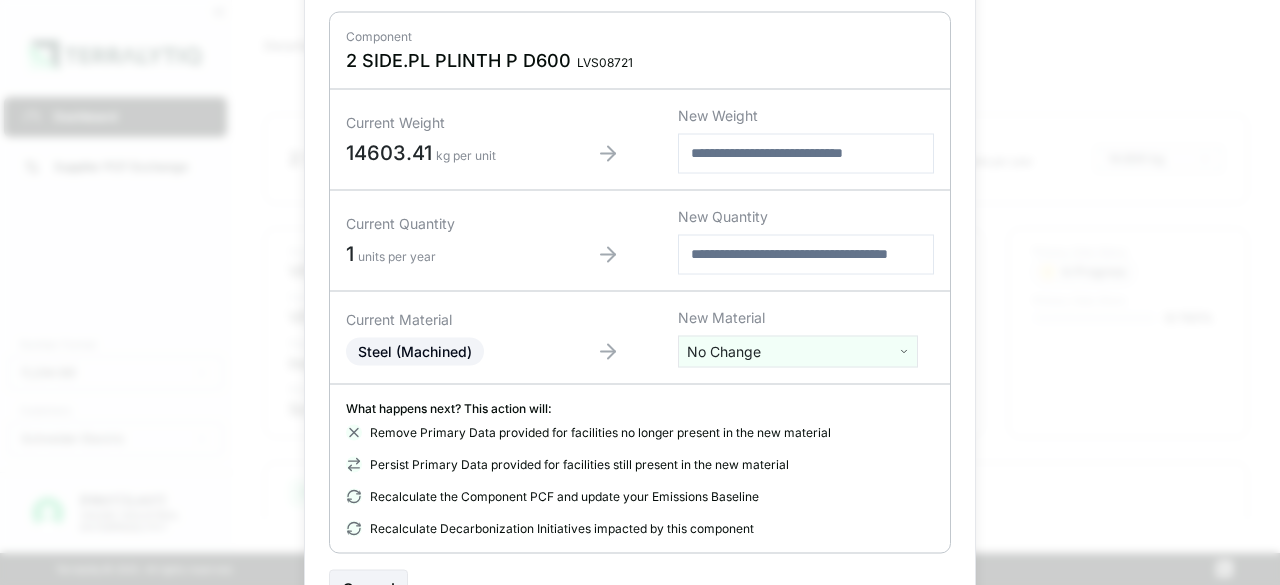 click at bounding box center [806, 153] 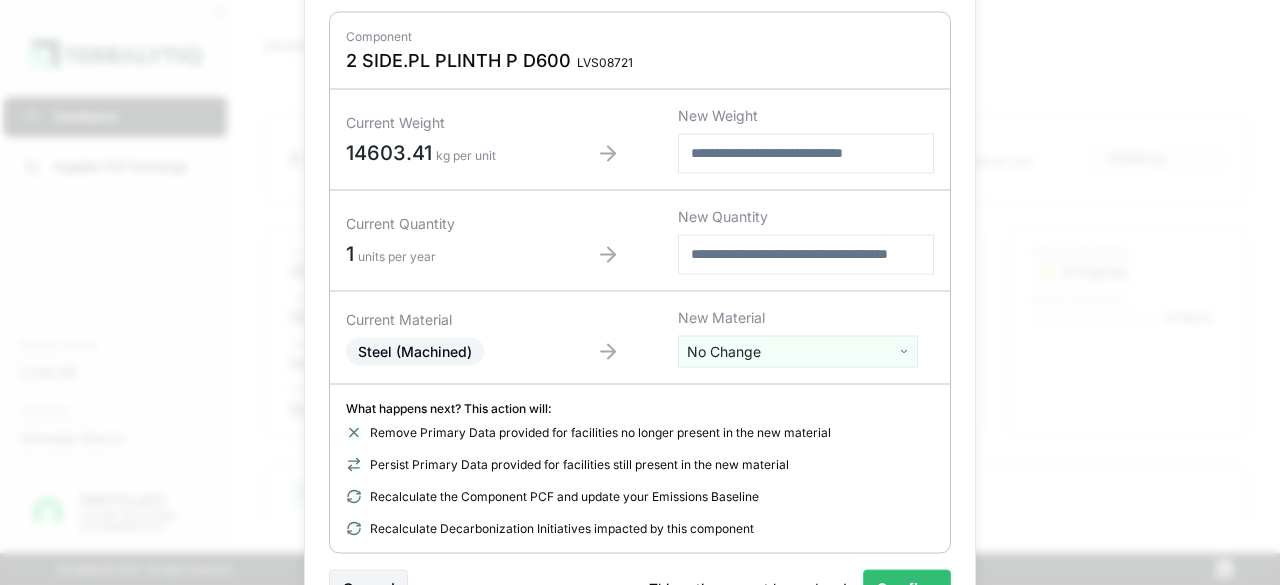 click on "****" at bounding box center (806, 153) 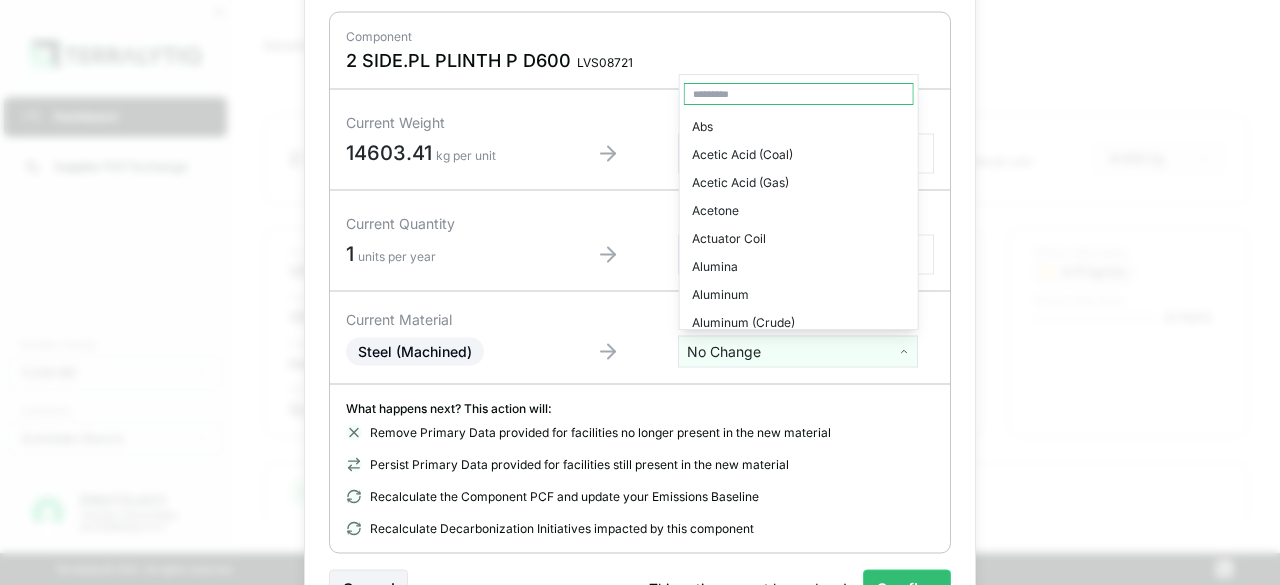 click on "Dashboard Supplier PCF Exchange Number Format (1,234.56) Customers Schneider Electric Prateek Sood VEEGEE INDUSTRIAL ENTERPRISES PVT Decarbonization Program Summary › Components › 2 SIDE.PL PLINTH P D600 › 2 SIDE.PL PLINTH P D600 LVS08721 Steel (Machined) 14,603.41 kg  per unit 1 units per year 14.60K   kg Supplier VEEGEE INDUSTRIAL ENTERPRISES PVT Facility VEEGEE INDUSTRIAL ENTERPRISES PVT Region India Receiving Facility Schneider Electric Industries Annual Emissions 40.87 t CO 2 e per year Product Carbon Footprint 40,873 kg CO 2 e per unit Emissions Factor 2.80 kg CO 2 e / kg Annual Spend 1.00 USD / year Unit Price 1.00 USD / unit Primary Data Status In Progress Primary Data Share 0  /   100 % Product Carbon Footprint View Value Chain Product Carbon Footprint View by Emissions Source Created with Highcharts 11.4.8 kg CO2e for 14.6K kg of Steel (Machined) Energy Process Feedstock Transportation Iron Ore Mining Sinter Plant Coke Oven Iron Furnace (Sinter) Recycling (Steel Scrap) Steel Furnace Skin Mill" at bounding box center [640, 292] 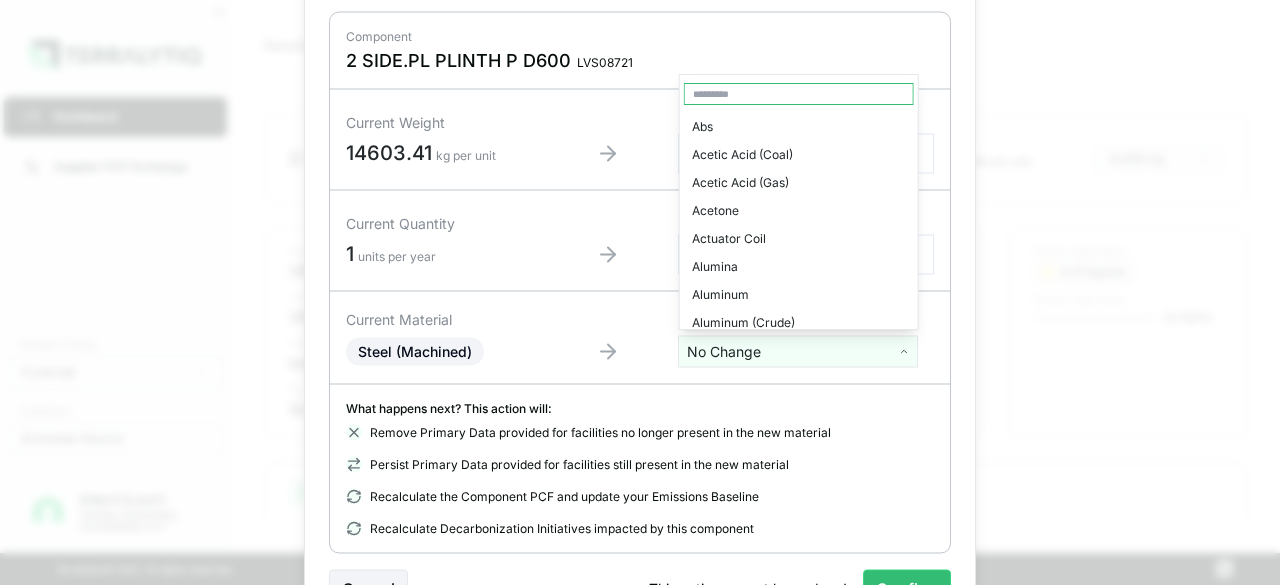 scroll, scrollTop: 3030, scrollLeft: 0, axis: vertical 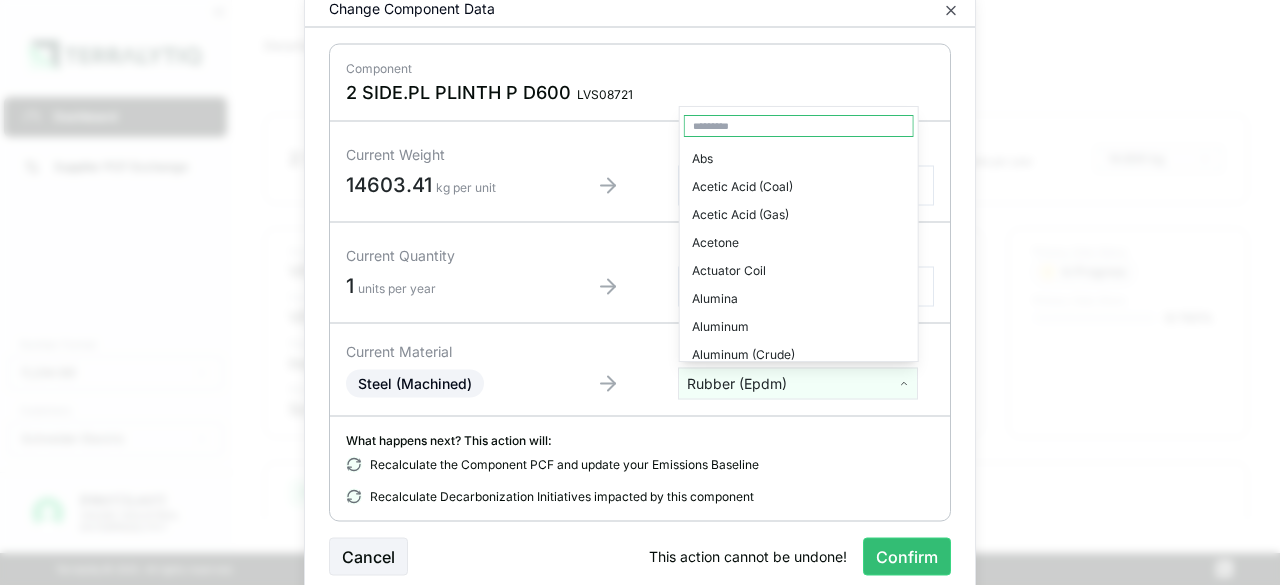 click on "Dashboard Supplier PCF Exchange Number Format (1,234.56) Customers Schneider Electric Prateek Sood VEEGEE INDUSTRIAL ENTERPRISES PVT Decarbonization Program Summary › Components › 2 SIDE.PL PLINTH P D600 › 2 SIDE.PL PLINTH P D600 LVS08721 Steel (Machined) 14,603.41 kg  per unit 1 units per year 14.60K   kg Supplier VEEGEE INDUSTRIAL ENTERPRISES PVT Facility VEEGEE INDUSTRIAL ENTERPRISES PVT Region India Receiving Facility Schneider Electric Industries Annual Emissions 40.87 t CO 2 e per year Product Carbon Footprint 40,873 kg CO 2 e per unit Emissions Factor 2.80 kg CO 2 e / kg Annual Spend 1.00 USD / year Unit Price 1.00 USD / unit Primary Data Status In Progress Primary Data Share 0  /   100 % Product Carbon Footprint View Value Chain Product Carbon Footprint View by Emissions Source Created with Highcharts 11.4.8 kg CO2e for 14.6K kg of Steel (Machined) Energy Process Feedstock Transportation Iron Ore Mining Sinter Plant Coke Oven Iron Furnace (Sinter) Recycling (Steel Scrap) Steel Furnace Skin Mill" at bounding box center (640, 292) 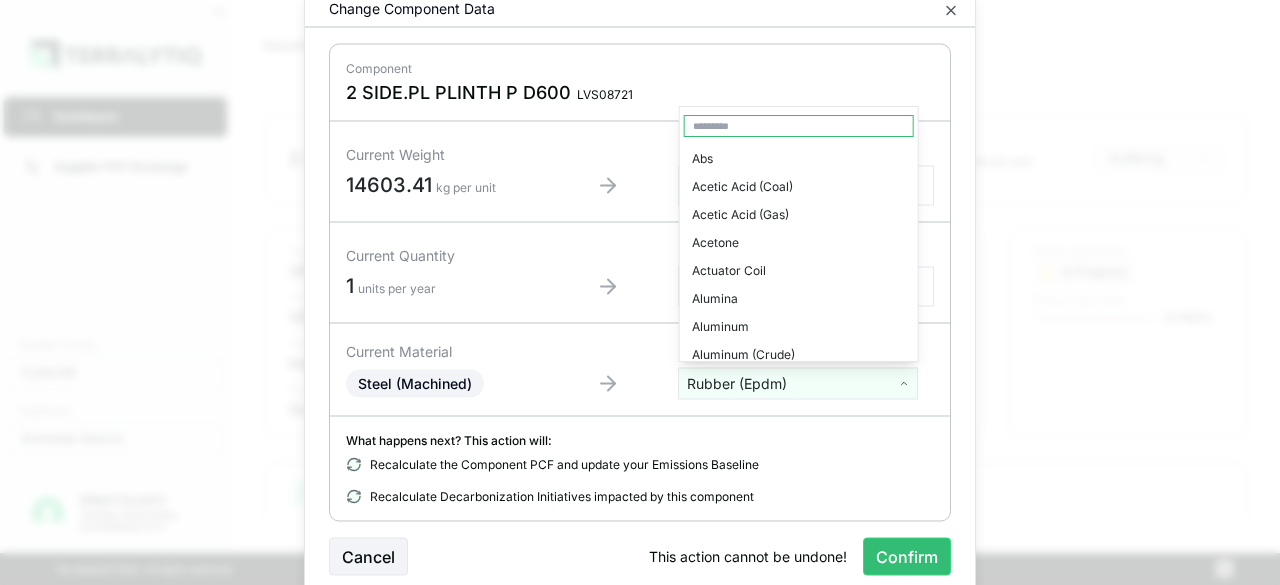 click at bounding box center (799, 126) 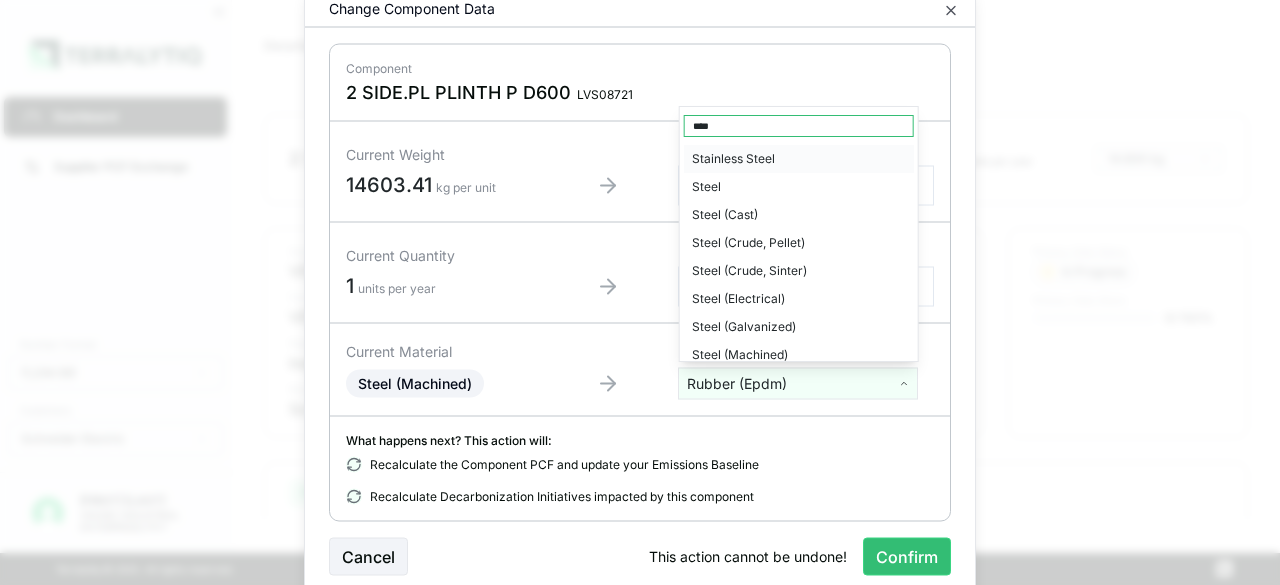 type on "****" 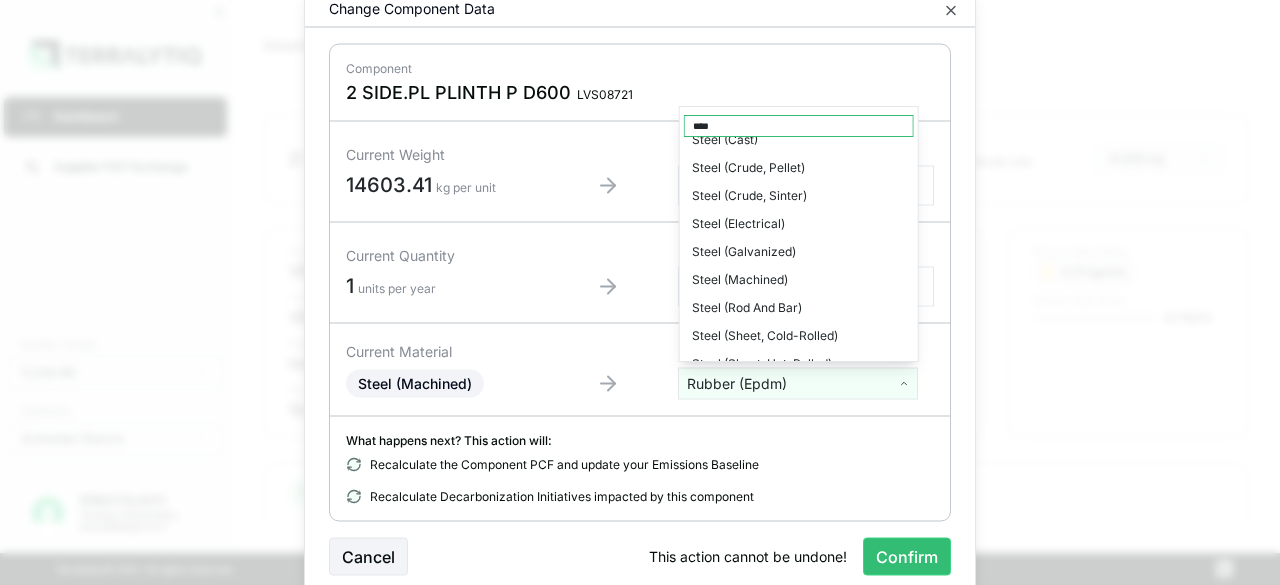 scroll, scrollTop: 88, scrollLeft: 0, axis: vertical 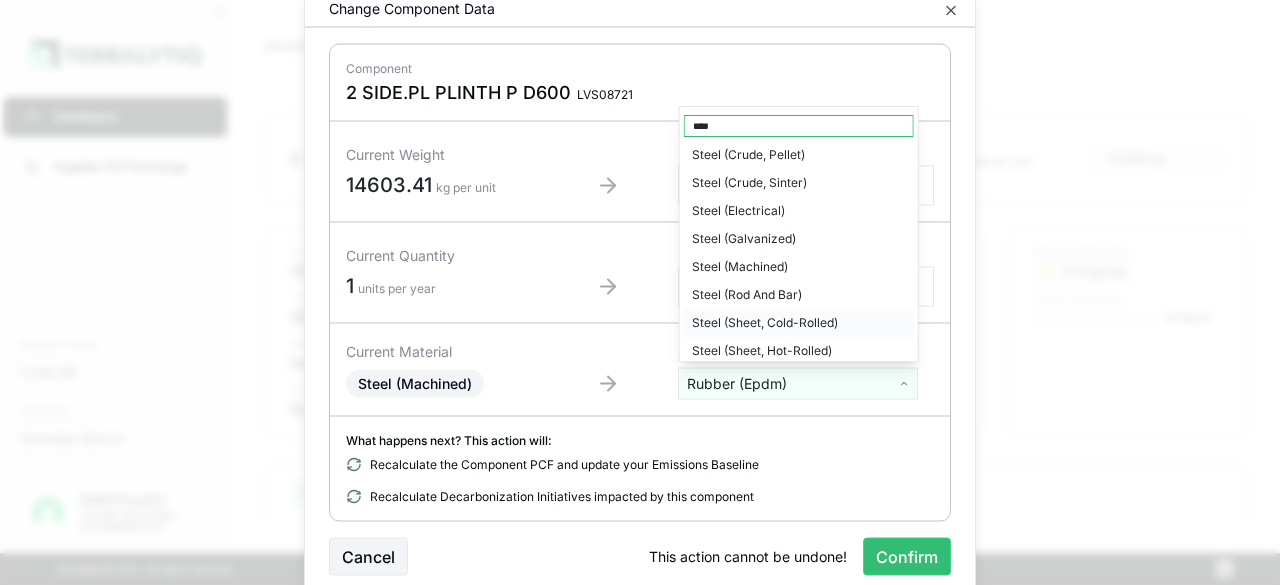 click on "Steel (Sheet, Cold-Rolled)" at bounding box center [799, 323] 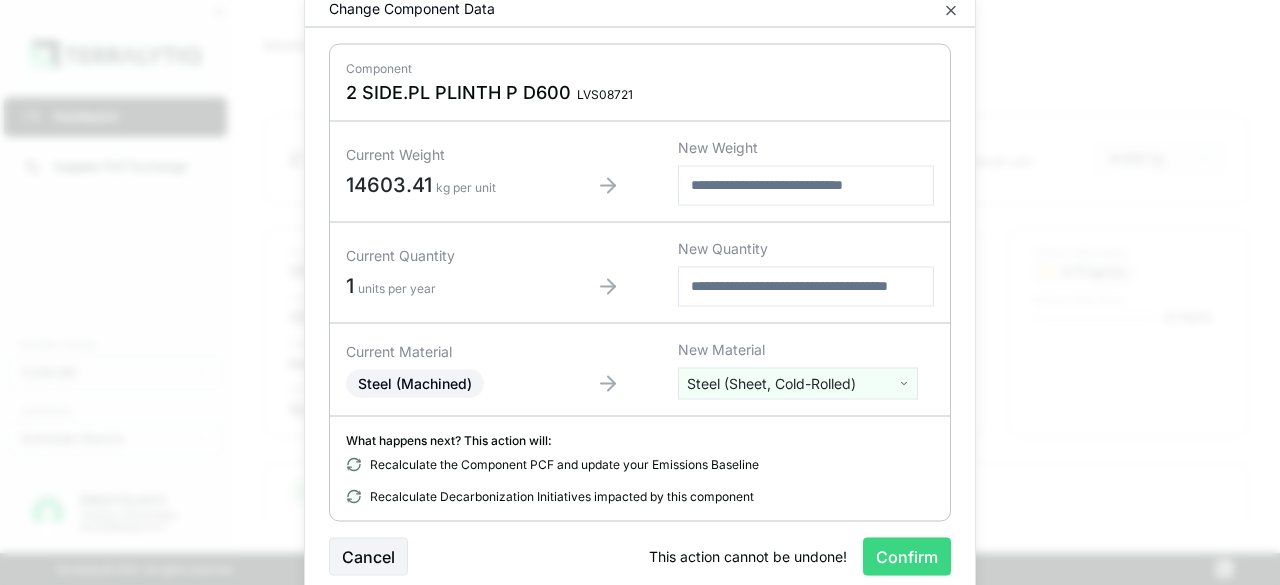 click on "Confirm" at bounding box center (907, 556) 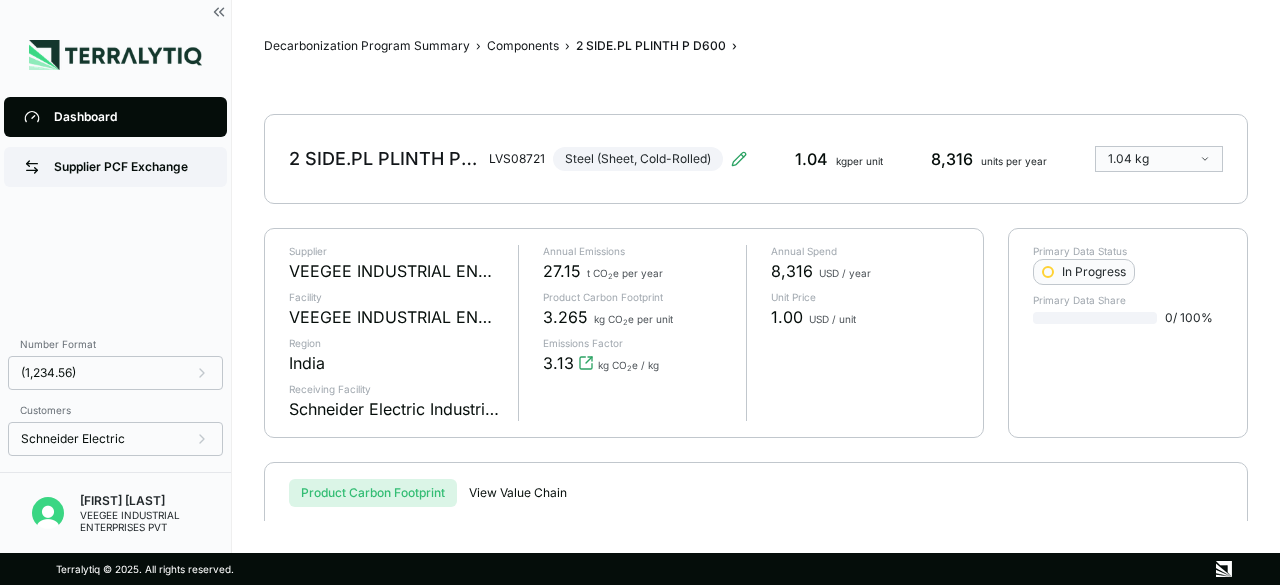 click on "Supplier PCF Exchange" at bounding box center (130, 167) 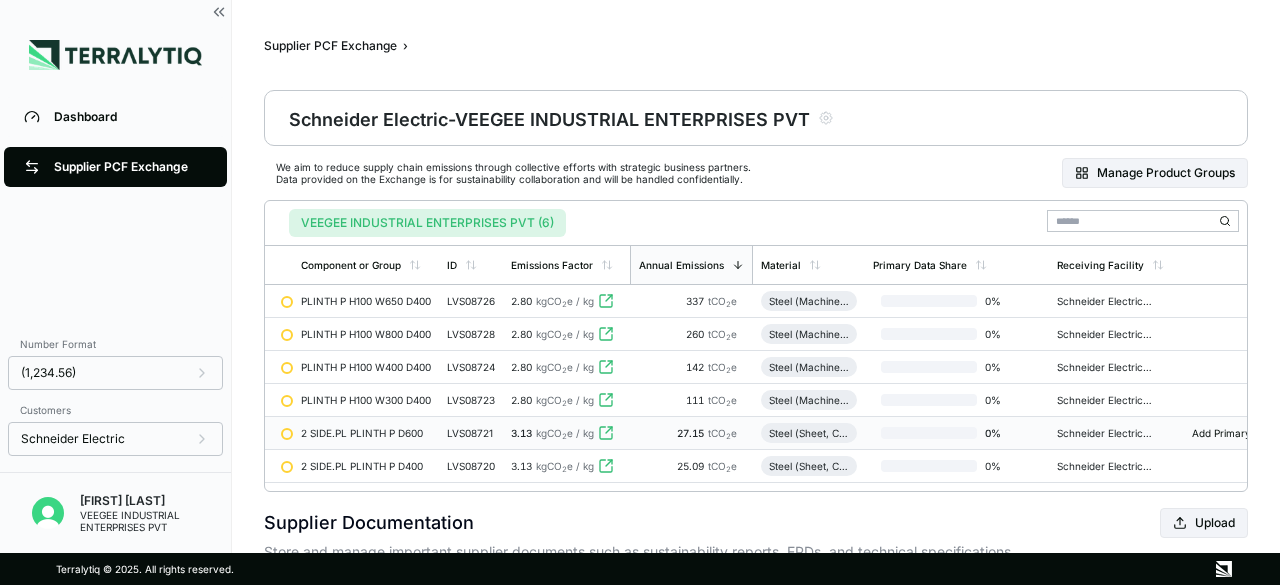 click on "Add Primary Data" at bounding box center (1234, 433) 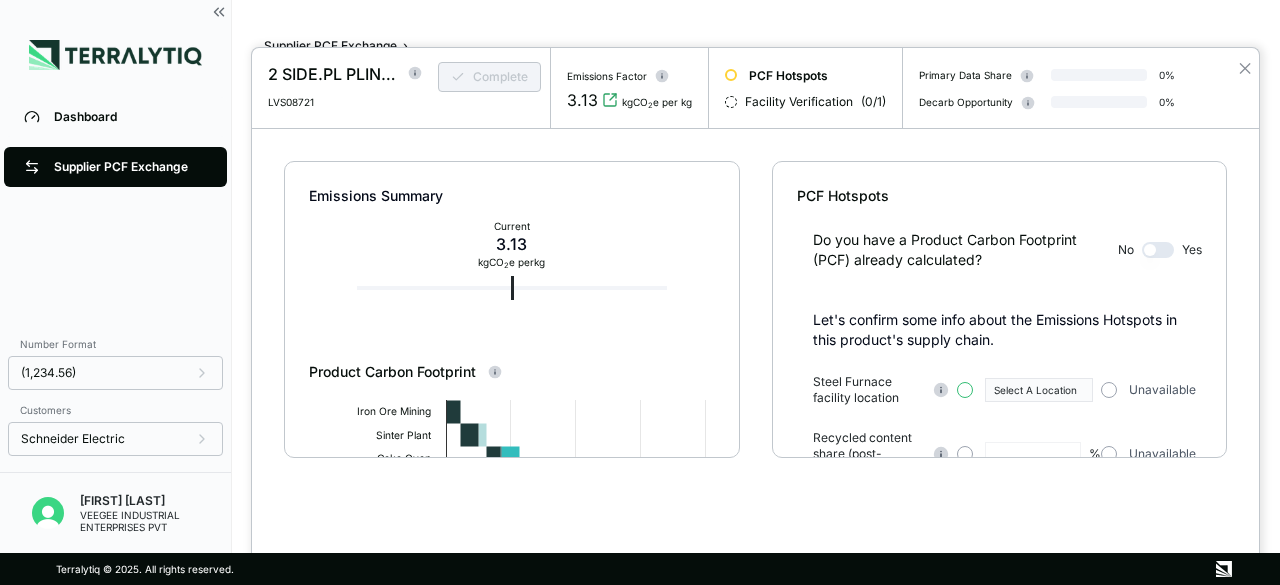 click at bounding box center (965, 390) 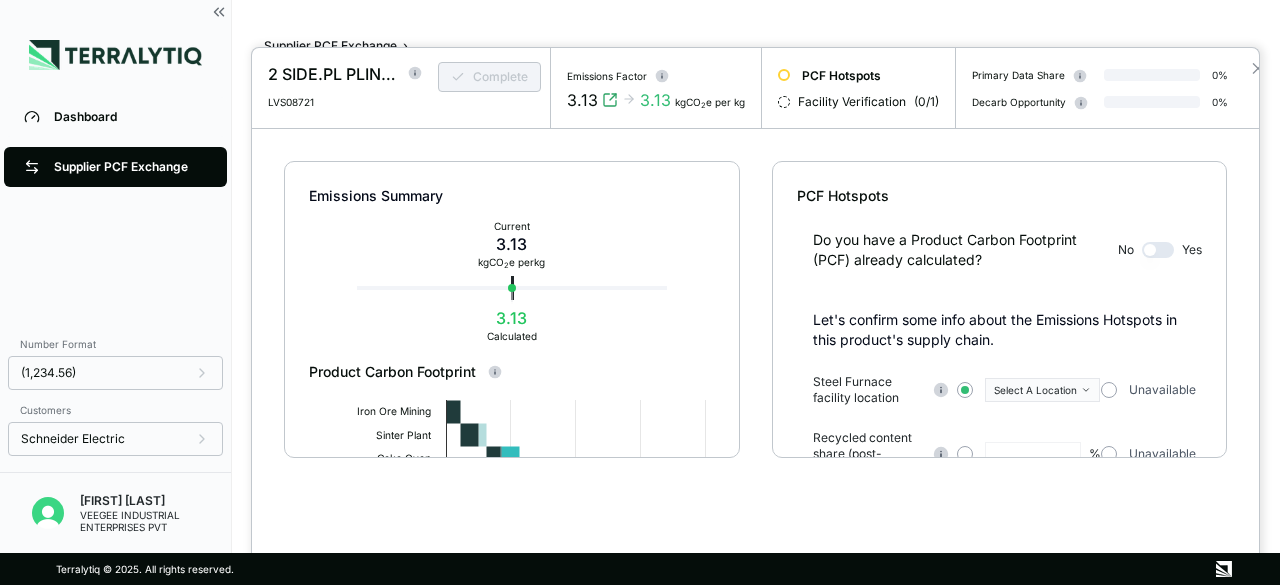 click on "Select A Location" at bounding box center [1035, 390] 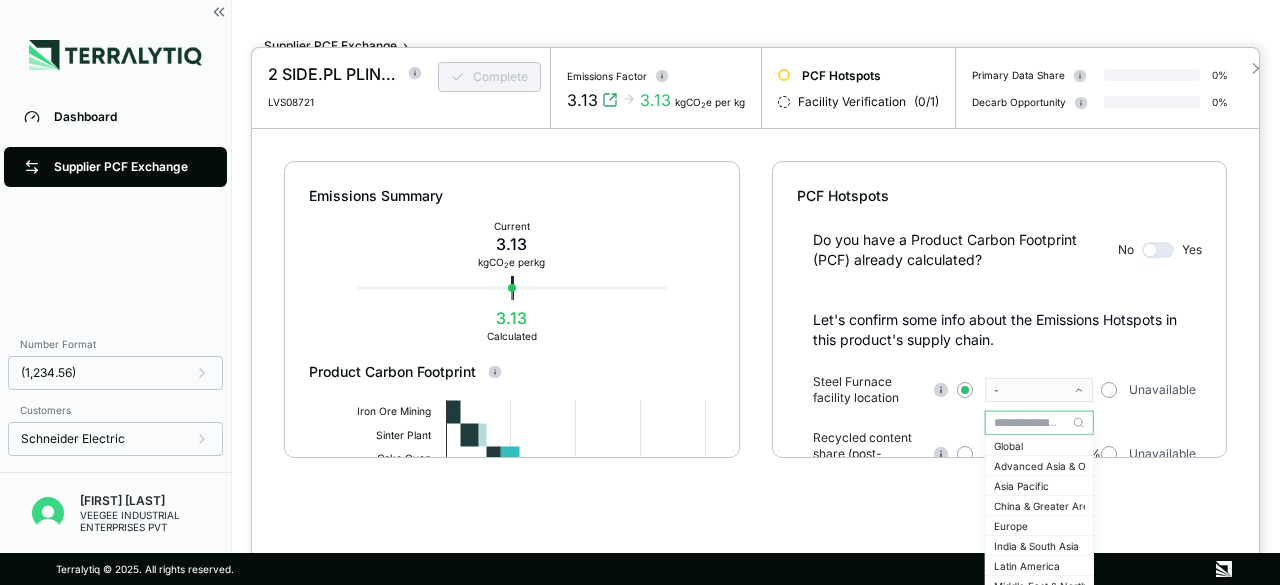 click at bounding box center [1039, 423] 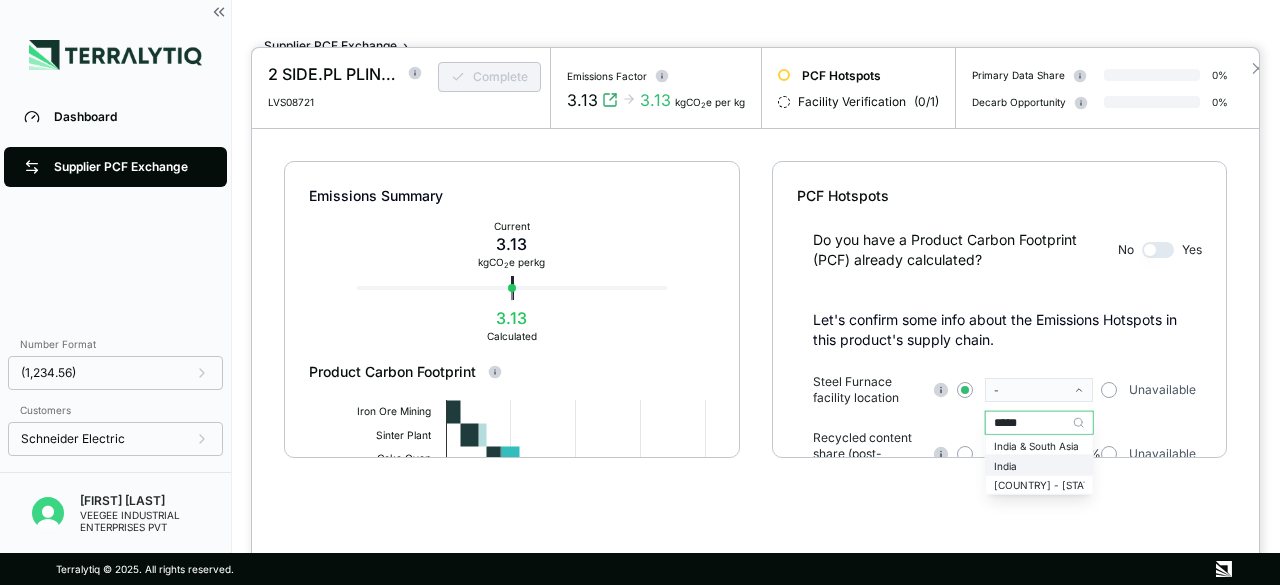 type on "*****" 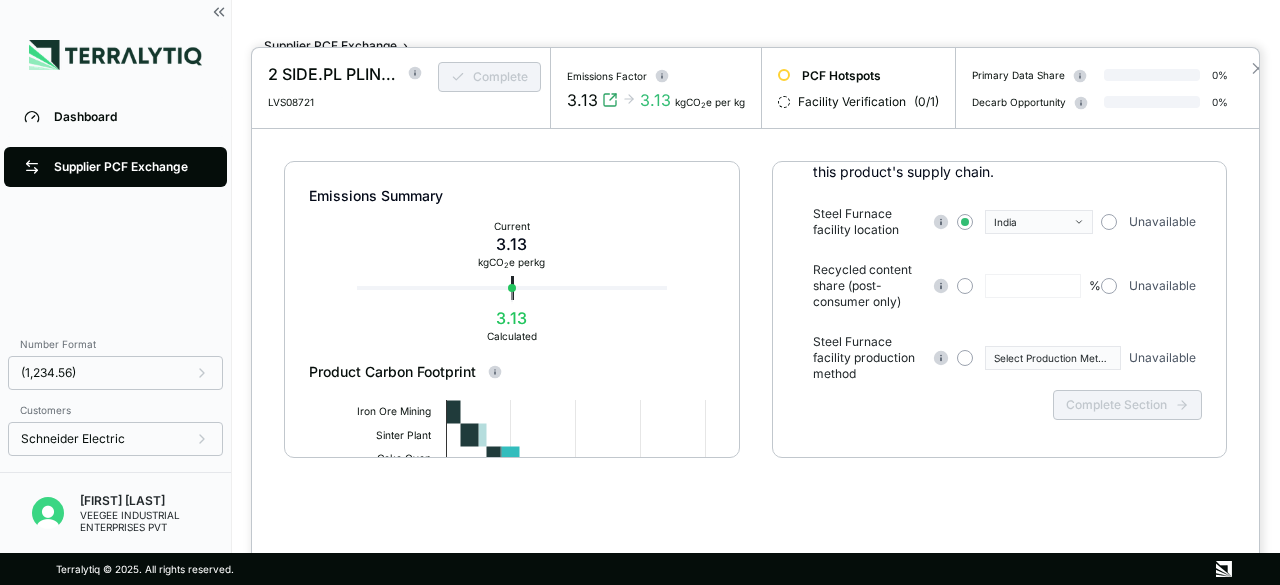 scroll, scrollTop: 169, scrollLeft: 0, axis: vertical 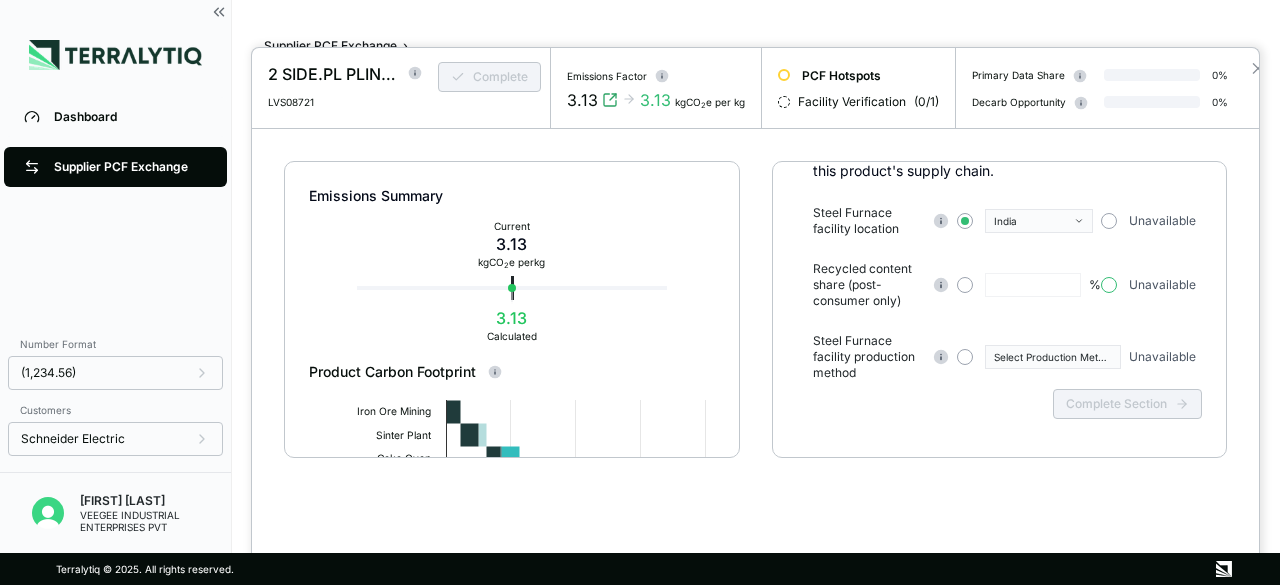 click at bounding box center (1109, 285) 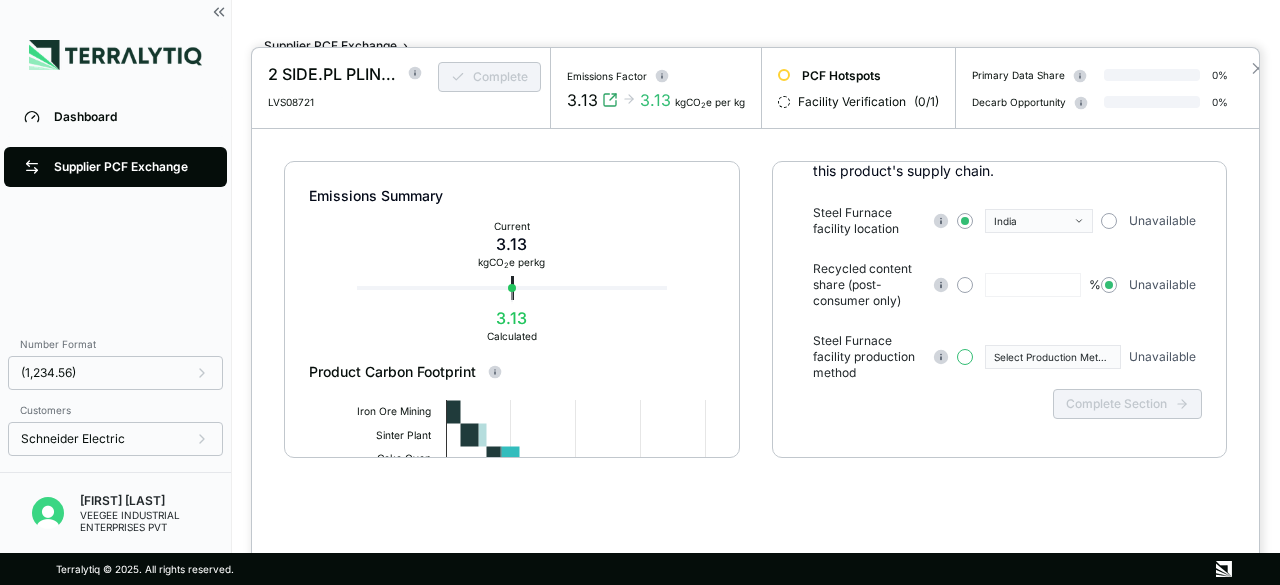 click at bounding box center [965, 357] 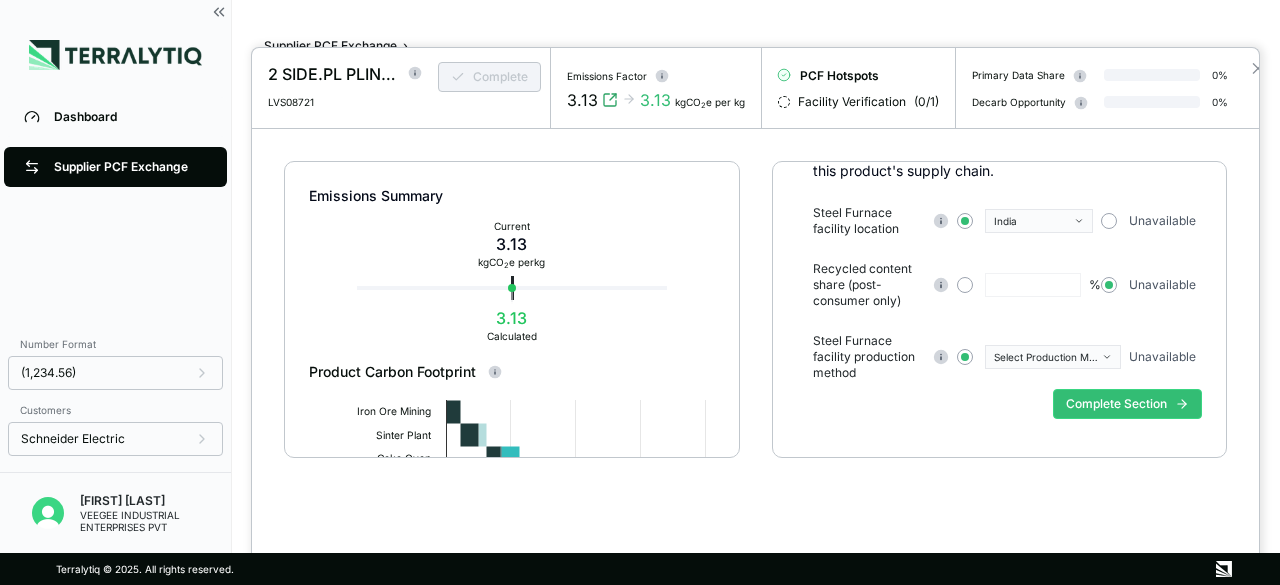 click on "Select Production Method" at bounding box center (1046, 357) 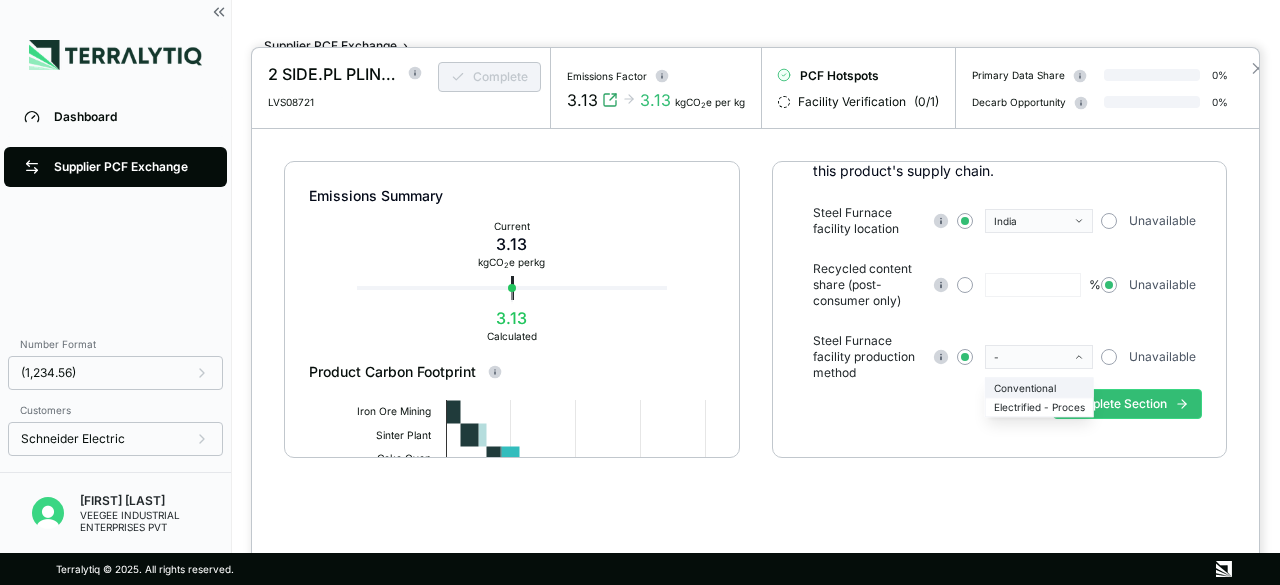 click on "Conventional" at bounding box center [1039, 388] 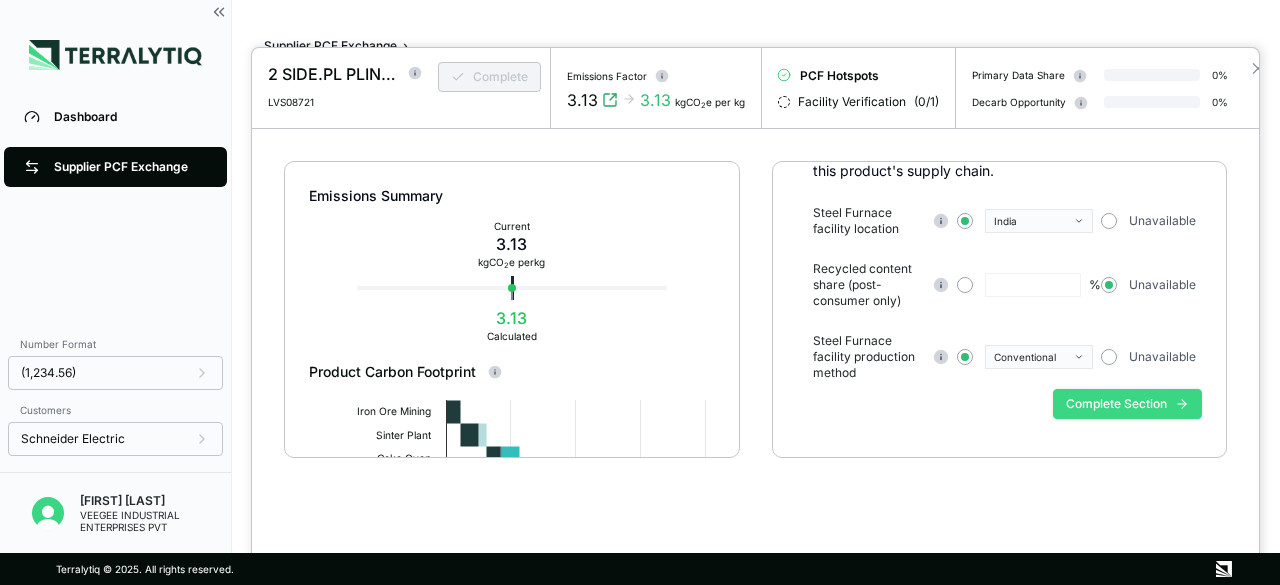 click on "Complete Section" at bounding box center (1127, 404) 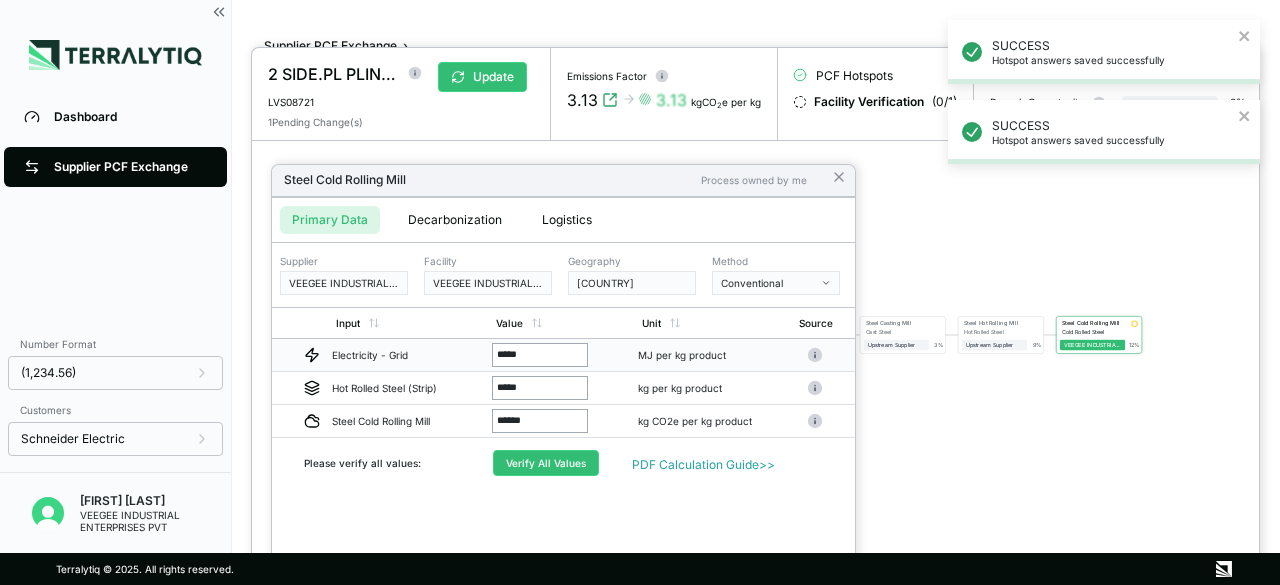 click on "*****" at bounding box center (540, 355) 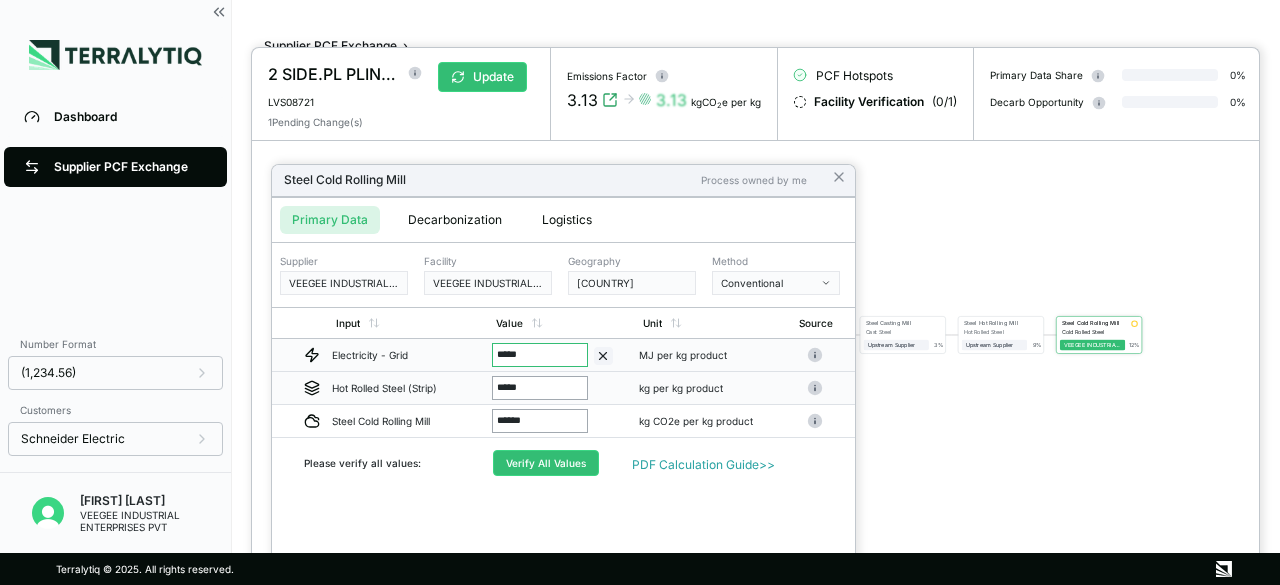 drag, startPoint x: 555, startPoint y: 395, endPoint x: 485, endPoint y: 393, distance: 70.028564 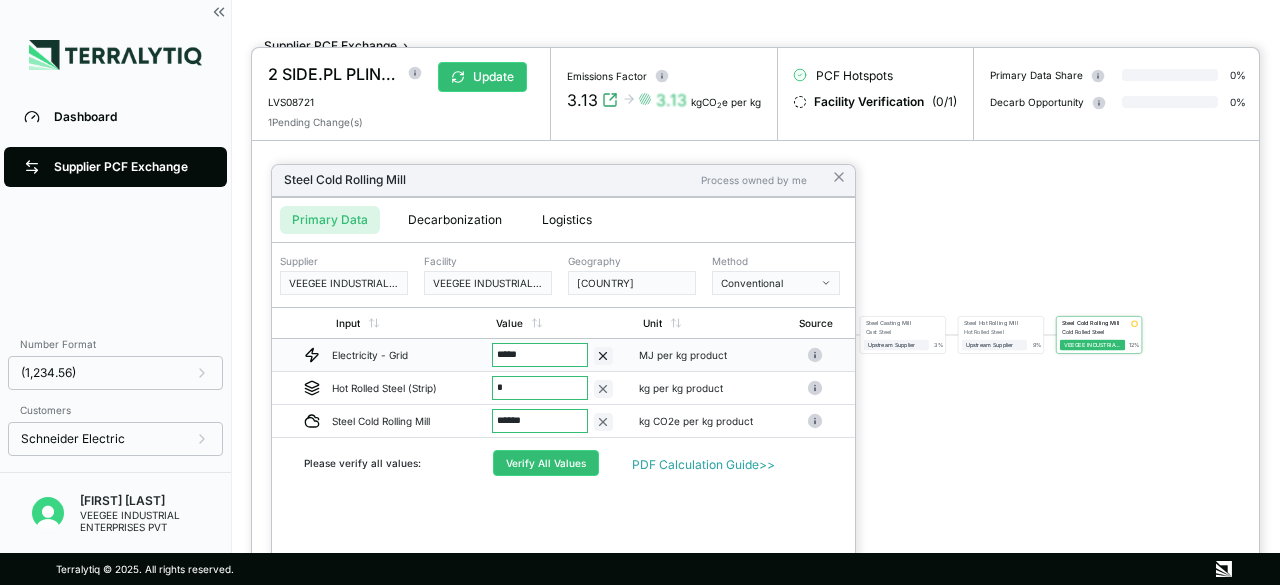 drag, startPoint x: 545, startPoint y: 355, endPoint x: 448, endPoint y: 352, distance: 97.04638 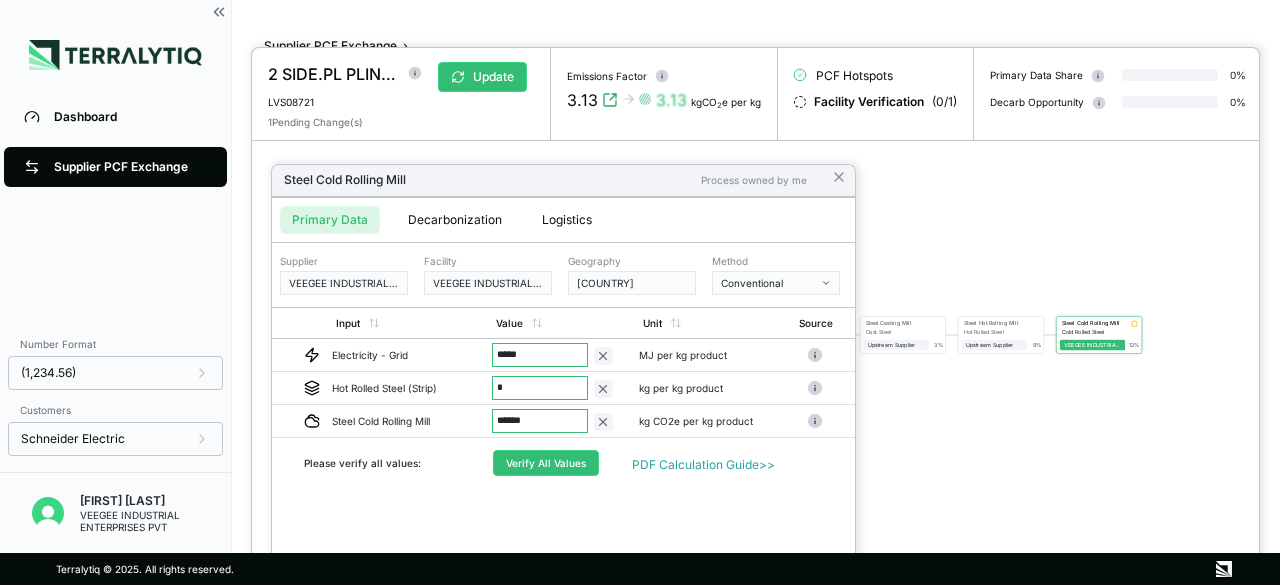 type on "******" 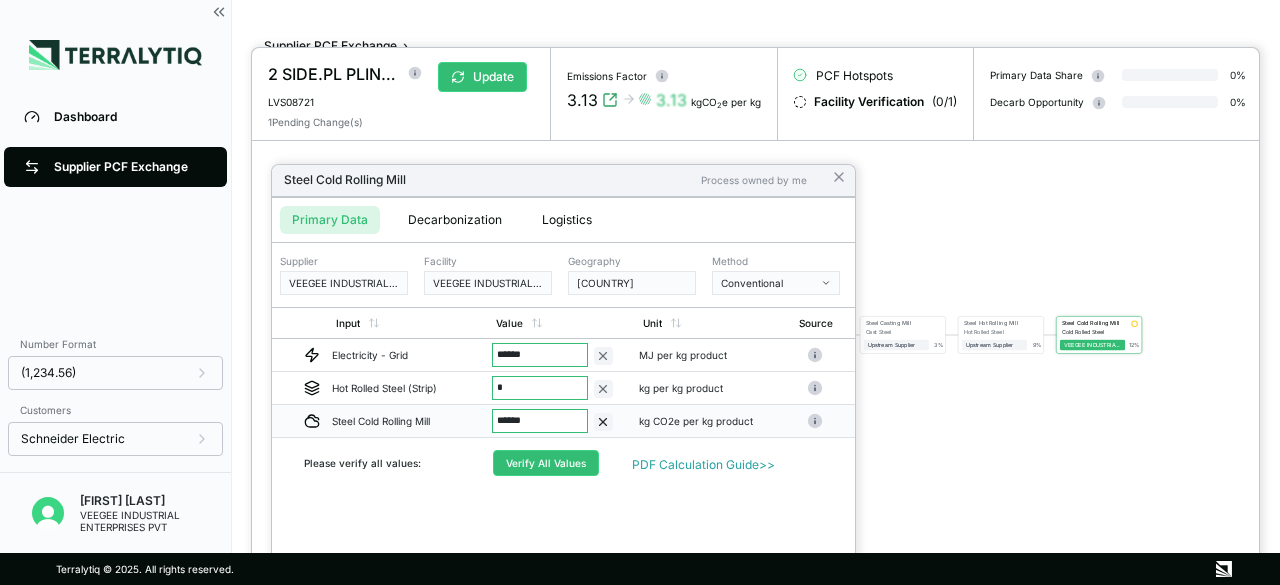 click on "******" at bounding box center (540, 421) 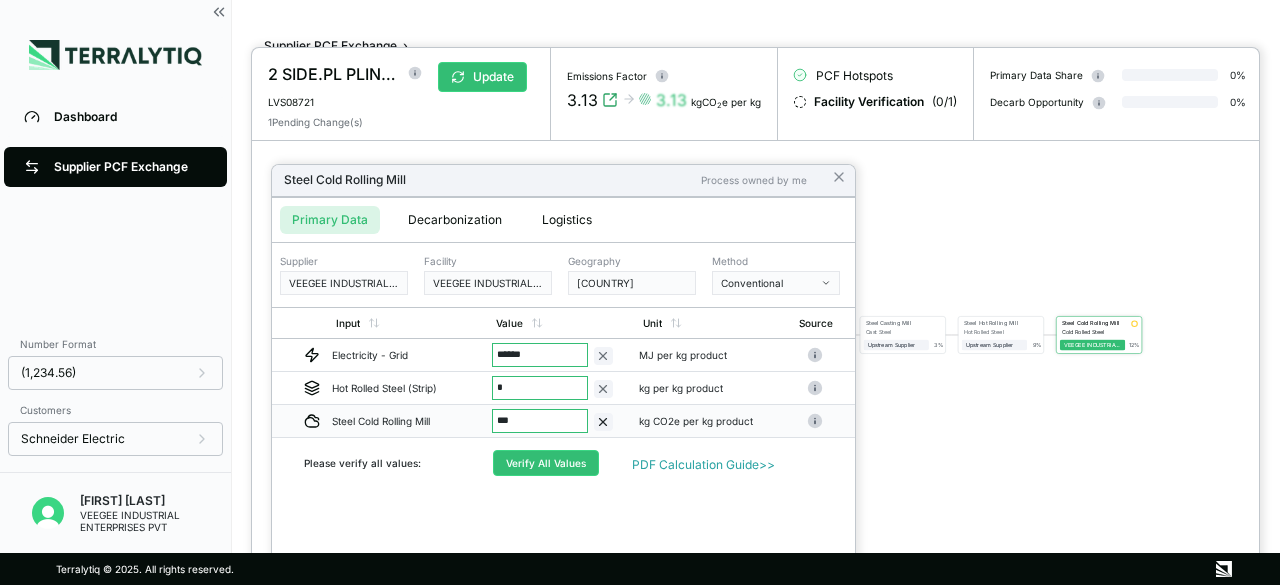 type on "****" 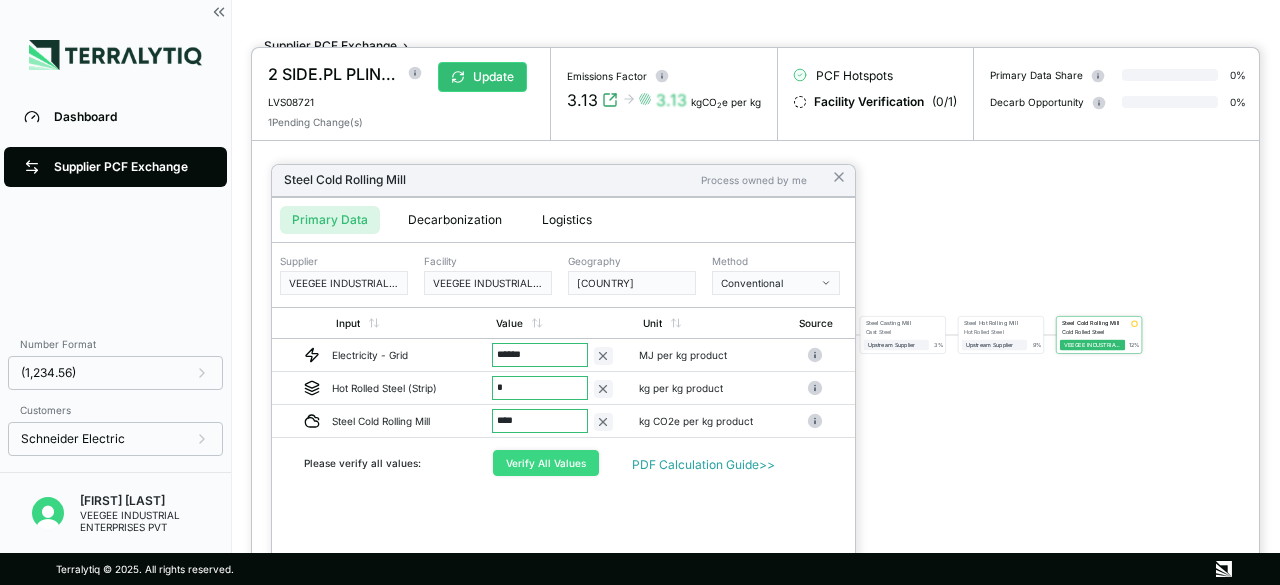 click on "Verify All Values" at bounding box center (546, 463) 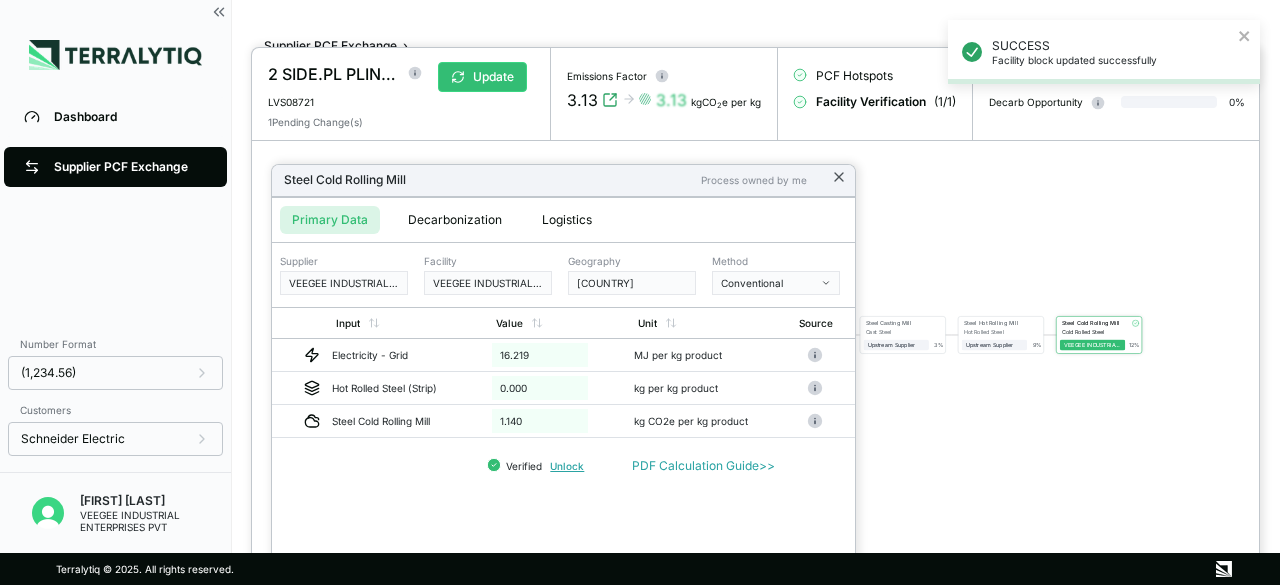 click 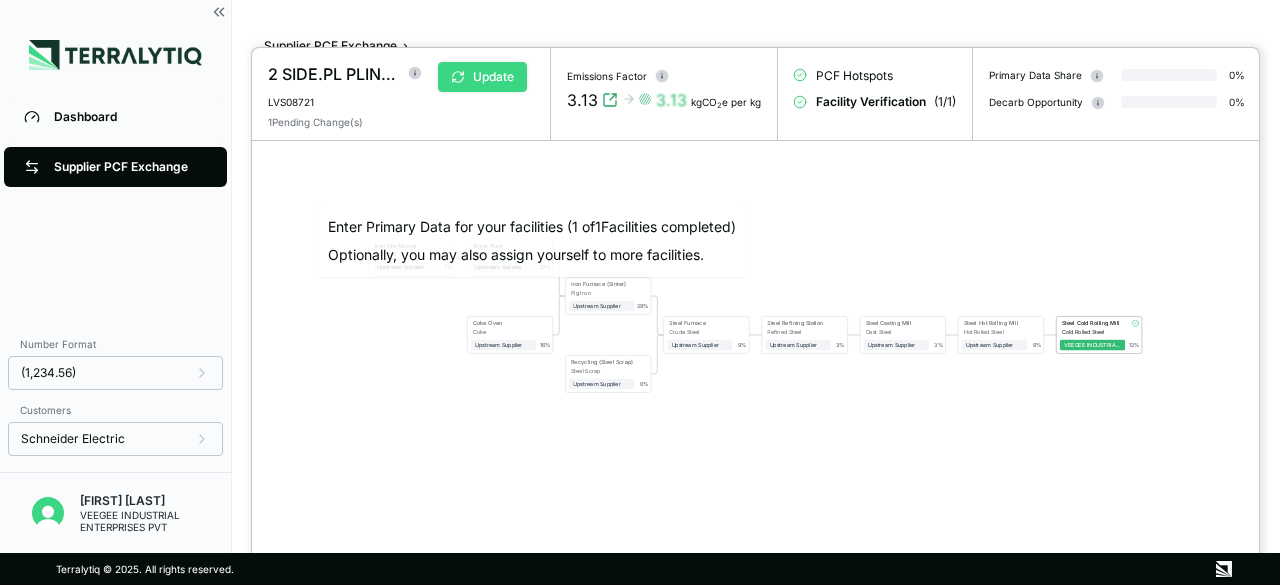 click on "Update" at bounding box center [482, 77] 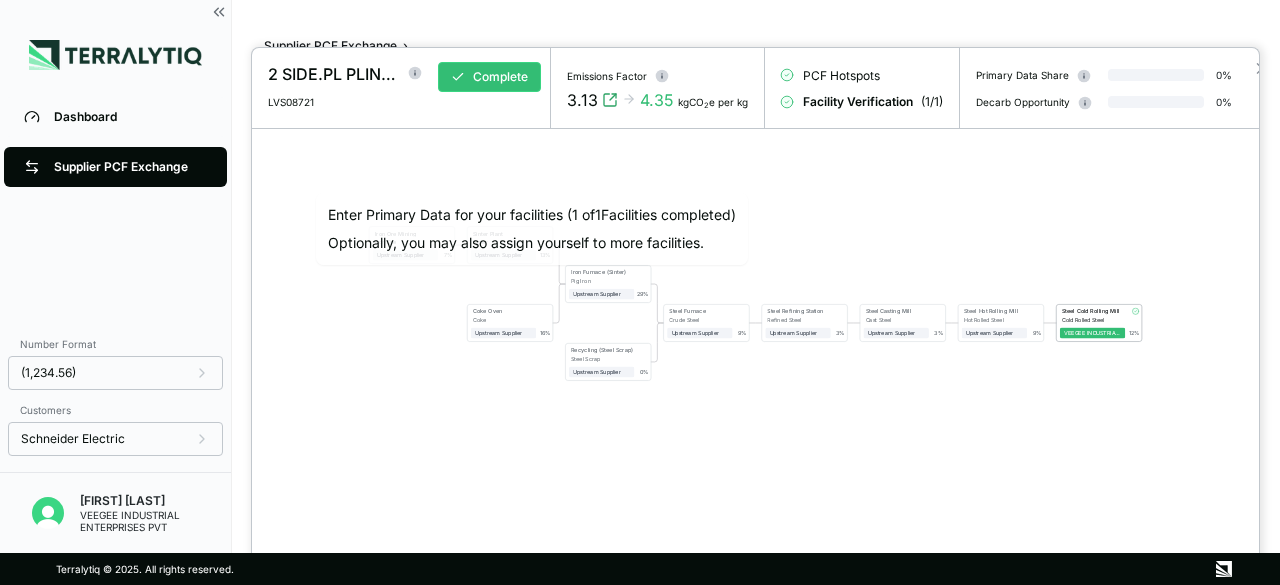 click at bounding box center (640, 292) 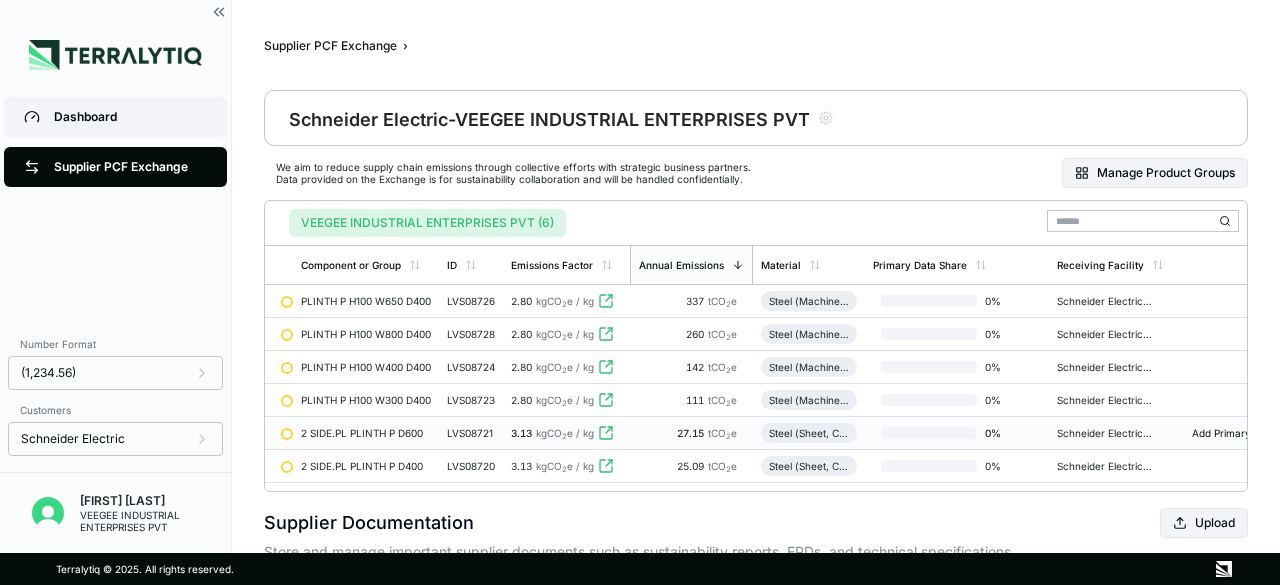 click on "Dashboard" at bounding box center [130, 117] 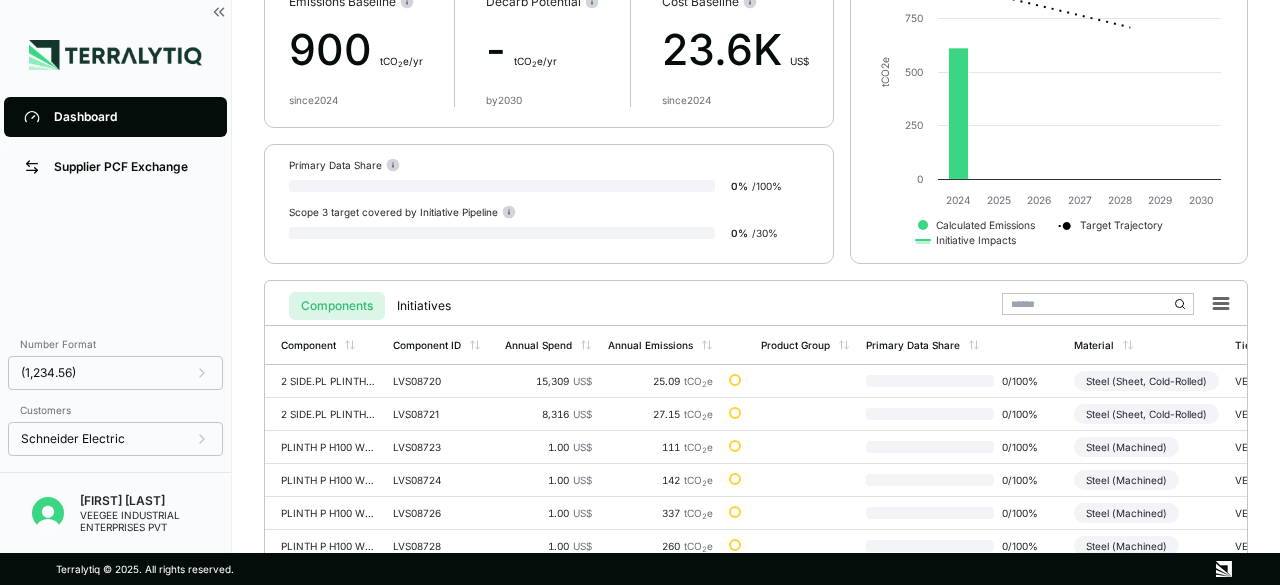 scroll, scrollTop: 247, scrollLeft: 0, axis: vertical 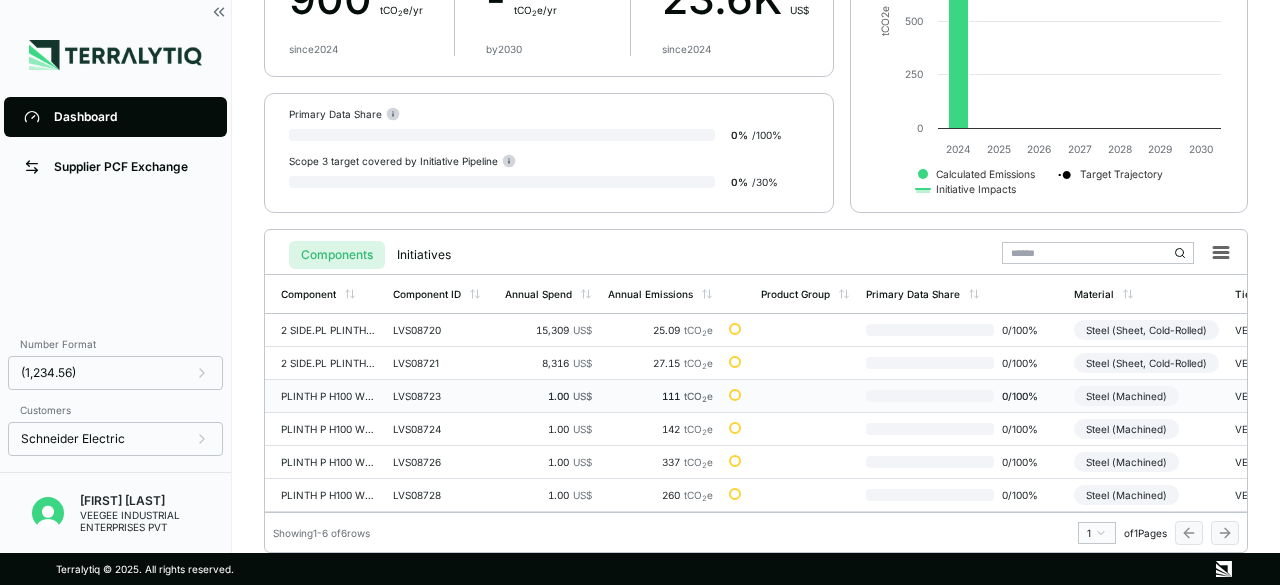 click on "tCO 2 e" at bounding box center (698, 396) 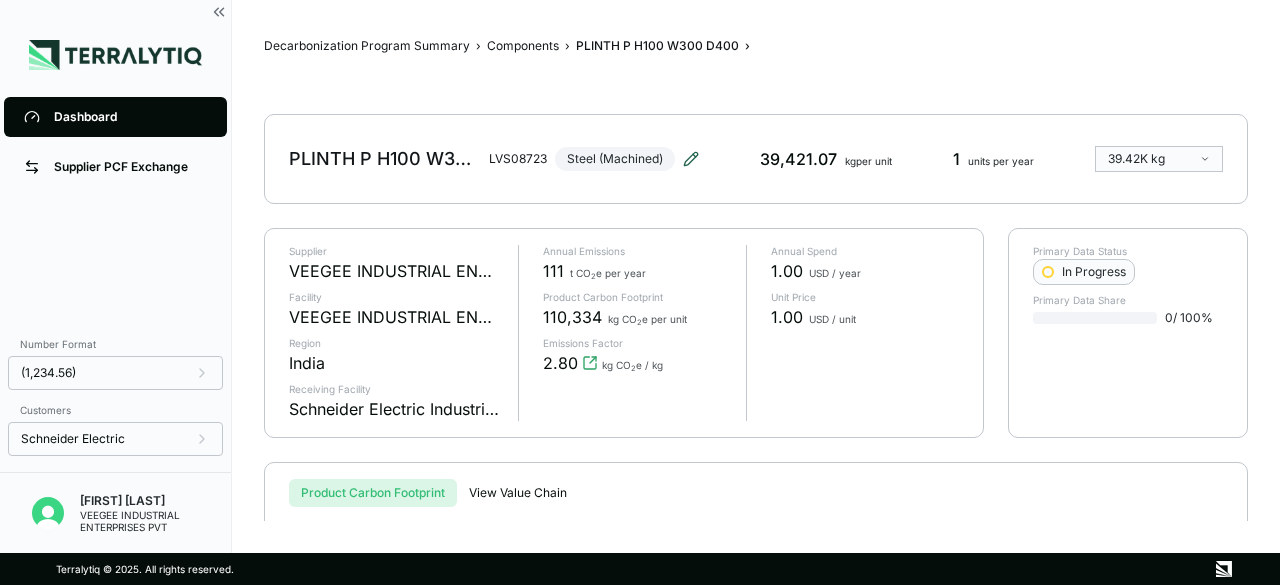click 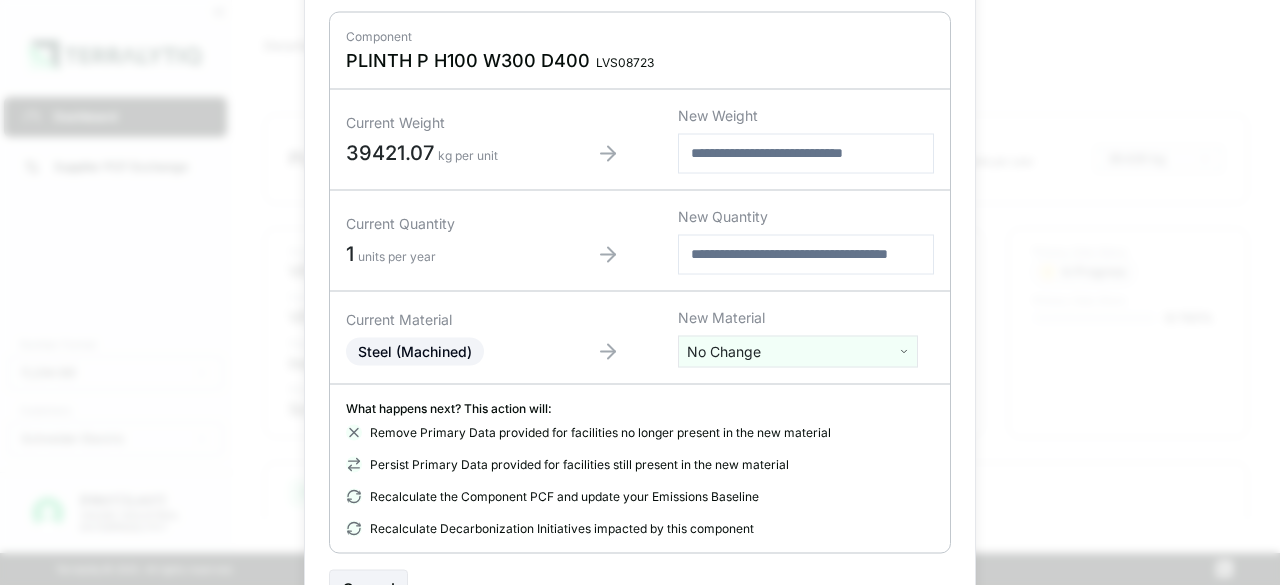 click at bounding box center [806, 153] 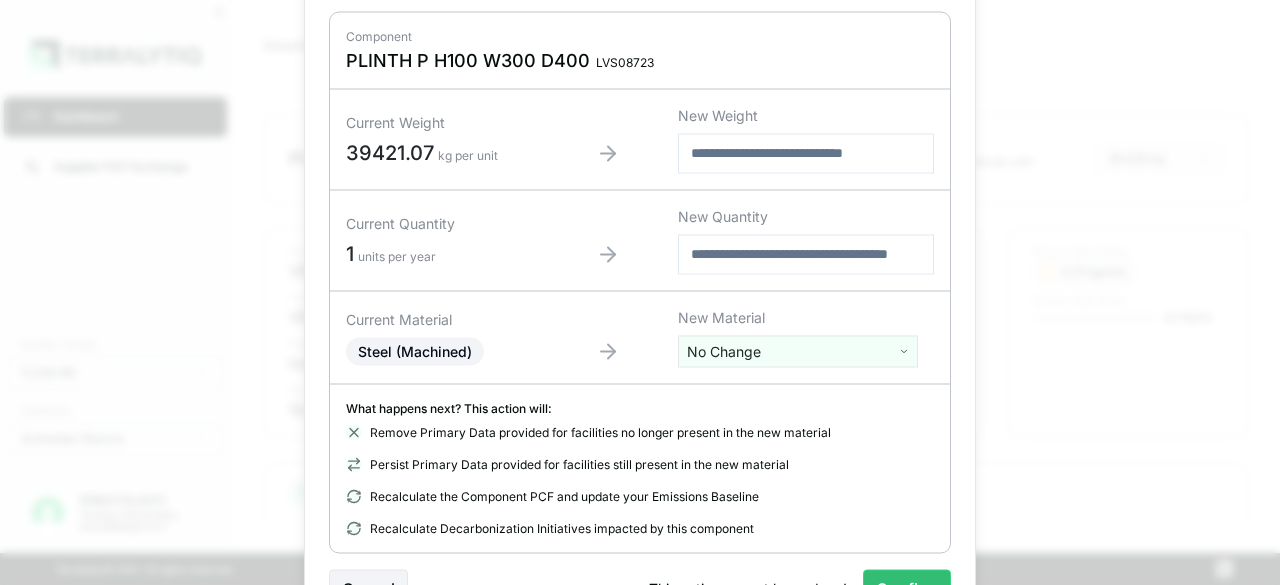 type on "*****" 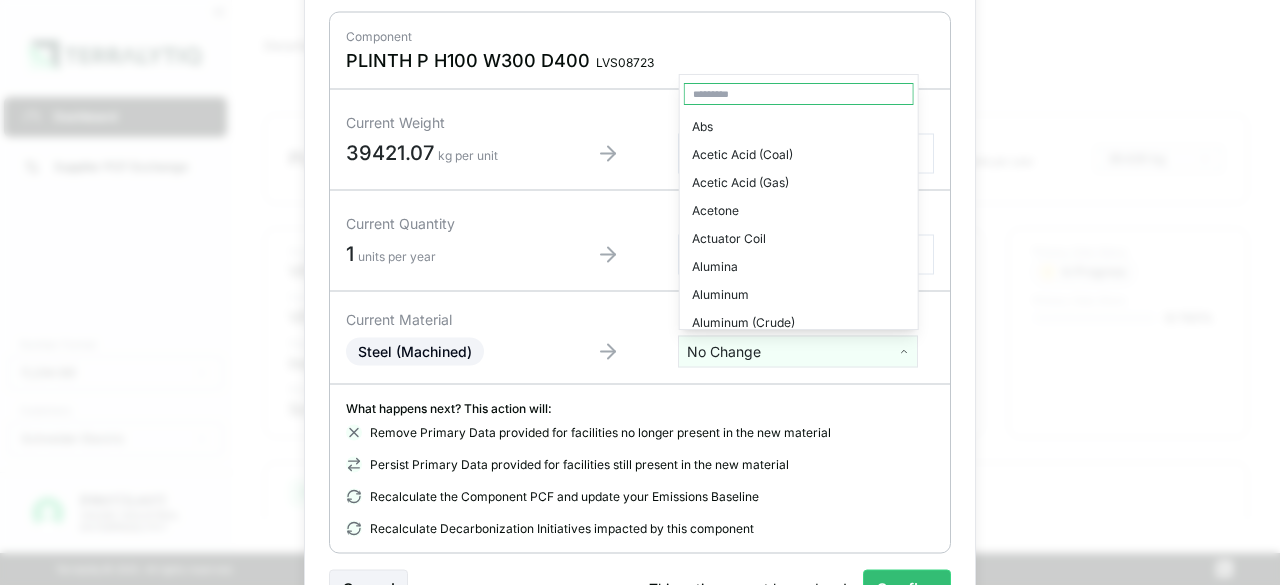 click on "Dashboard Supplier PCF Exchange Number Format (1,234.56) Customers Schneider Electric Prateek Sood VEEGEE INDUSTRIAL ENTERPRISES PVT Decarbonization Program Summary › Components › PLINTH P H100 W300 D400 › PLINTH P H100 W300 D400 LVS08723 Steel (Machined) 39,421.07 kg  per unit 1 units per year 39.42K   kg Supplier VEEGEE INDUSTRIAL ENTERPRISES PVT Facility VEEGEE INDUSTRIAL ENTERPRISES PVT Region India Receiving Facility Schneider Electric Industries Annual Emissions 111 t CO 2 e per year Product Carbon Footprint 110,334 kg CO 2 e per unit Emissions Factor 2.80 kg CO 2 e / kg Annual Spend 1.00 USD / year Unit Price 1.00 USD / unit Primary Data Status In Progress Primary Data Share 0  /   100 % Product Carbon Footprint View Value Chain Product Carbon Footprint View by Emissions Source Created with Highcharts 11.4.8 kg CO2e for 39.4K kg of Steel (Machined) Energy Process Feedstock Transportation Iron Ore Mining Sinter Plant Coke Oven Iron Furnace (Sinter) Recycling (Steel Scrap) Steel Furnace Skin Mill 0" at bounding box center [640, 292] 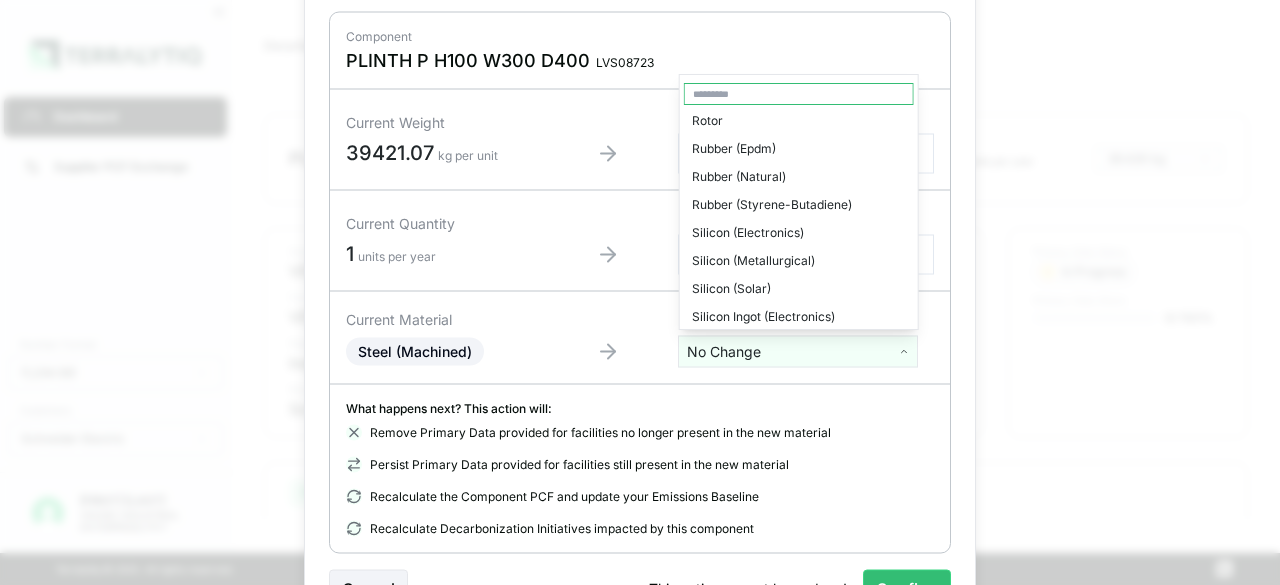 scroll, scrollTop: 3310, scrollLeft: 0, axis: vertical 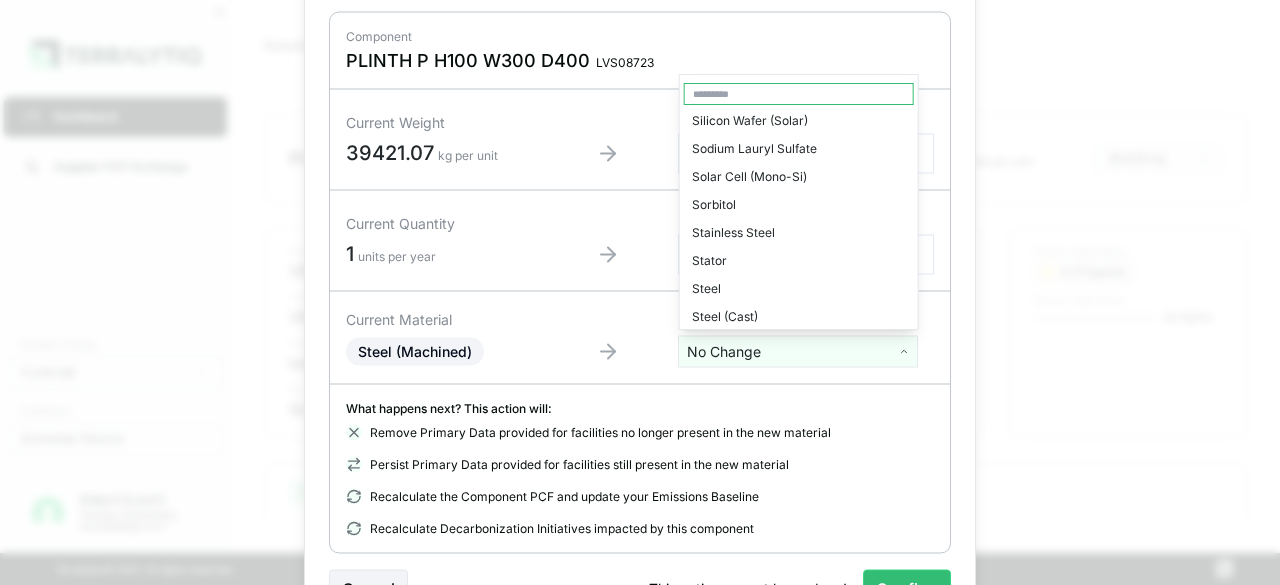 click at bounding box center [799, 94] 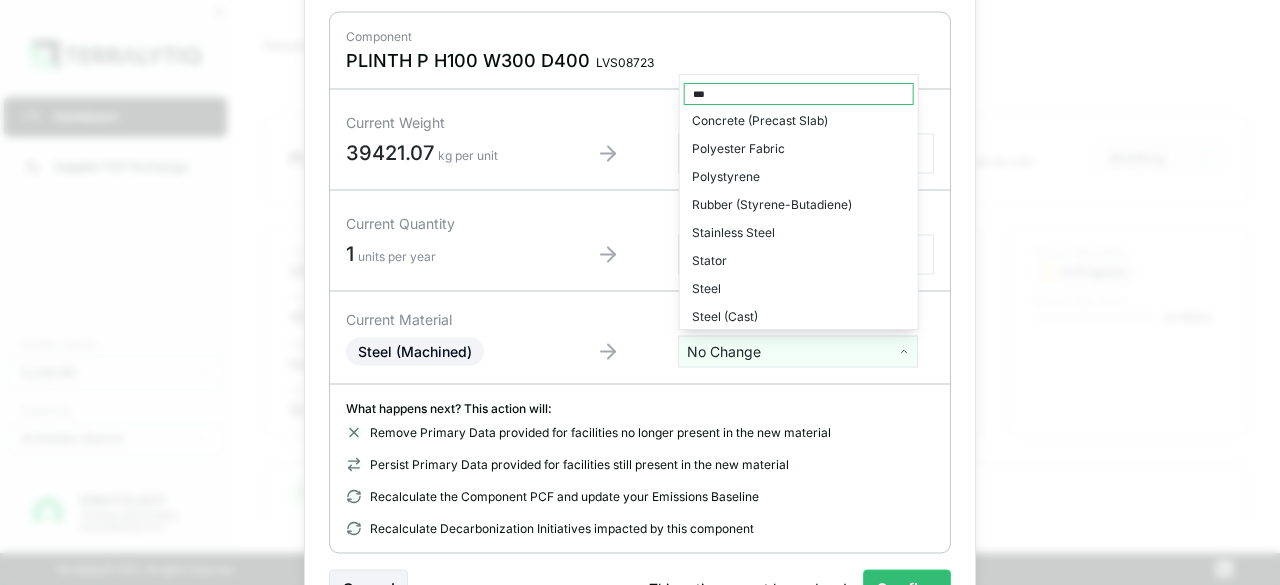scroll, scrollTop: 0, scrollLeft: 0, axis: both 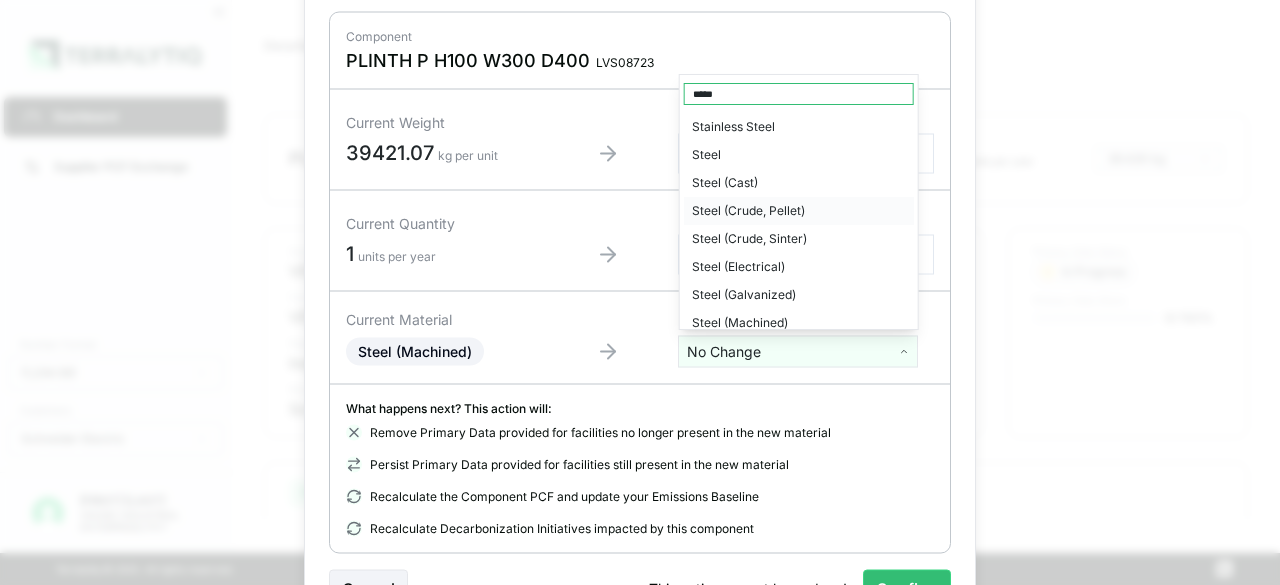 type on "*****" 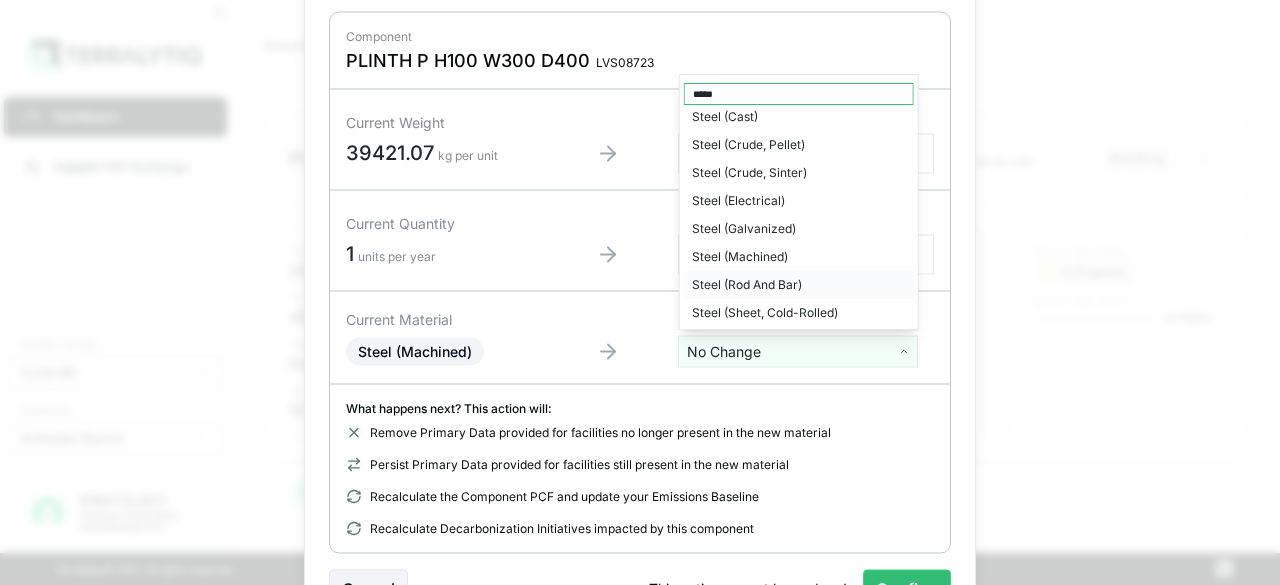 scroll, scrollTop: 88, scrollLeft: 0, axis: vertical 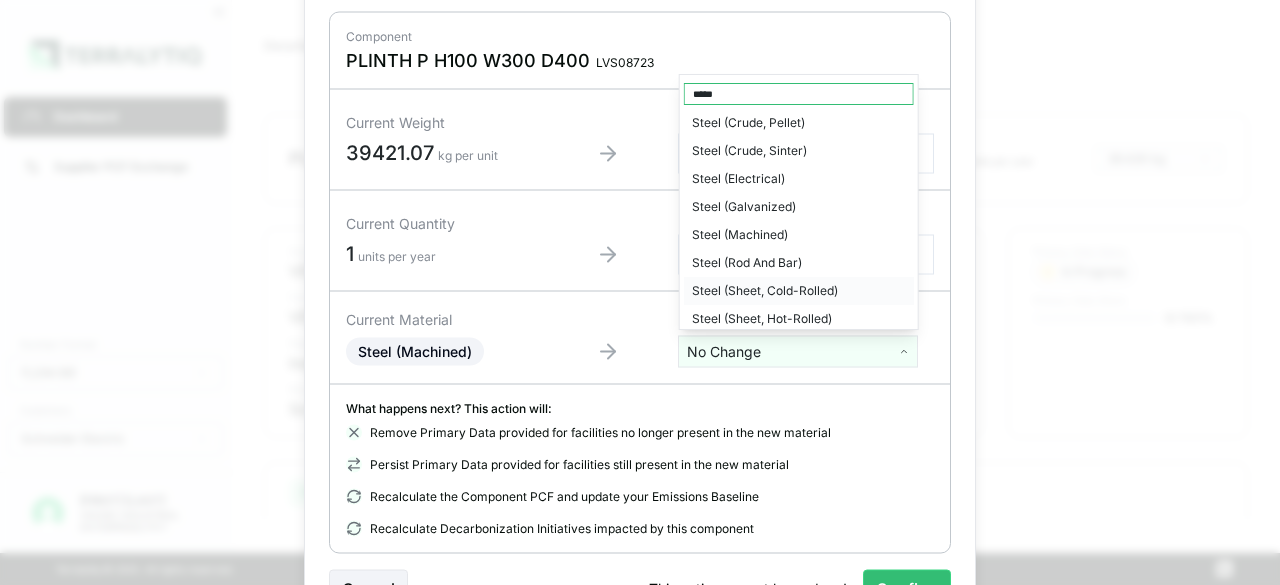 click on "Steel (Sheet, Cold-Rolled)" at bounding box center (799, 291) 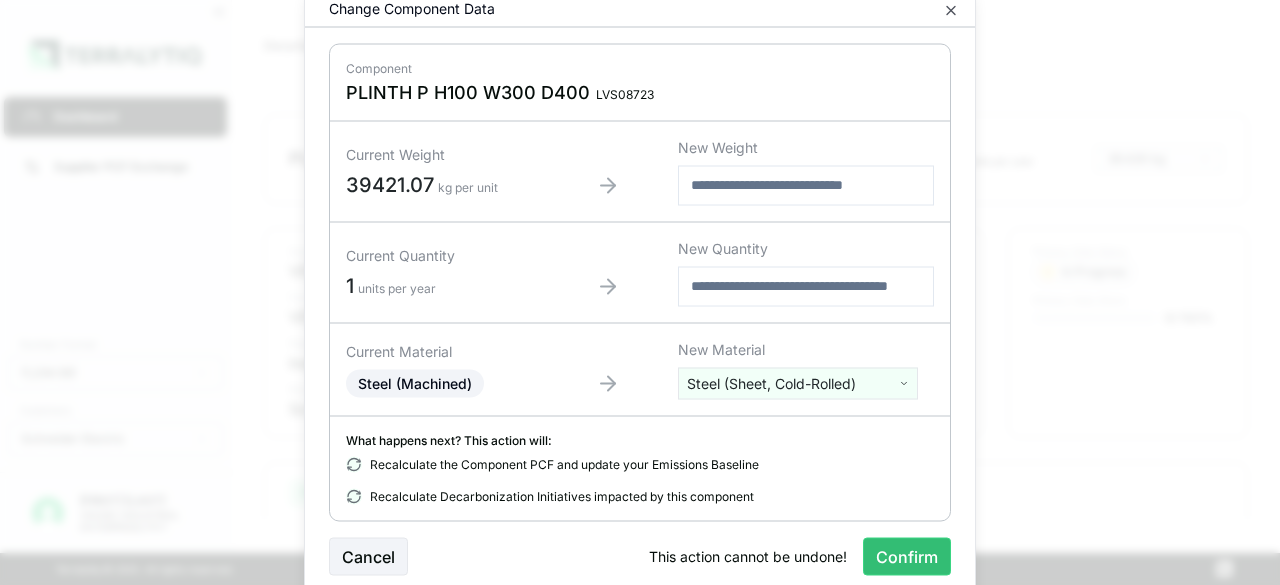 click on "Confirm" at bounding box center (907, 556) 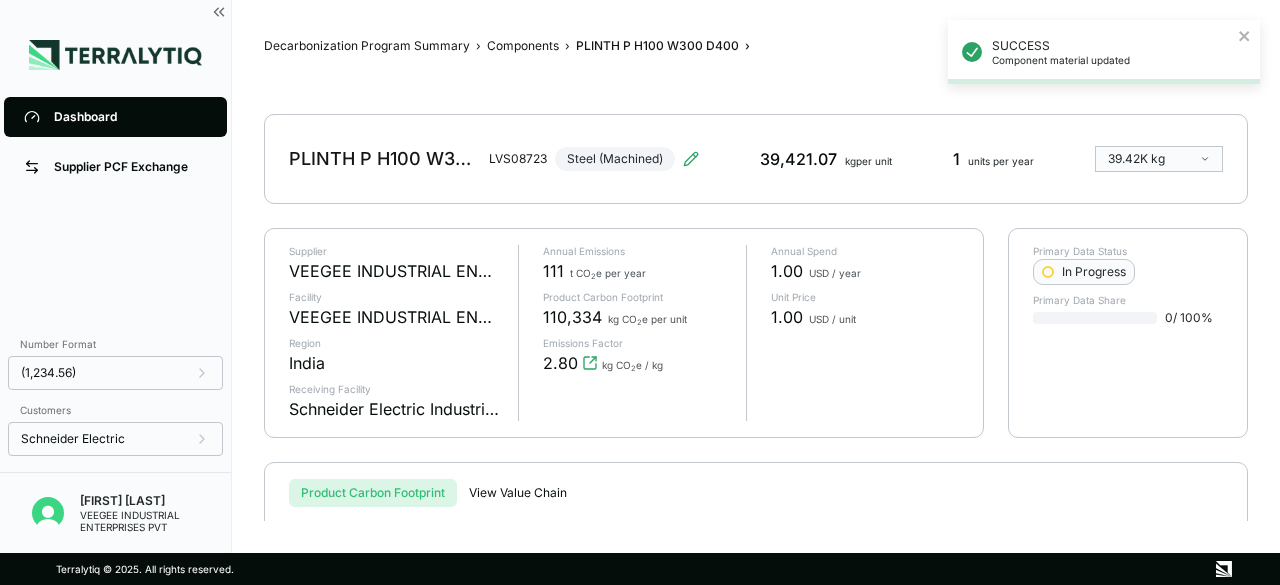 click on "SUCCESS Component material updated" at bounding box center [1104, 52] 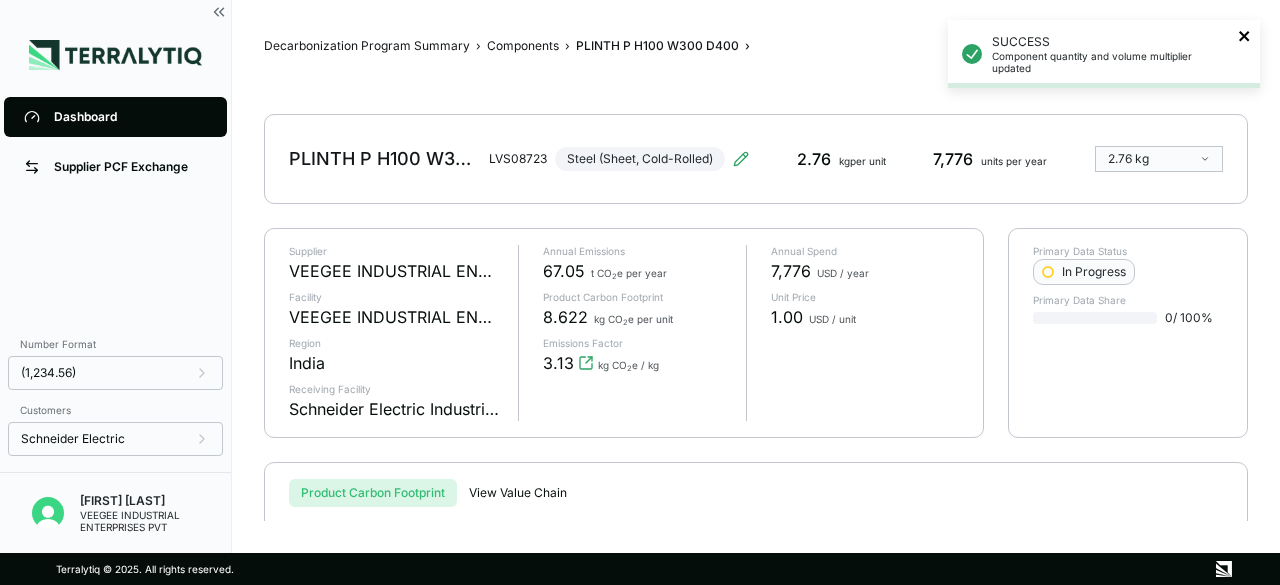 click 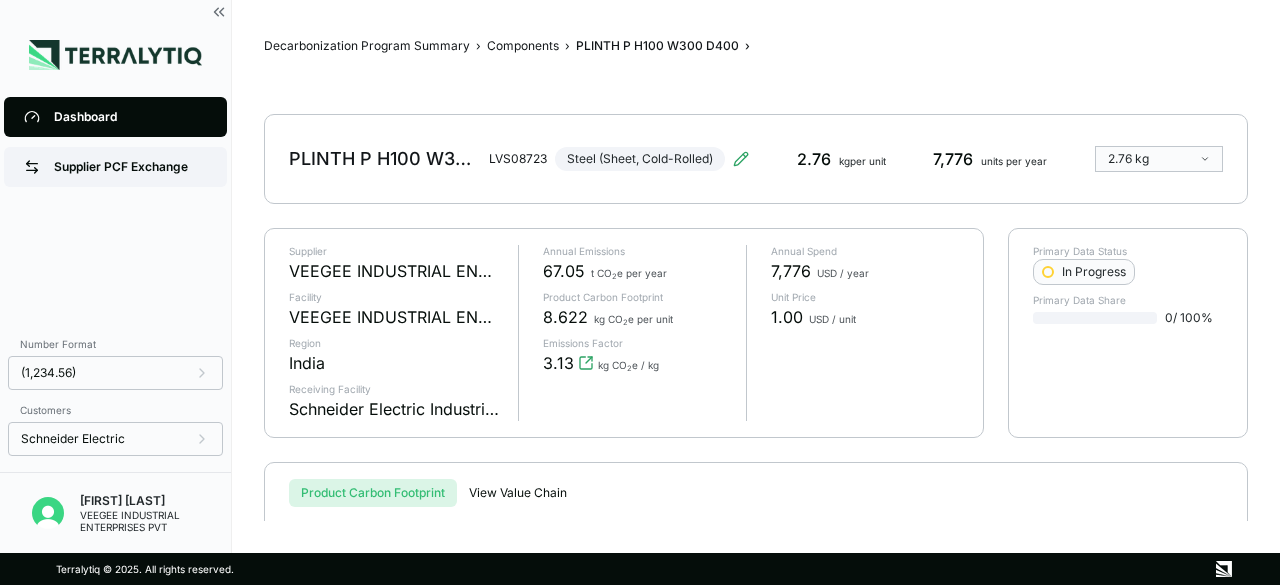 click on "Supplier PCF Exchange" at bounding box center [130, 167] 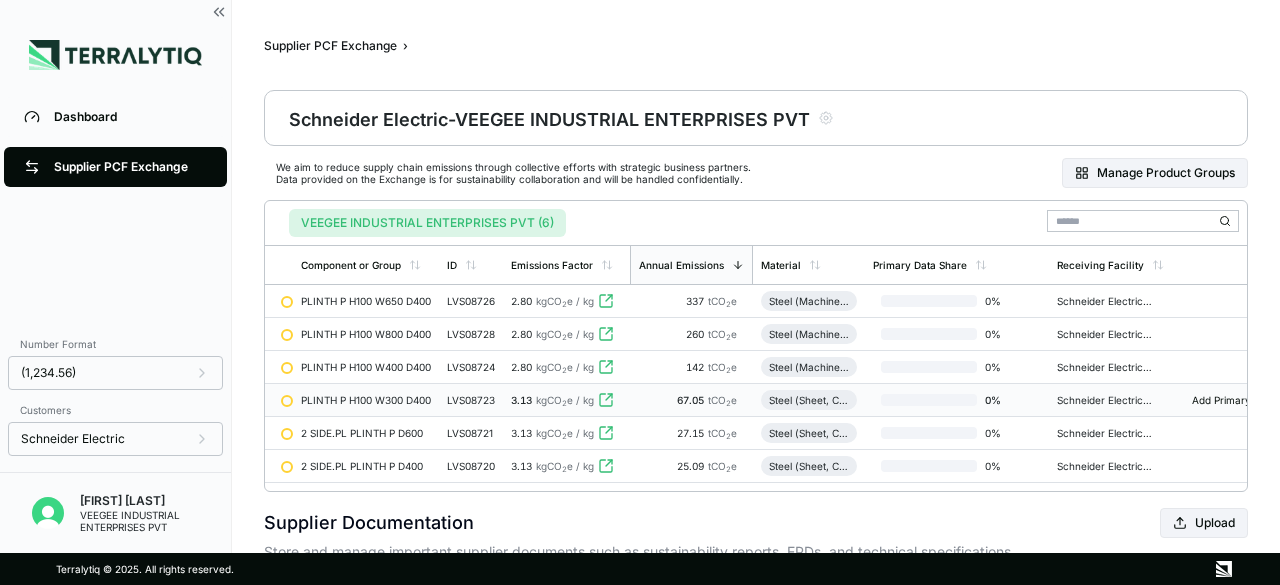 click on "Add Primary Data" at bounding box center (1234, 400) 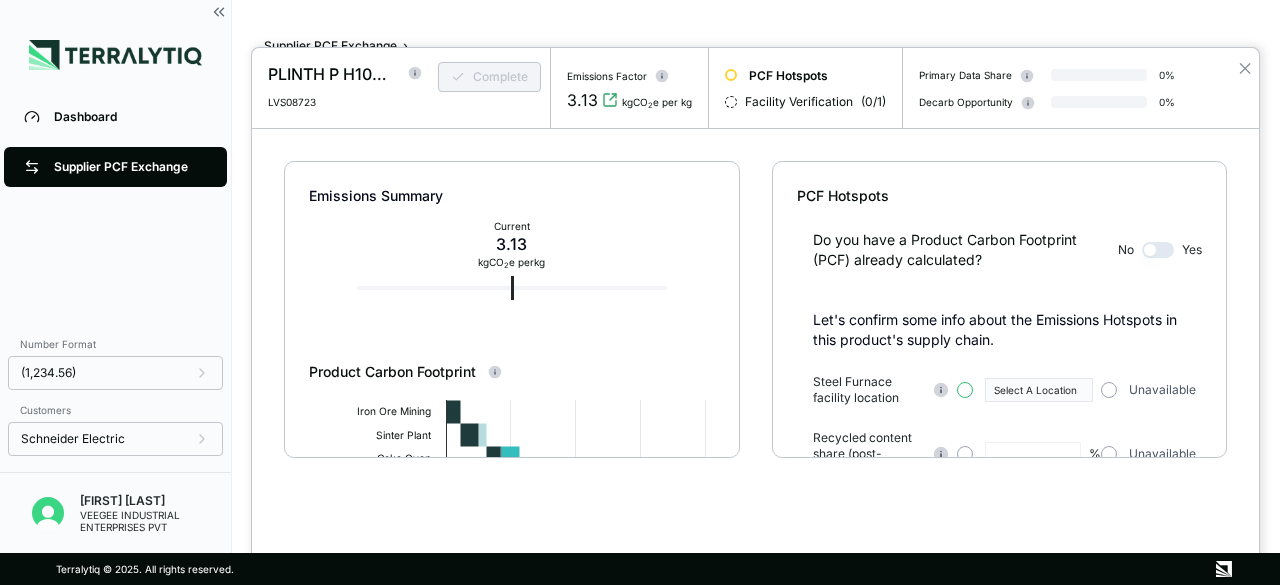 click at bounding box center [965, 390] 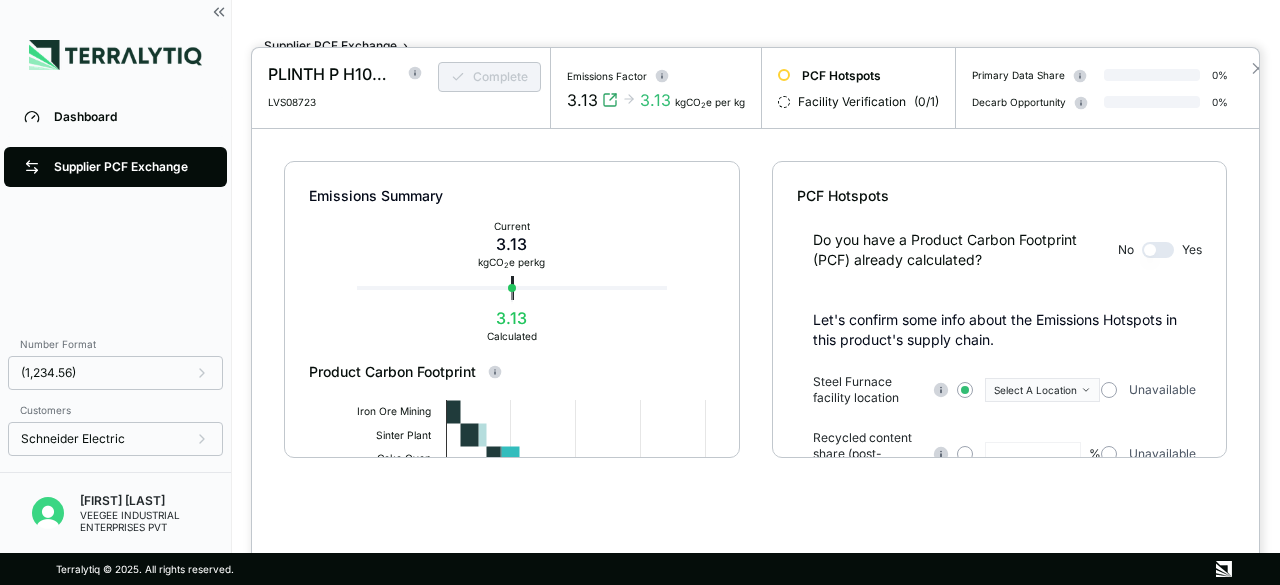 click on "Select A Location" at bounding box center (1035, 390) 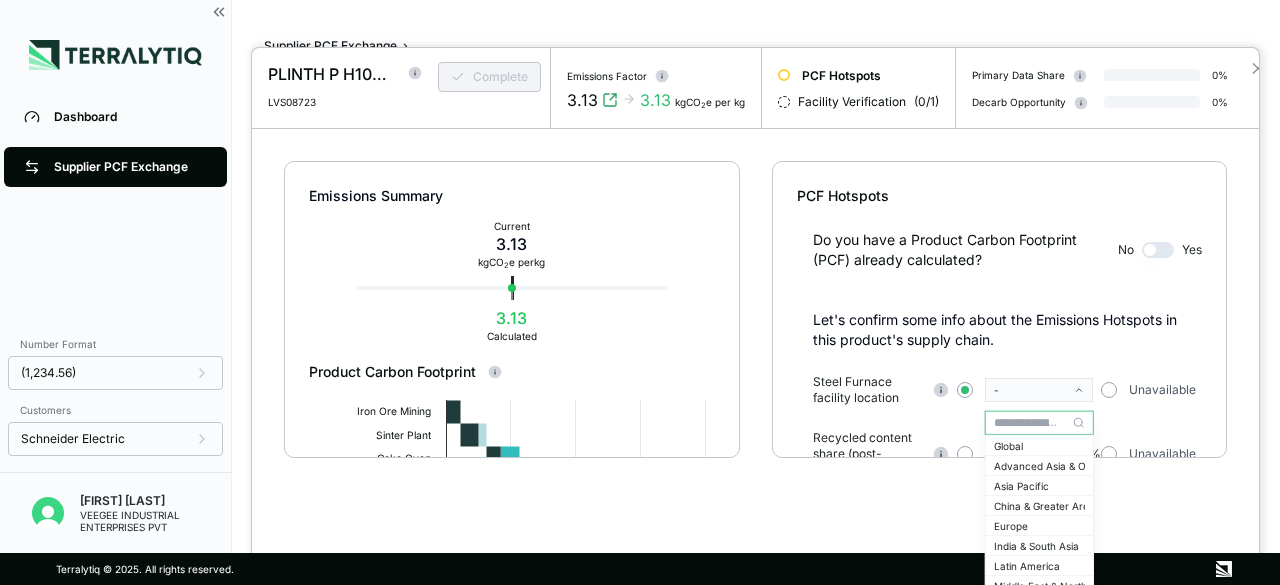 click at bounding box center (1039, 423) 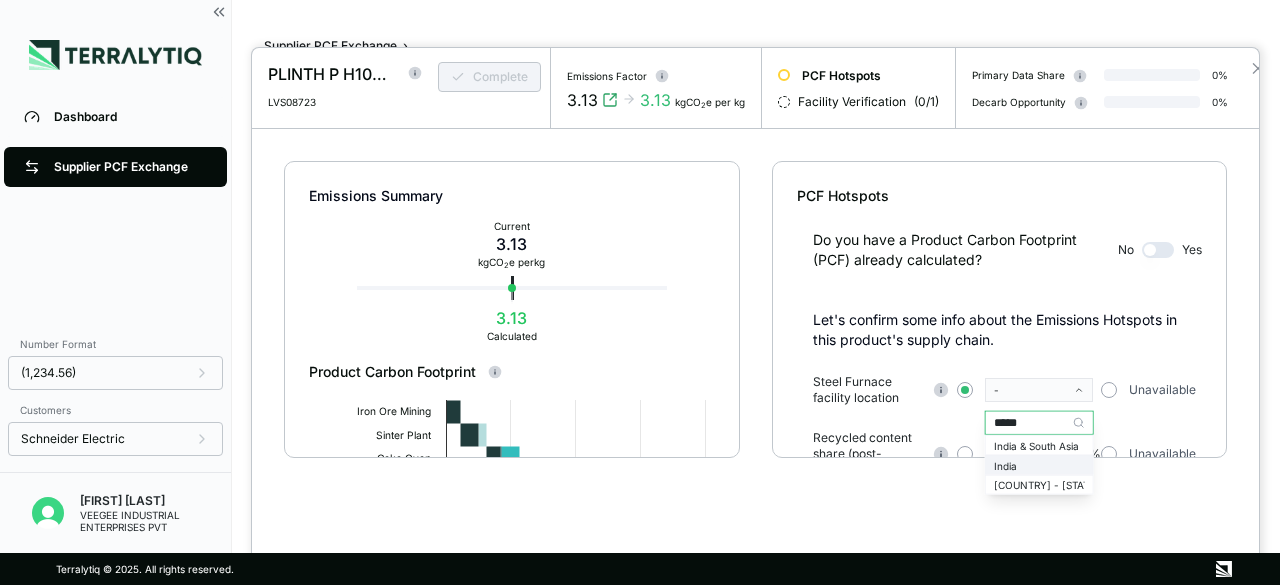 type on "*****" 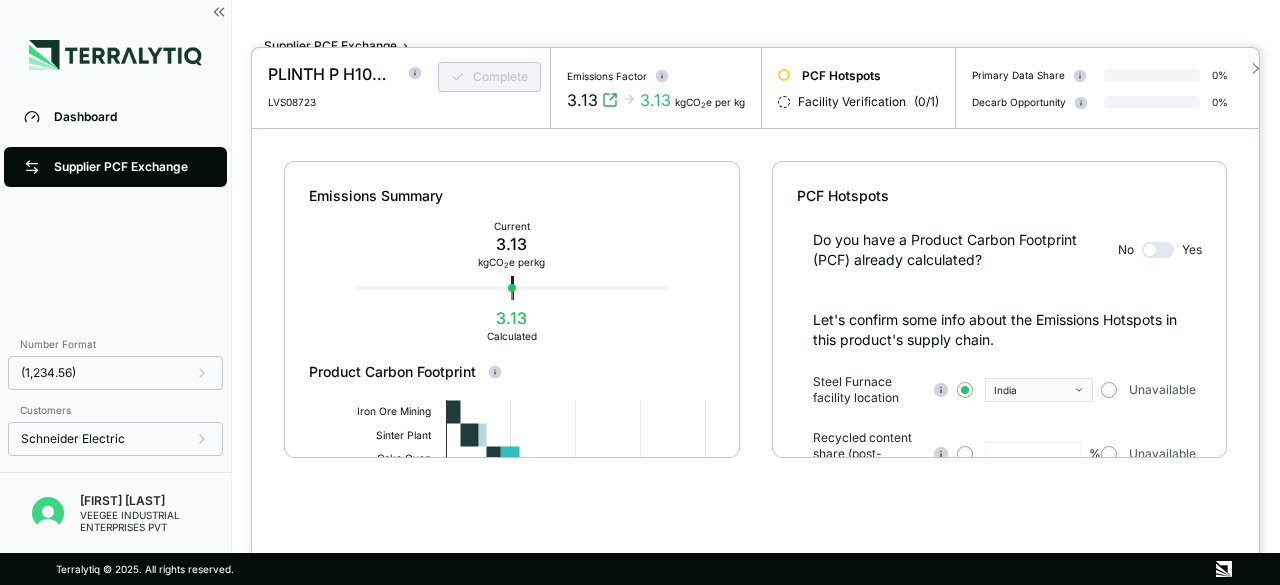 drag, startPoint x: 1108, startPoint y: 459, endPoint x: 1102, endPoint y: 447, distance: 13.416408 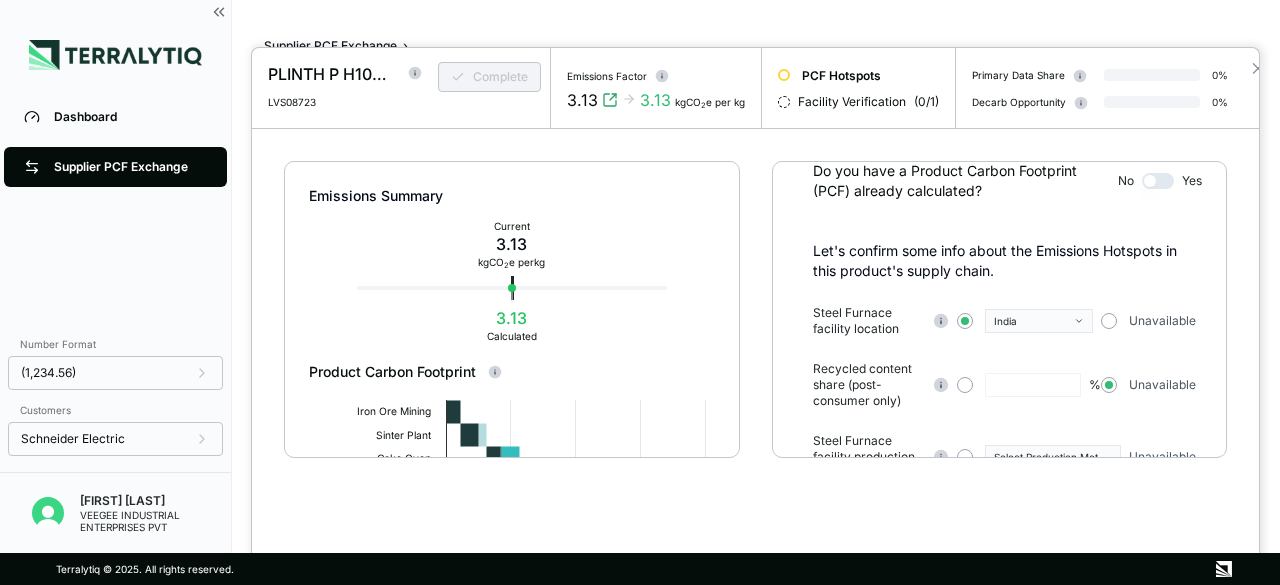 scroll, scrollTop: 169, scrollLeft: 0, axis: vertical 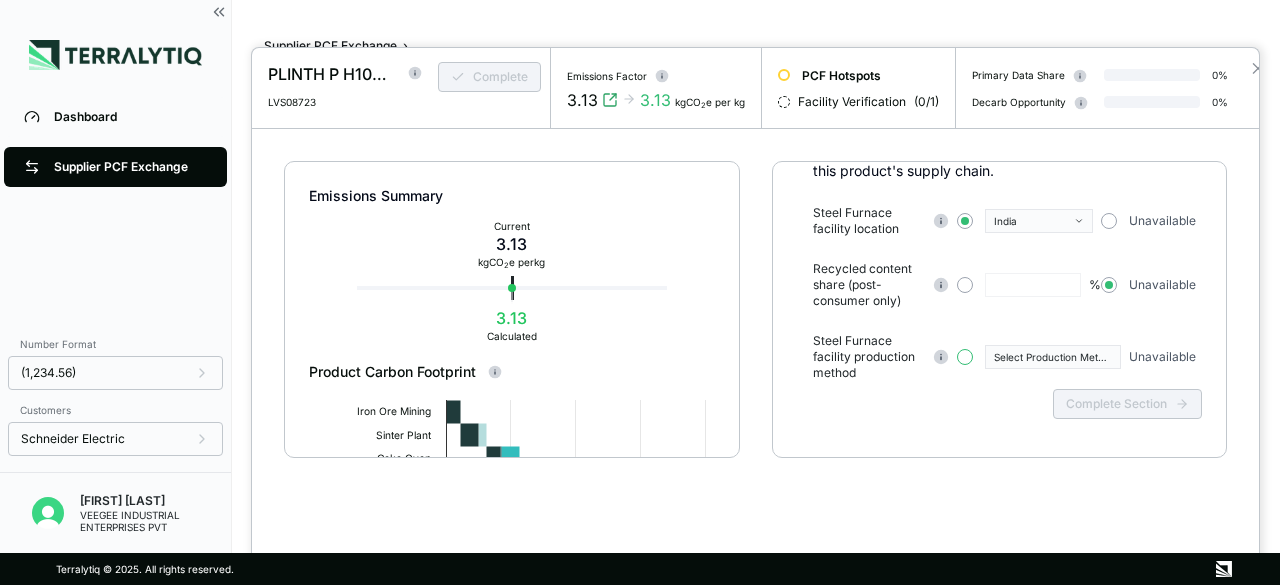click on "Select Production Method" at bounding box center (1025, 357) 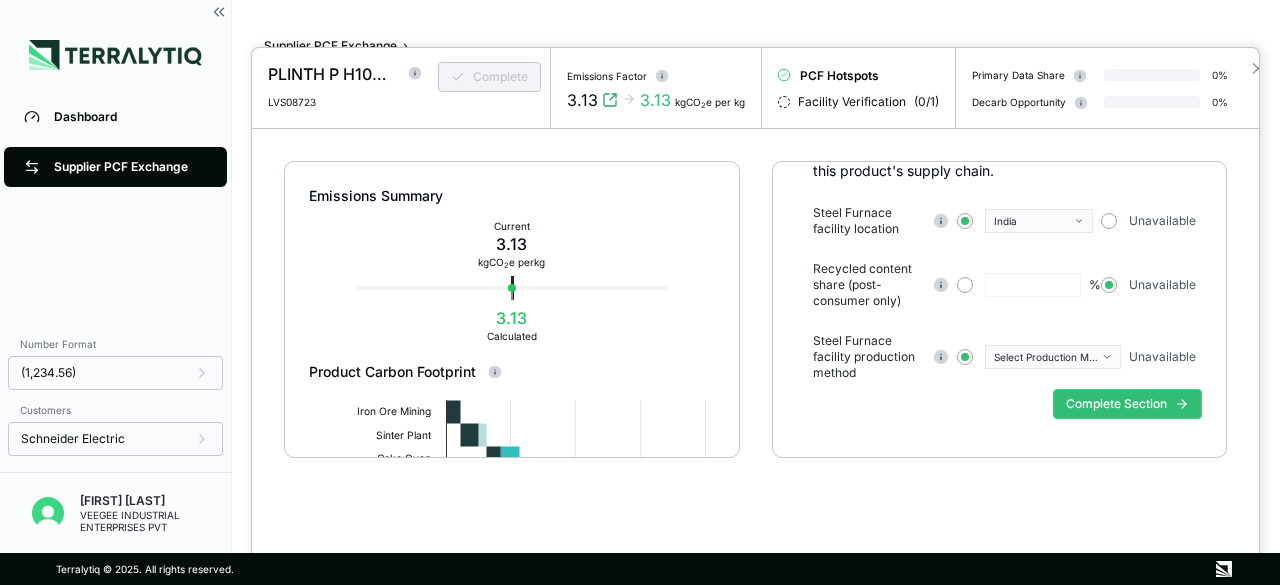 click on "Select Production Method" at bounding box center (1046, 357) 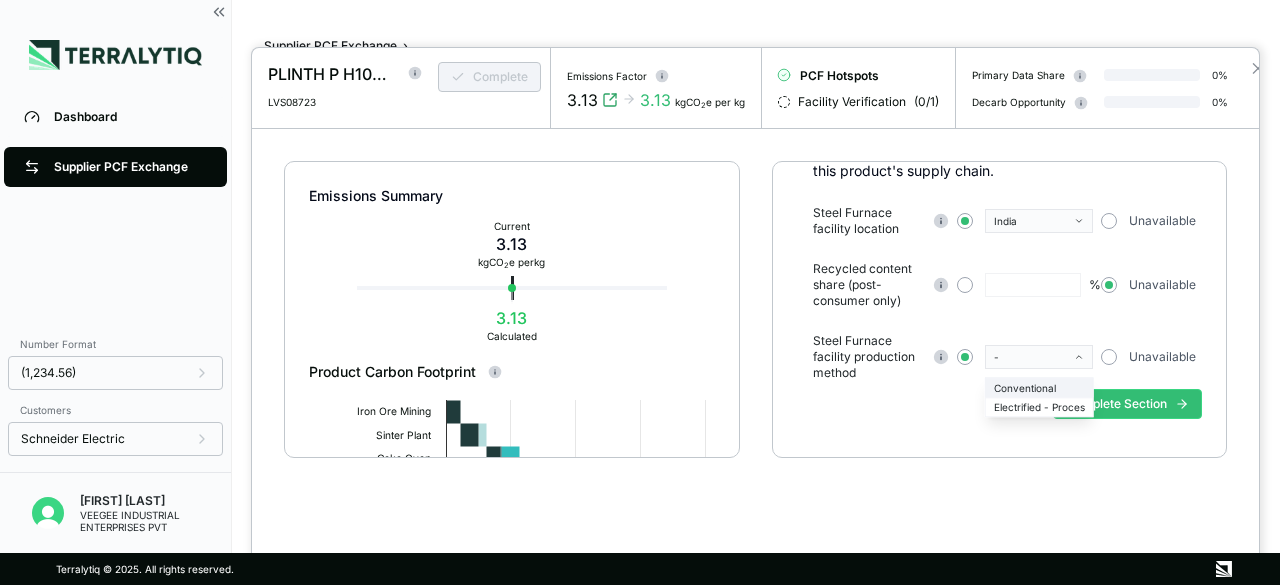 click on "Conventional" at bounding box center [1039, 388] 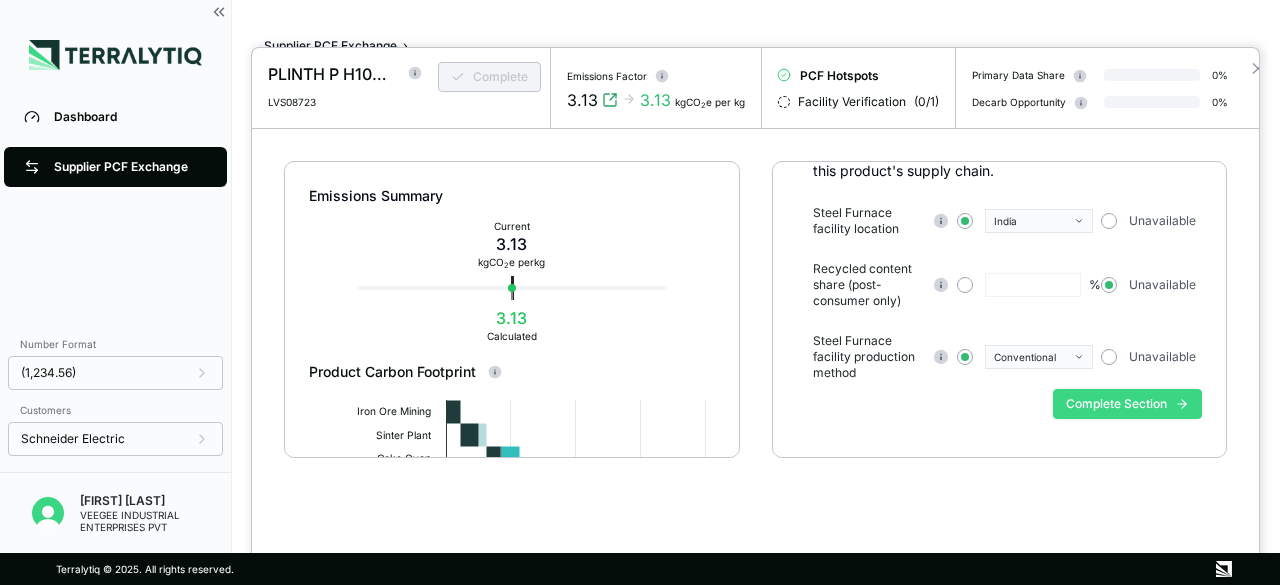 click on "Complete Section" at bounding box center (1127, 404) 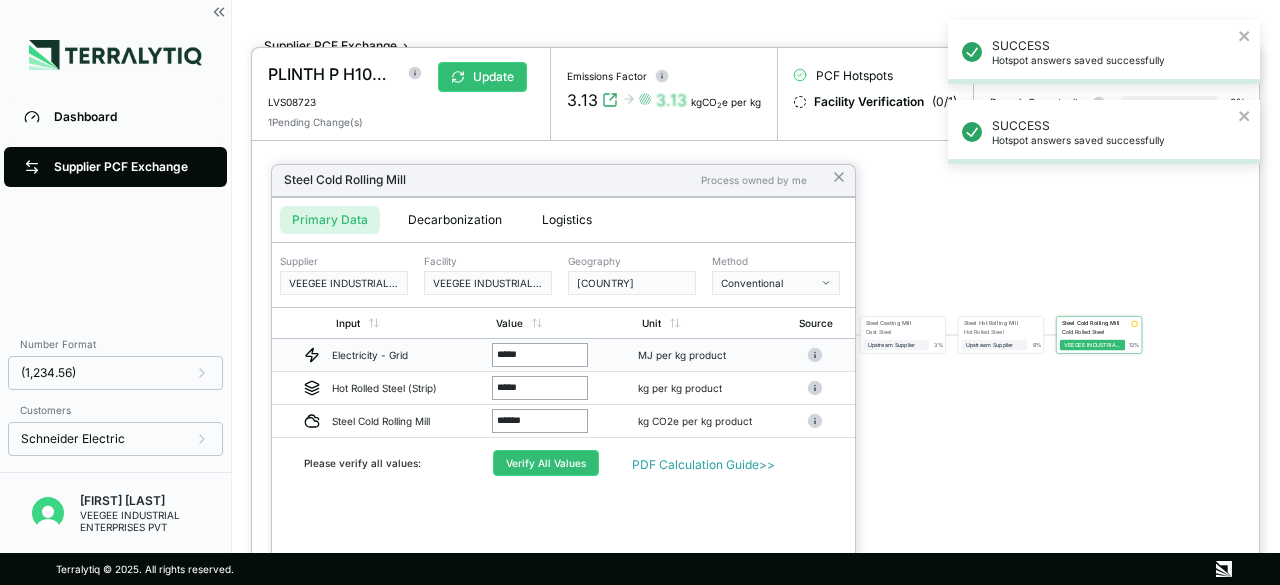 click on "*****" at bounding box center [540, 355] 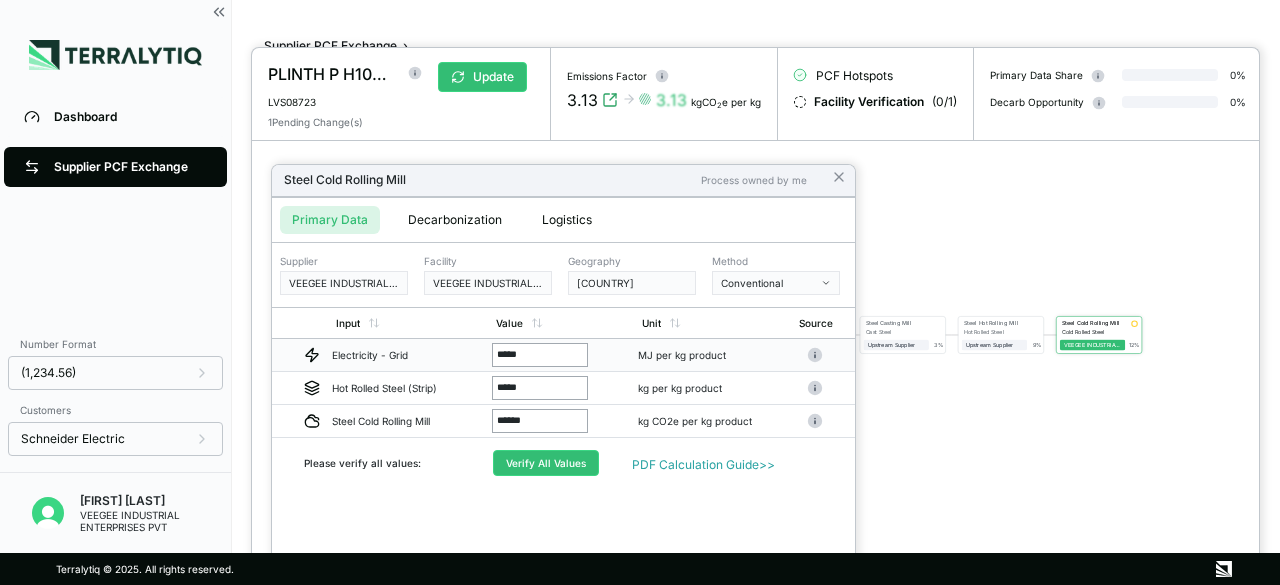 type on "******" 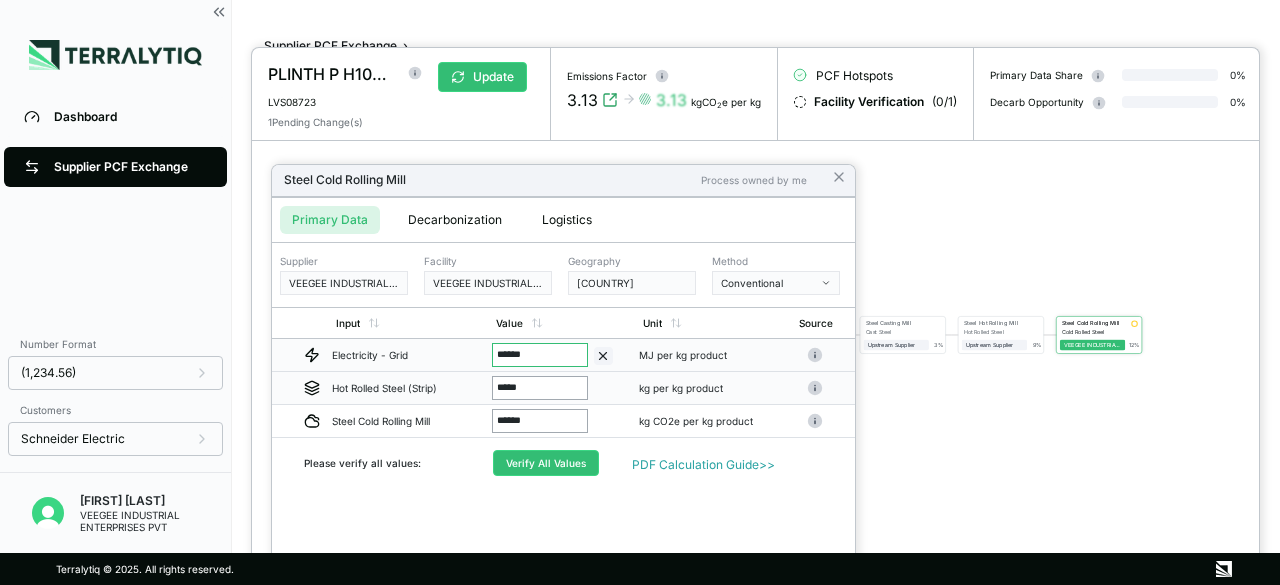 drag, startPoint x: 529, startPoint y: 385, endPoint x: 470, endPoint y: 386, distance: 59.008472 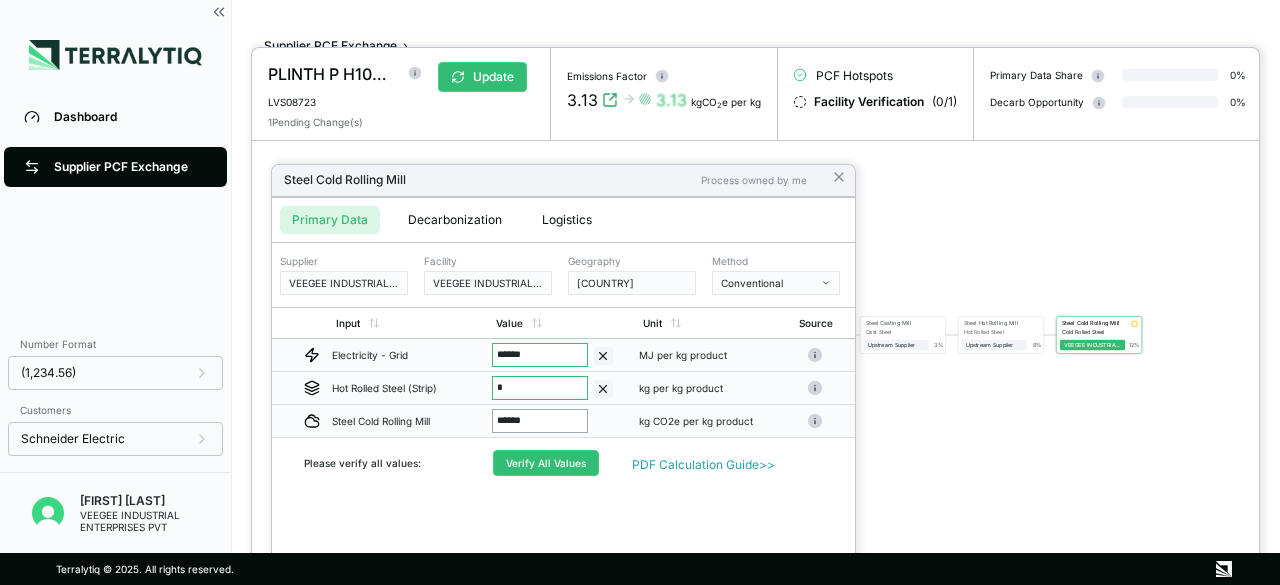 drag, startPoint x: 539, startPoint y: 418, endPoint x: 481, endPoint y: 429, distance: 59.03389 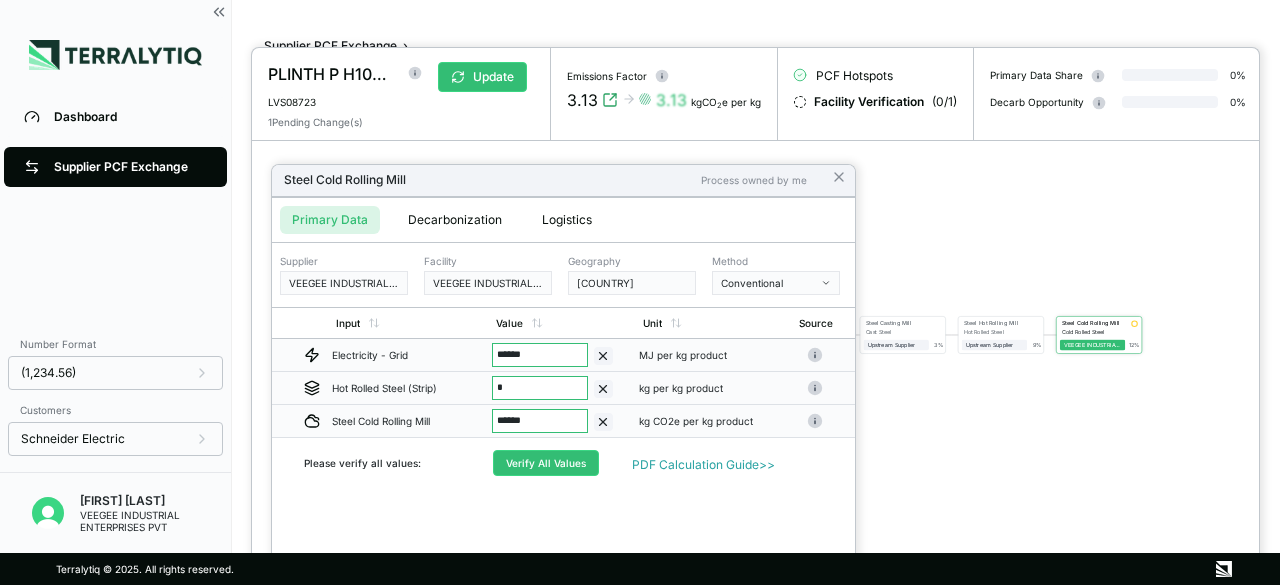 click on "Steel Cold Rolling Mill ****** kg CO2e per kg product" at bounding box center [563, 421] 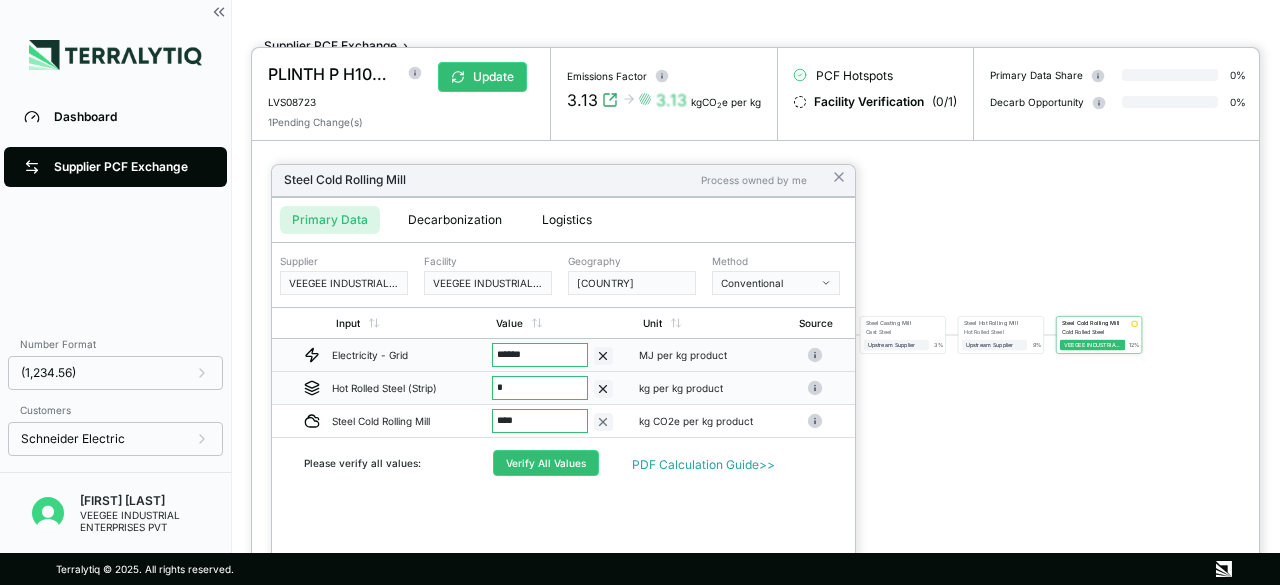 type on "*****" 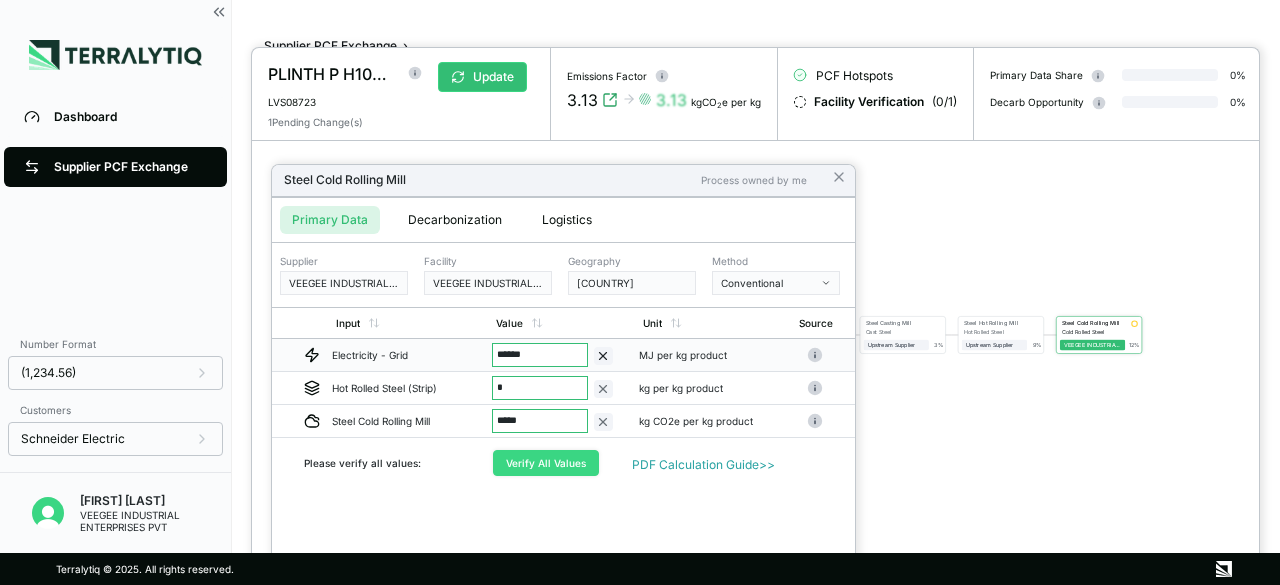 click on "Verify All Values" at bounding box center [546, 463] 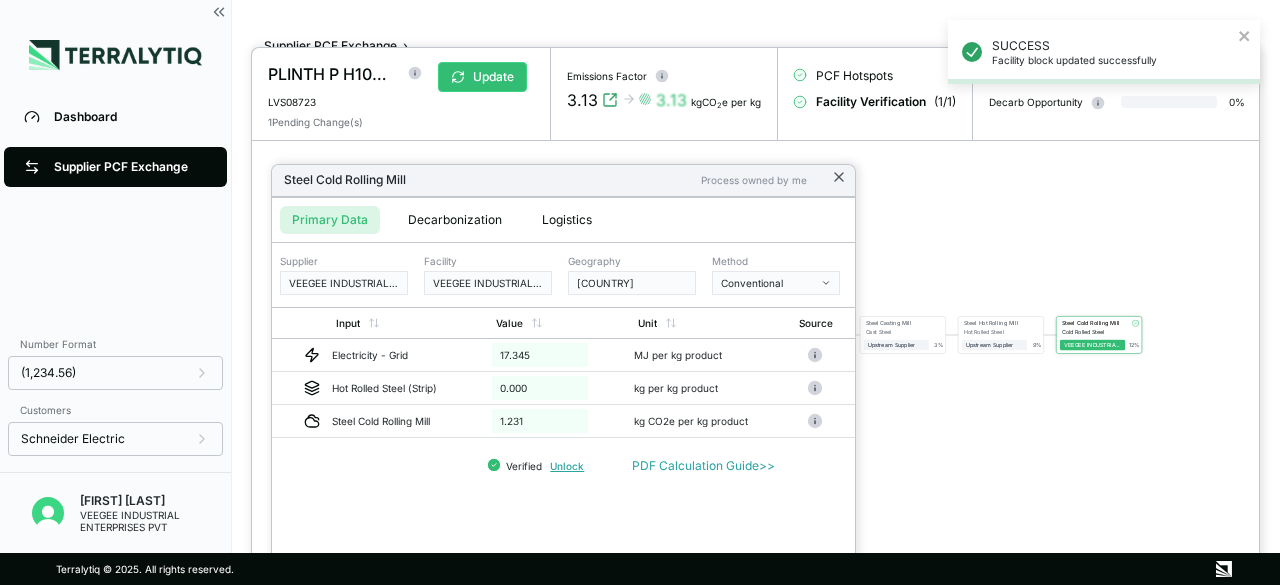 click 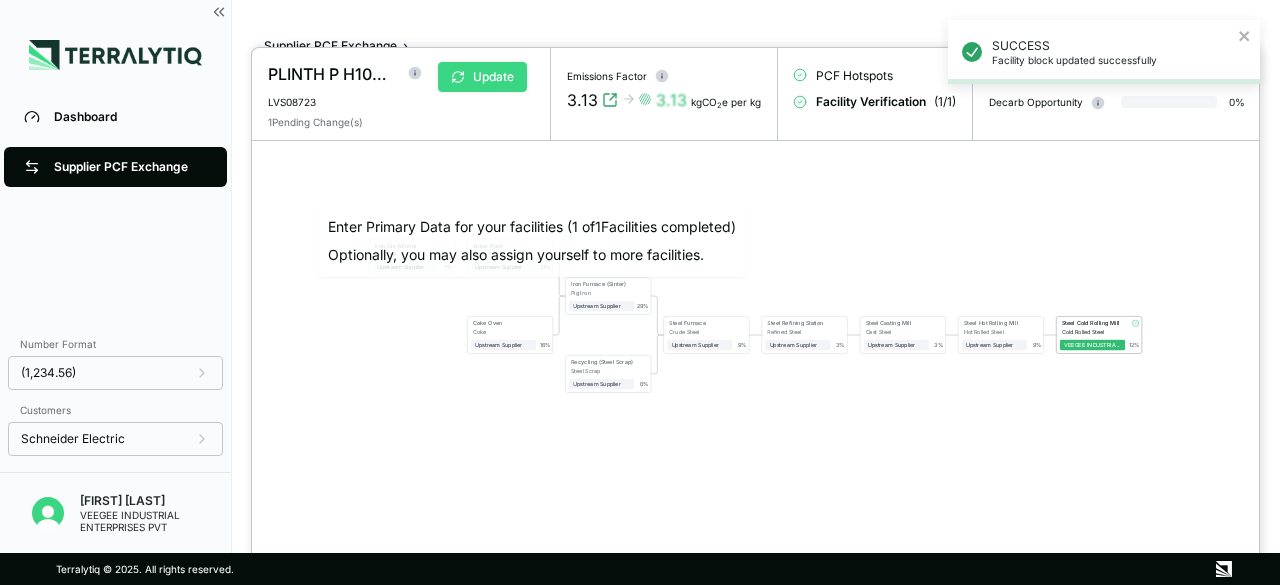 click on "Update" at bounding box center (482, 77) 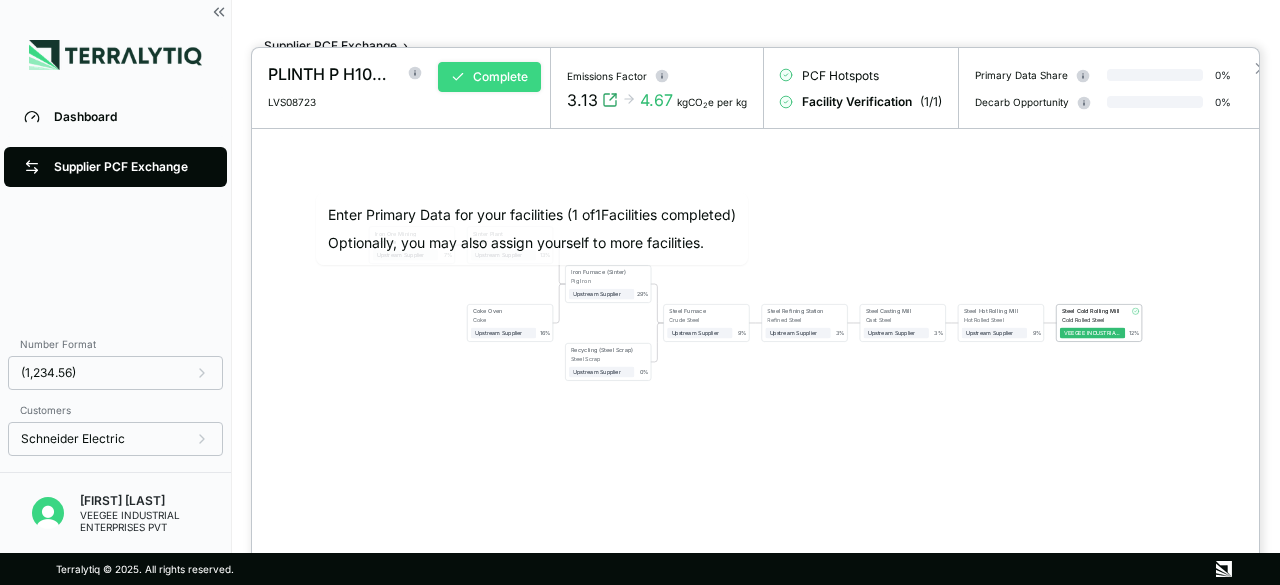 click on "Complete" at bounding box center (489, 77) 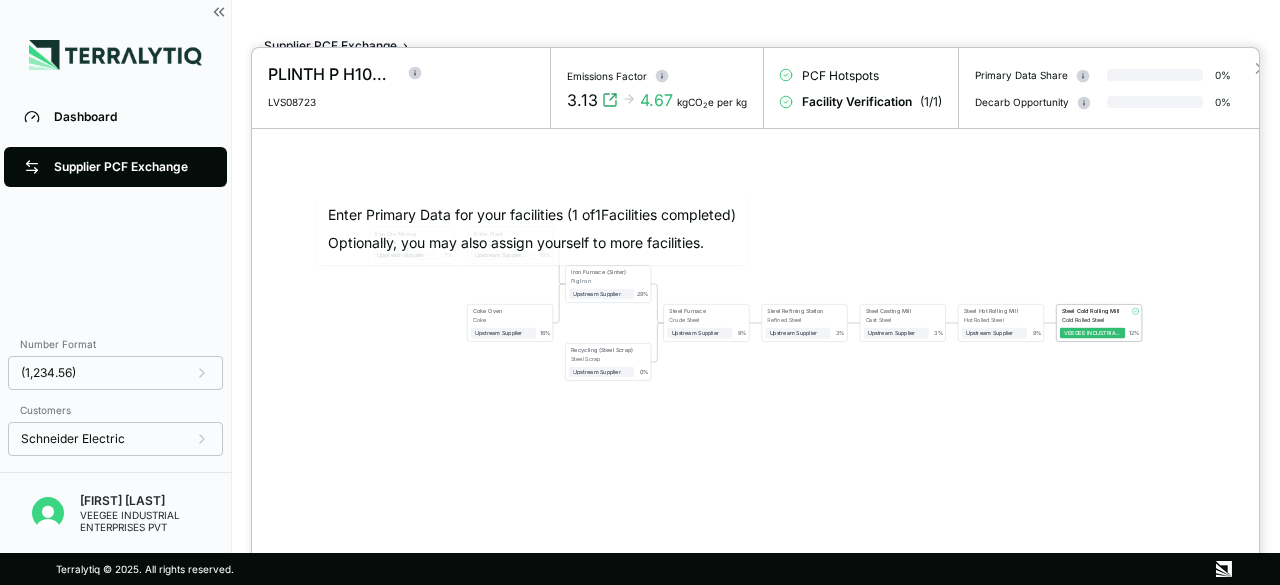 click at bounding box center (640, 292) 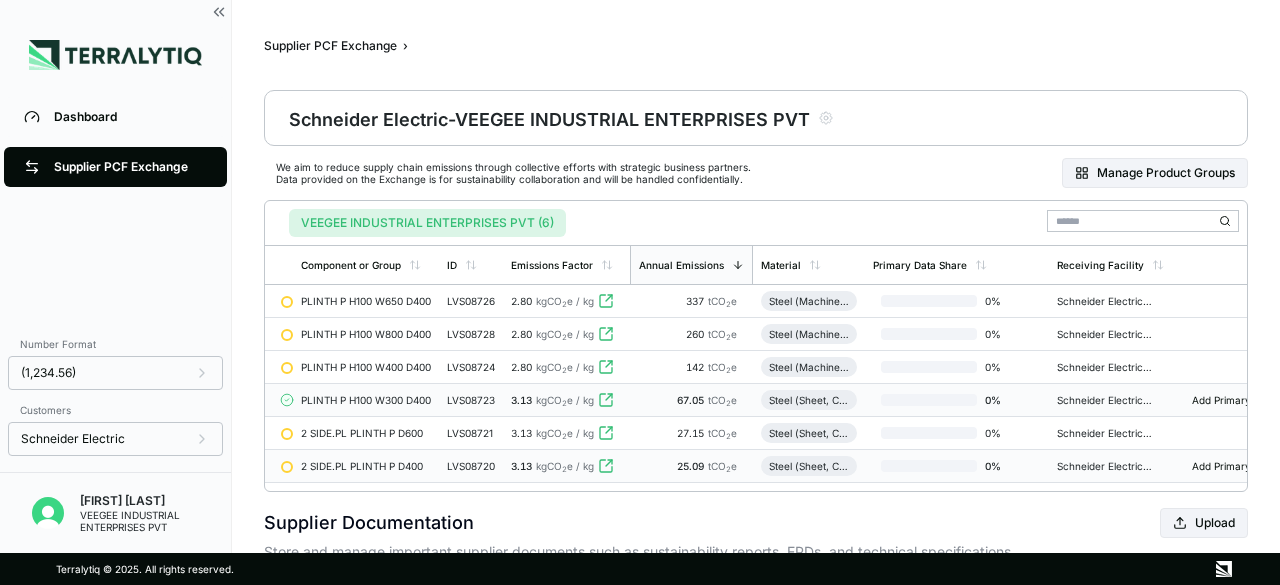click on "LVS08720" at bounding box center [471, 466] 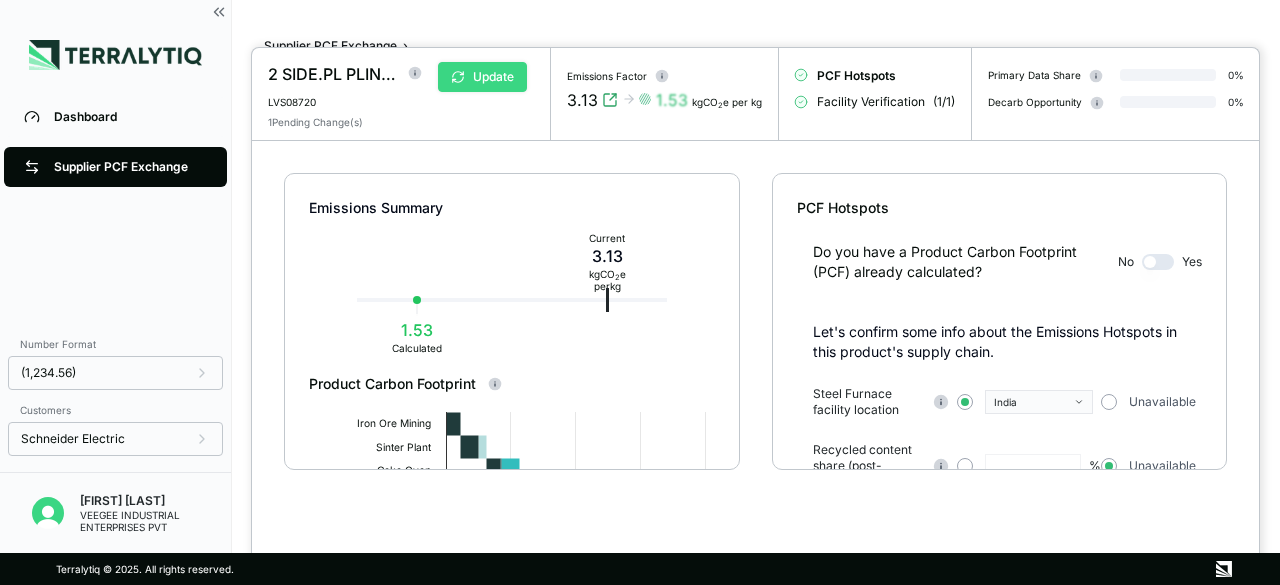 click on "Update" at bounding box center [482, 77] 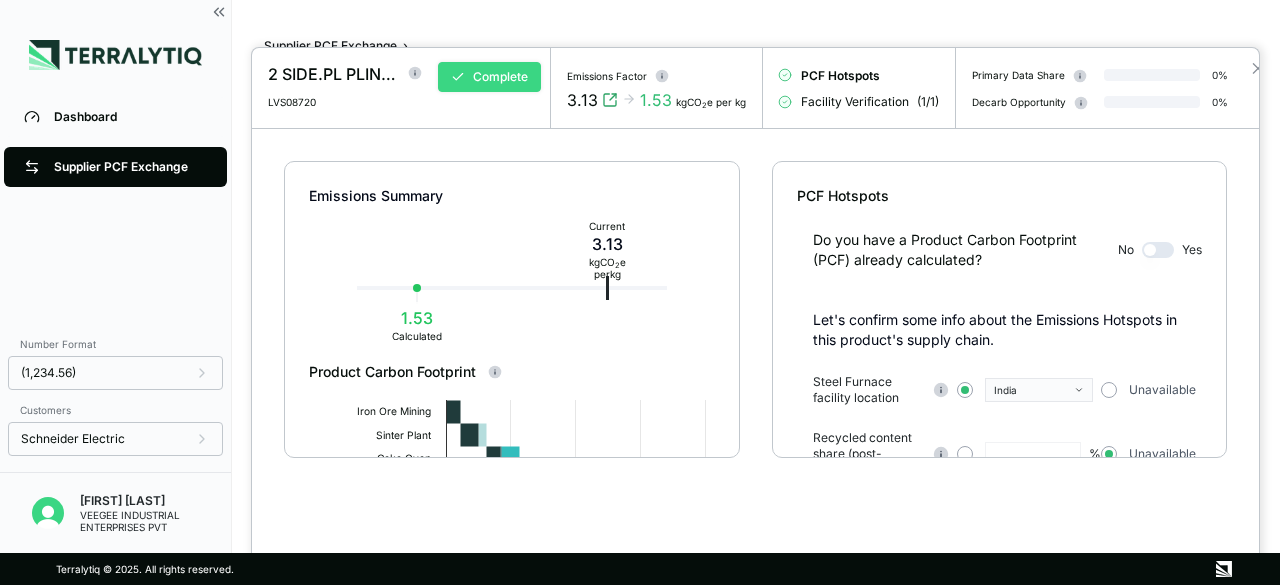 click on "Complete" at bounding box center (489, 77) 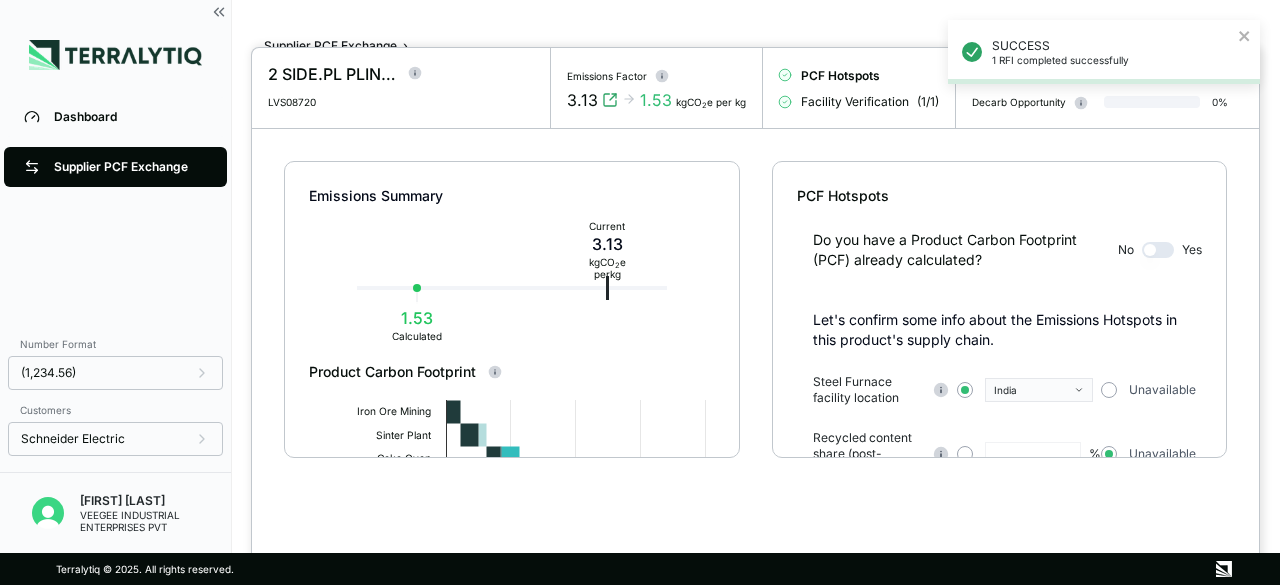 click at bounding box center [640, 292] 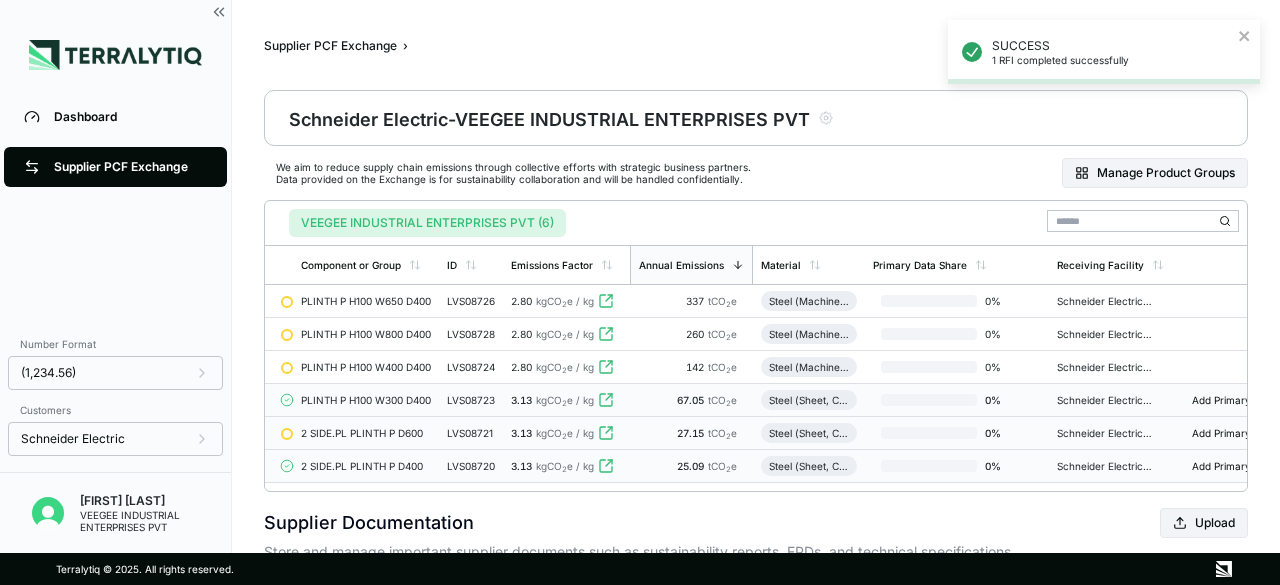 click on "LVS08721" at bounding box center [471, 433] 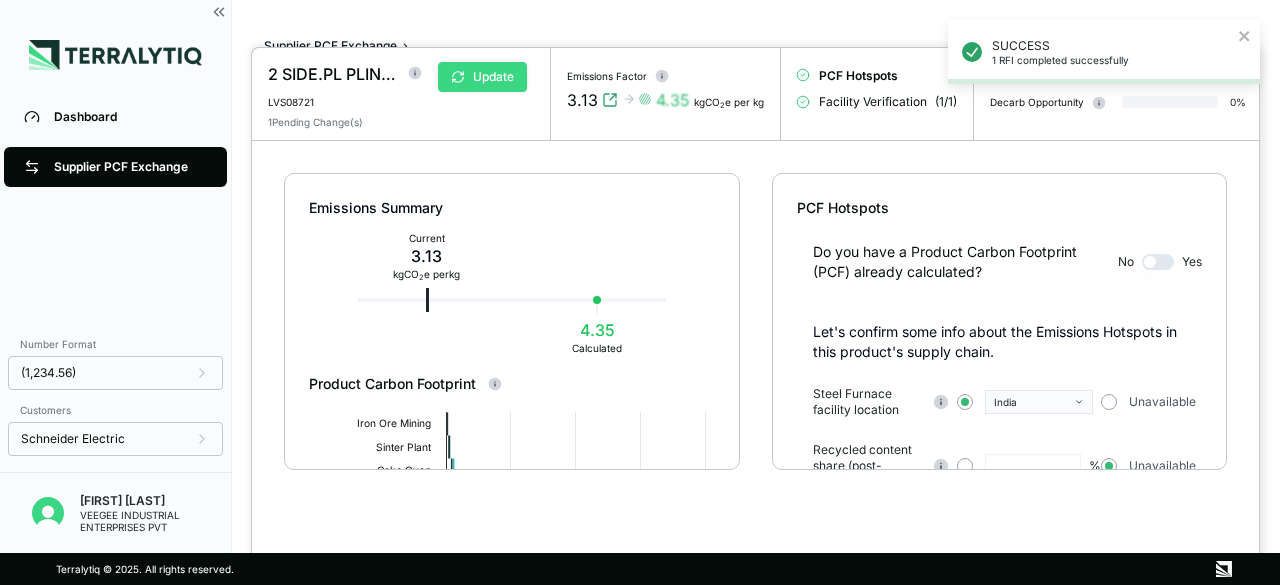 click on "Update" at bounding box center (482, 77) 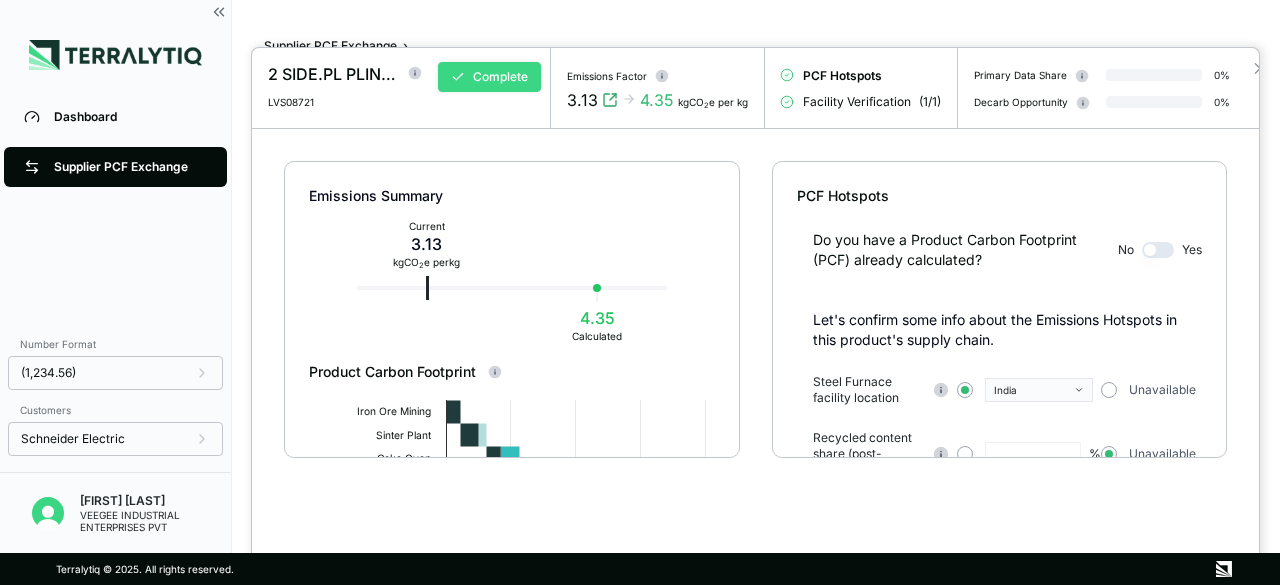 click on "Complete" at bounding box center (489, 77) 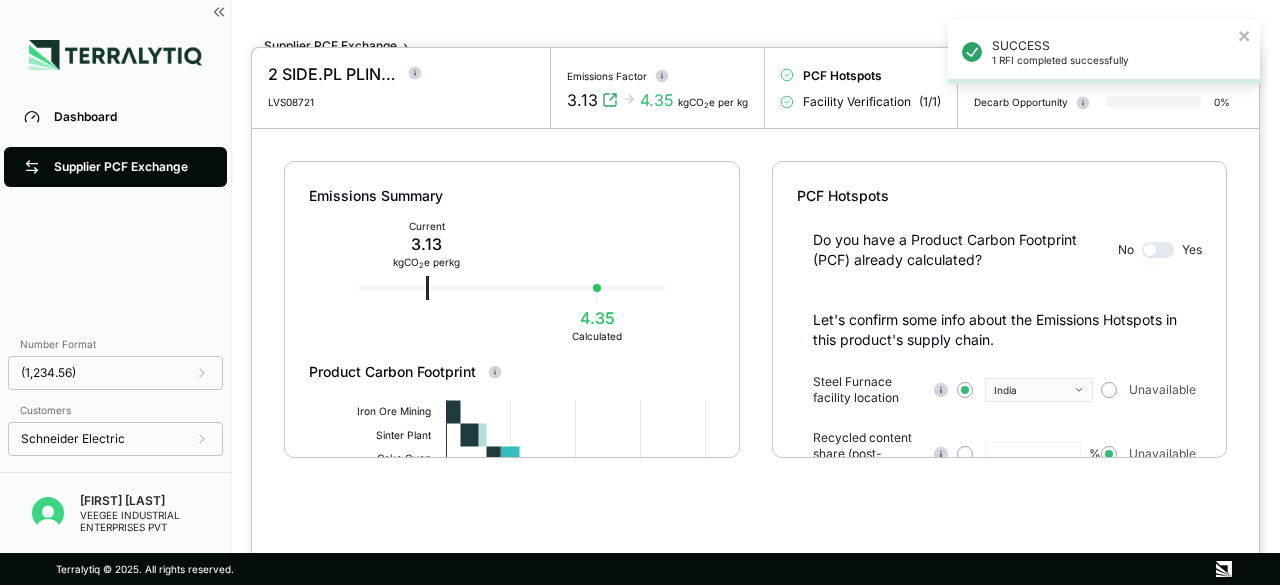 click at bounding box center [640, 292] 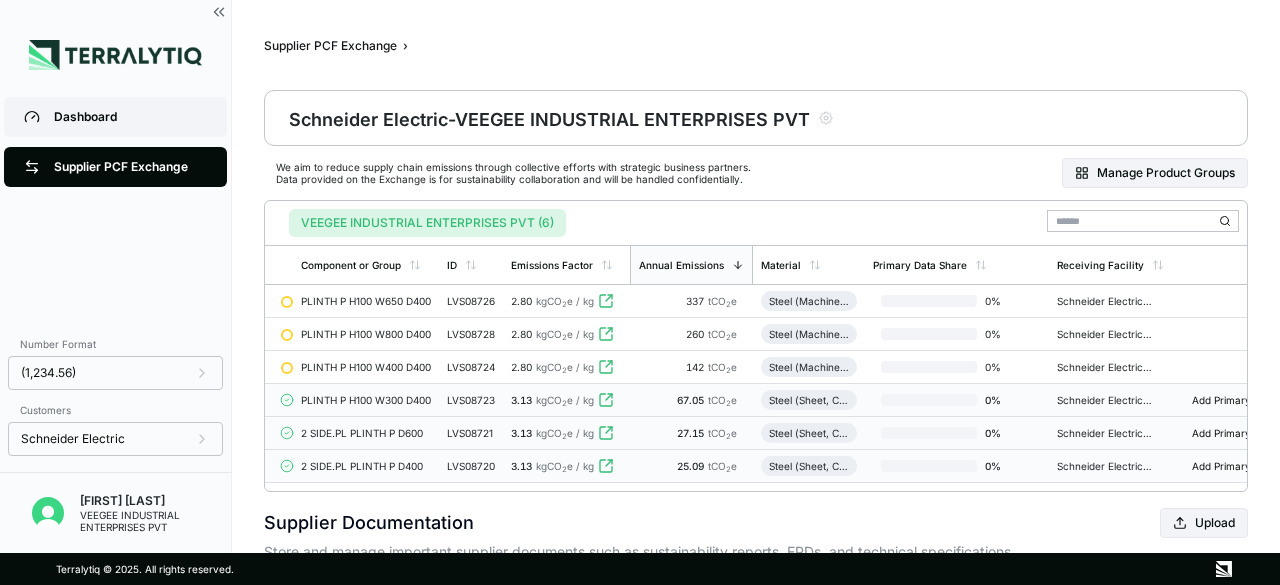 click on "Dashboard" at bounding box center (130, 117) 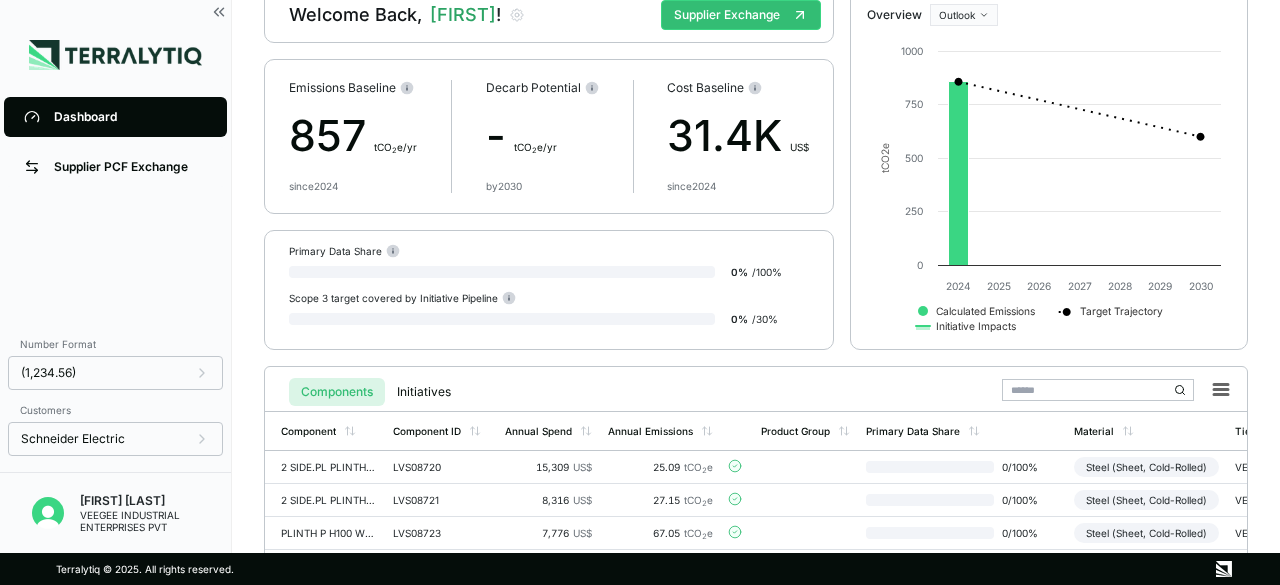 scroll, scrollTop: 247, scrollLeft: 0, axis: vertical 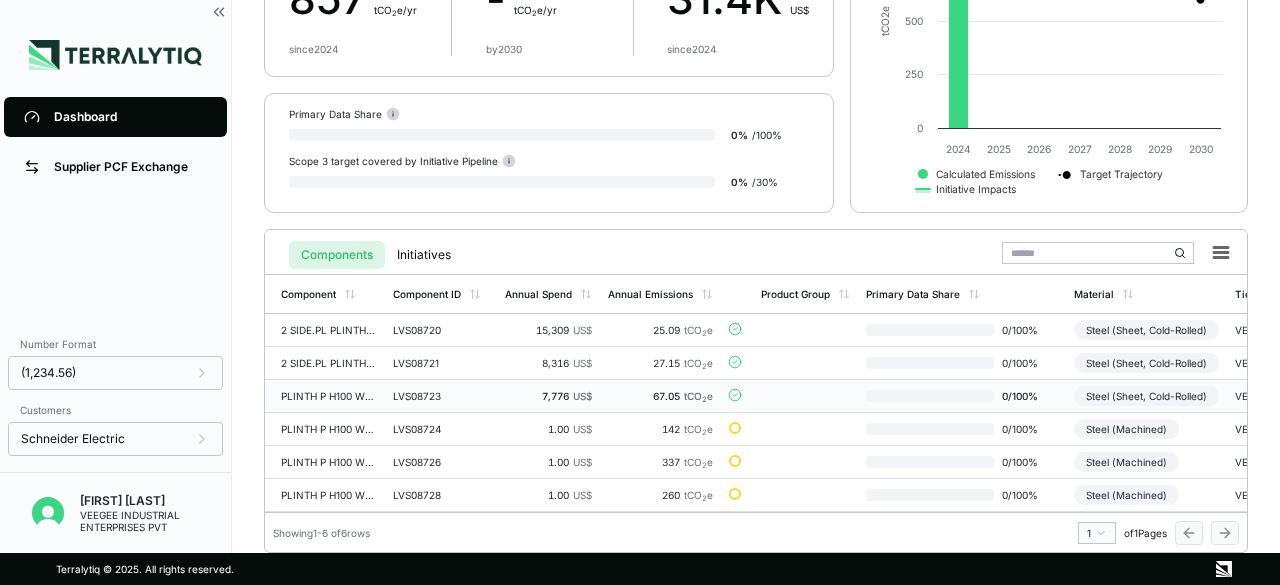 click on "67.05 tCO 2 e" at bounding box center [660, 396] 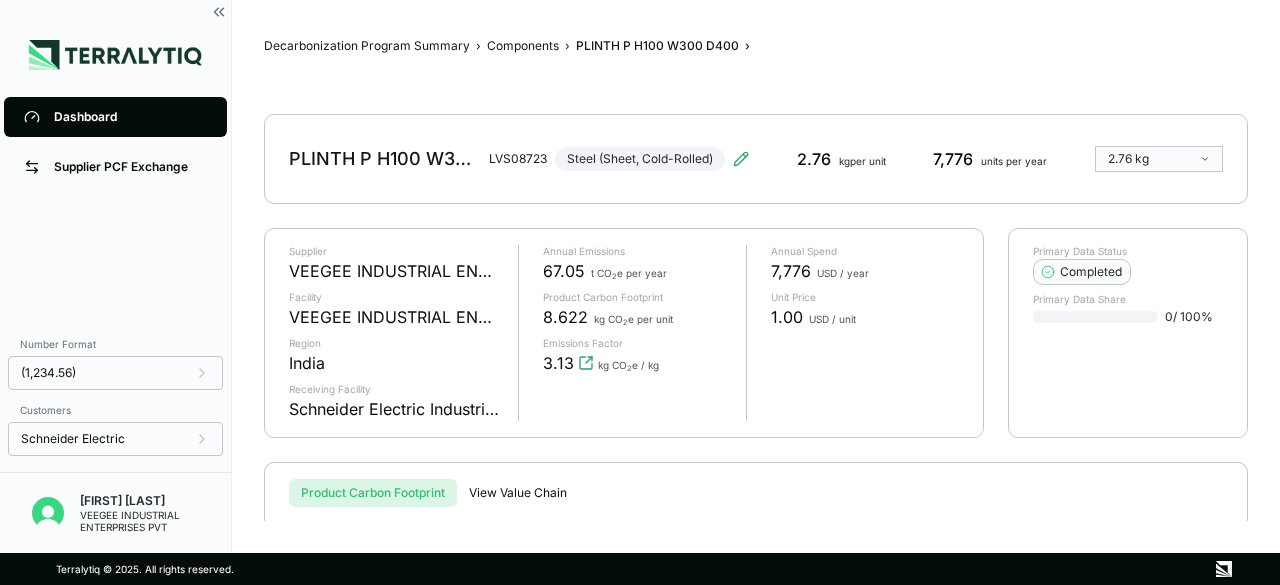 scroll, scrollTop: 0, scrollLeft: 0, axis: both 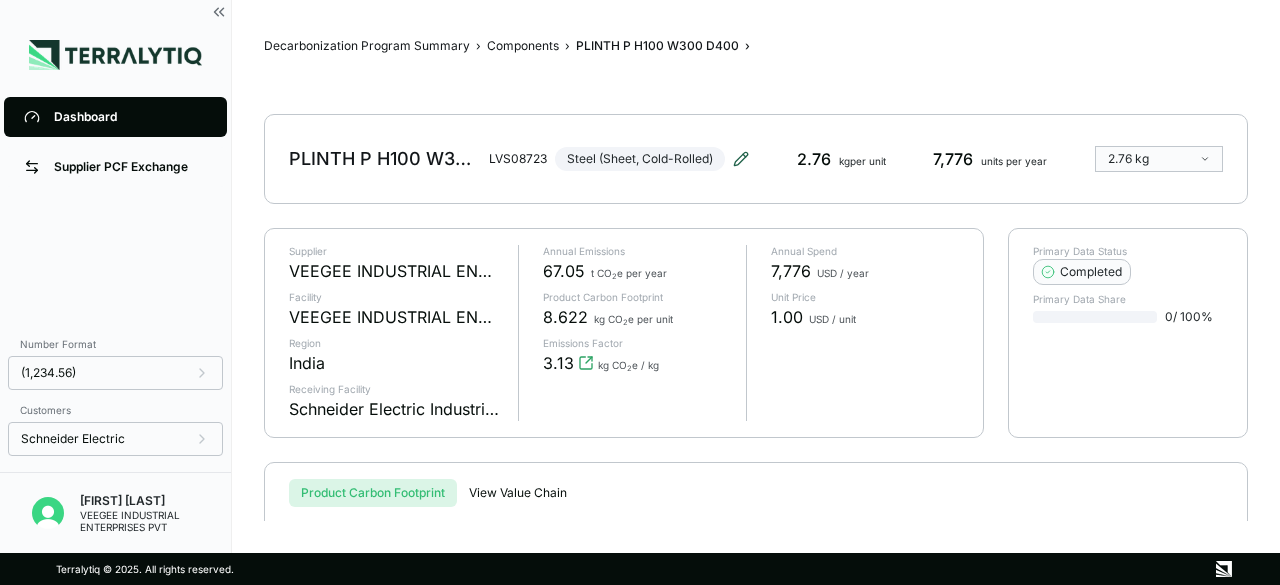 click 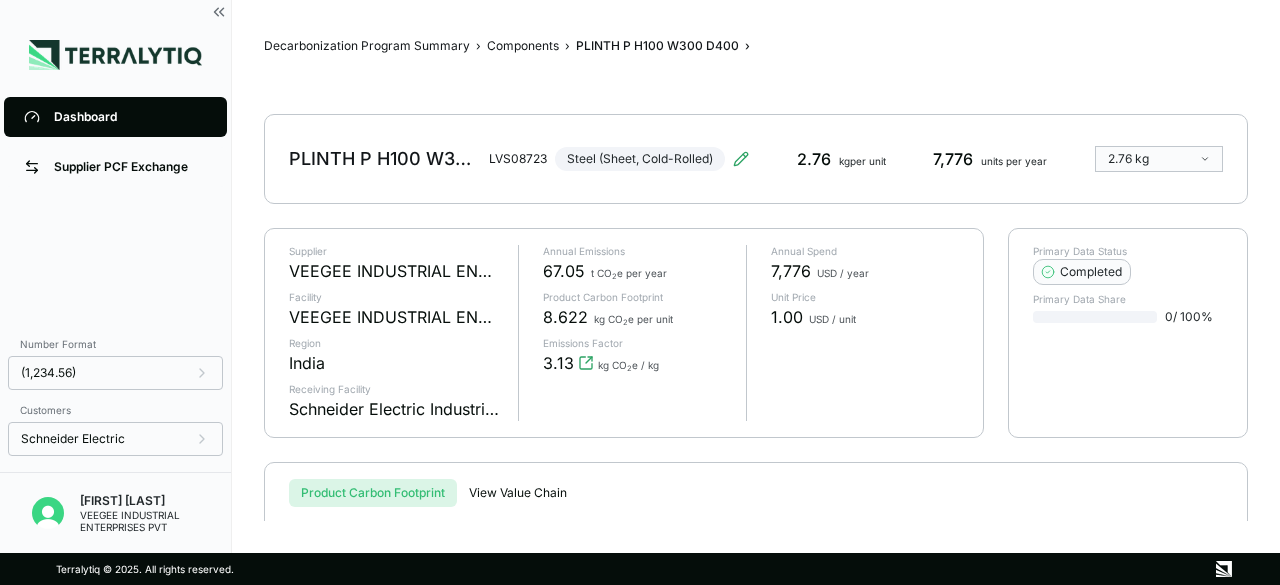click on "Dashboard" at bounding box center (130, 117) 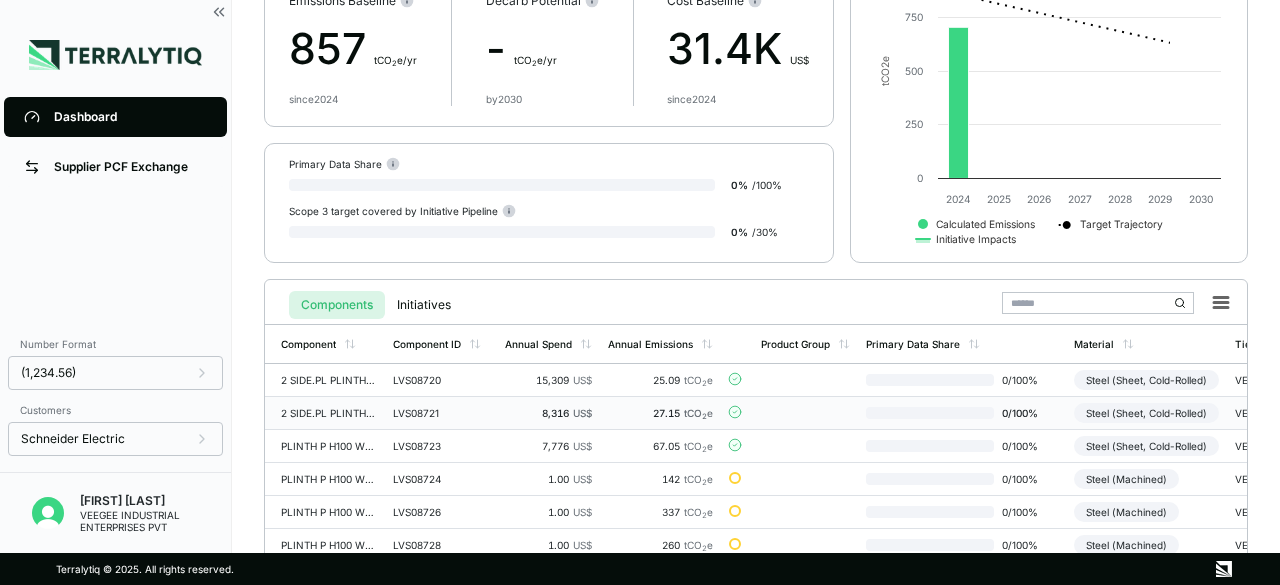 scroll, scrollTop: 247, scrollLeft: 0, axis: vertical 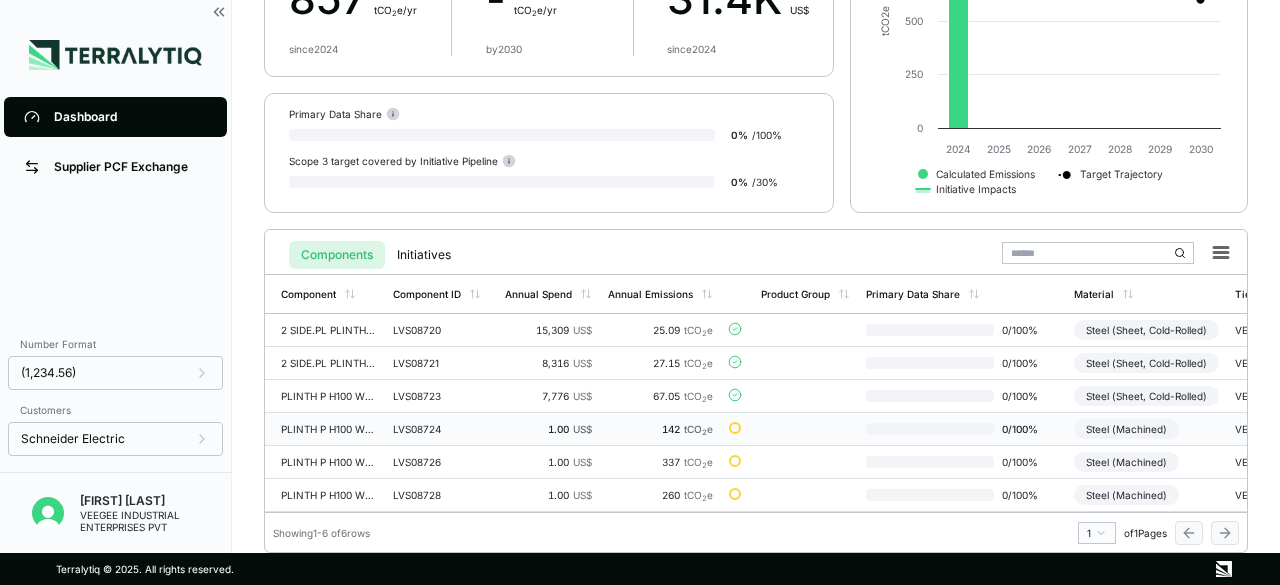 click on "LVS08724" at bounding box center [441, 429] 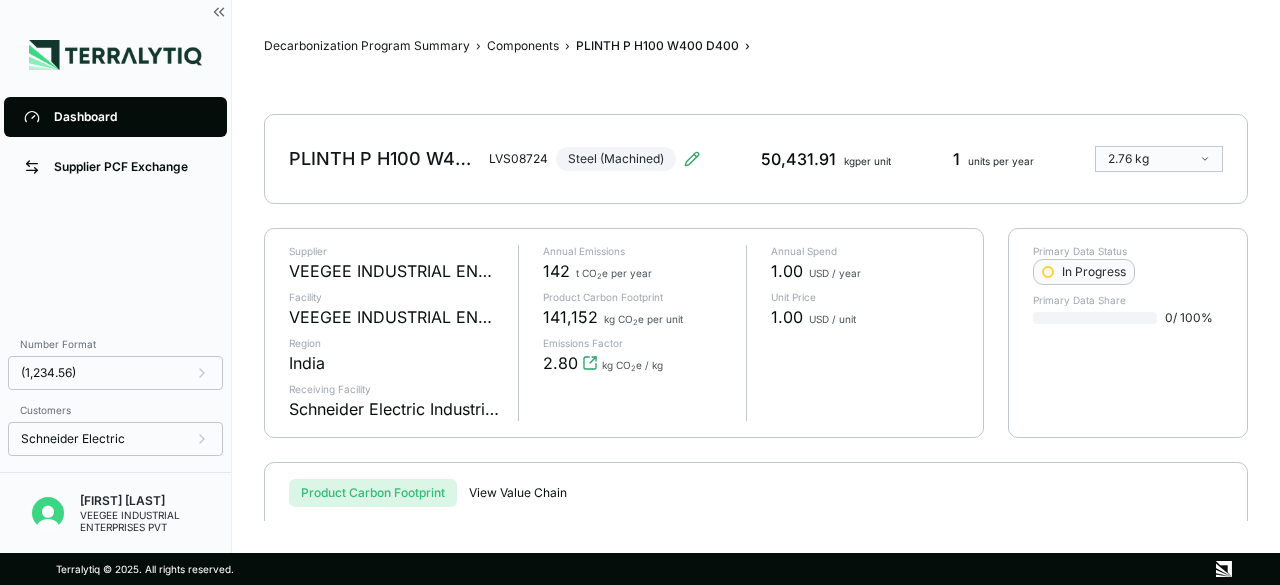 scroll, scrollTop: 0, scrollLeft: 0, axis: both 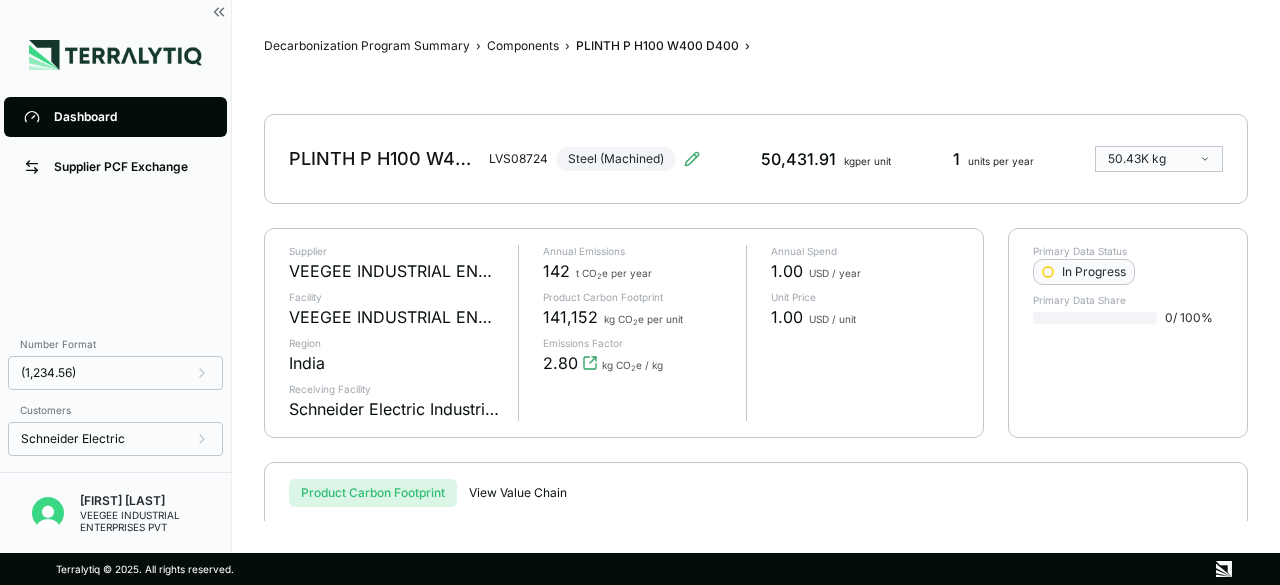 click on "Dashboard Supplier PCF Exchange Number Format (1,234.56) Customers Schneider Electric Prateek Sood VEEGEE INDUSTRIAL ENTERPRISES PVT Decarbonization Program Summary › Components › PLINTH P H100 W400 D400 › PLINTH P H100 W400 D400 LVS08724 Steel (Machined) 50,431.91 kg  per unit 1 units per year 50.43K   kg Supplier VEEGEE INDUSTRIAL ENTERPRISES PVT Facility VEEGEE INDUSTRIAL ENTERPRISES PVT Region India Receiving Facility Schneider Electric Industries Annual Emissions 142 t CO 2 e per year Product Carbon Footprint 141,152 kg CO 2 e per unit Emissions Factor 2.80 kg CO 2 e / kg Annual Spend 1.00 USD / year Unit Price 1.00 USD / unit Primary Data Status In Progress Primary Data Share 0  /   100 % Product Carbon Footprint View Value Chain Product Carbon Footprint View by Emissions Source Created with Highcharts 11.4.8 kg CO2e for 50.4K kg of Steel (Machined) Energy Process Feedstock Transportation Iron Ore Mining Sinter Plant Coke Oven Iron Furnace (Sinter) Recycling (Steel Scrap) Steel Furnace Skin Mill 0" at bounding box center [640, 292] 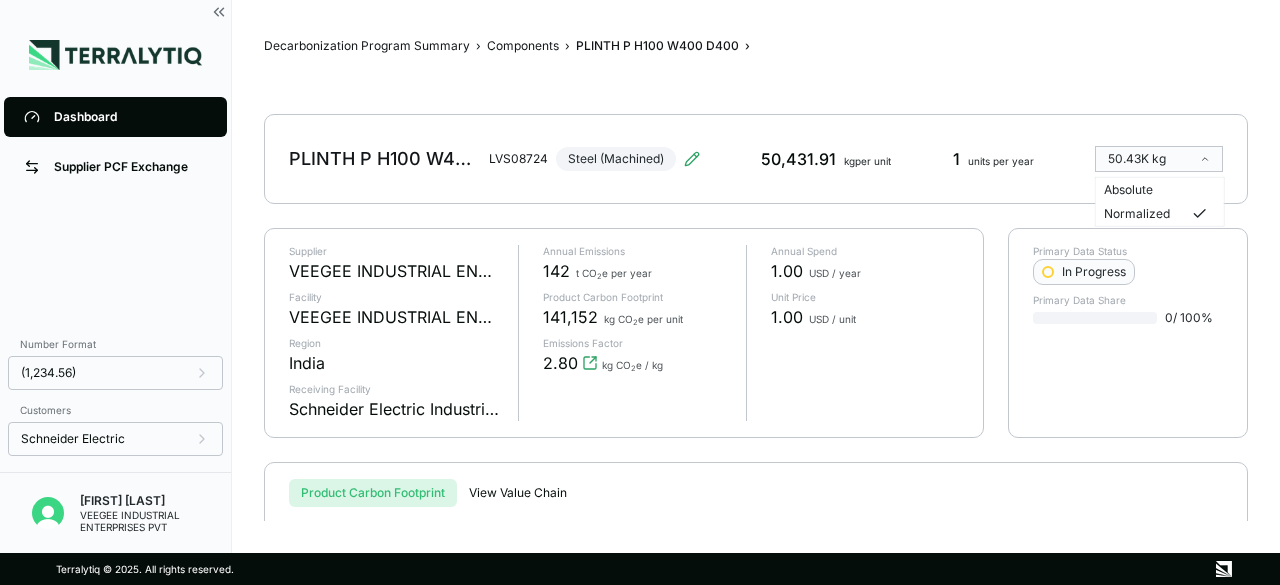 click on "Dashboard Supplier PCF Exchange Number Format (1,234.56) Customers Schneider Electric Prateek Sood VEEGEE INDUSTRIAL ENTERPRISES PVT Decarbonization Program Summary › Components › PLINTH P H100 W400 D400 › PLINTH P H100 W400 D400 LVS08724 Steel (Machined) 50,431.91 kg  per unit 1 units per year 50.43K   kg Absolute Normalized Supplier VEEGEE INDUSTRIAL ENTERPRISES PVT Facility VEEGEE INDUSTRIAL ENTERPRISES PVT Region India Receiving Facility Schneider Electric Industries Annual Emissions 142 t CO 2 e per year Product Carbon Footprint 141,152 kg CO 2 e per unit Emissions Factor 2.80 kg CO 2 e / kg Annual Spend 1.00 USD / year Unit Price 1.00 USD / unit Primary Data Status In Progress Primary Data Share 0  /   100 % Product Carbon Footprint View Value Chain Product Carbon Footprint View by Emissions Source Created with Highcharts 11.4.8 kg CO2e for 50.4K kg of Steel (Machined) Energy Process Feedstock Transportation Iron Ore Mining Sinter Plant Coke Oven Iron Furnace (Sinter) Recycling (Steel Scrap) Total" at bounding box center [640, 292] 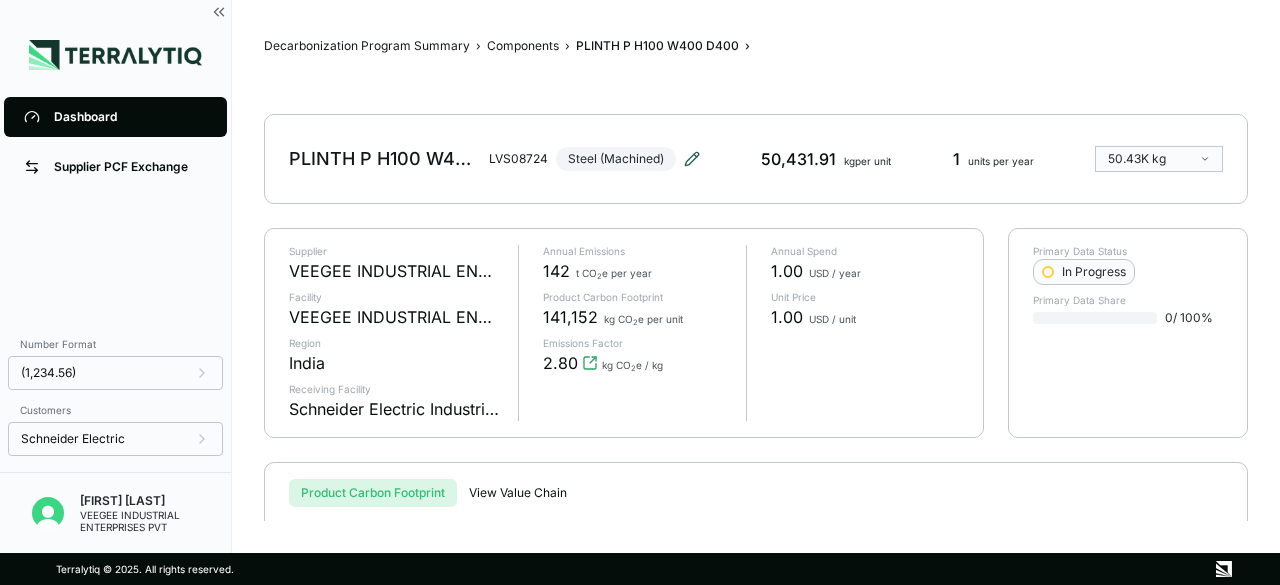 click 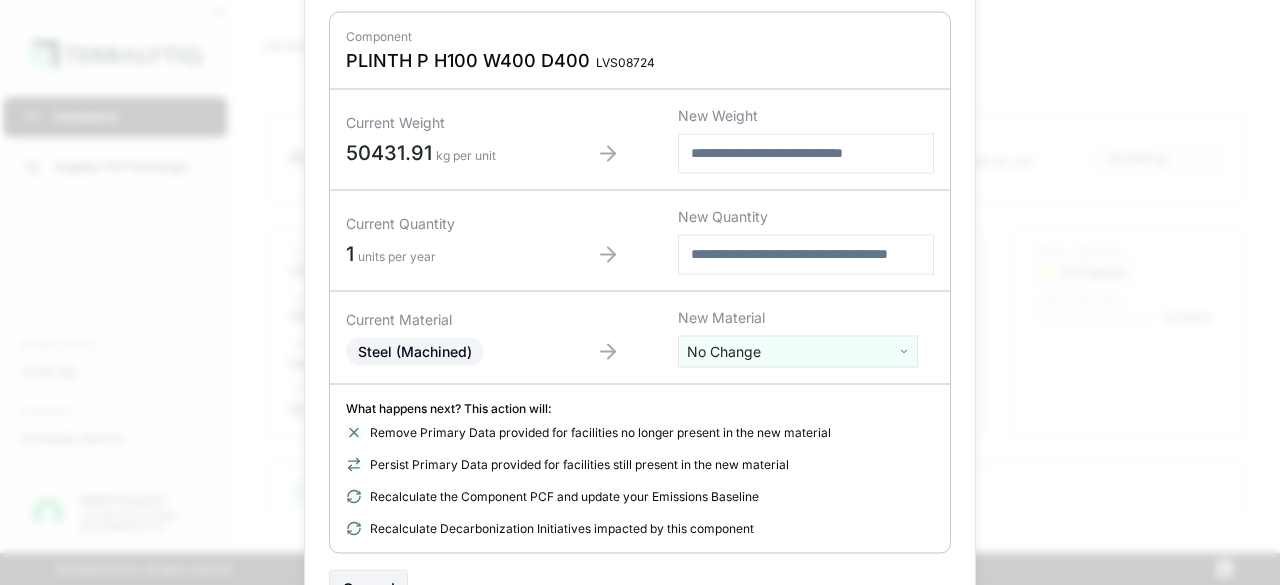 click at bounding box center (806, 153) 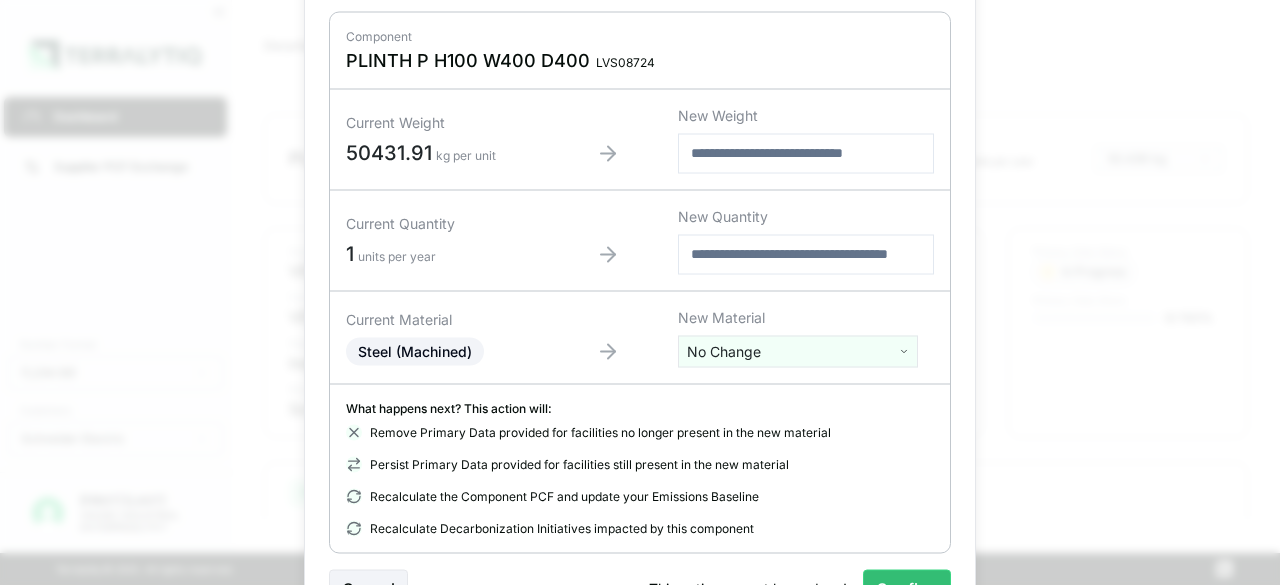 type on "**" 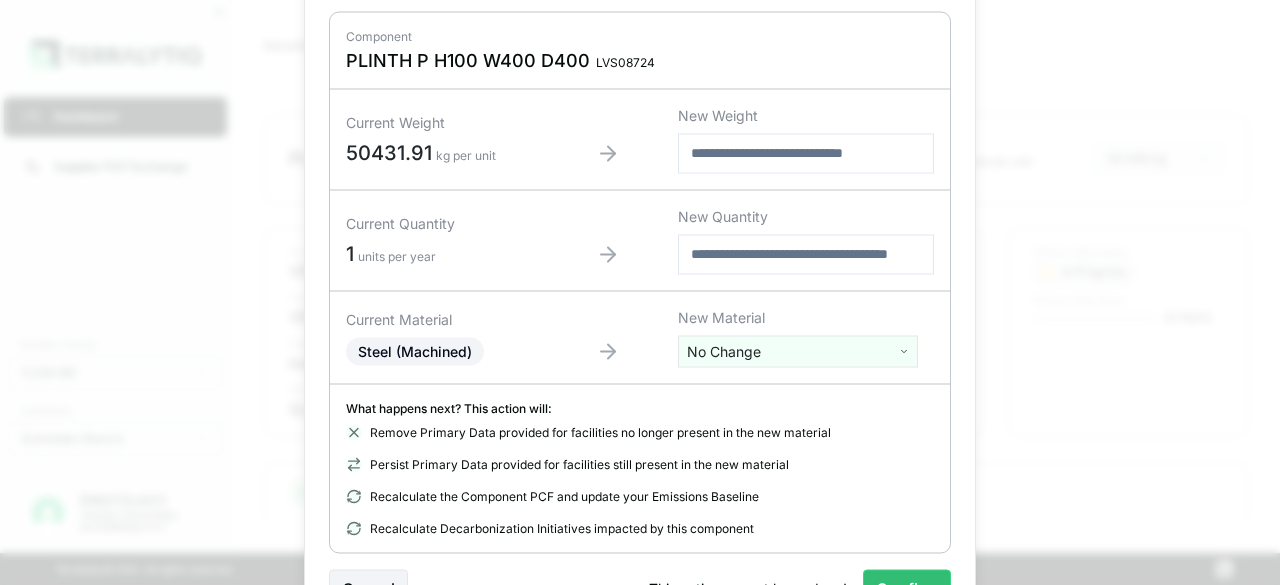 click on "Dashboard Supplier PCF Exchange Number Format (1,234.56) Customers Schneider Electric Prateek Sood VEEGEE INDUSTRIAL ENTERPRISES PVT Decarbonization Program Summary › Components › PLINTH P H100 W400 D400 › PLINTH P H100 W400 D400 LVS08724 Steel (Machined) 50,431.91 kg  per unit 1 units per year 50.43K   kg Supplier VEEGEE INDUSTRIAL ENTERPRISES PVT Facility VEEGEE INDUSTRIAL ENTERPRISES PVT Region India Receiving Facility Schneider Electric Industries Annual Emissions 142 t CO 2 e per year Product Carbon Footprint 141,152 kg CO 2 e per unit Emissions Factor 2.80 kg CO 2 e / kg Annual Spend 1.00 USD / year Unit Price 1.00 USD / unit Primary Data Status In Progress Primary Data Share 0  /   100 % Product Carbon Footprint View Value Chain Product Carbon Footprint View by Emissions Source Created with Highcharts 11.4.8 kg CO2e for 50.4K kg of Steel (Machined) Energy Process Feedstock Transportation Iron Ore Mining Sinter Plant Coke Oven Iron Furnace (Sinter) Recycling (Steel Scrap) Steel Furnace Skin Mill 0" at bounding box center (640, 292) 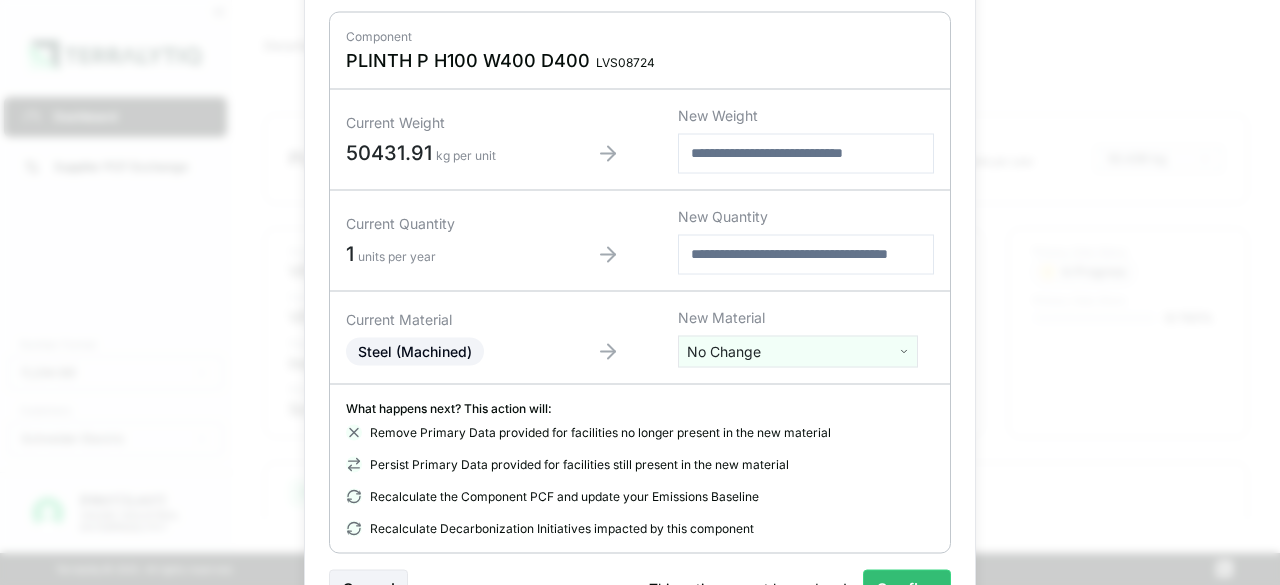 type on "****" 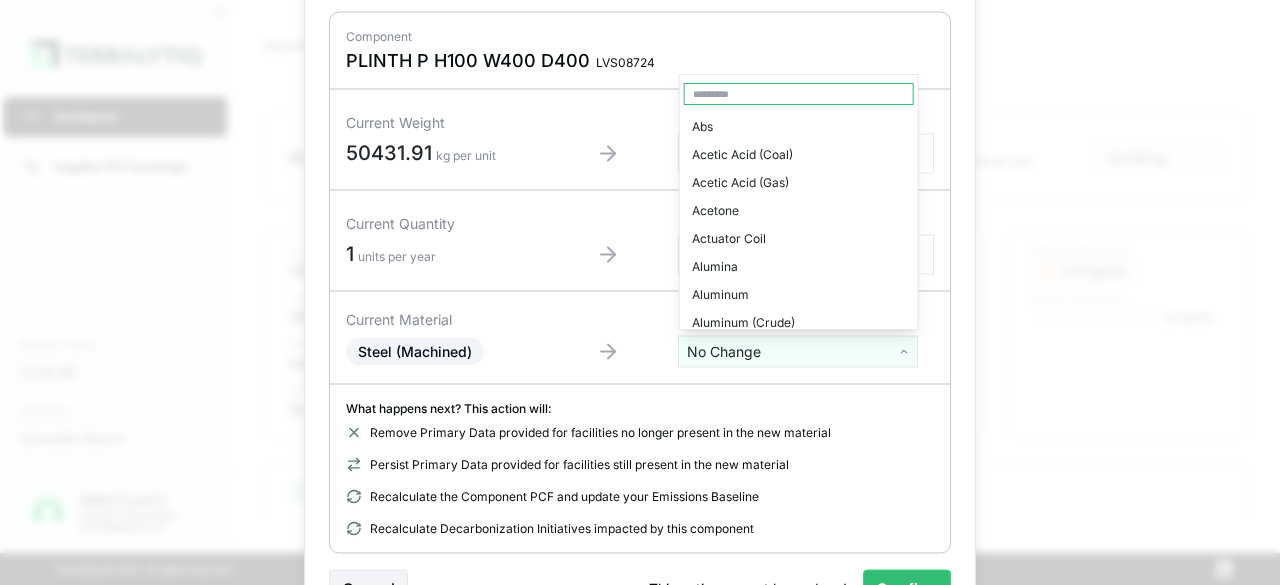 click at bounding box center [799, 94] 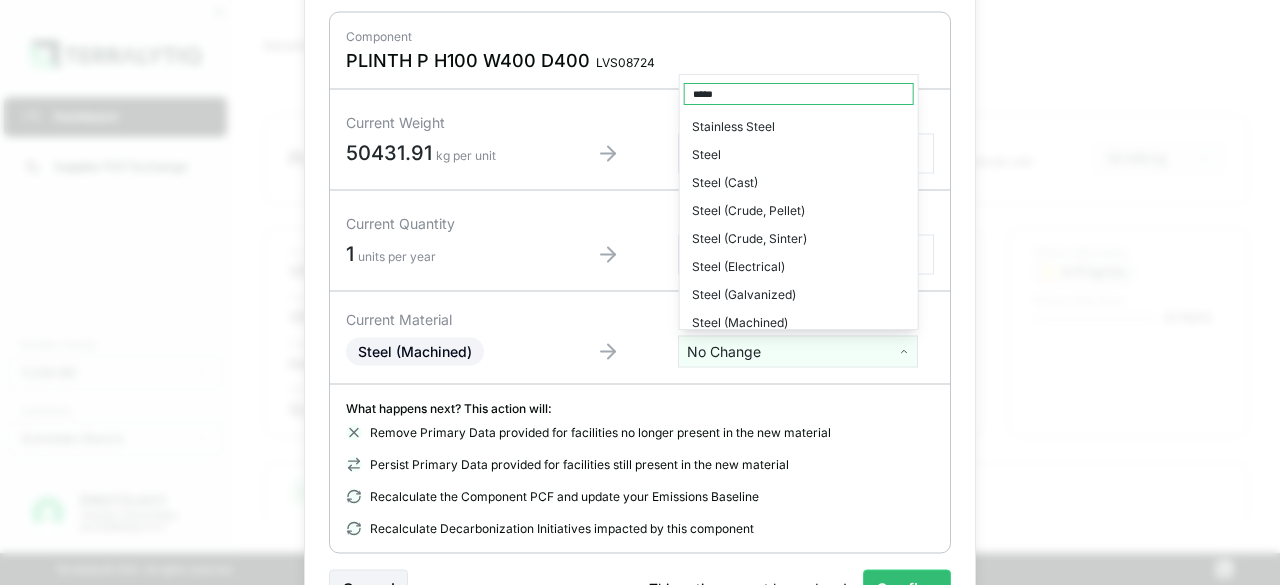 type on "*****" 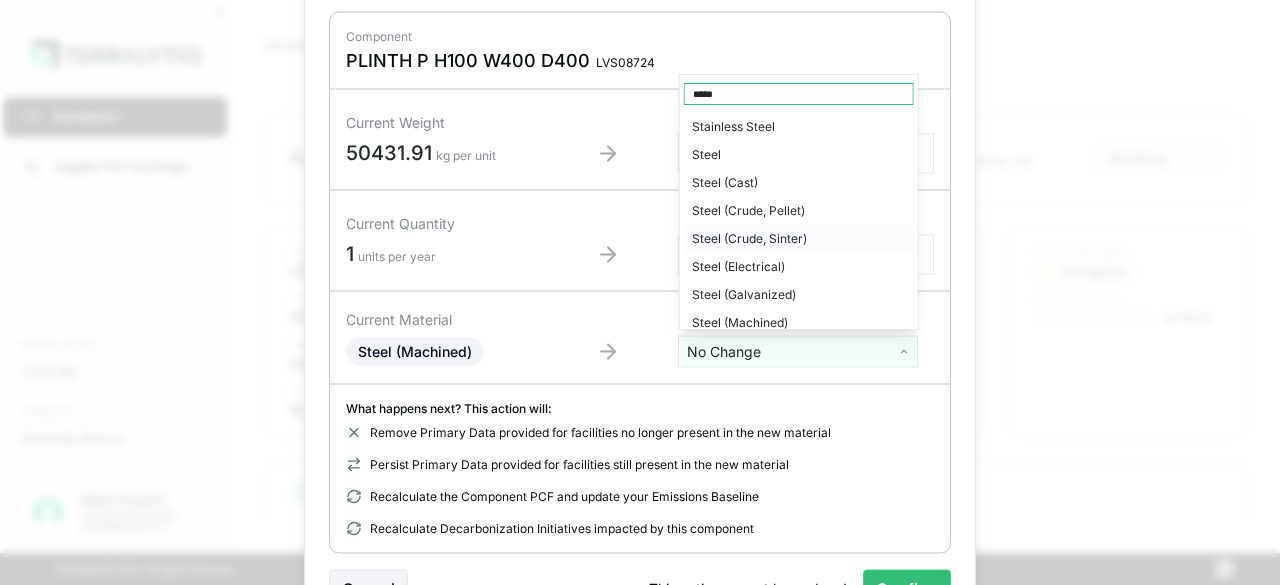 scroll, scrollTop: 88, scrollLeft: 0, axis: vertical 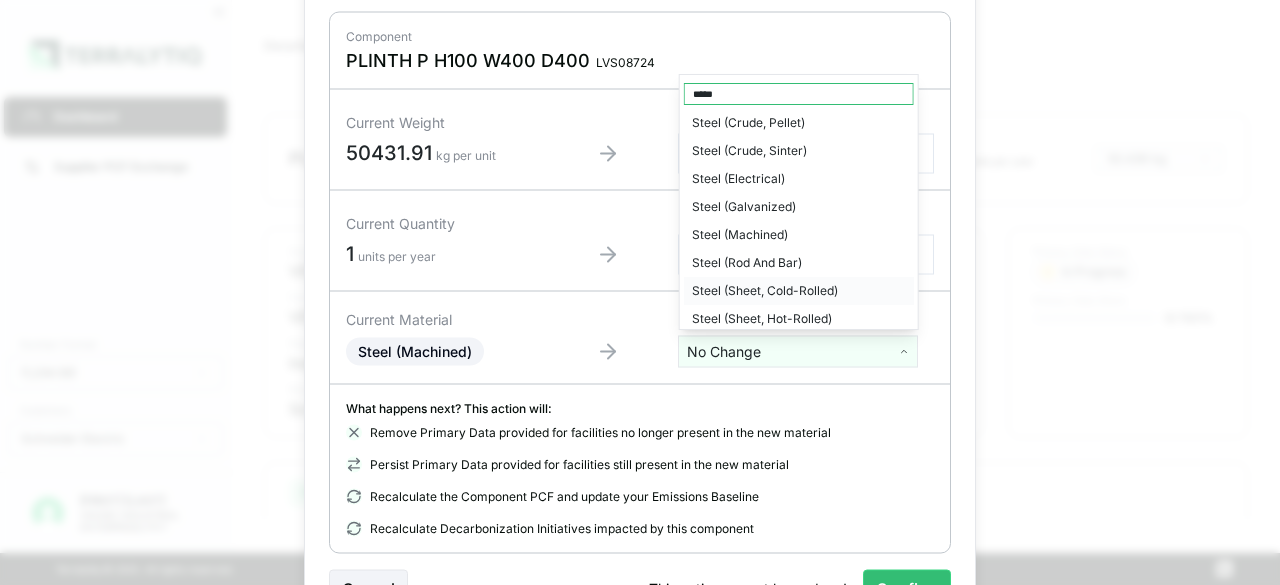 click on "Steel (Sheet, Cold-Rolled)" at bounding box center [799, 291] 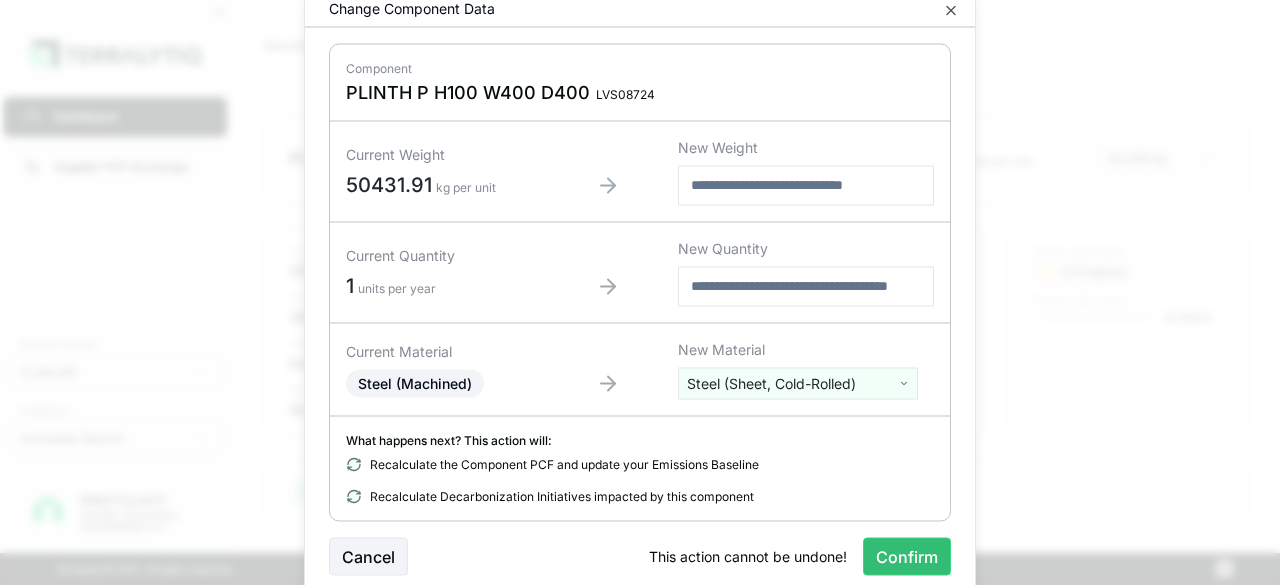 click on "Confirm" at bounding box center (907, 556) 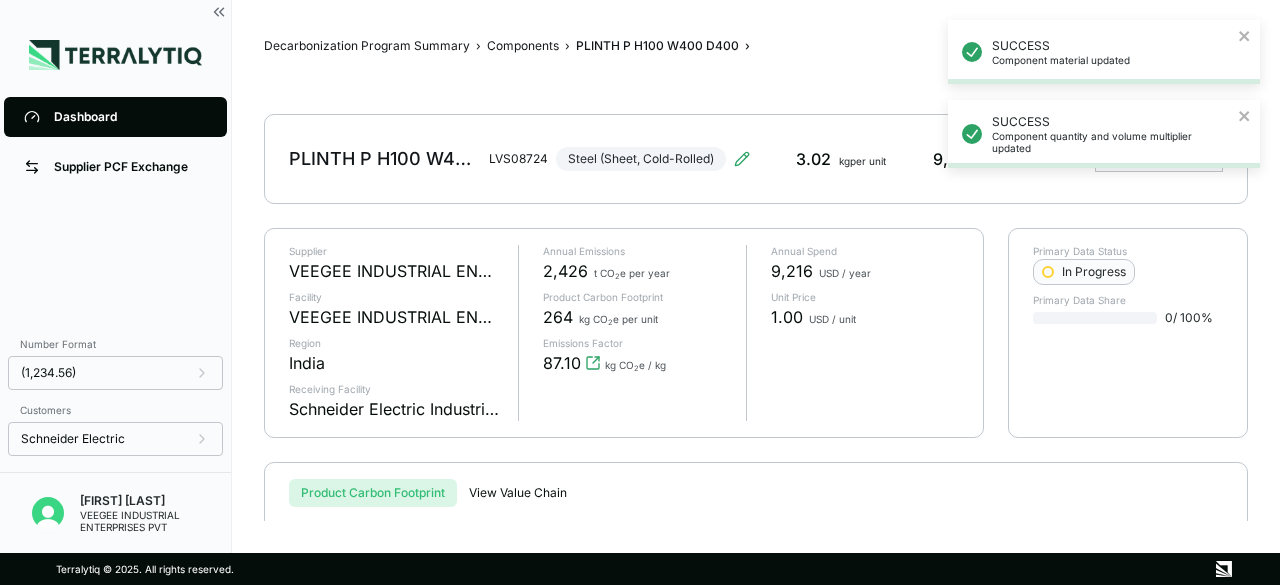 click on "SUCCESS Component material updated SUCCESS Component quantity and volume multiplier updated" at bounding box center [1104, 102] 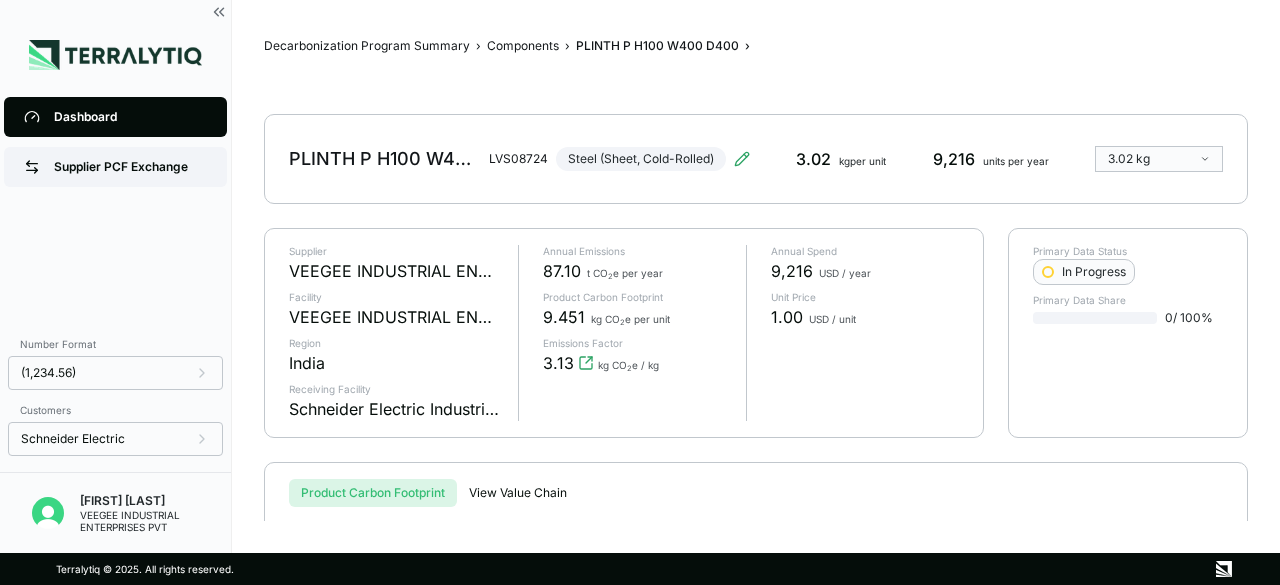 click on "Supplier PCF Exchange" at bounding box center [130, 167] 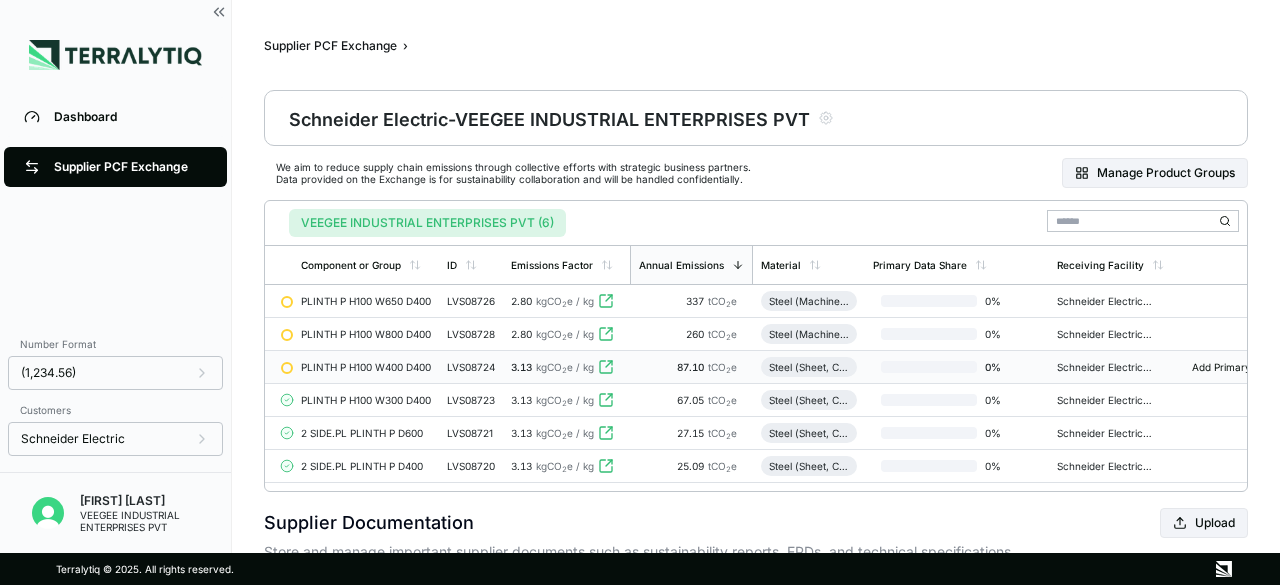click on "Add Primary Data" at bounding box center (1234, 367) 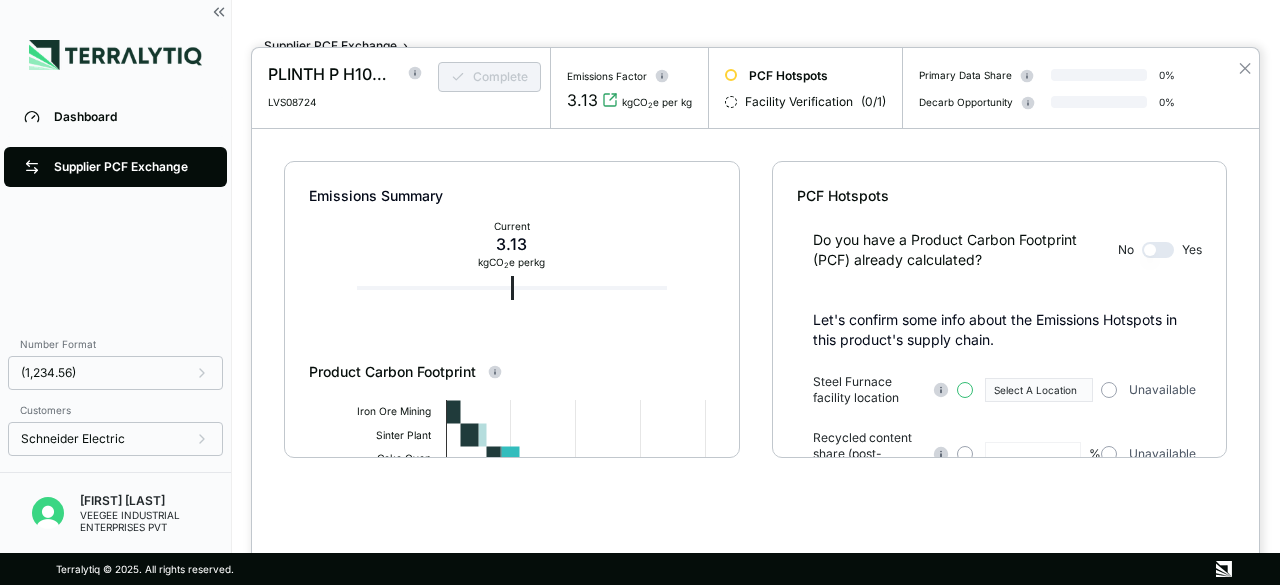 click at bounding box center [965, 390] 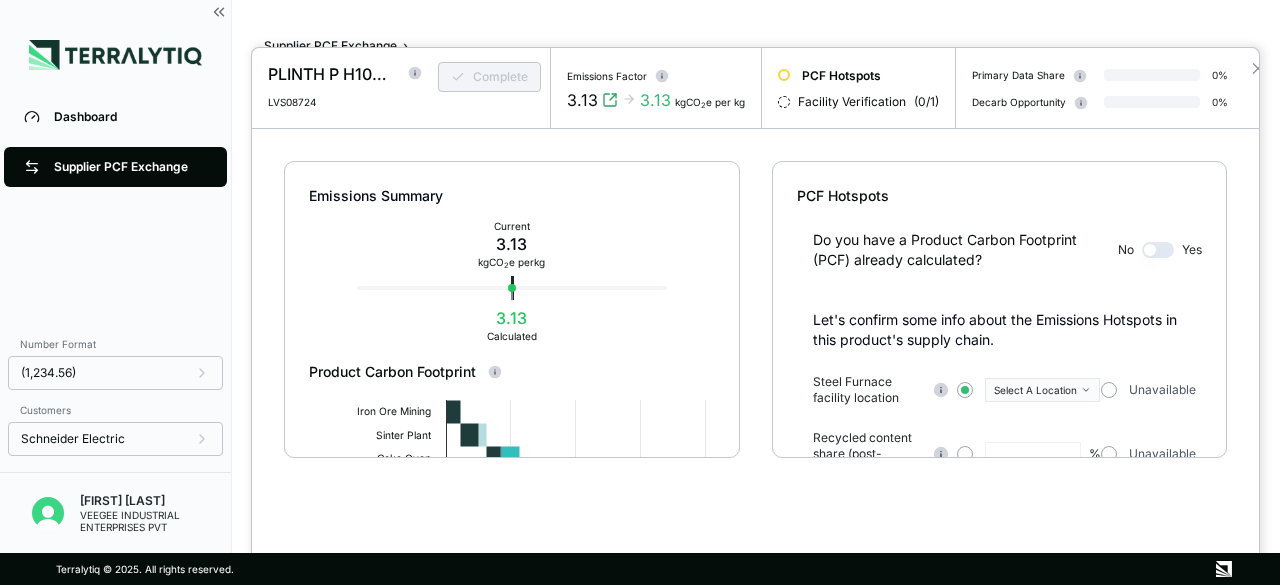 click on "Select A Location" at bounding box center [1035, 390] 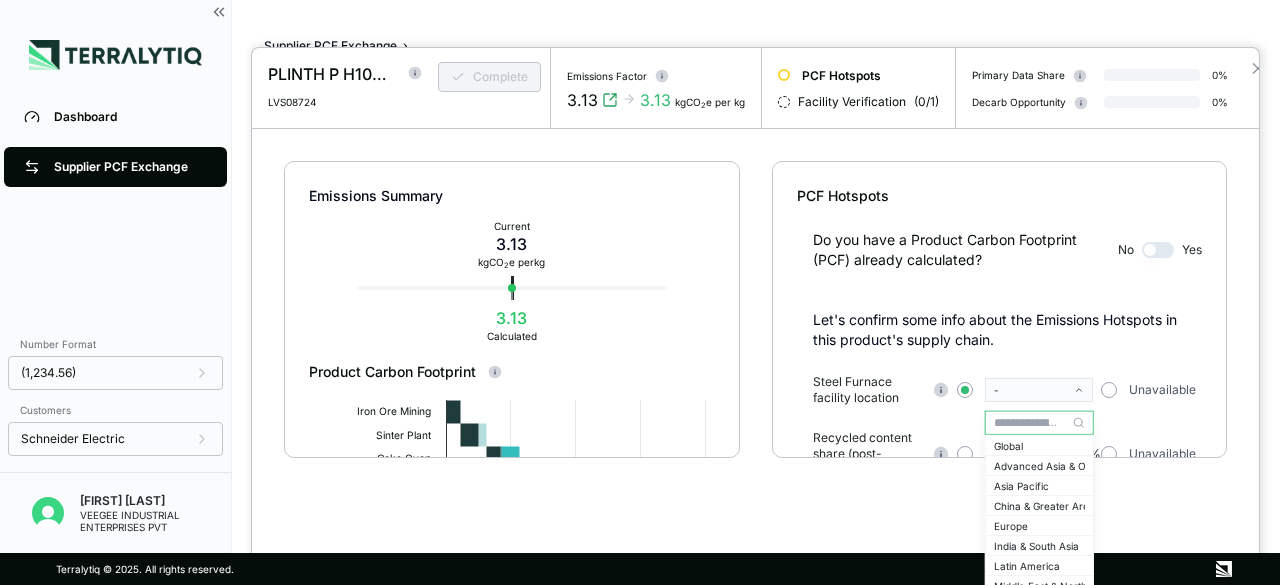 click at bounding box center [1039, 423] 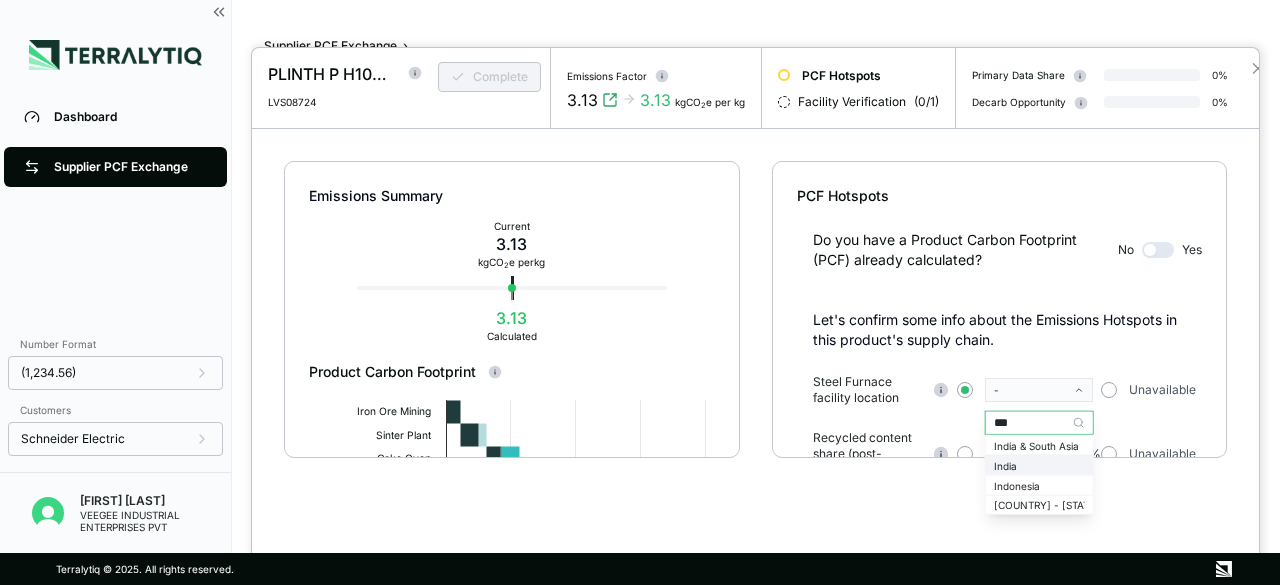 type on "***" 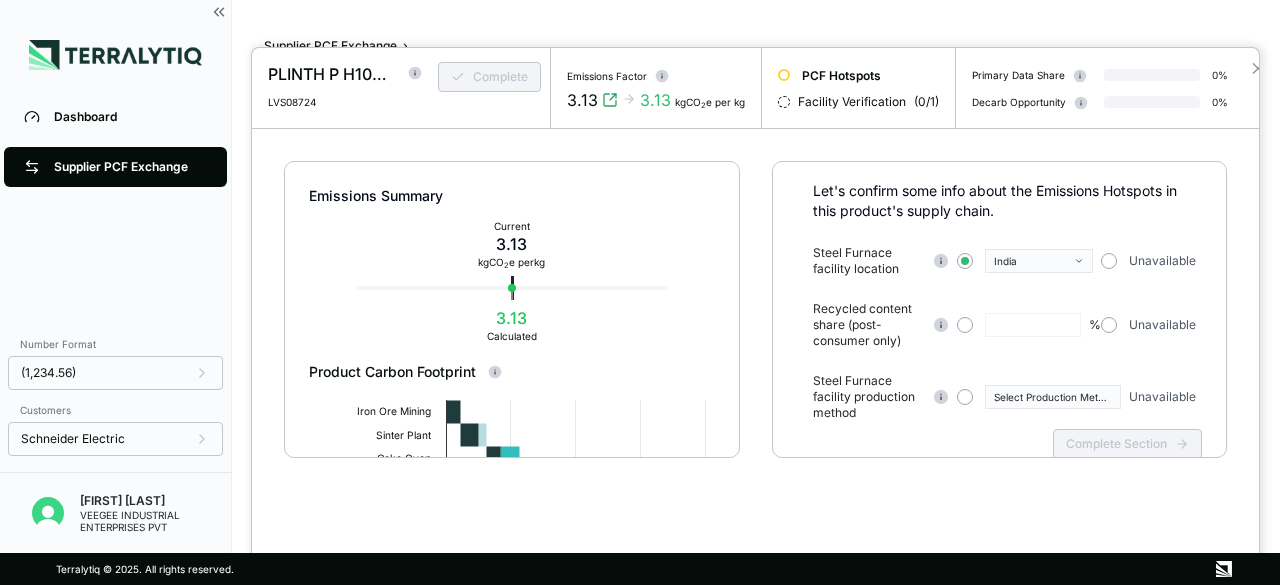 scroll, scrollTop: 169, scrollLeft: 0, axis: vertical 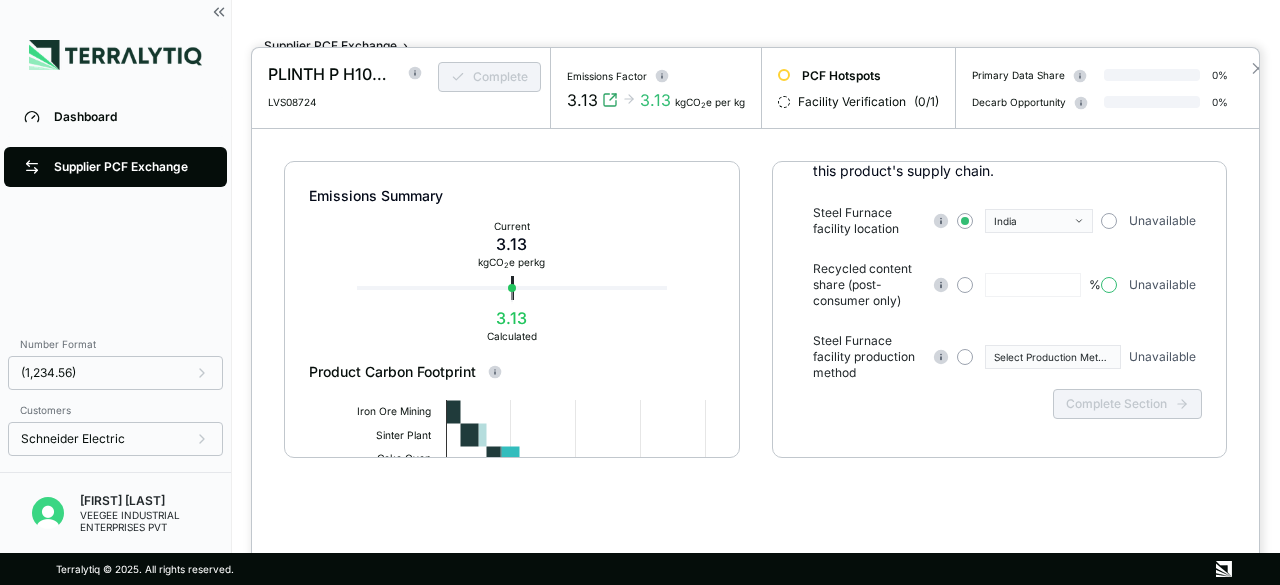 click at bounding box center (1109, 285) 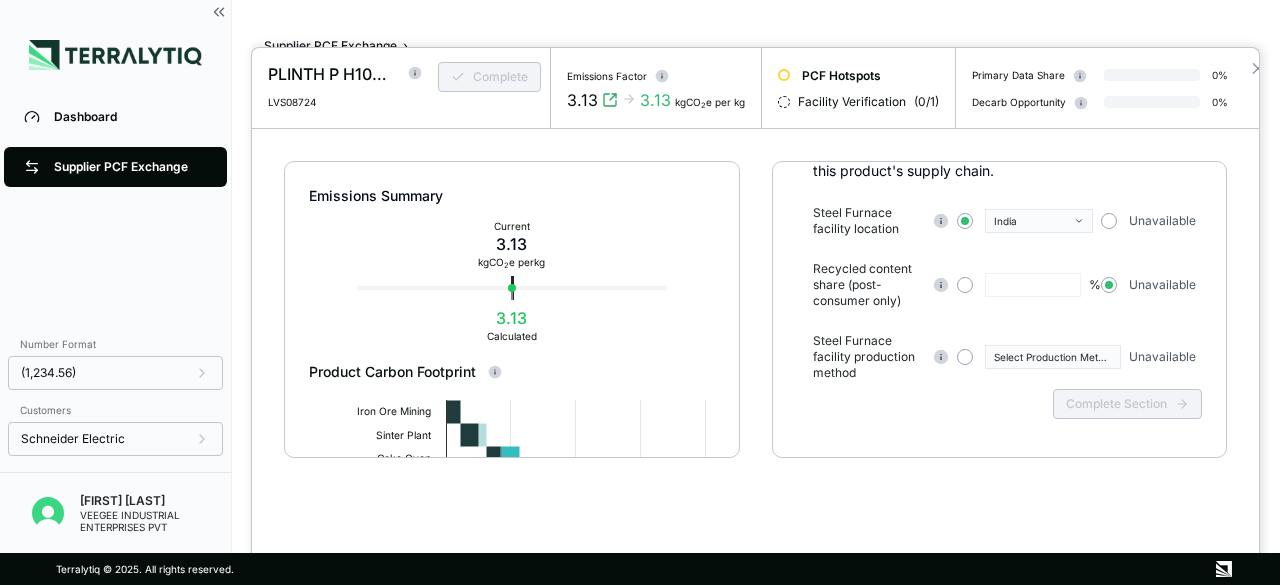 click on "Select Production Method" at bounding box center [1025, 357] 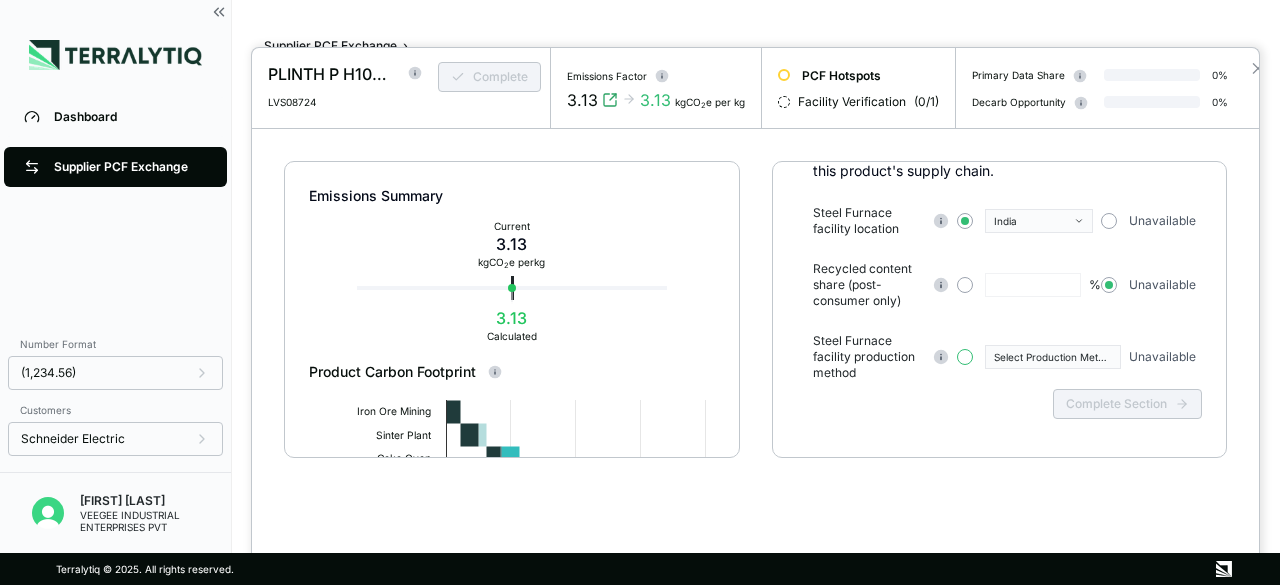 click at bounding box center [965, 357] 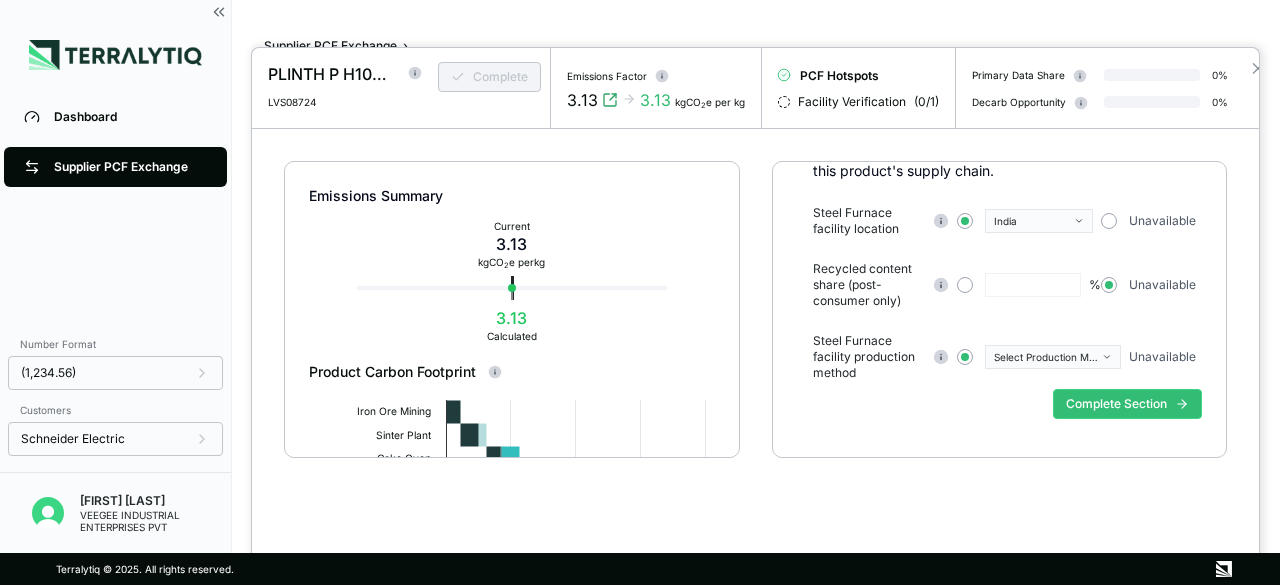 click on "Select Production Method" at bounding box center [1046, 357] 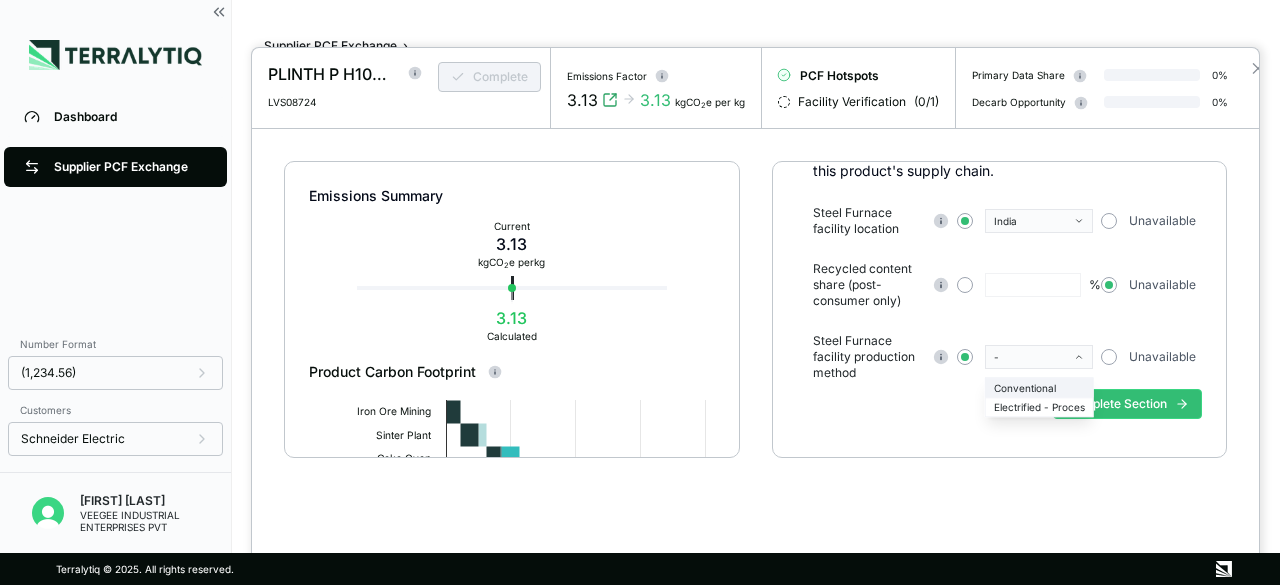 click on "Conventional" at bounding box center [1039, 388] 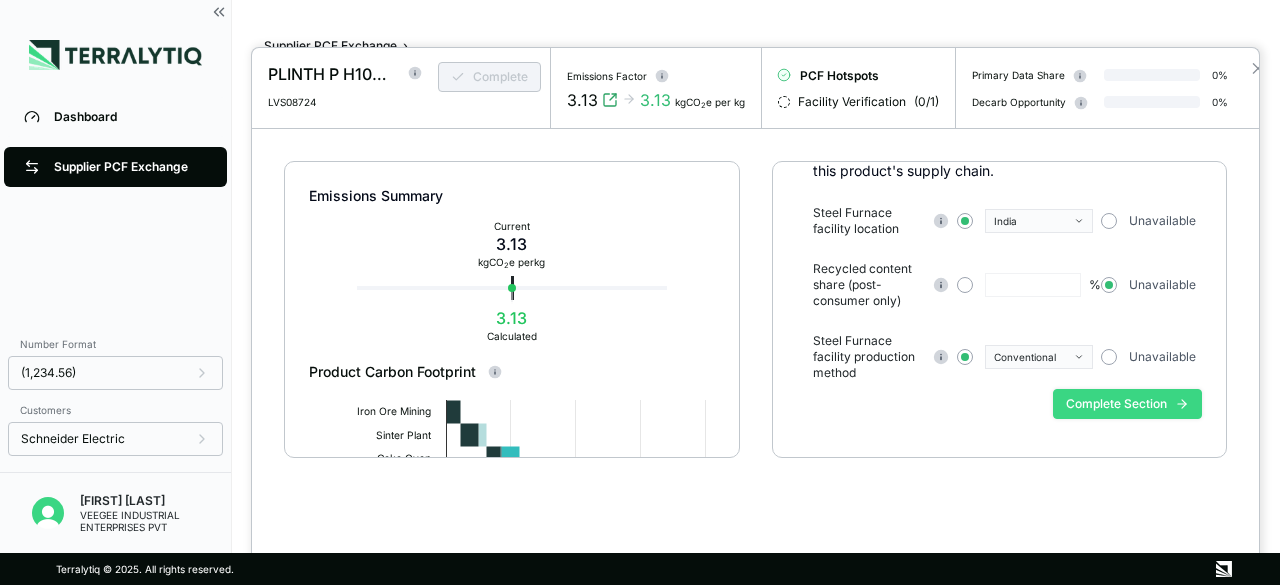 click on "Complete Section" at bounding box center [1127, 404] 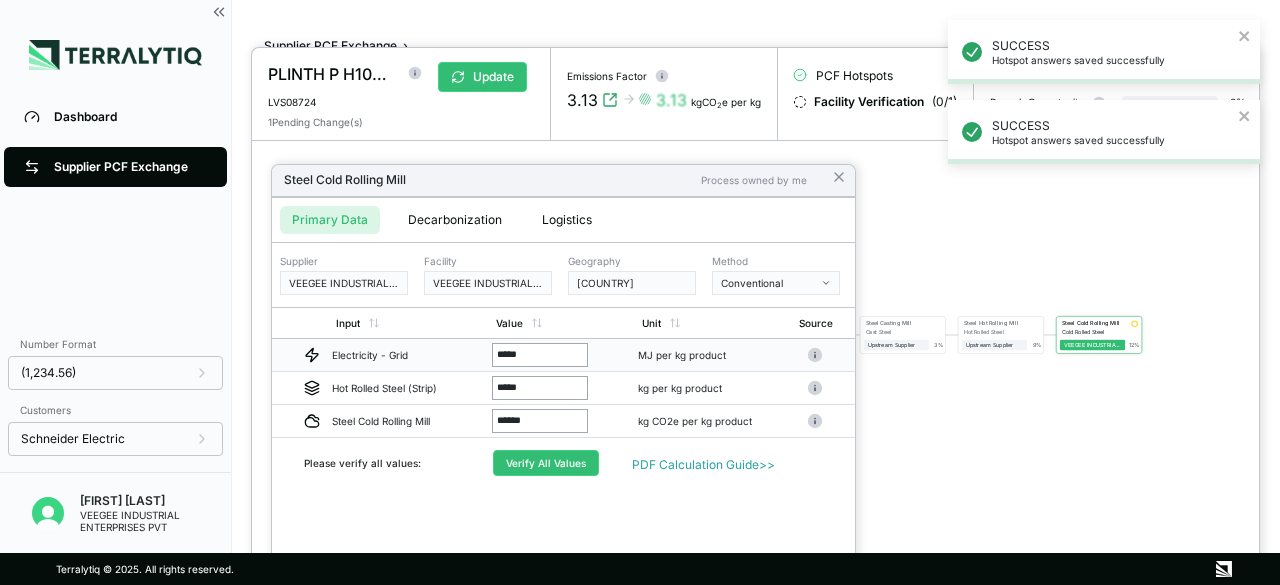 click on "*****" at bounding box center [540, 355] 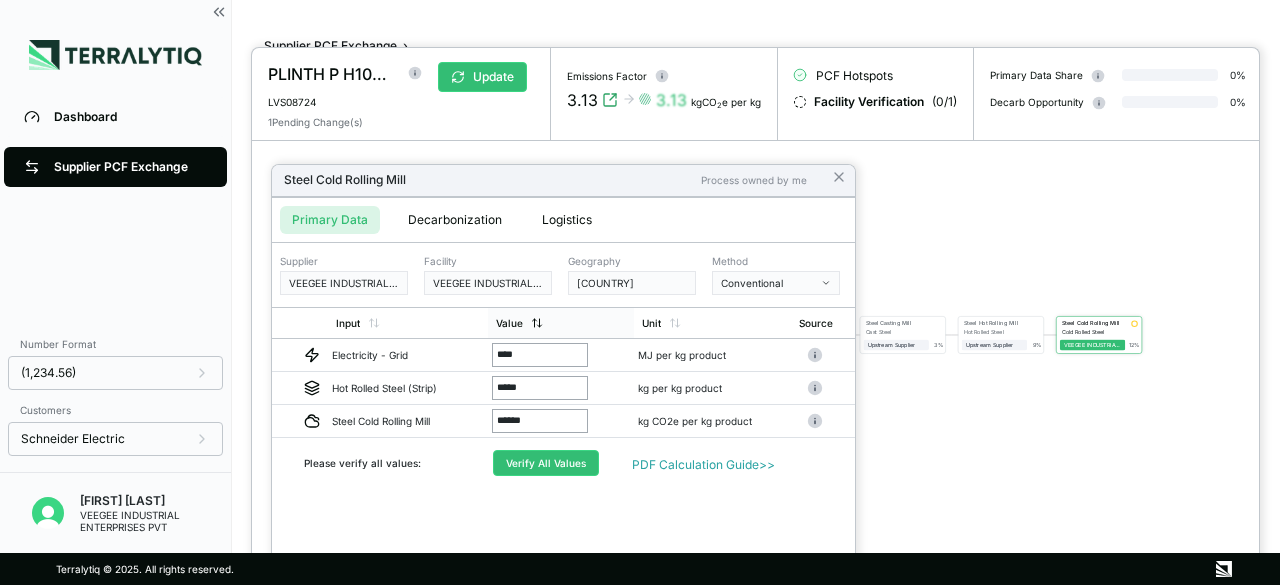 type on "*****" 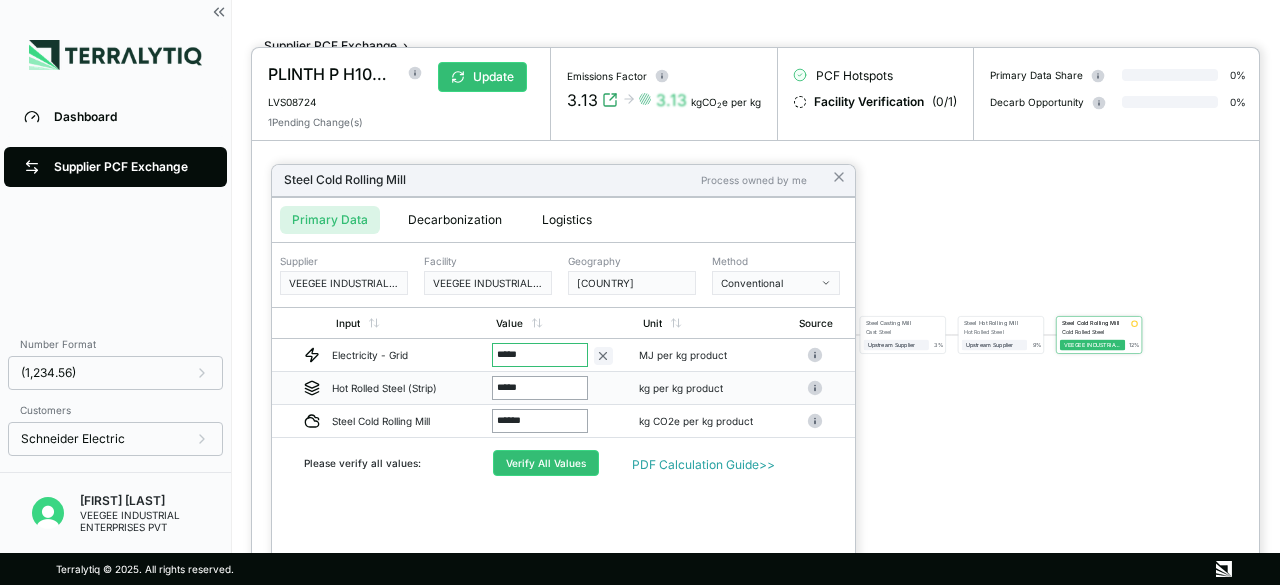 click on "*****" at bounding box center [540, 388] 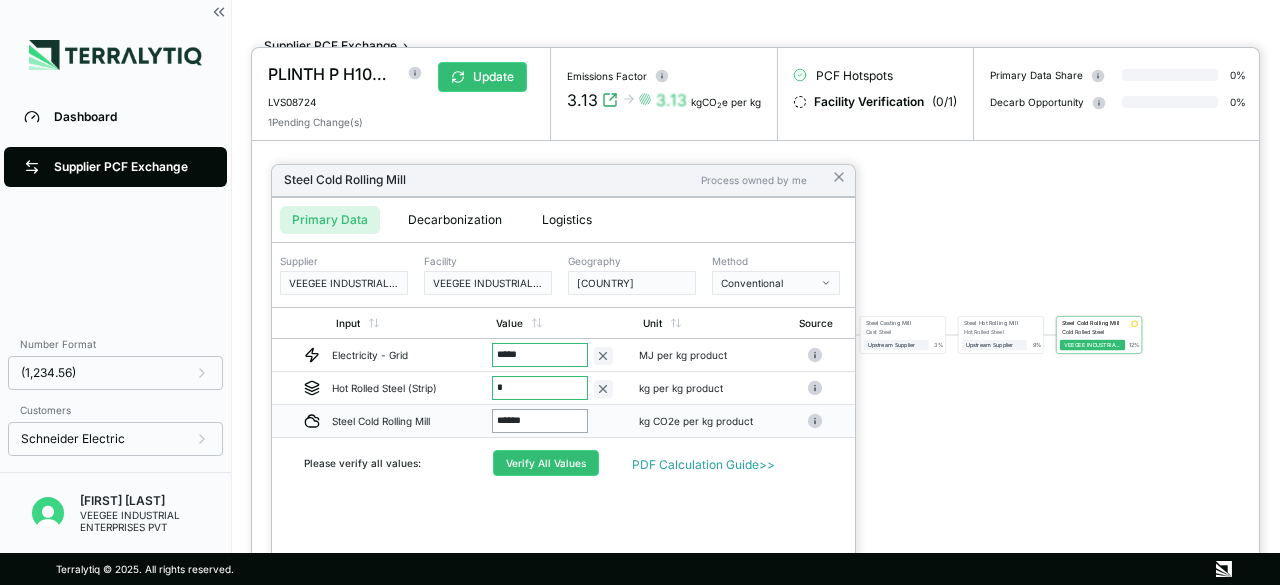 click on "******" at bounding box center (540, 421) 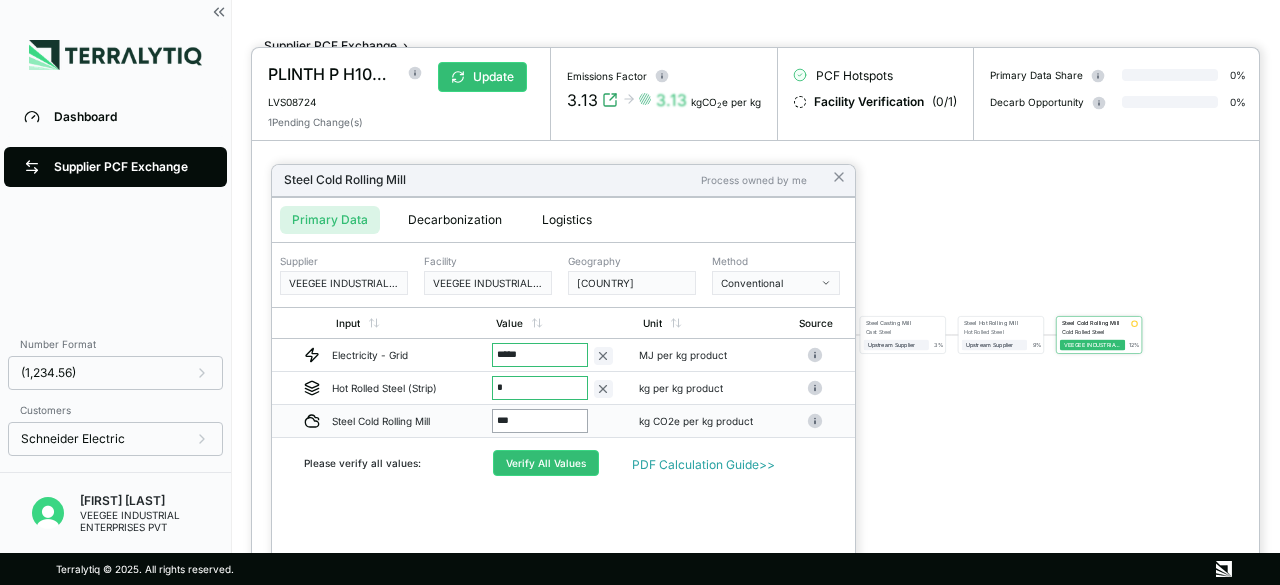 type on "****" 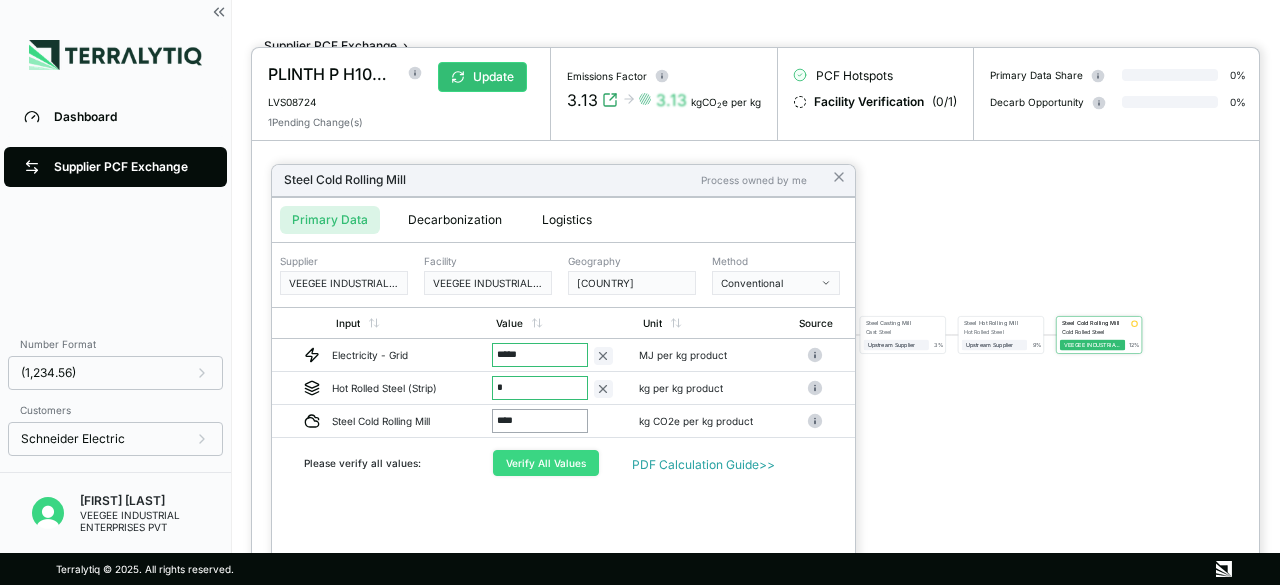 click on "Verify All Values" at bounding box center (546, 463) 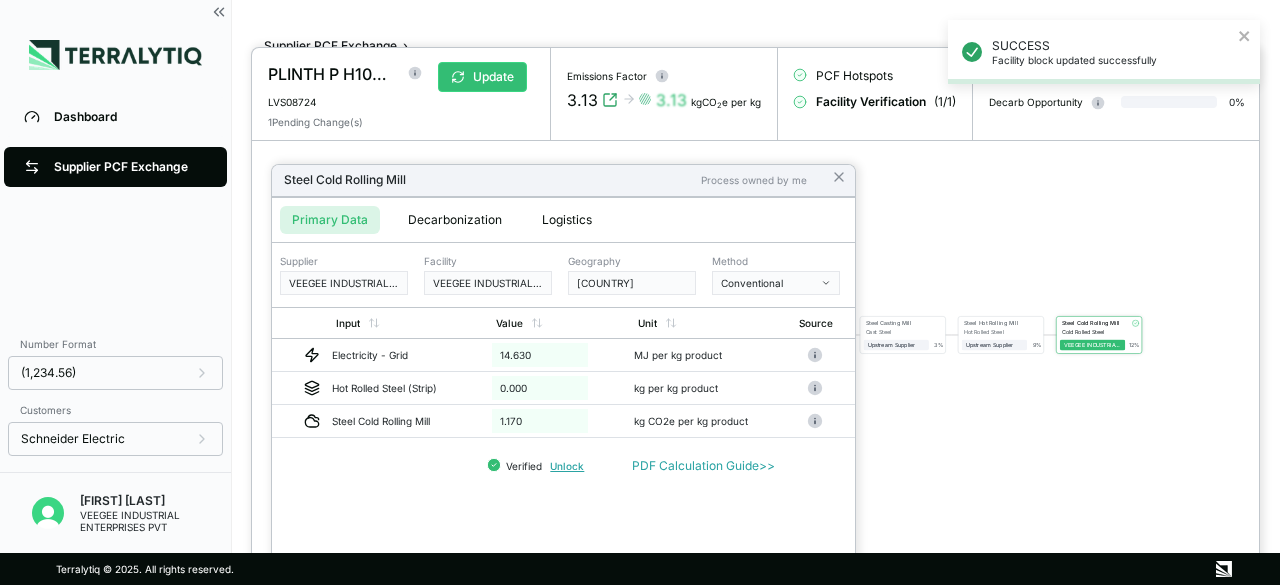 click on "Steel Cold Rolling Mill Process owned by   me" at bounding box center (563, 181) 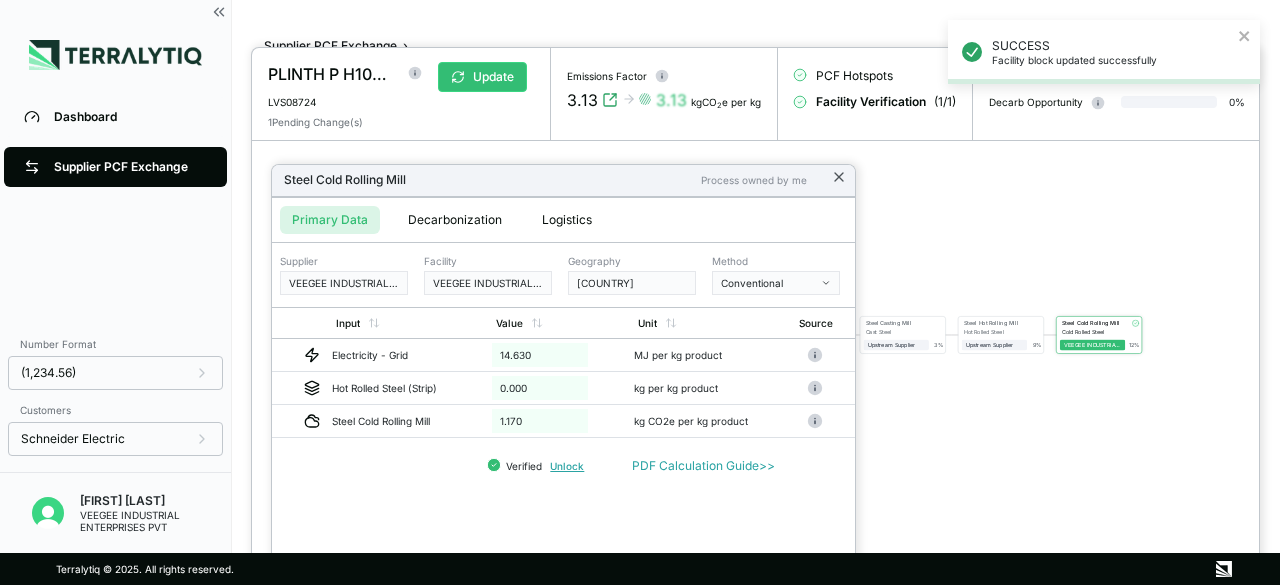 click 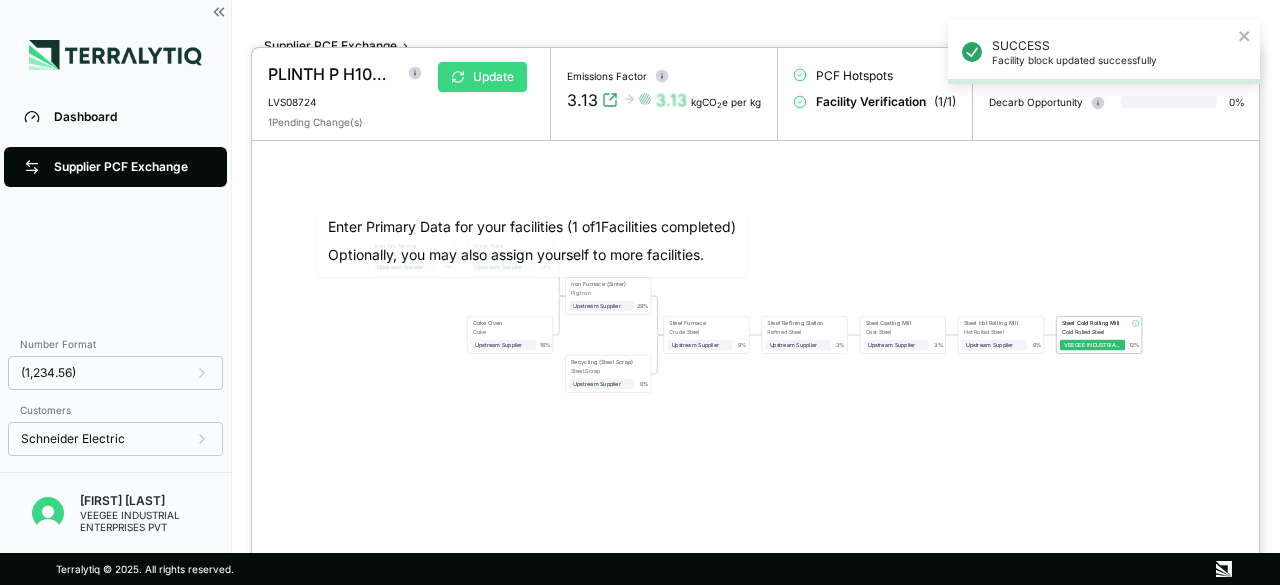 click on "Update" at bounding box center (482, 77) 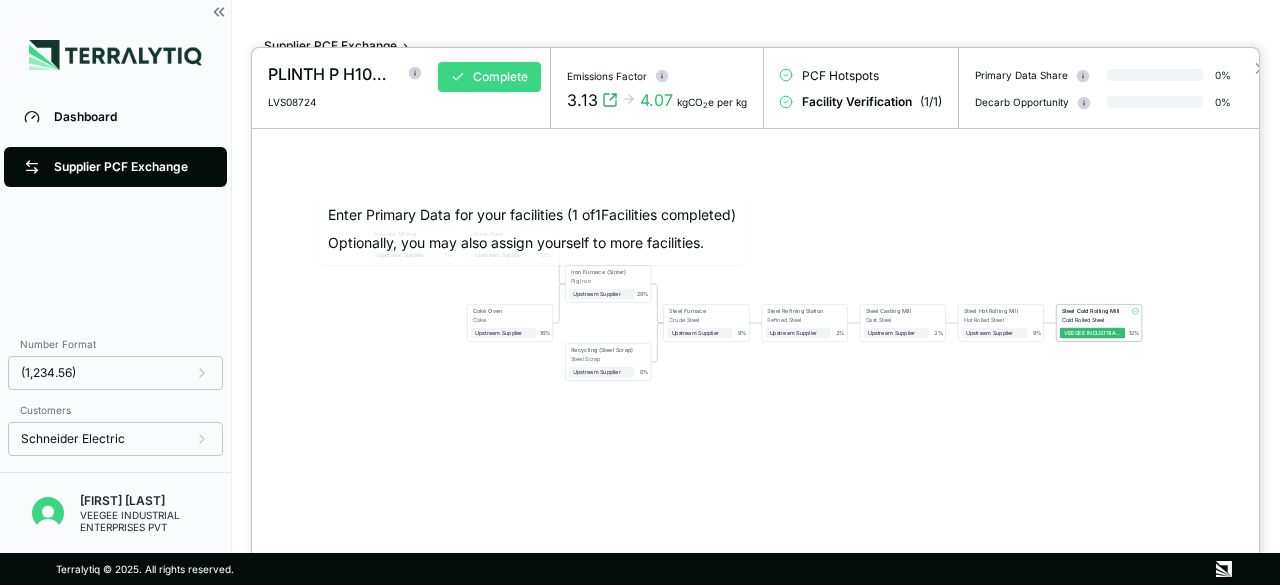 click on "Complete" at bounding box center [489, 77] 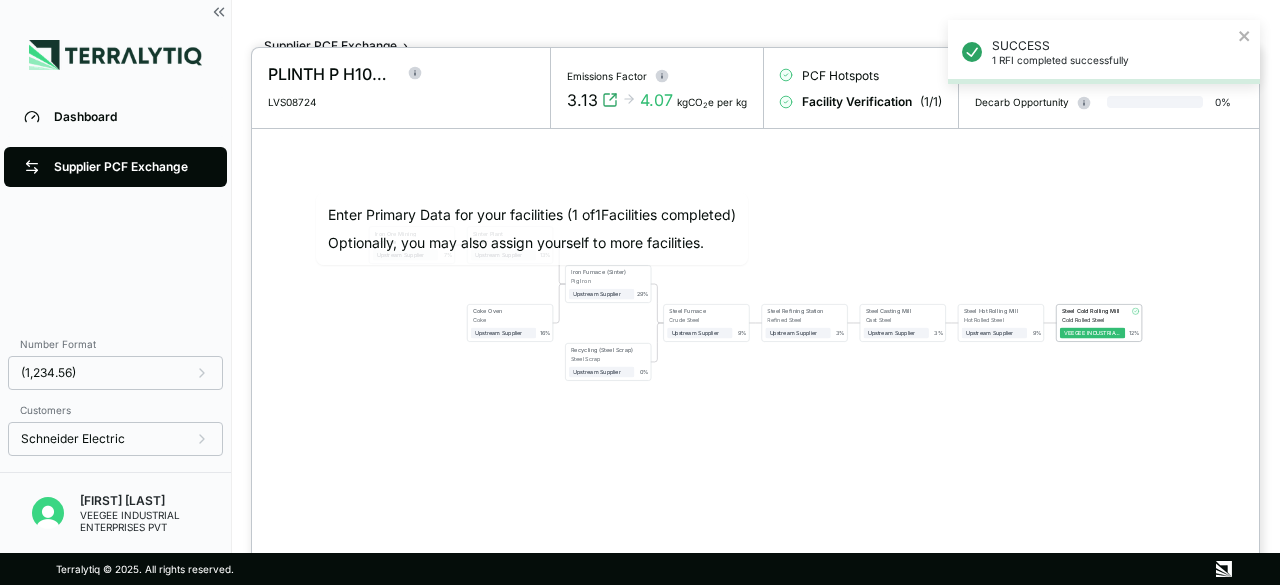 click at bounding box center (640, 292) 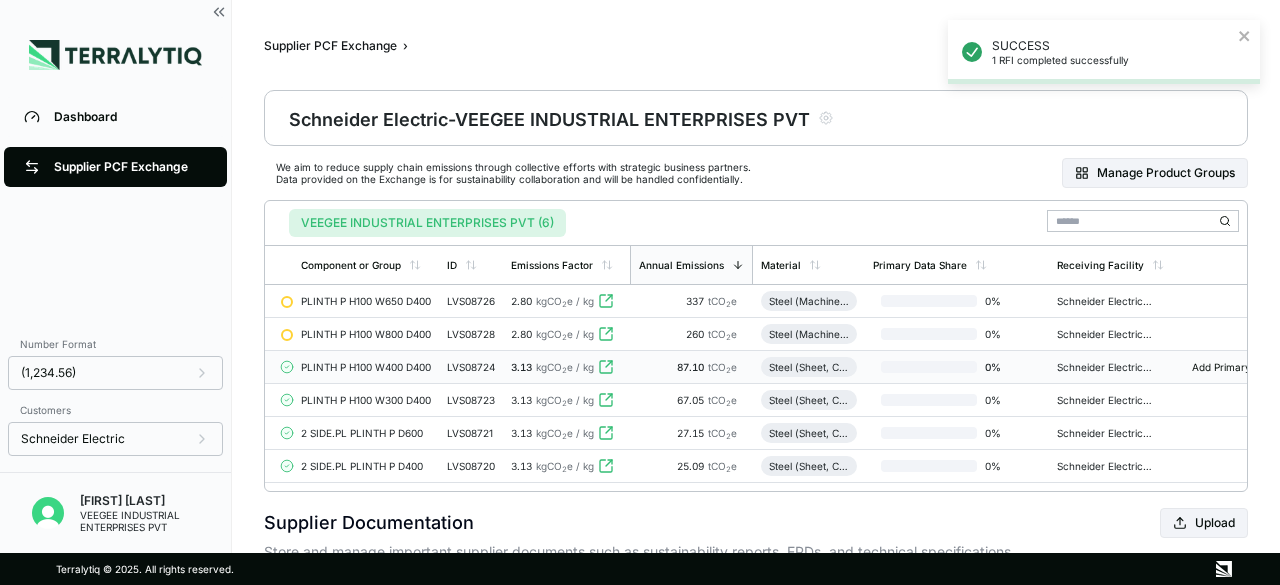 click on "Dashboard" at bounding box center [130, 117] 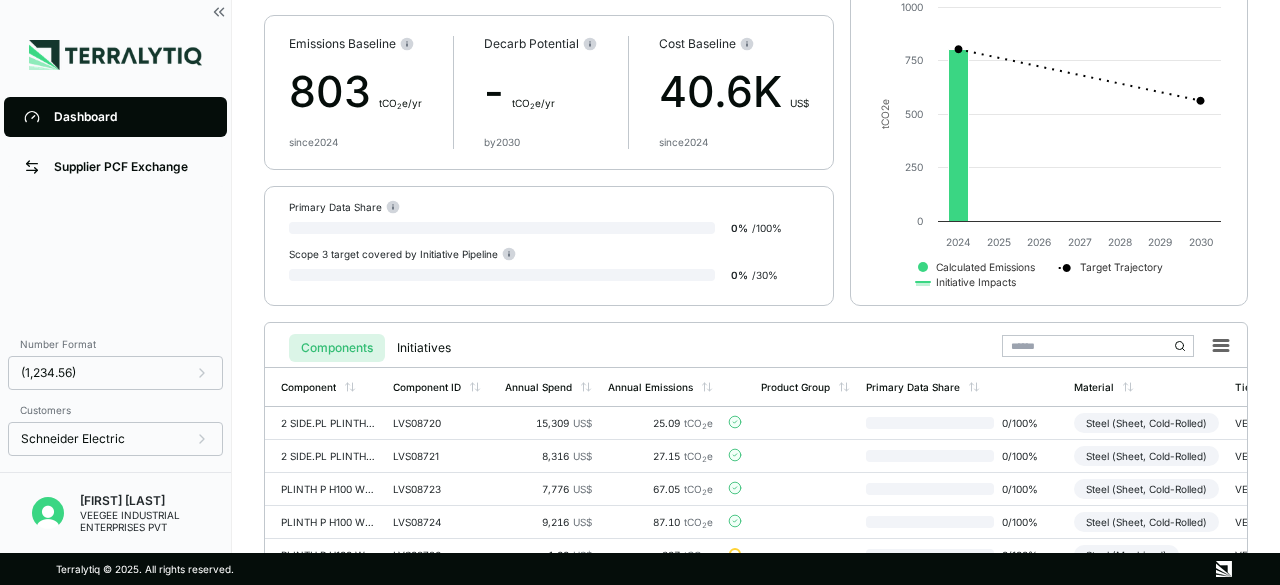 scroll, scrollTop: 247, scrollLeft: 0, axis: vertical 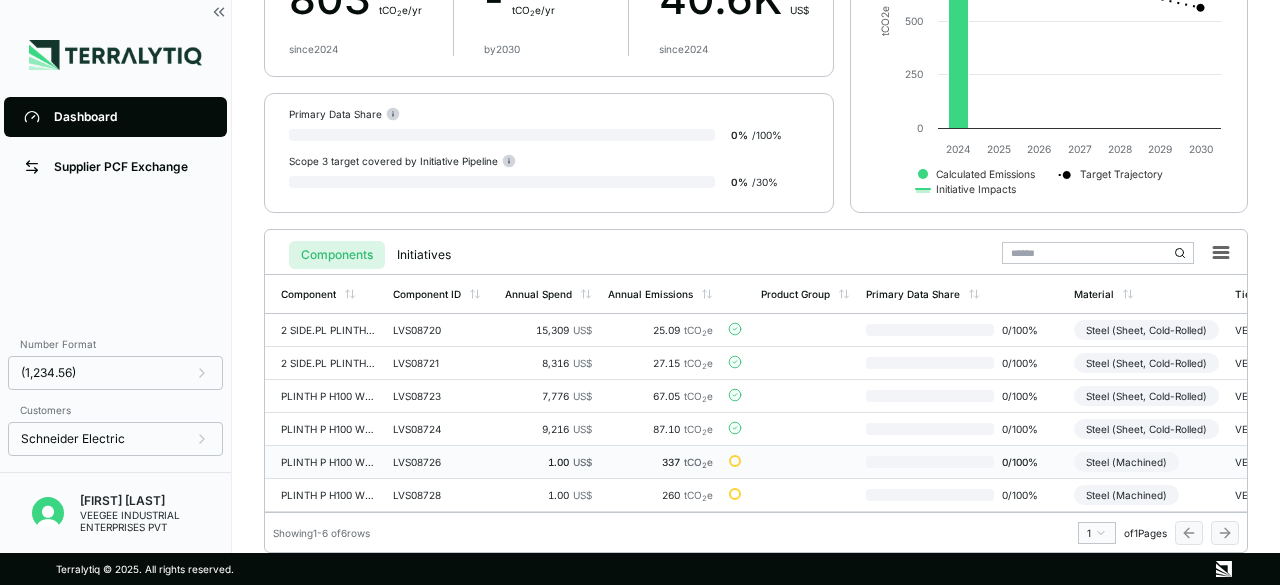 click on "337 tCO 2 e" at bounding box center [660, 462] 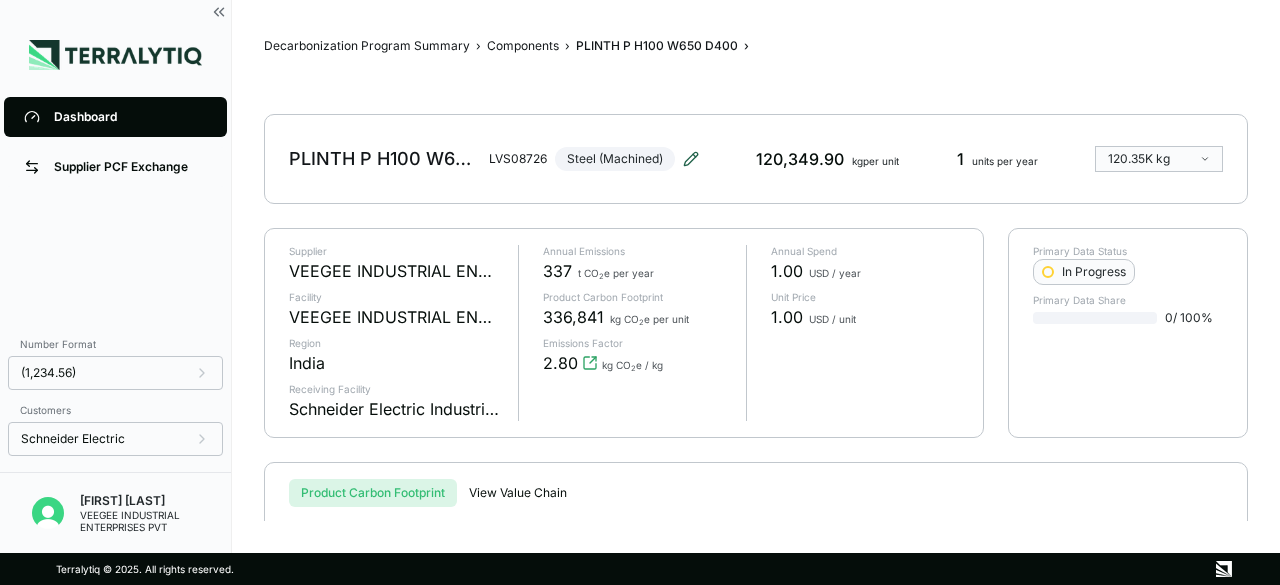 click 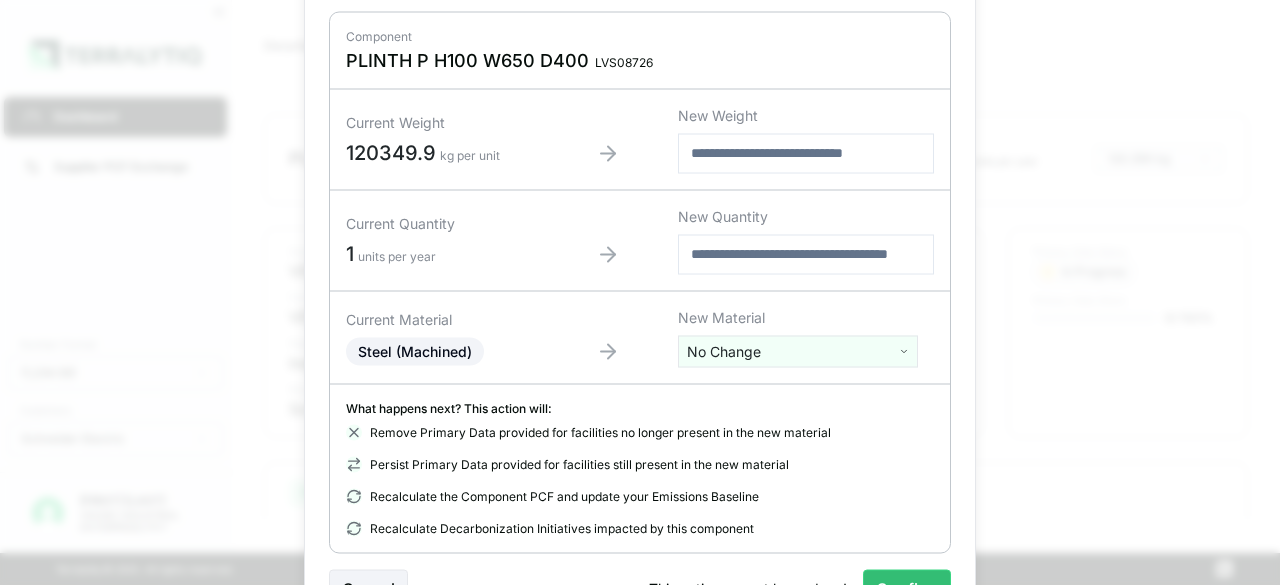 type on "*****" 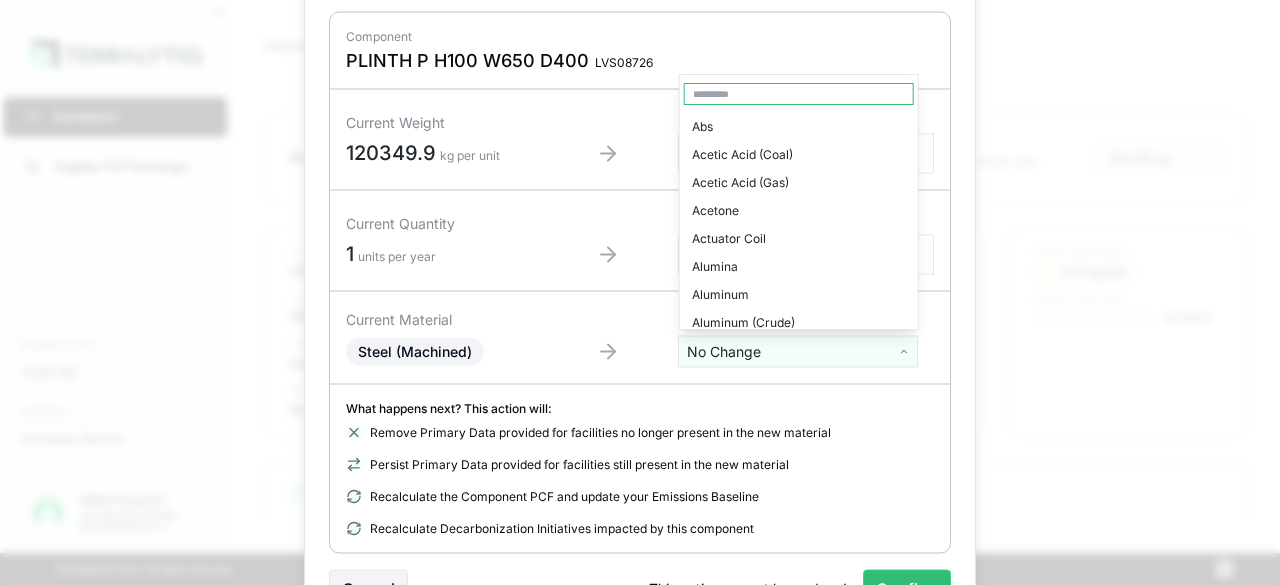 click at bounding box center [799, 94] 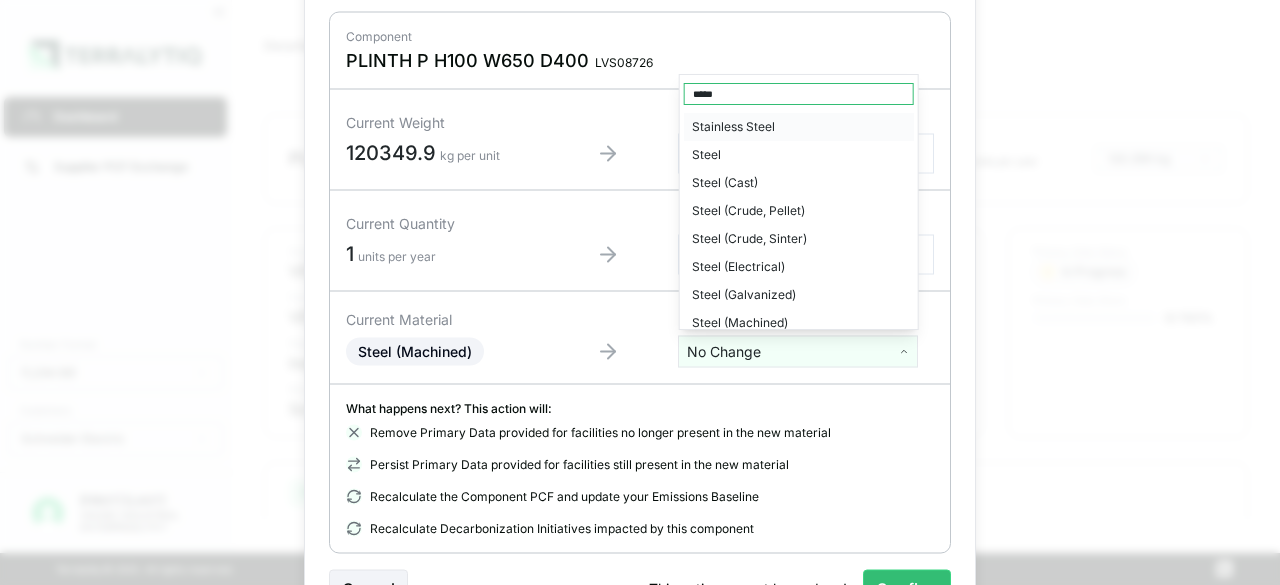 type on "*****" 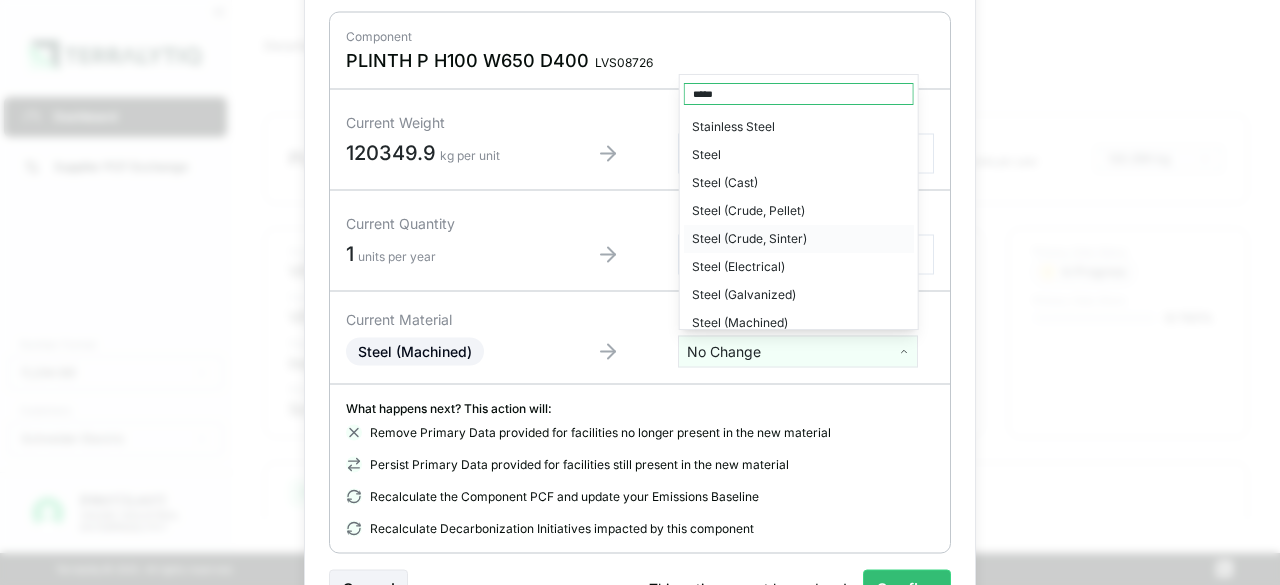 scroll, scrollTop: 88, scrollLeft: 0, axis: vertical 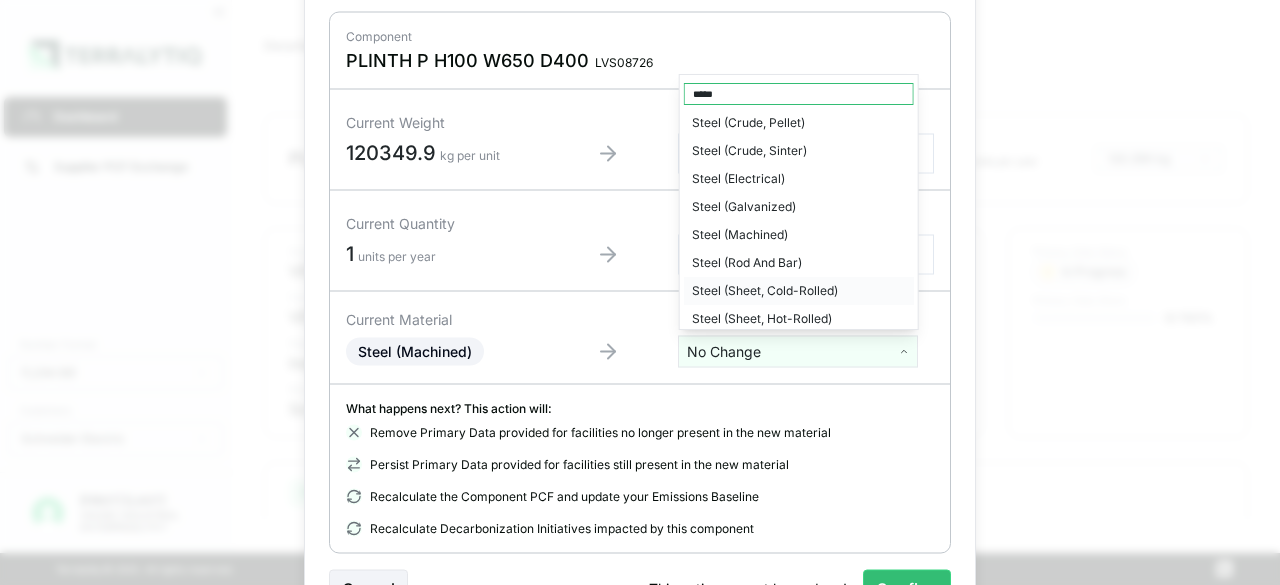 click on "Steel (Sheet, Cold-Rolled)" at bounding box center (799, 291) 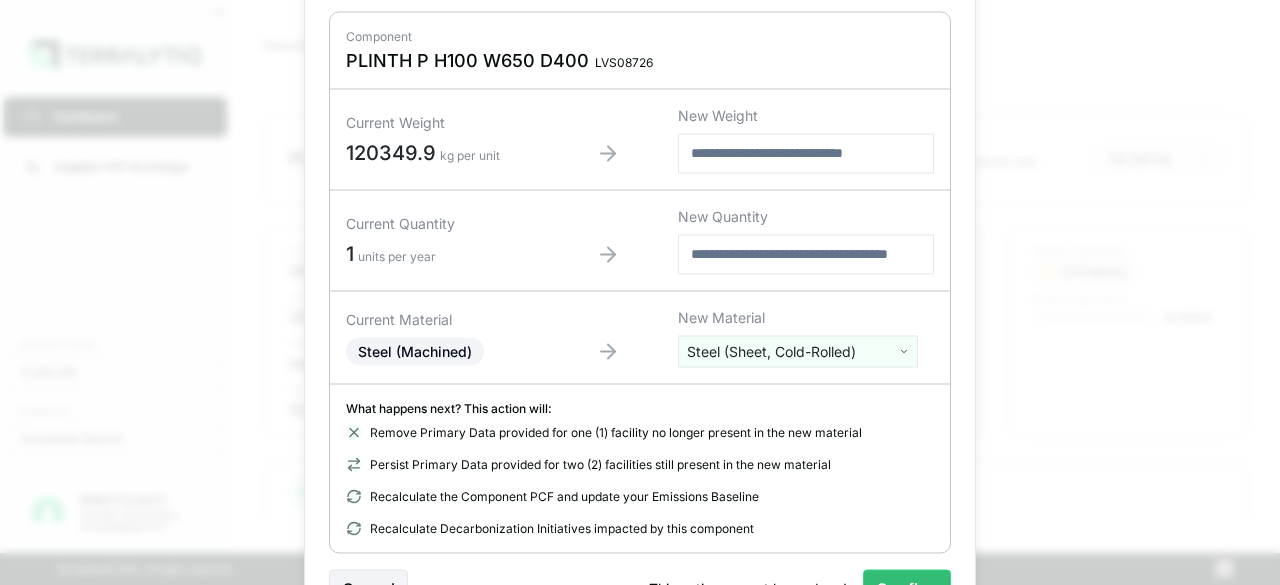 click on "Confirm" at bounding box center (907, 588) 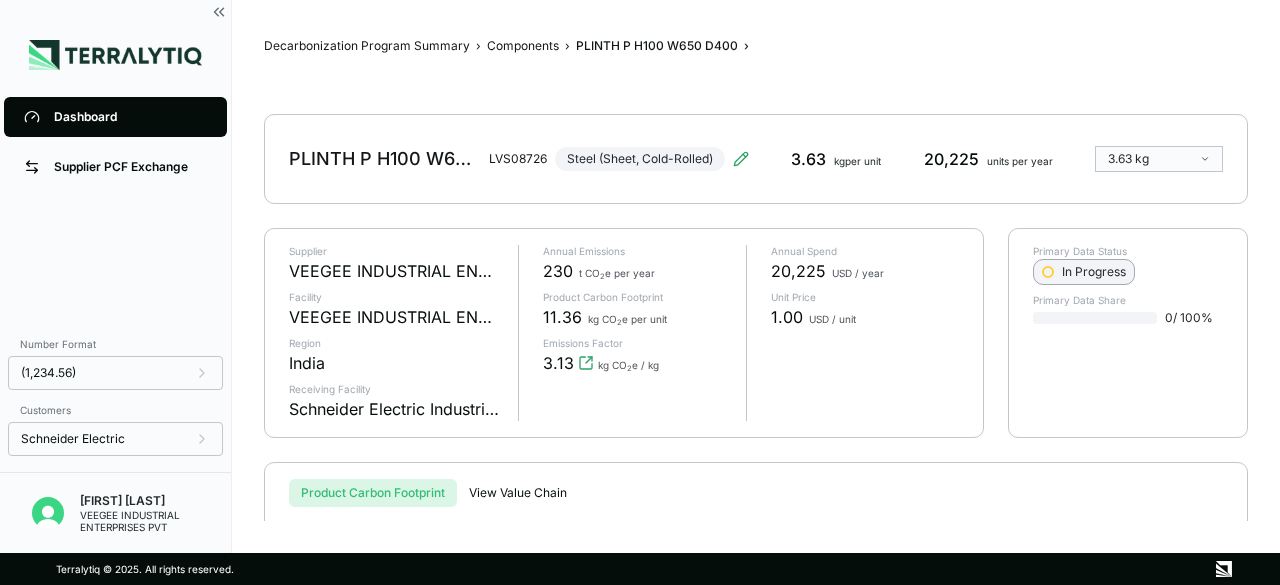 click on "In Progress" at bounding box center (1084, 272) 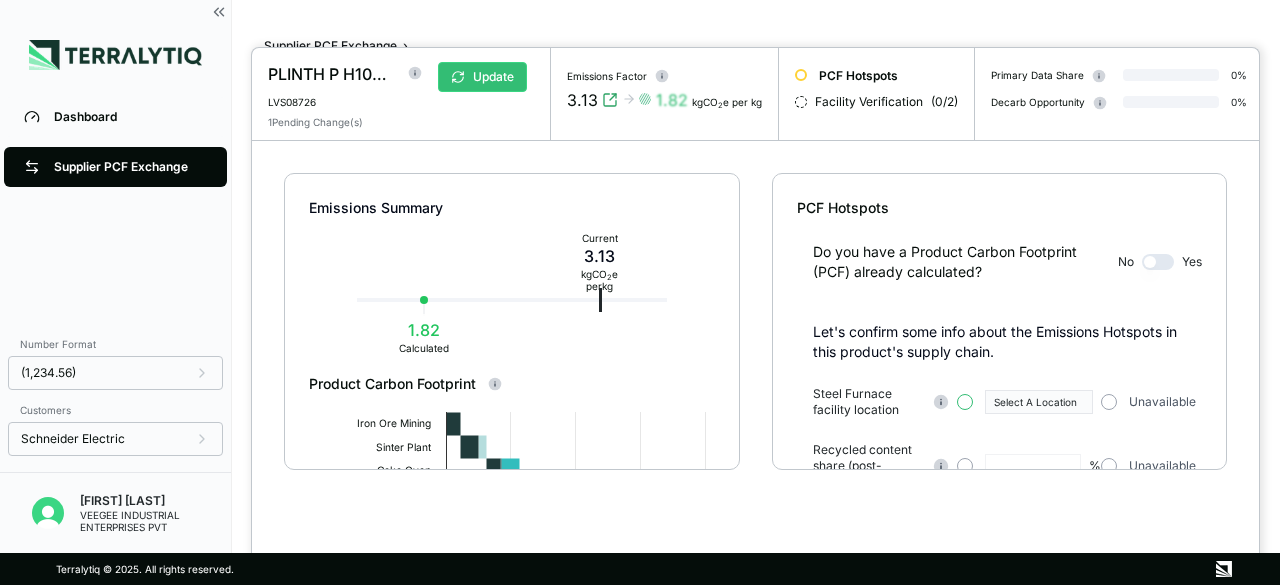 click at bounding box center [965, 402] 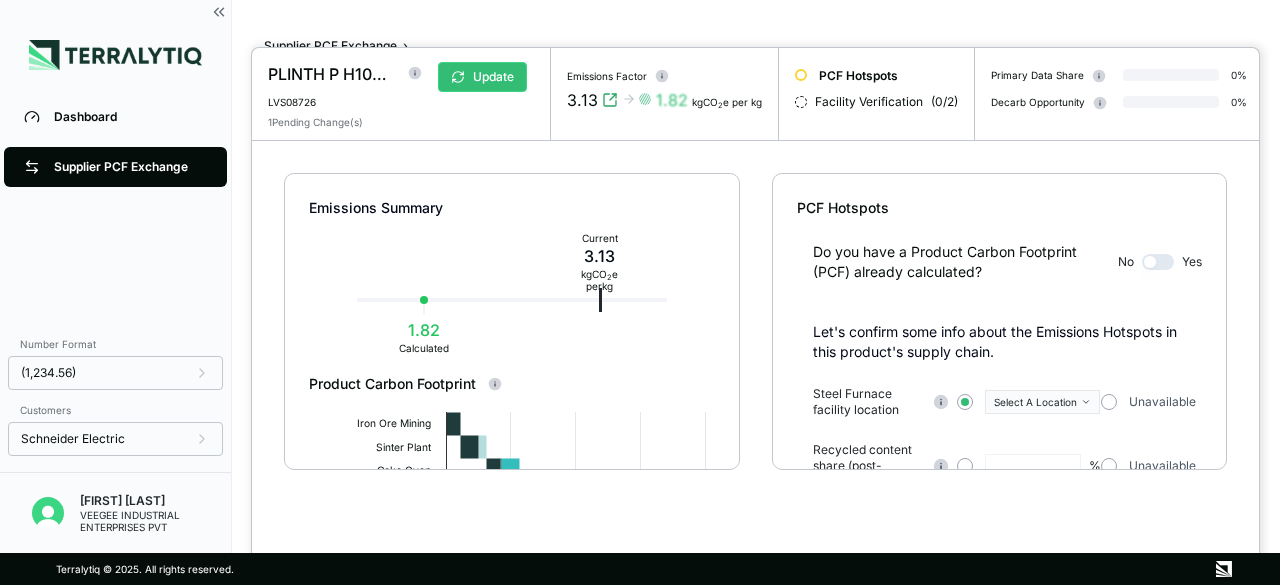 click on "Select A Location" at bounding box center [1035, 402] 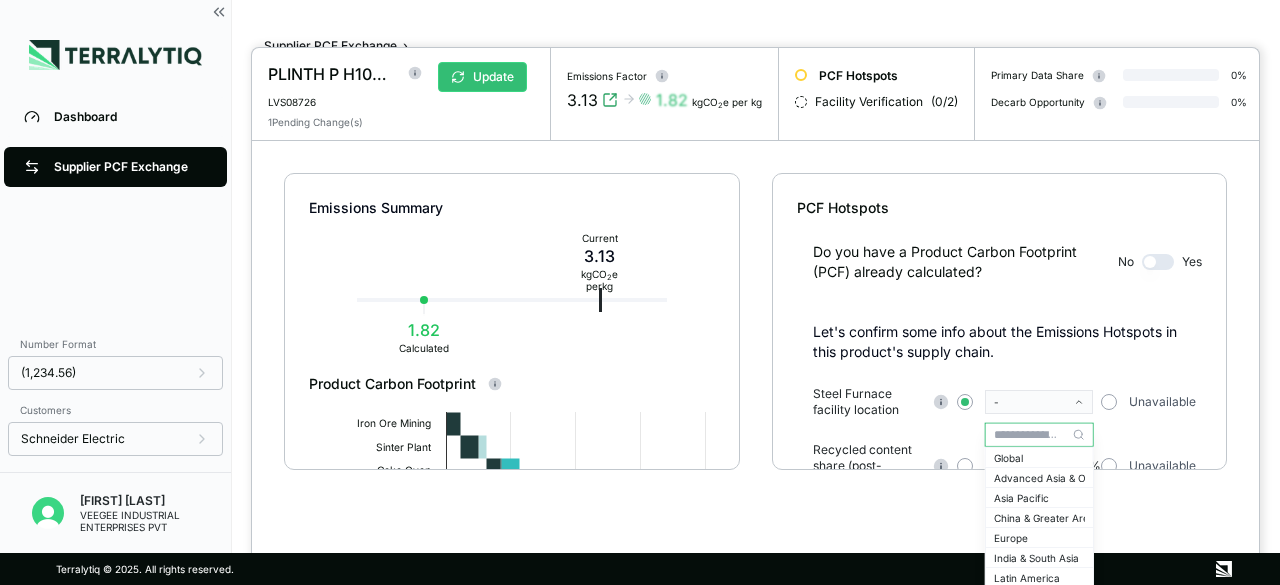 click at bounding box center [1039, 435] 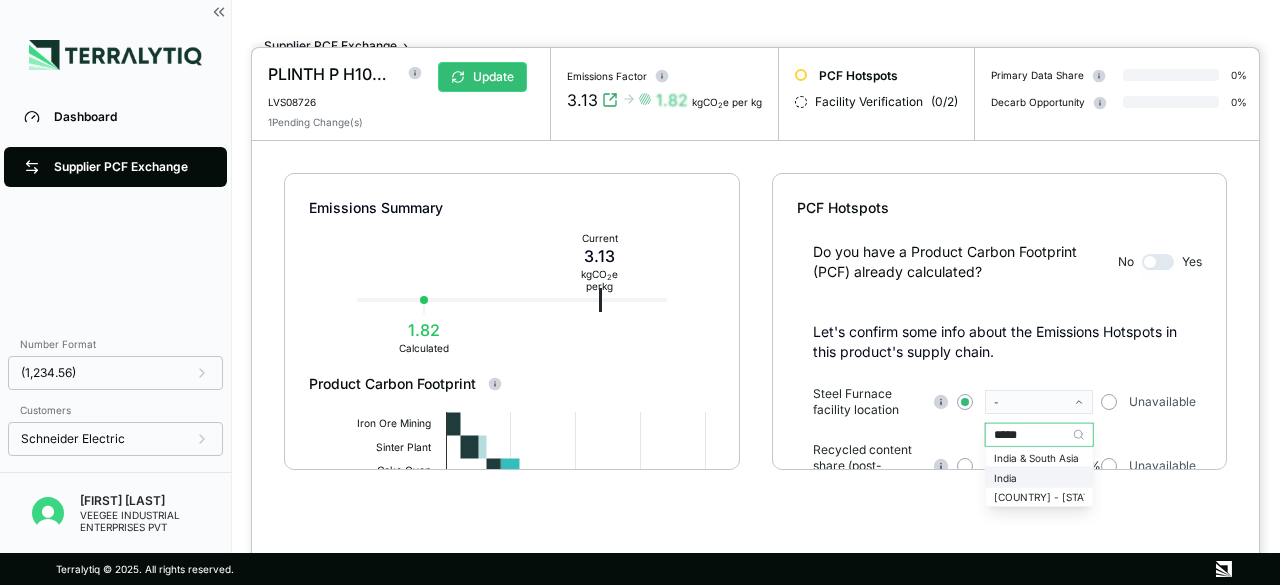 type on "*****" 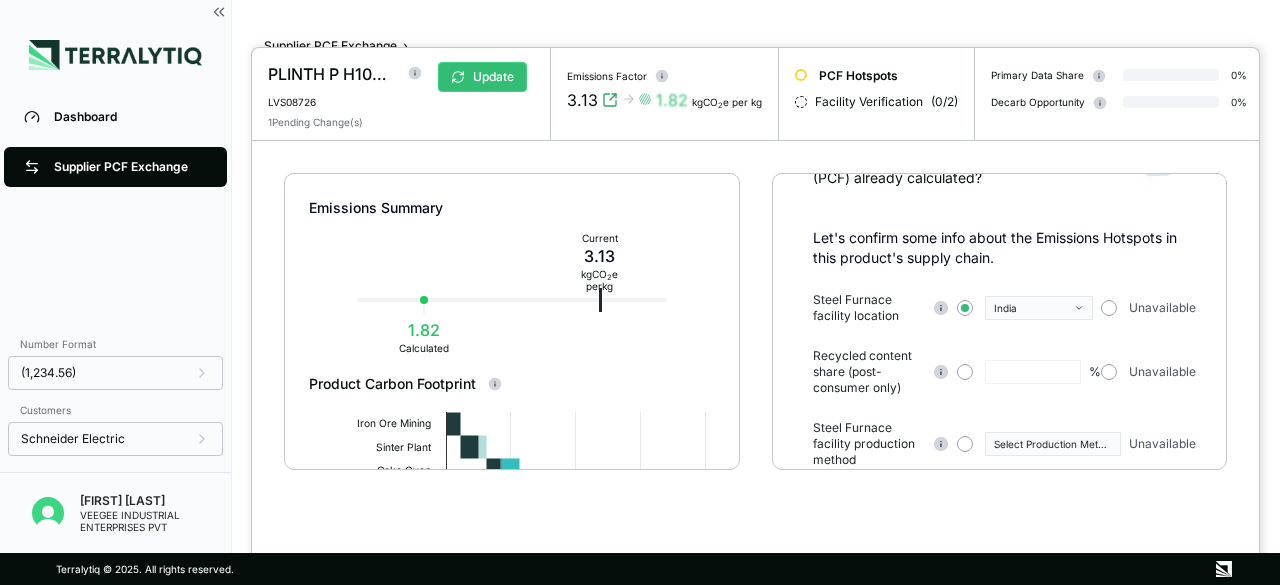 scroll, scrollTop: 169, scrollLeft: 0, axis: vertical 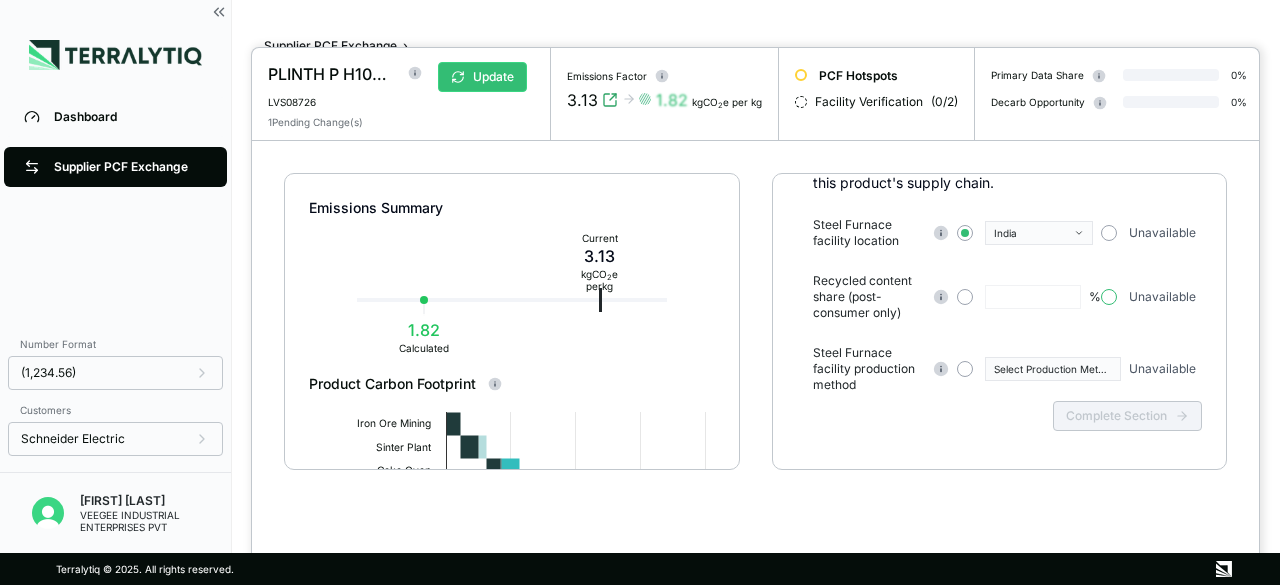 click at bounding box center [1109, 297] 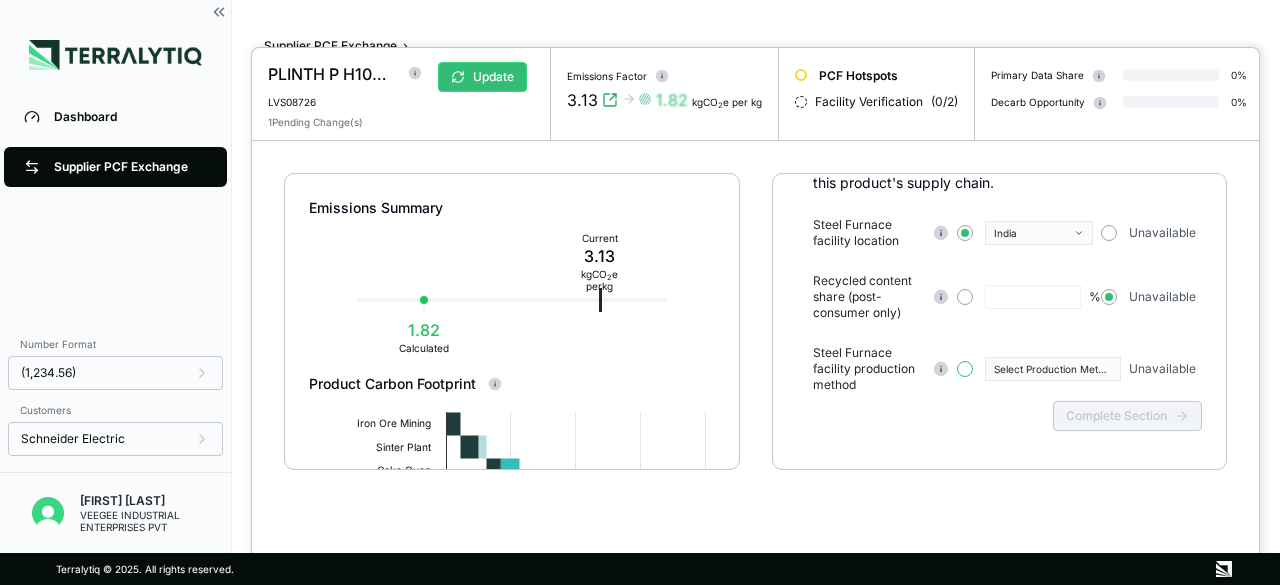 click at bounding box center (965, 369) 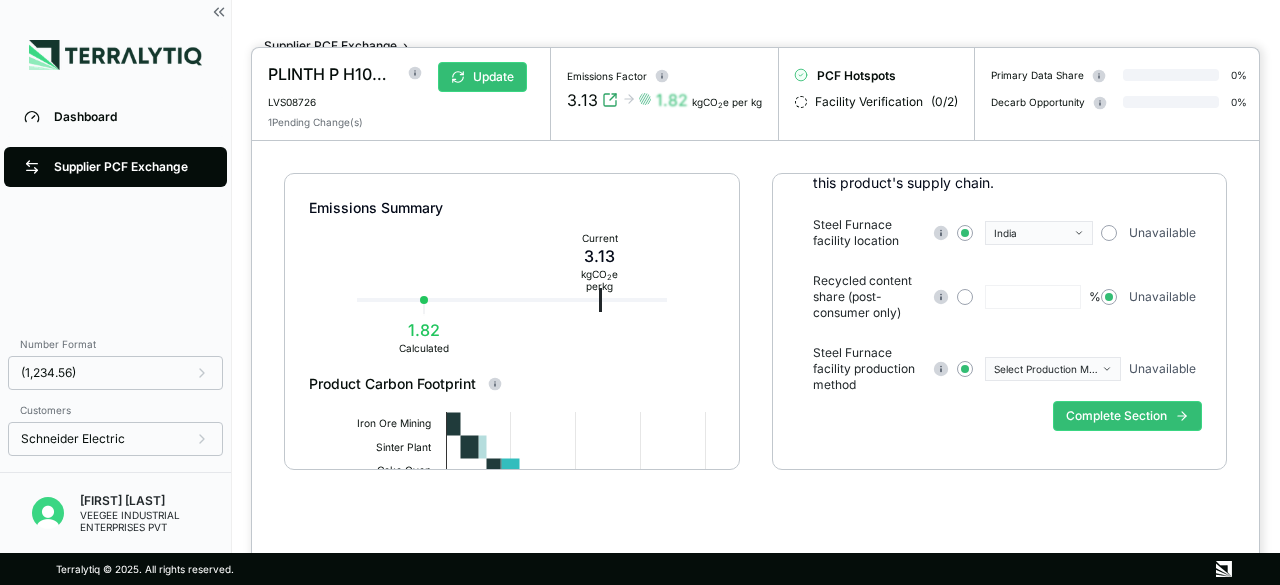 click on "Select Production Method" at bounding box center (1046, 369) 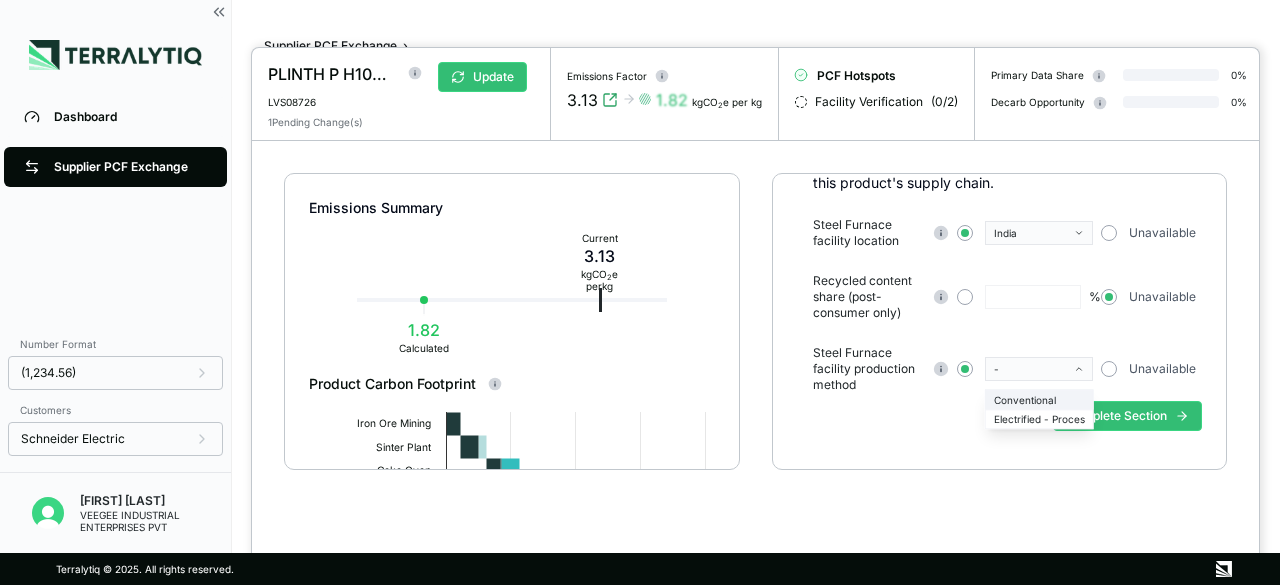 click on "Conventional" at bounding box center [1039, 400] 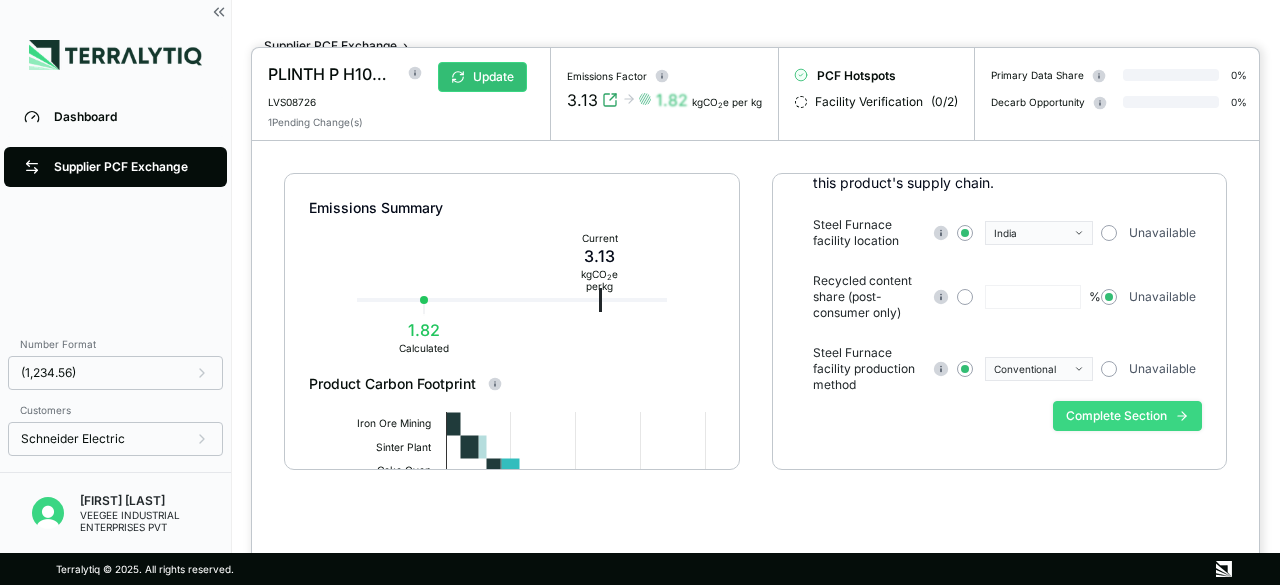 click on "Complete Section" at bounding box center (1127, 416) 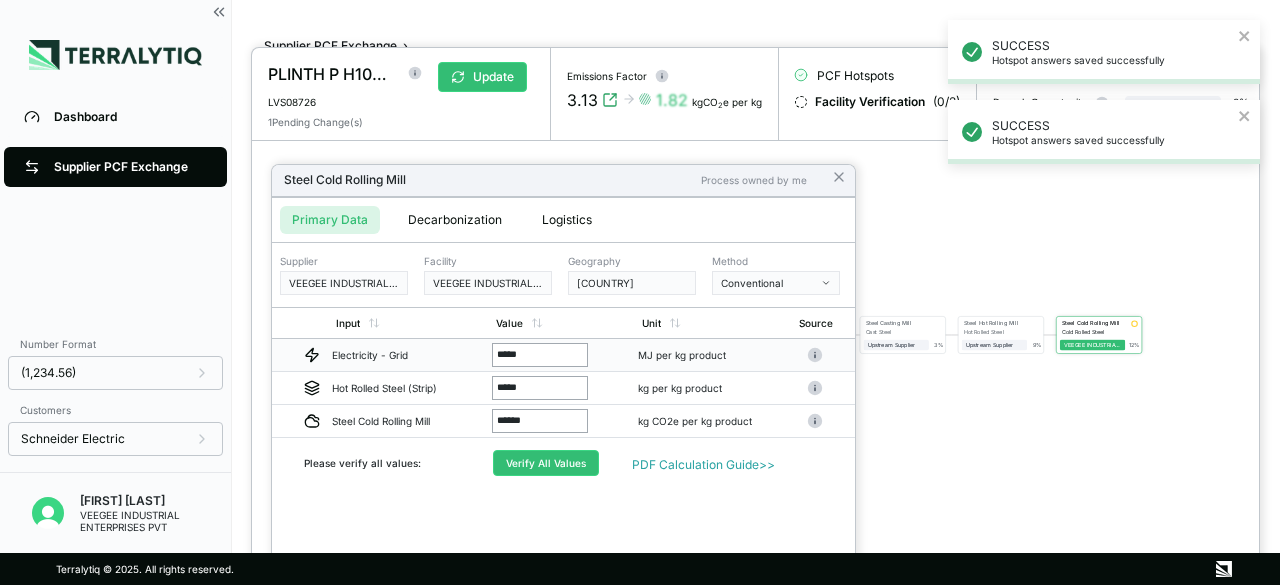 click on "*****" at bounding box center (540, 355) 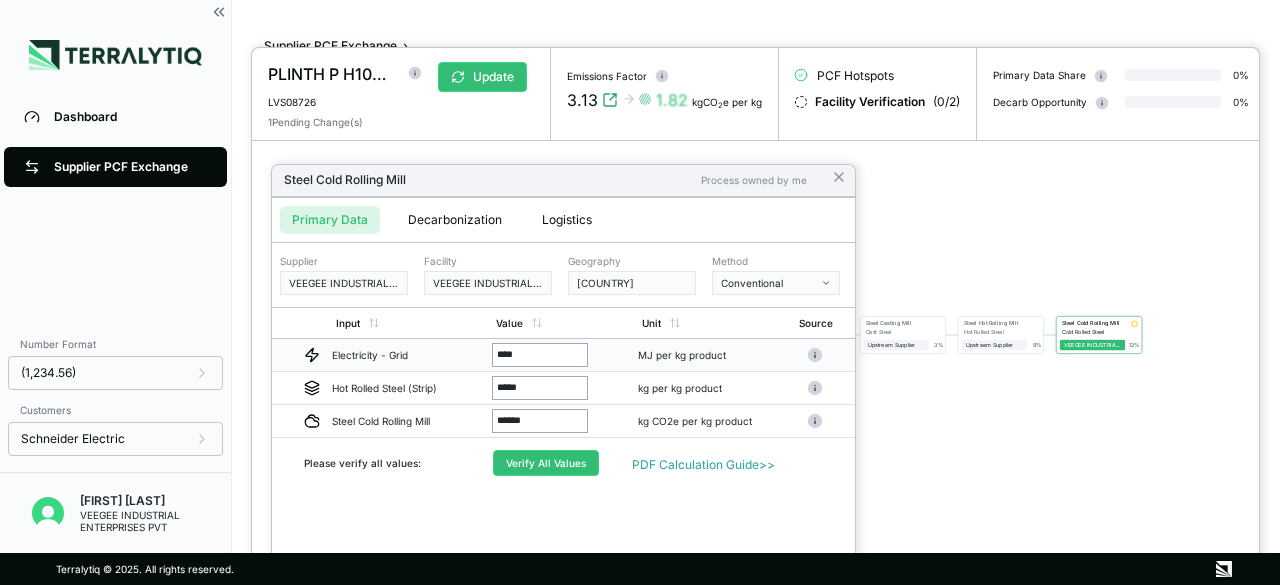 type on "*****" 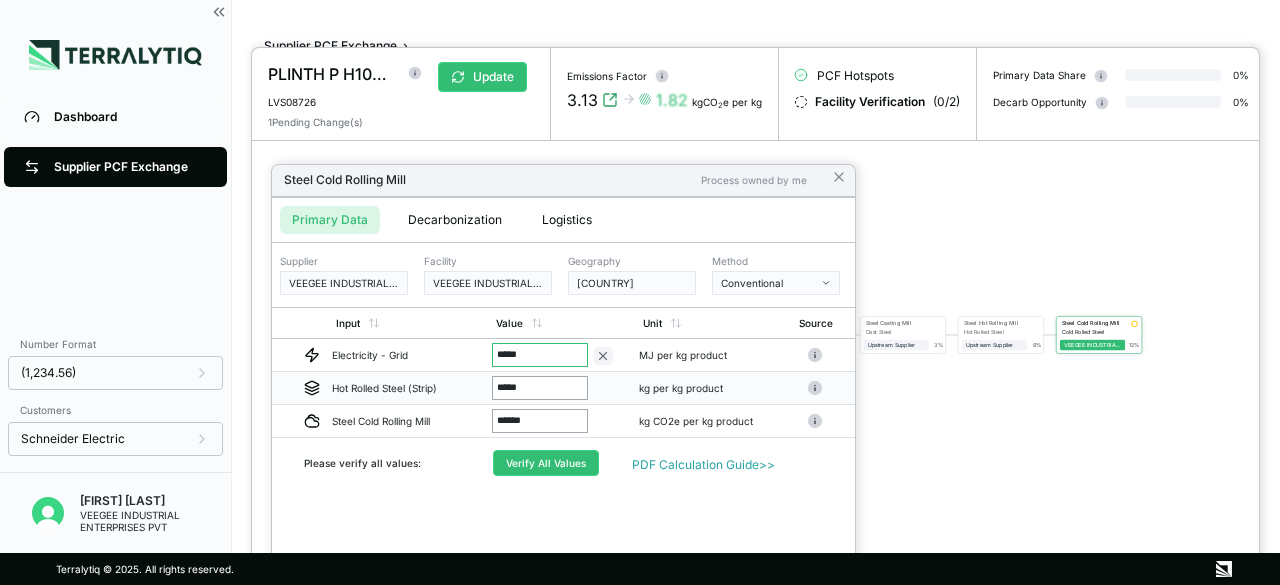 drag, startPoint x: 529, startPoint y: 393, endPoint x: 488, endPoint y: 391, distance: 41.04875 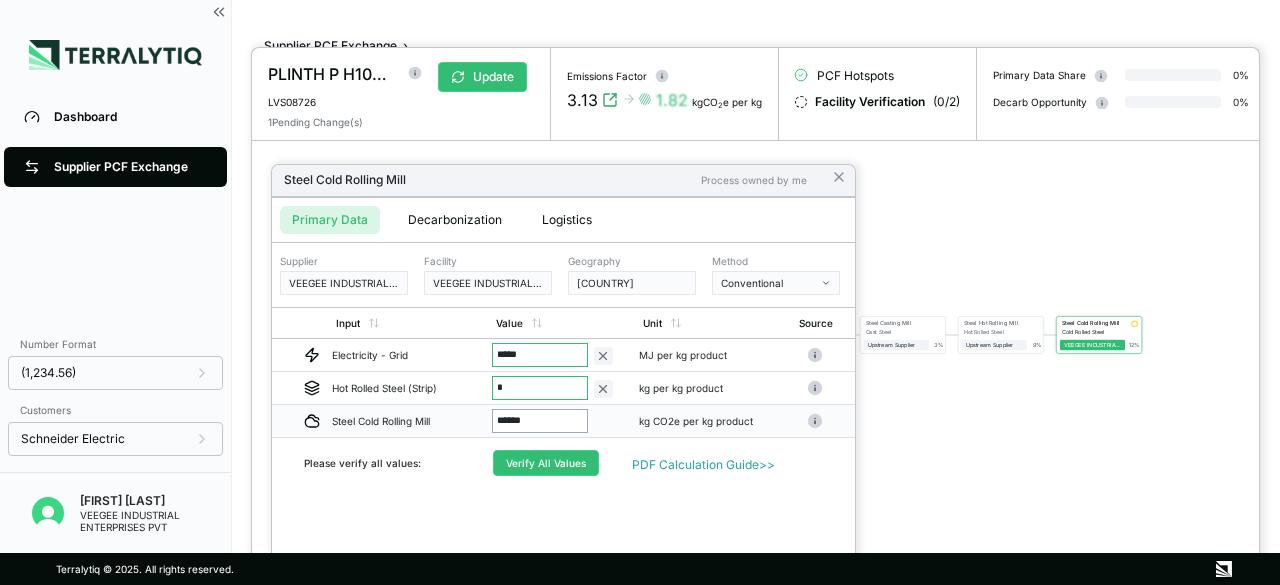 drag, startPoint x: 530, startPoint y: 417, endPoint x: 489, endPoint y: 423, distance: 41.4367 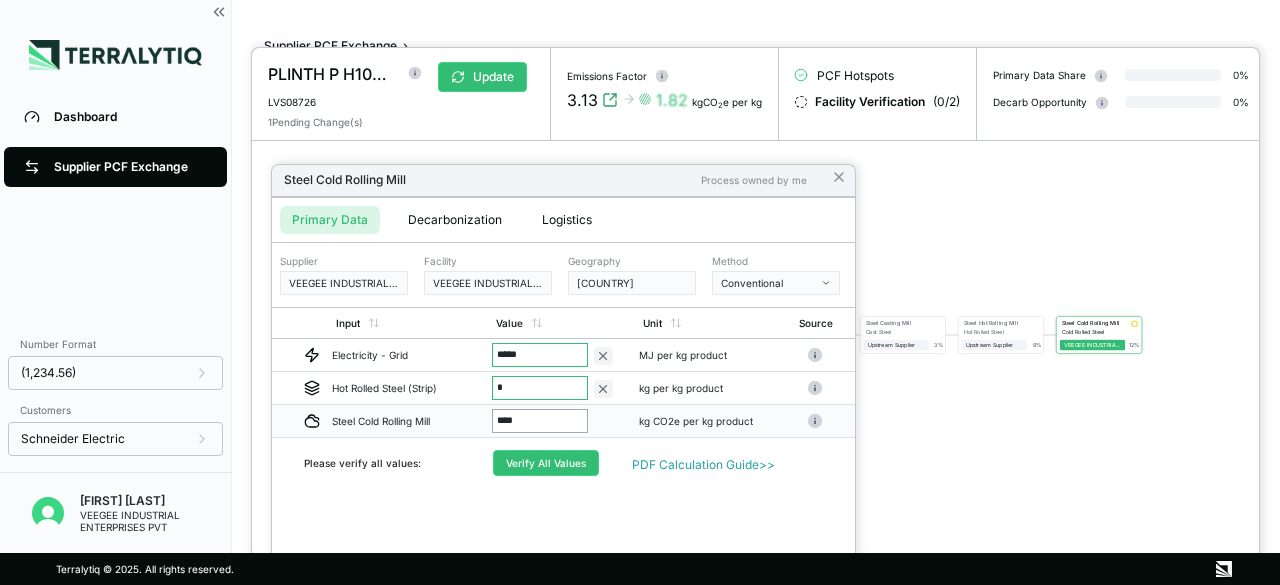 type on "*****" 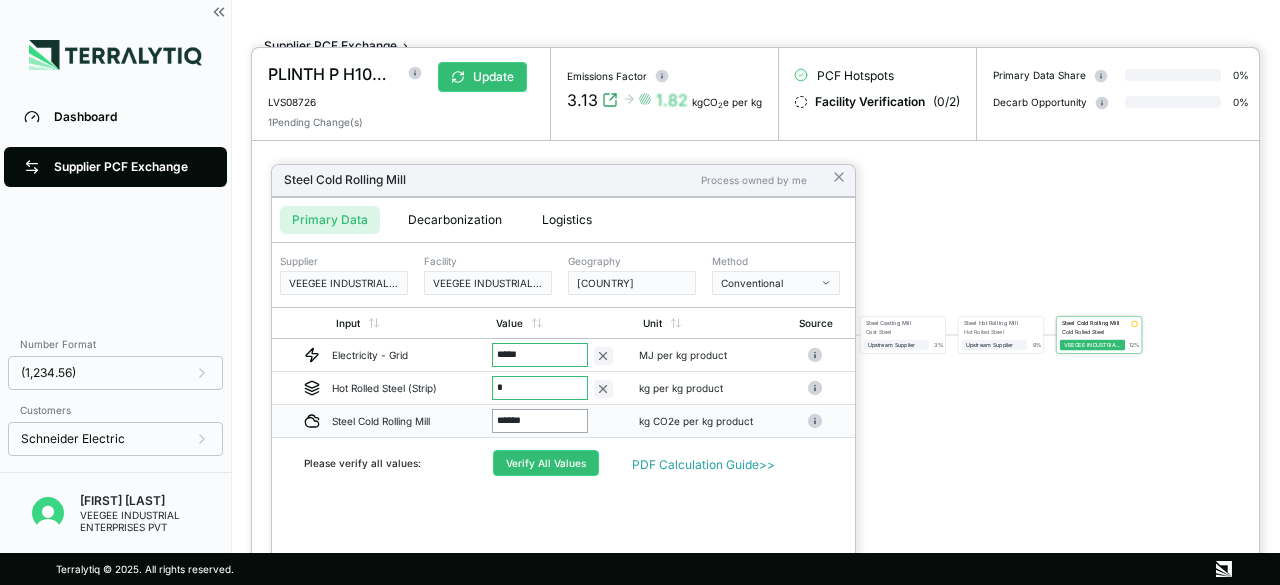 drag, startPoint x: 540, startPoint y: 414, endPoint x: 484, endPoint y: 411, distance: 56.0803 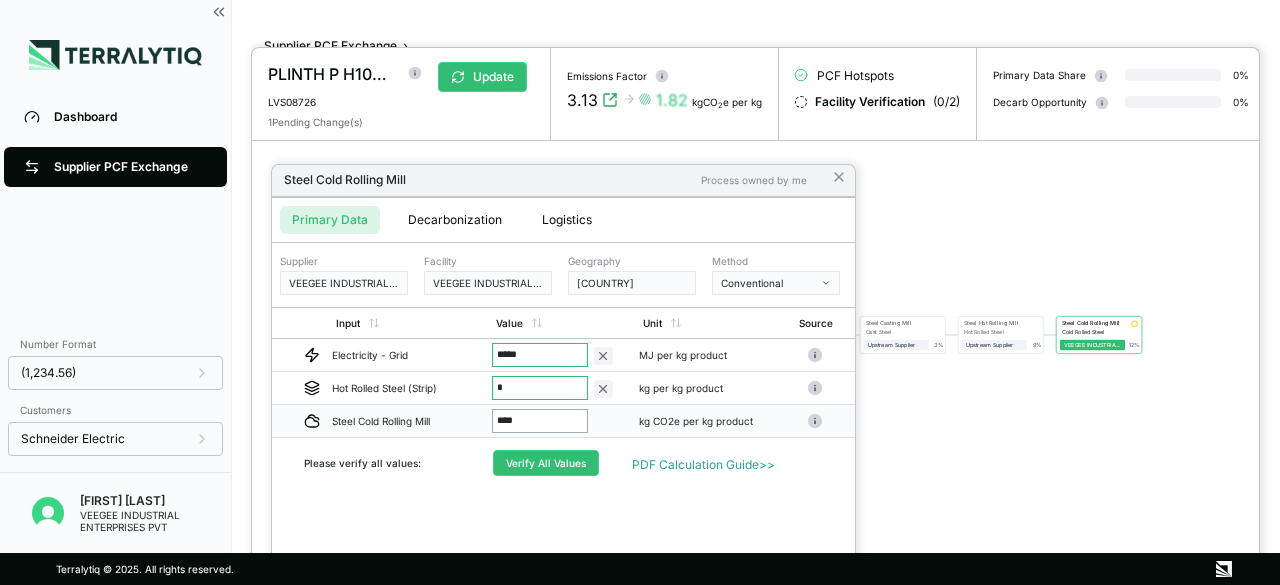 type on "*****" 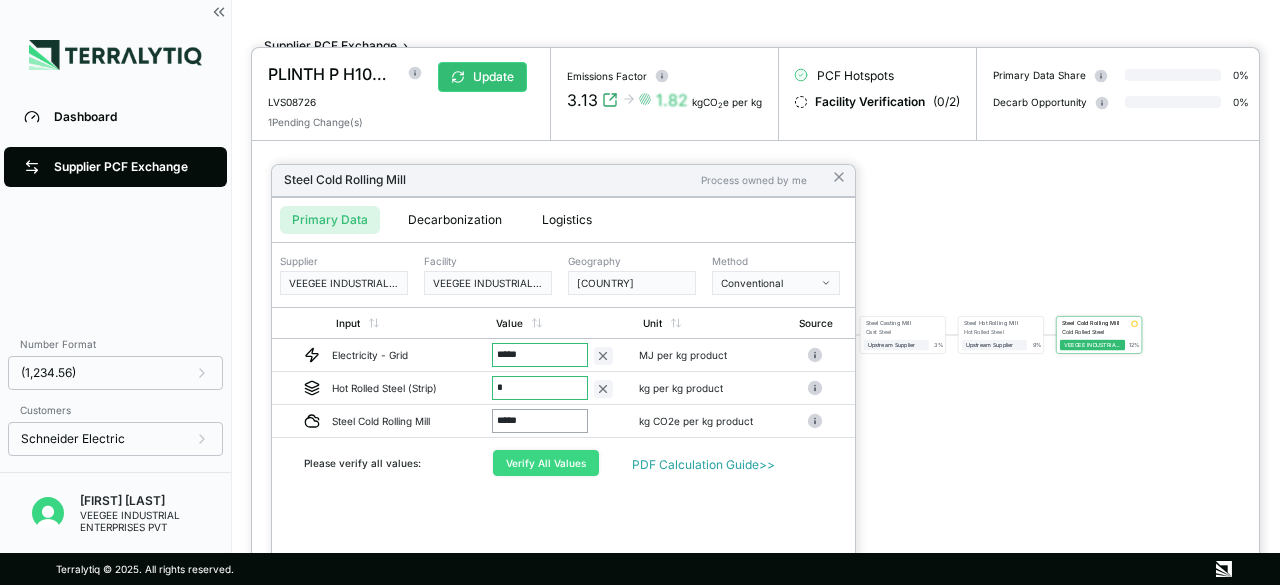 click on "Verify All Values" at bounding box center (546, 463) 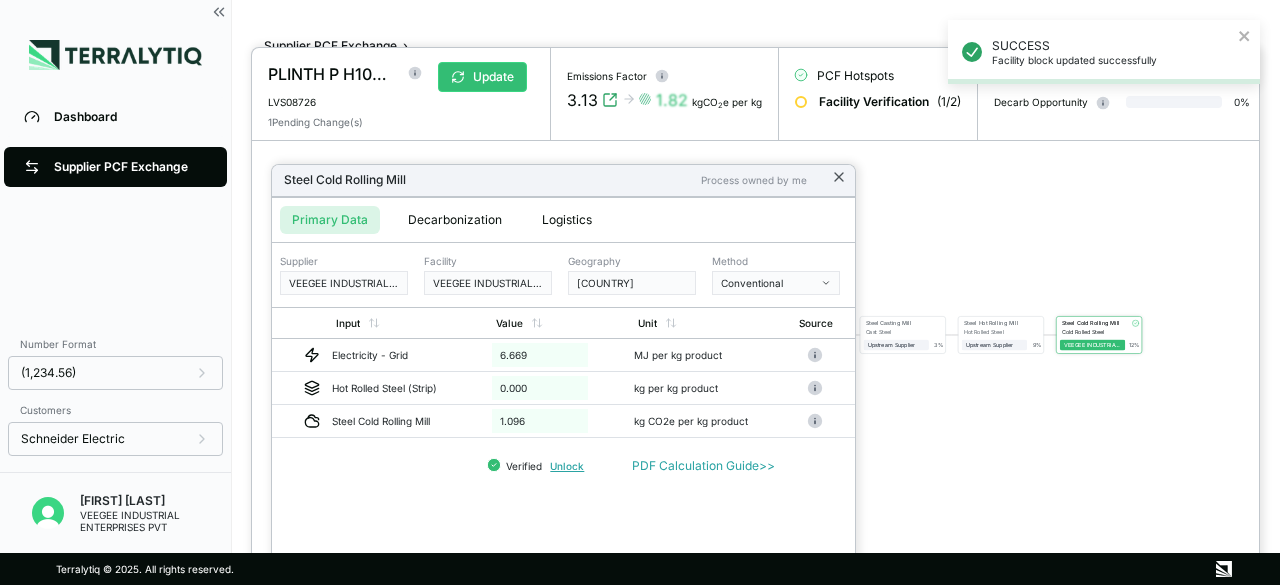 click 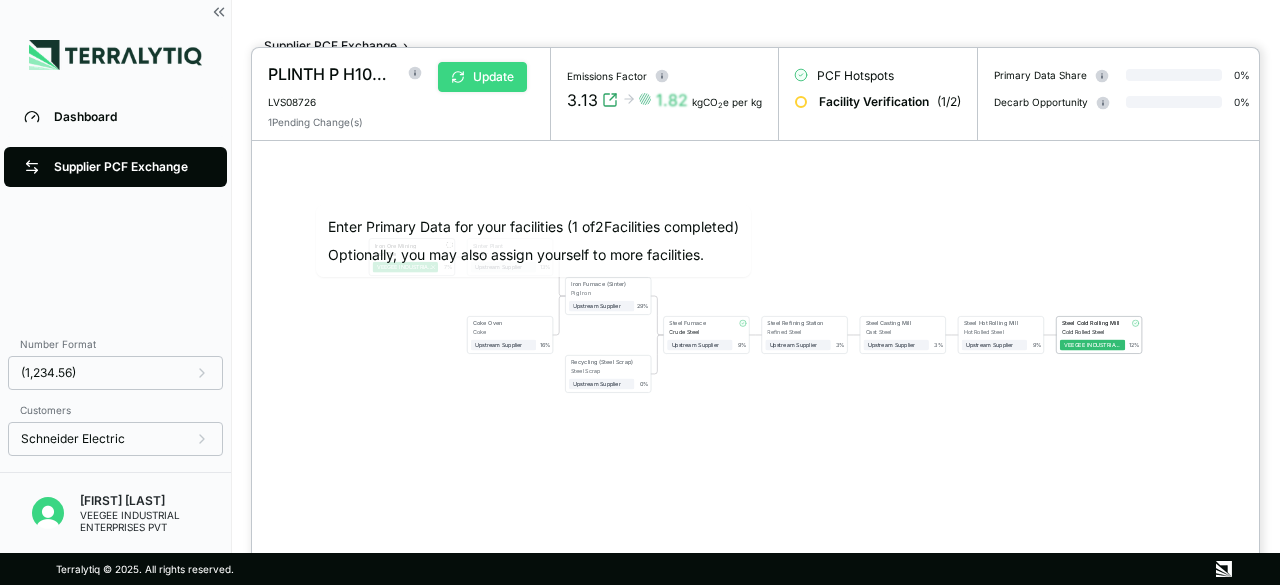 click on "Update" at bounding box center [482, 77] 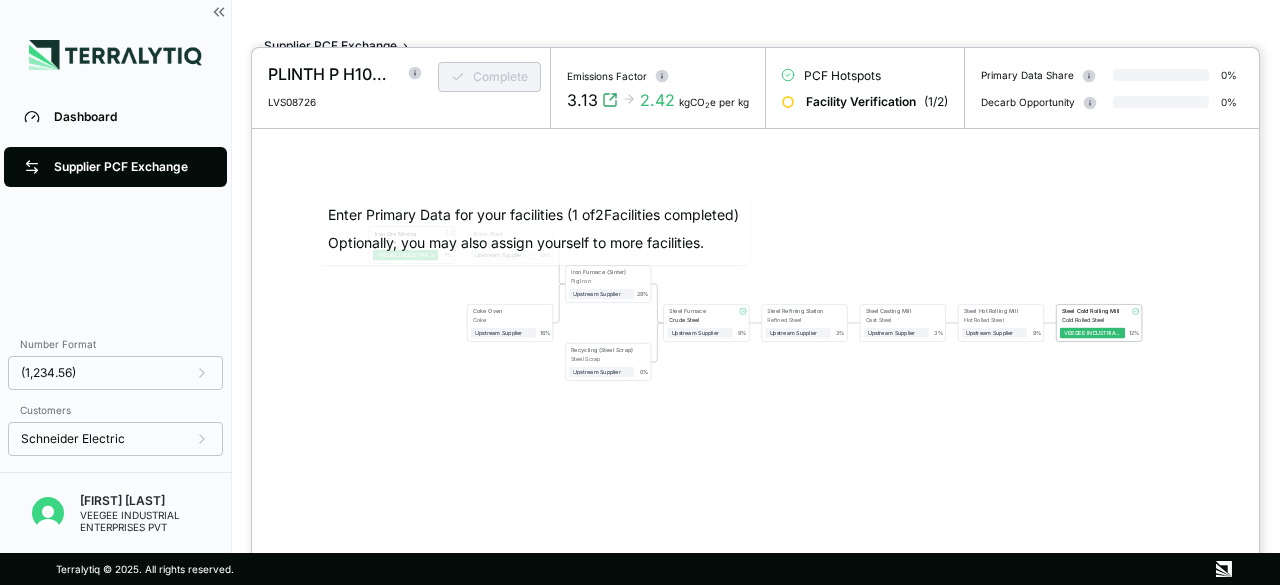 click on "Complete" at bounding box center (478, 85) 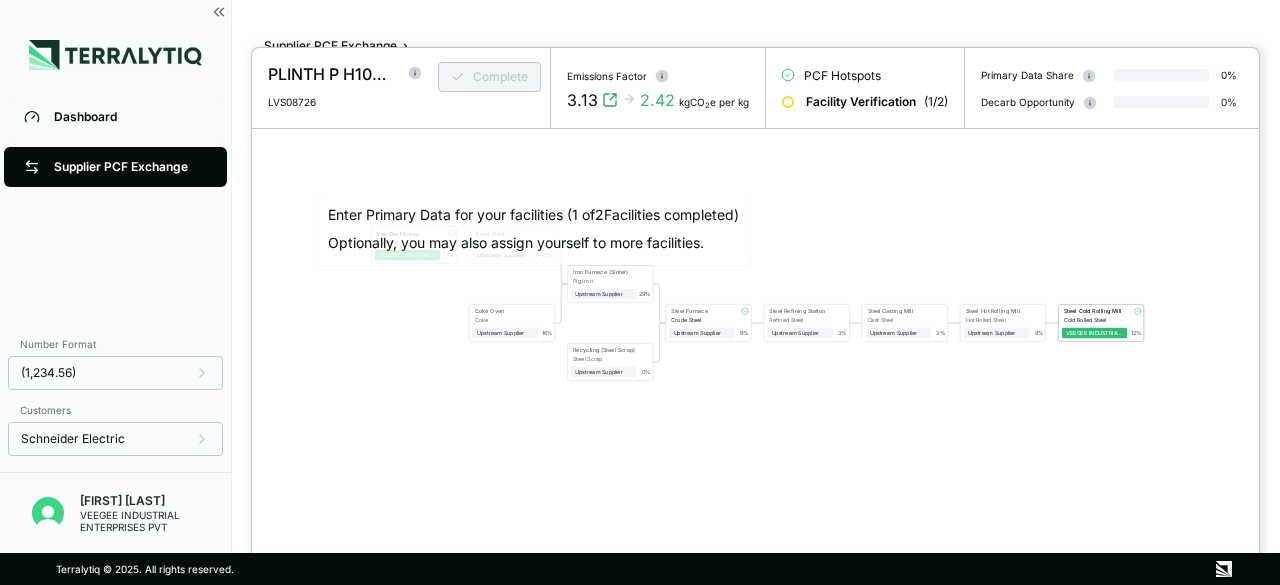 click on "Complete" at bounding box center [478, 85] 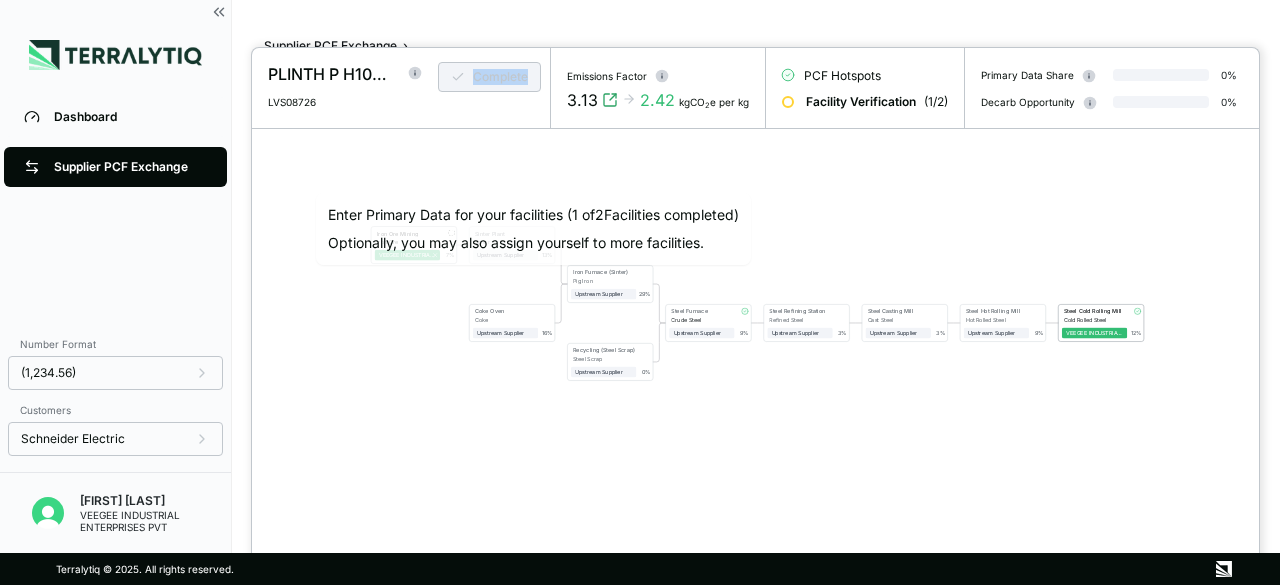 click on "Complete" at bounding box center [478, 85] 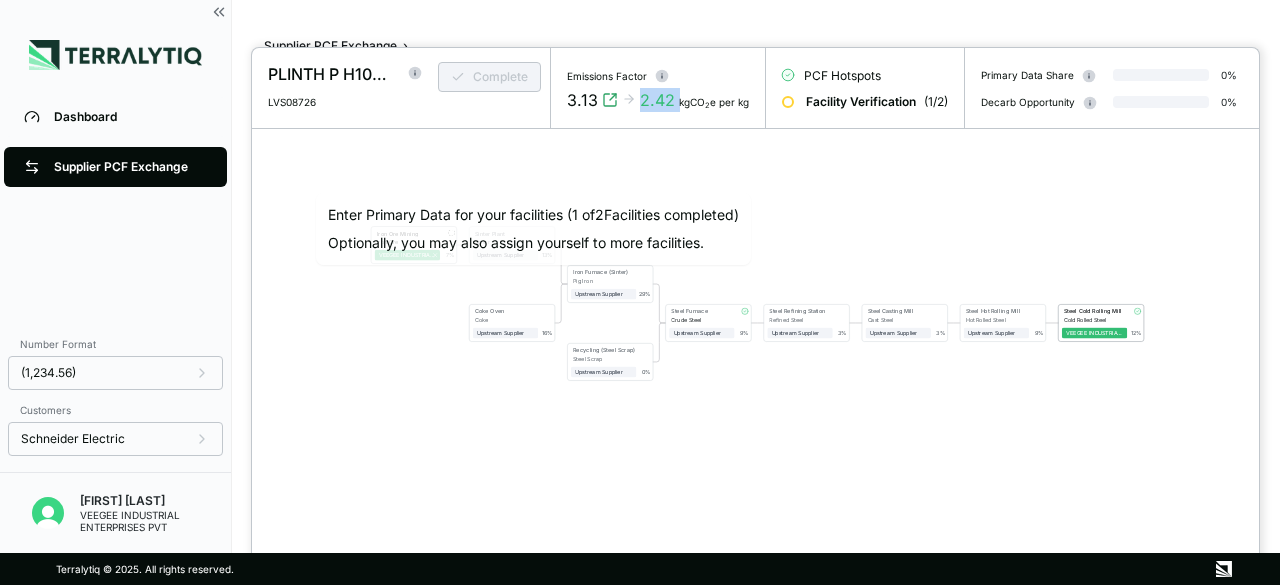 drag, startPoint x: 638, startPoint y: 99, endPoint x: 676, endPoint y: 101, distance: 38.052597 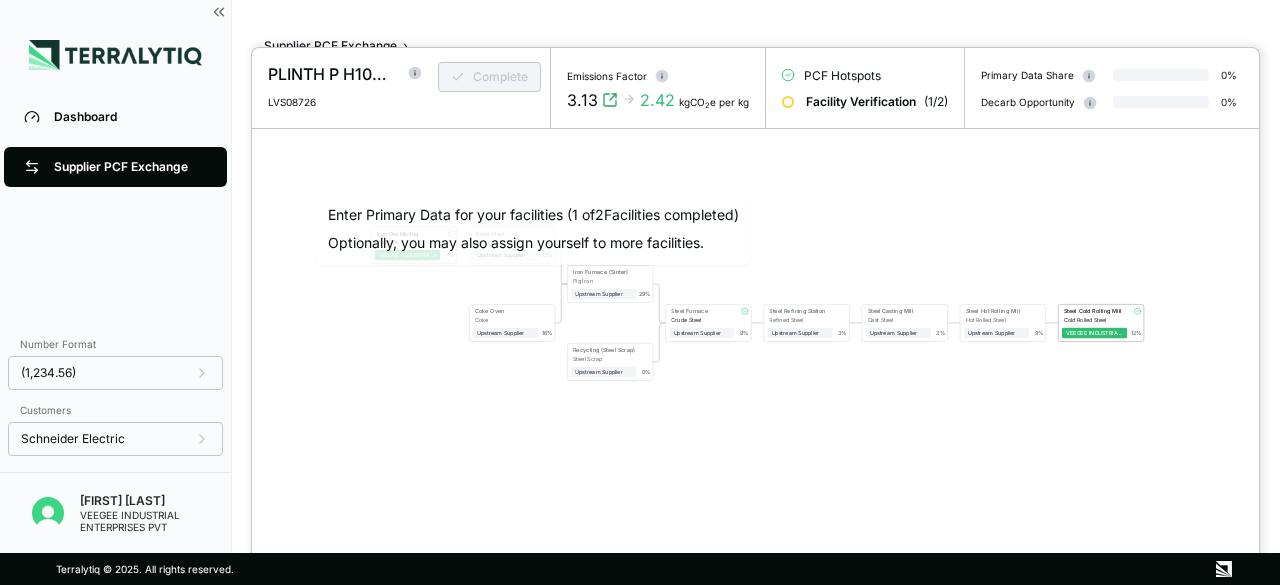 click on "Enter Primary Data for your facilities ( 1   of  2  Facilities completed) Optionally, you may also assign yourself to more facilities. Iron Ore Mining Iron Ore VEEGEE INDUSTRIAL ENTERPRISES PVT 7 % Sinter Plant Sinter Upstream Supplier + Assign to me 13 % Coke Oven Coke Upstream Supplier + Assign to me 16 % Iron Furnace (Sinter) Pig Iron Upstream Supplier + Assign to me 29 % Recycling (Steel Scrap) Steel Scrap Upstream Supplier + Assign to me 0 % Steel Furnace Crude Steel Upstream Supplier + Assign to me 9 % Steel Refining Station Refined Steel Upstream Supplier + Assign to me 3 % Steel Casting Mill Cast Steel Upstream Supplier + Assign to me 3 % Steel Hot Rolling Mill Hot Rolled Steel Upstream Supplier + Assign to me 9 % Steel Cold Rolling Mill Cold Rolled Steel VEEGEE INDUSTRIAL ENTERPRISES PVT 12 % Press enter or space to select a node. You can then use the arrow keys to move the node around.  Press delete to remove it and escape to cancel." at bounding box center [755, 341] 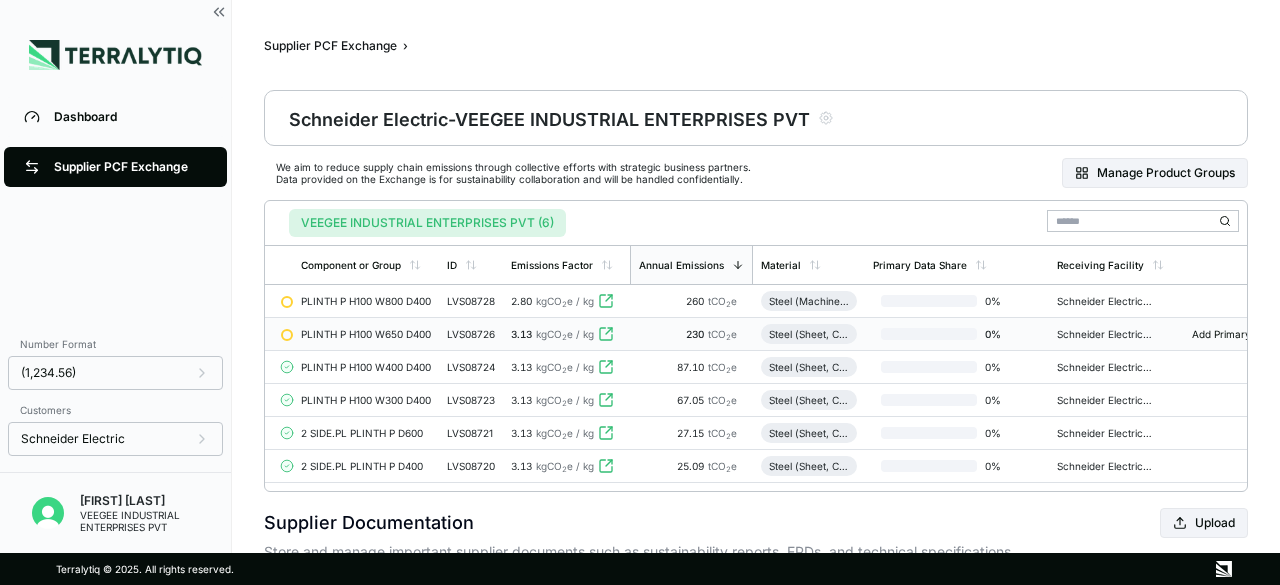click on "Schneider Electric Industries" at bounding box center [1110, 334] 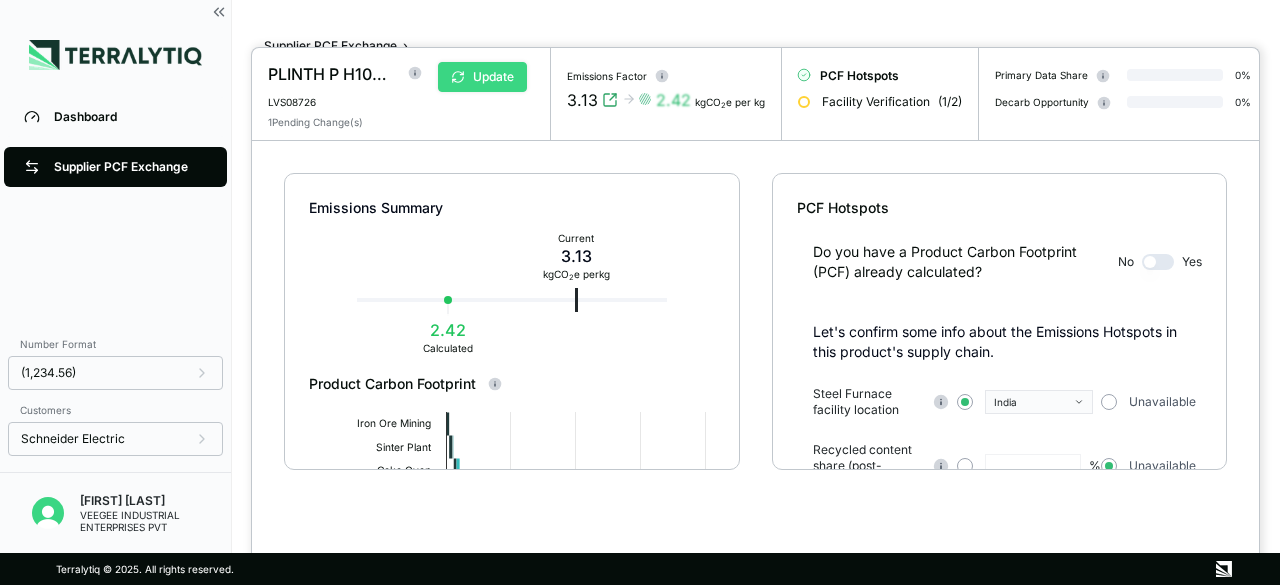 click on "Update" at bounding box center [482, 77] 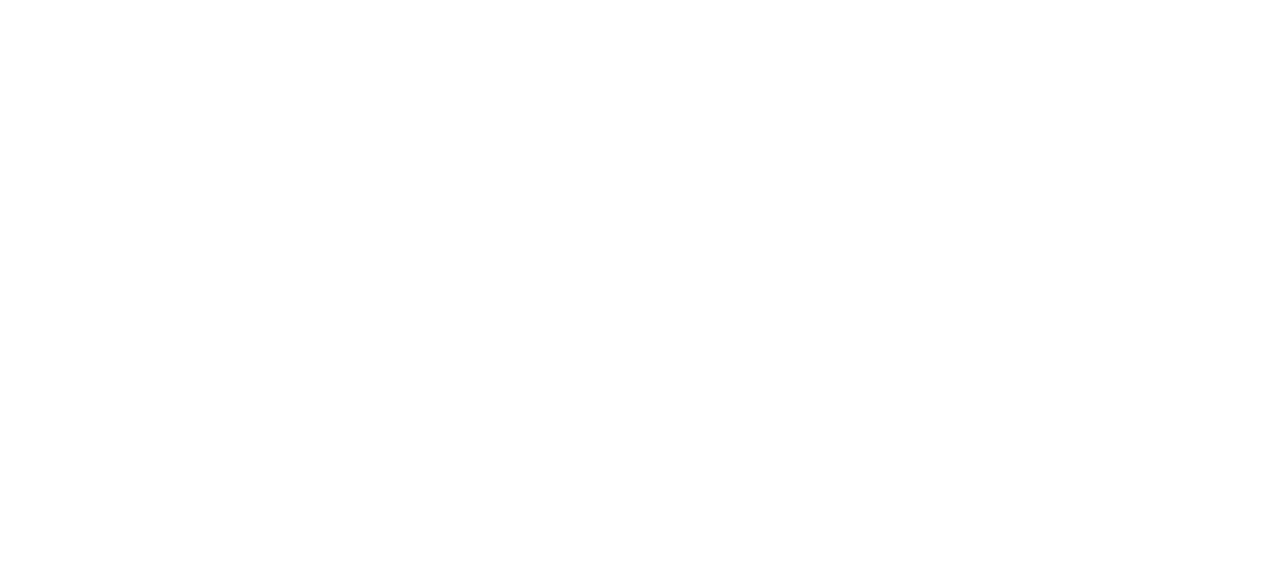 scroll, scrollTop: 0, scrollLeft: 0, axis: both 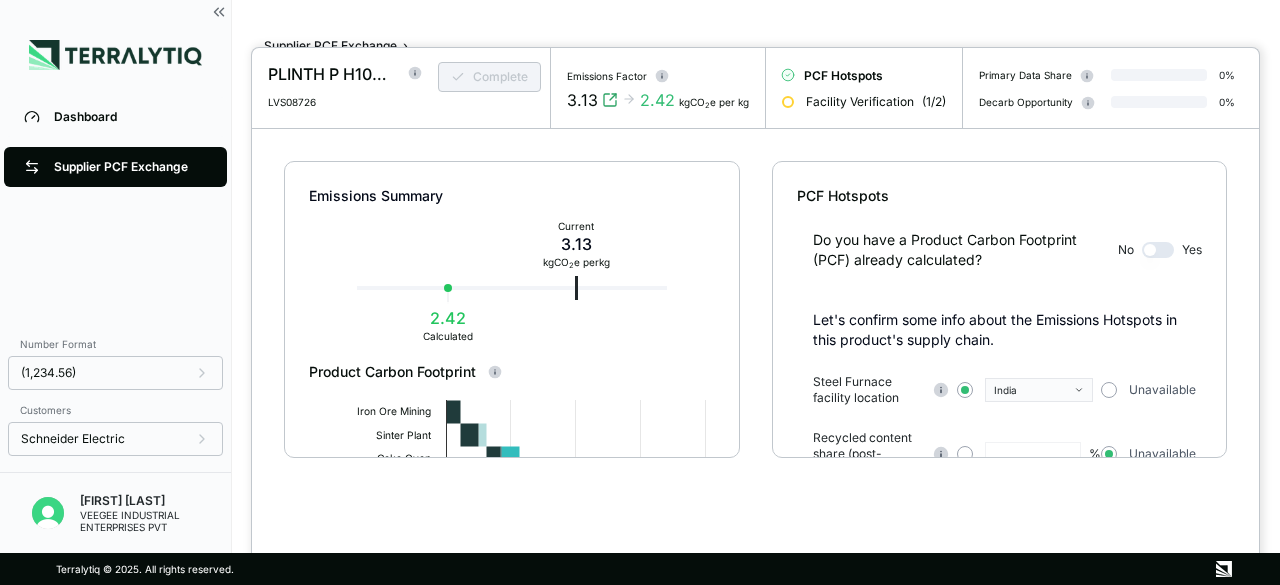 click on "Complete" at bounding box center [478, 85] 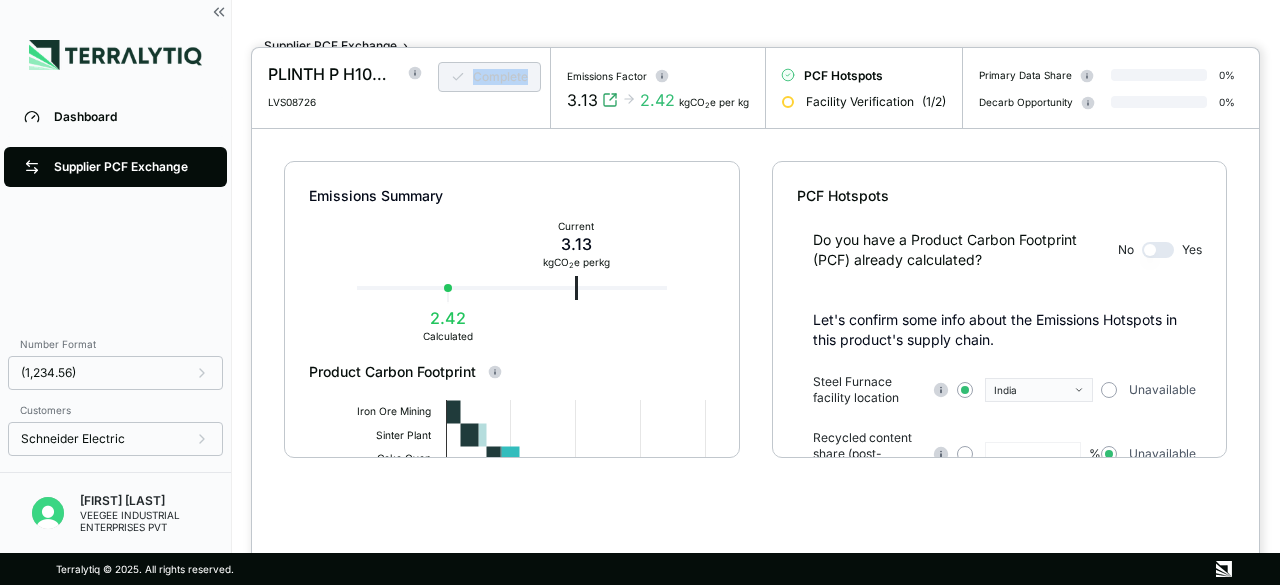 click on "Complete" at bounding box center [478, 85] 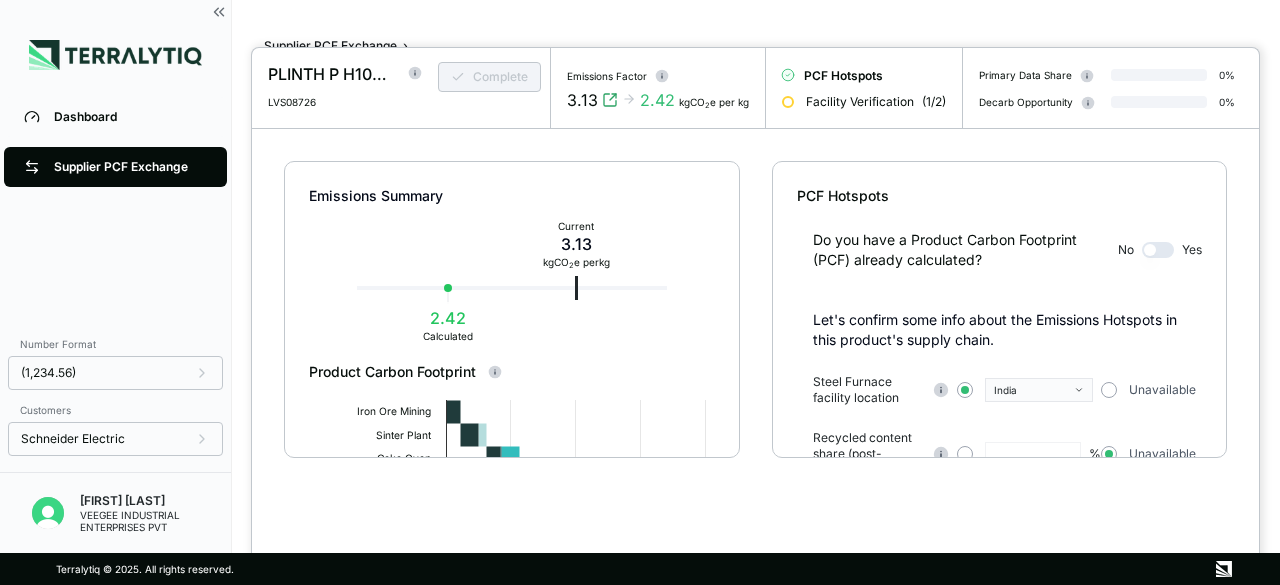 click on "Complete" at bounding box center (478, 85) 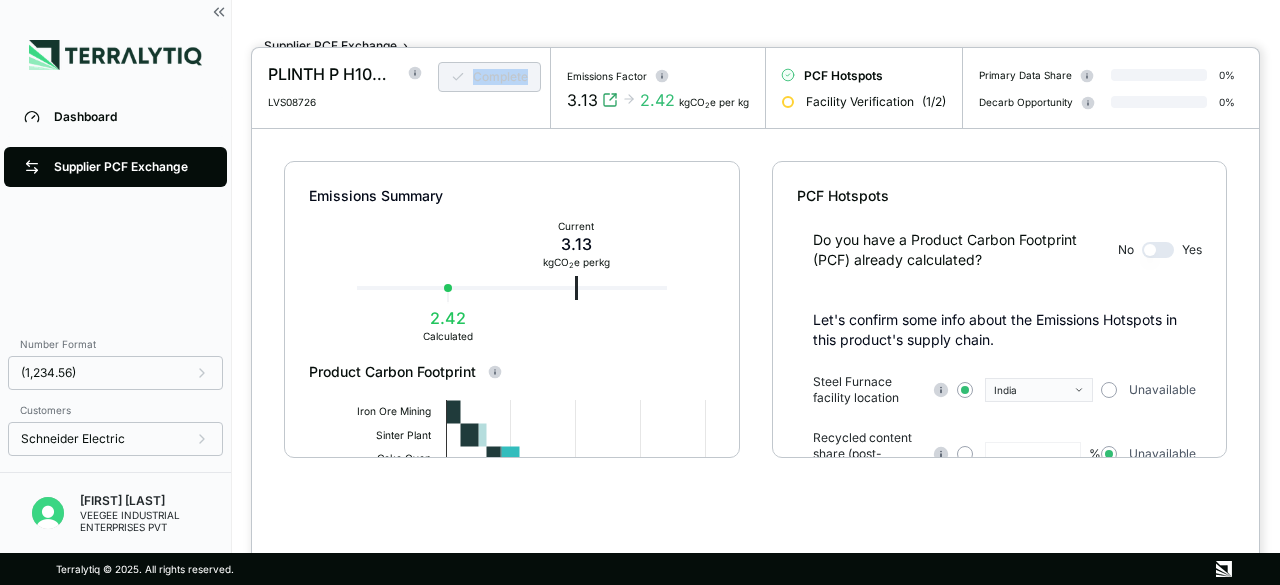 click on "Complete" at bounding box center (478, 85) 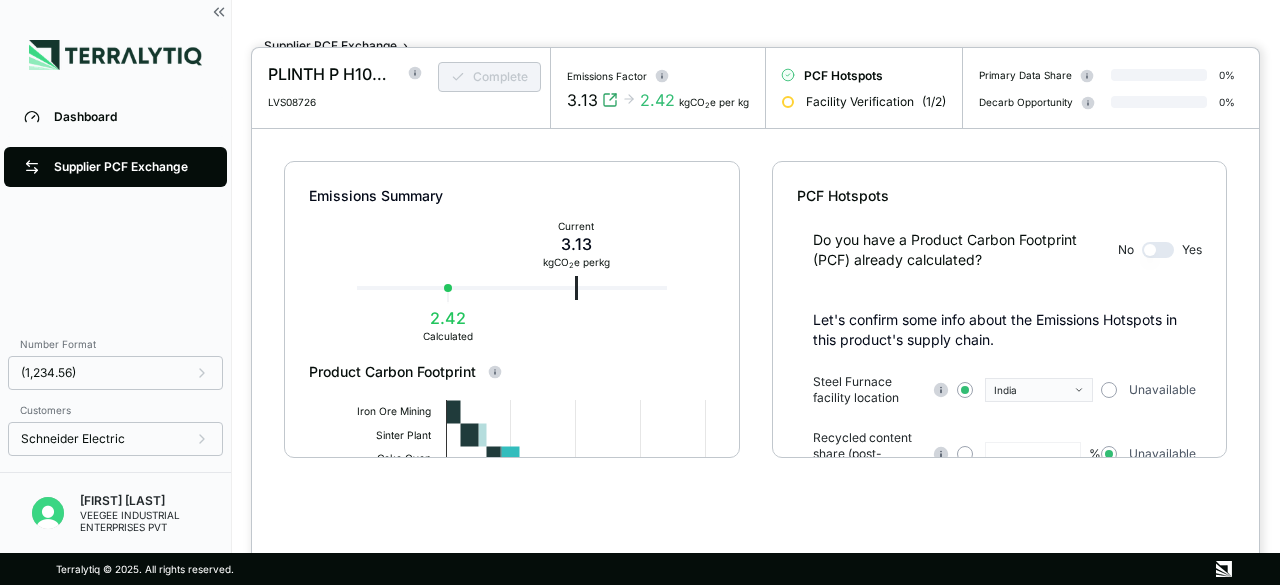 click on "Complete" at bounding box center [478, 85] 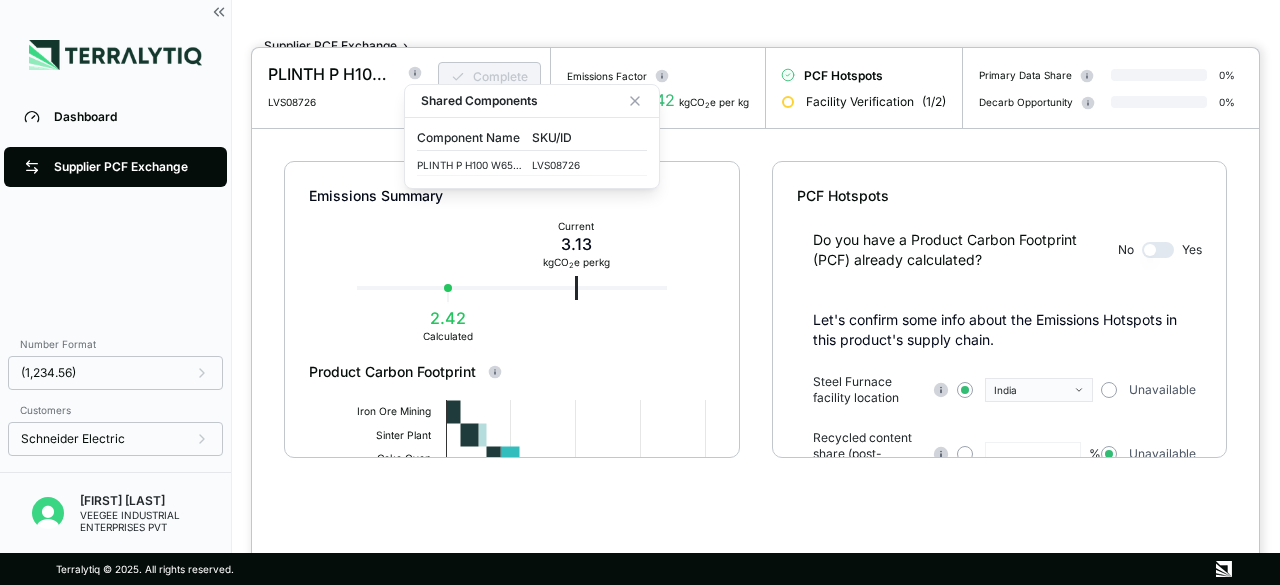 click 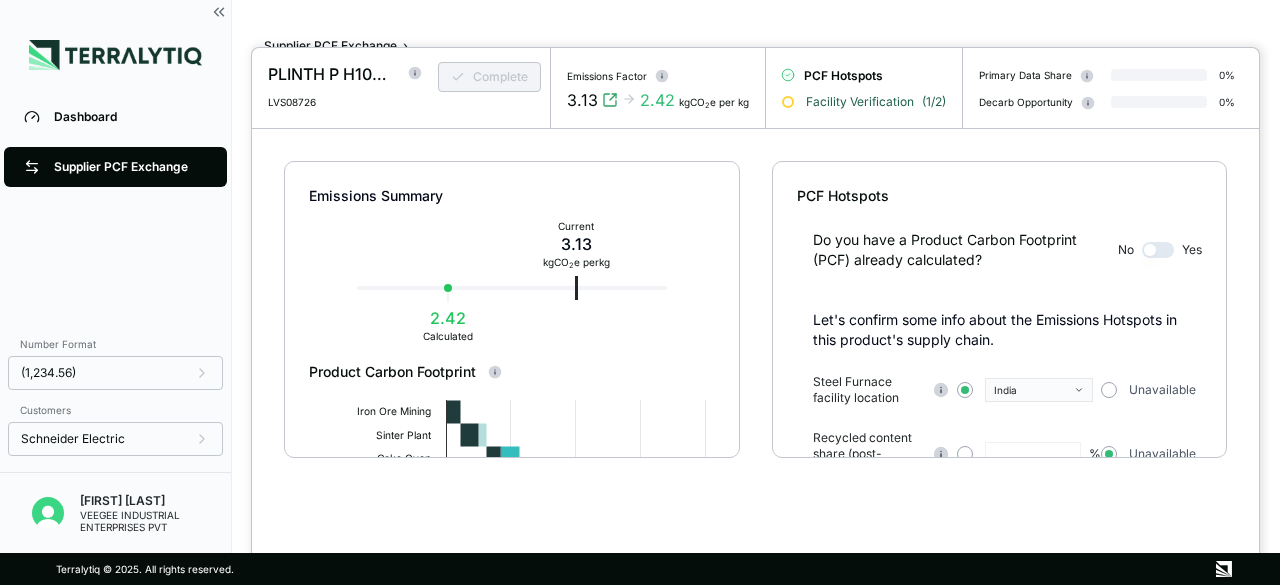 click on "Facility Verification" at bounding box center [860, 102] 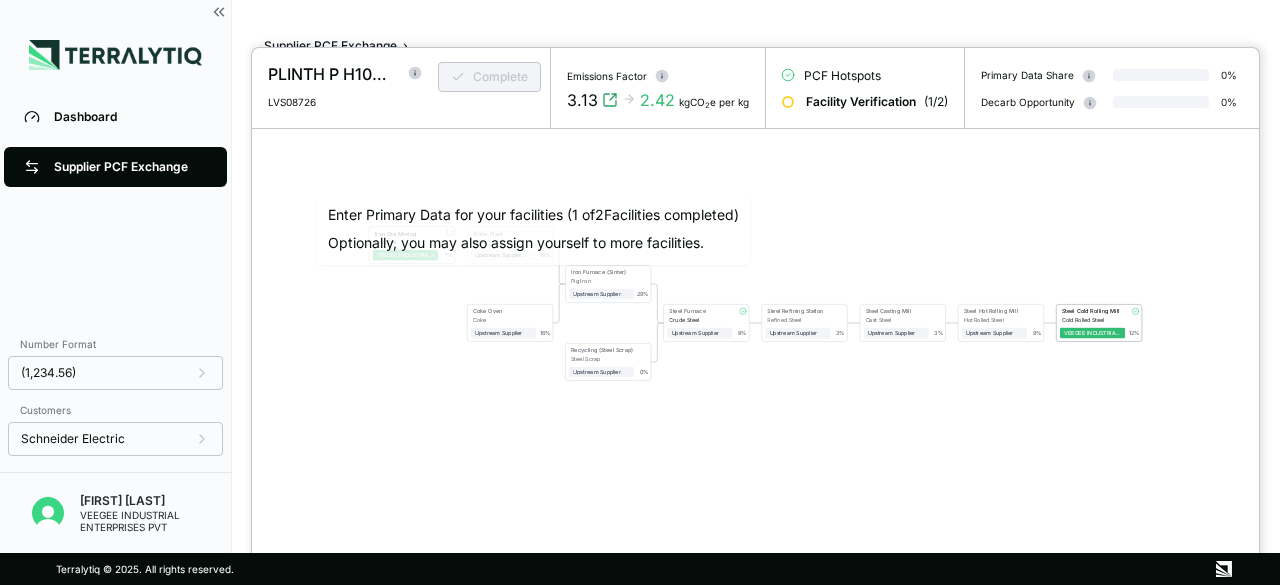 click on "Facility Verification" at bounding box center [861, 102] 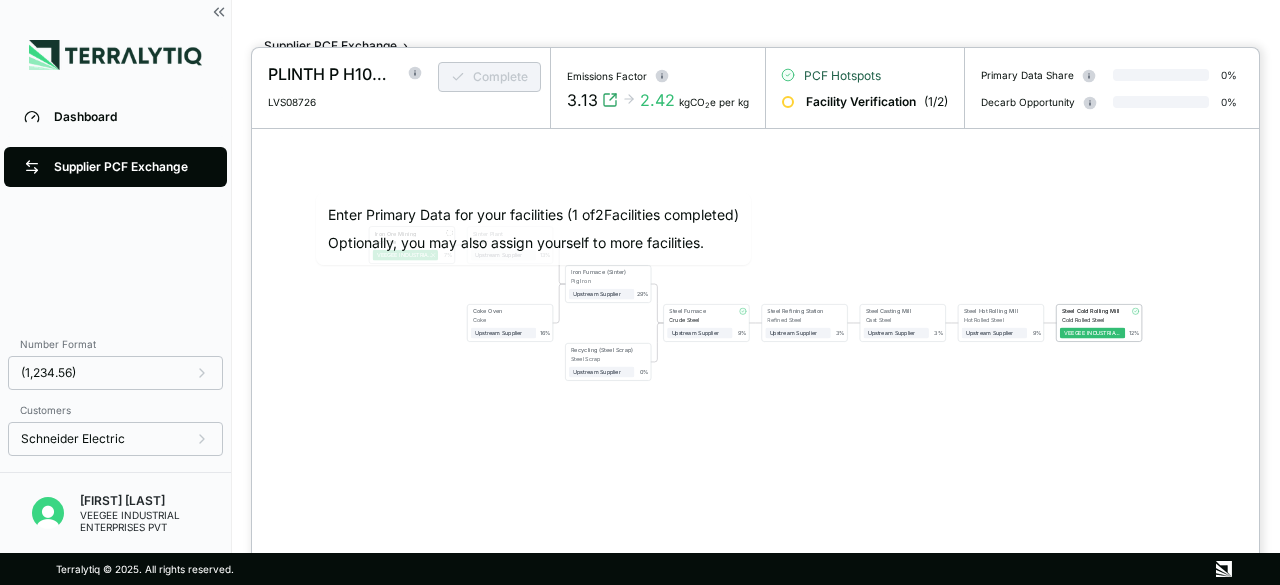 click on "PCF Hotspots" at bounding box center [842, 76] 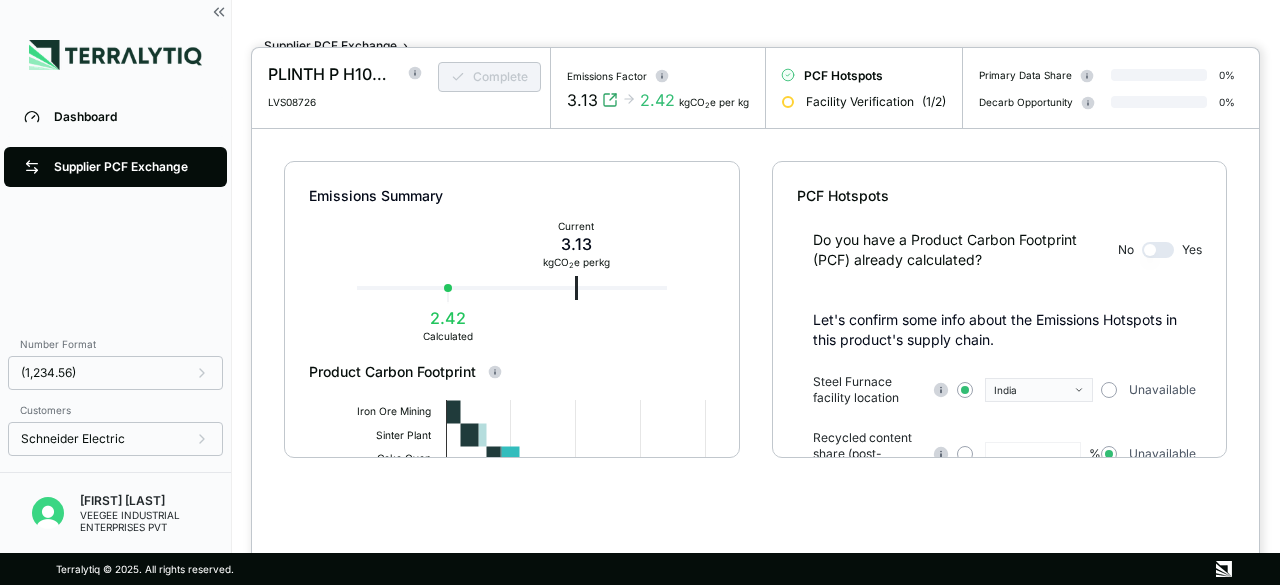 drag, startPoint x: 583, startPoint y: 287, endPoint x: 408, endPoint y: 311, distance: 176.63805 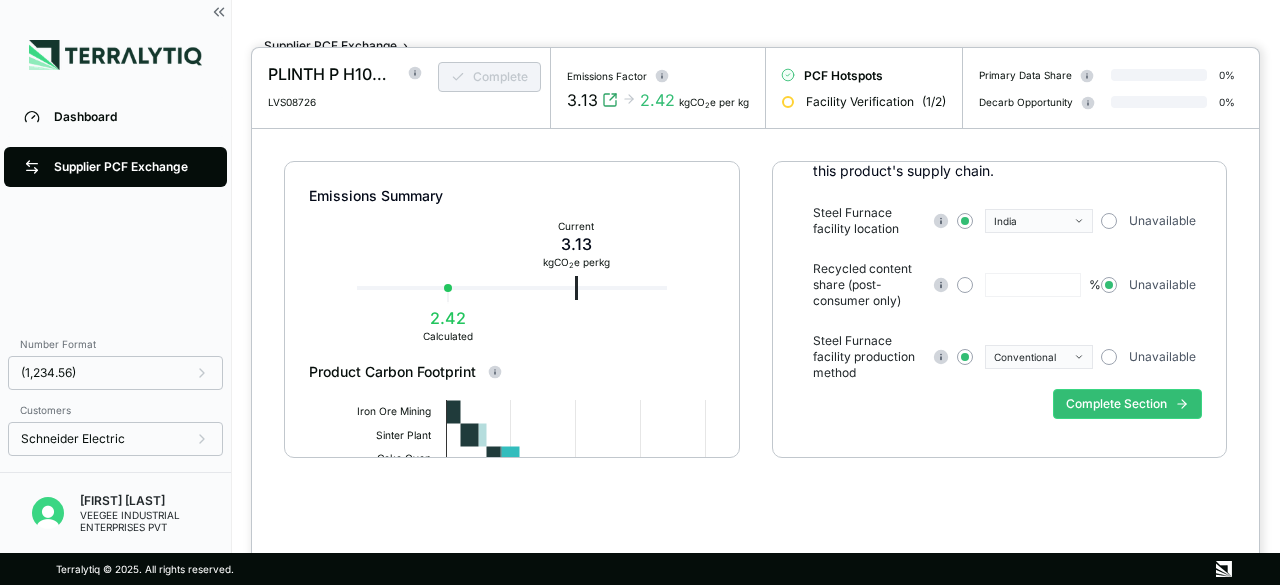 scroll, scrollTop: 0, scrollLeft: 0, axis: both 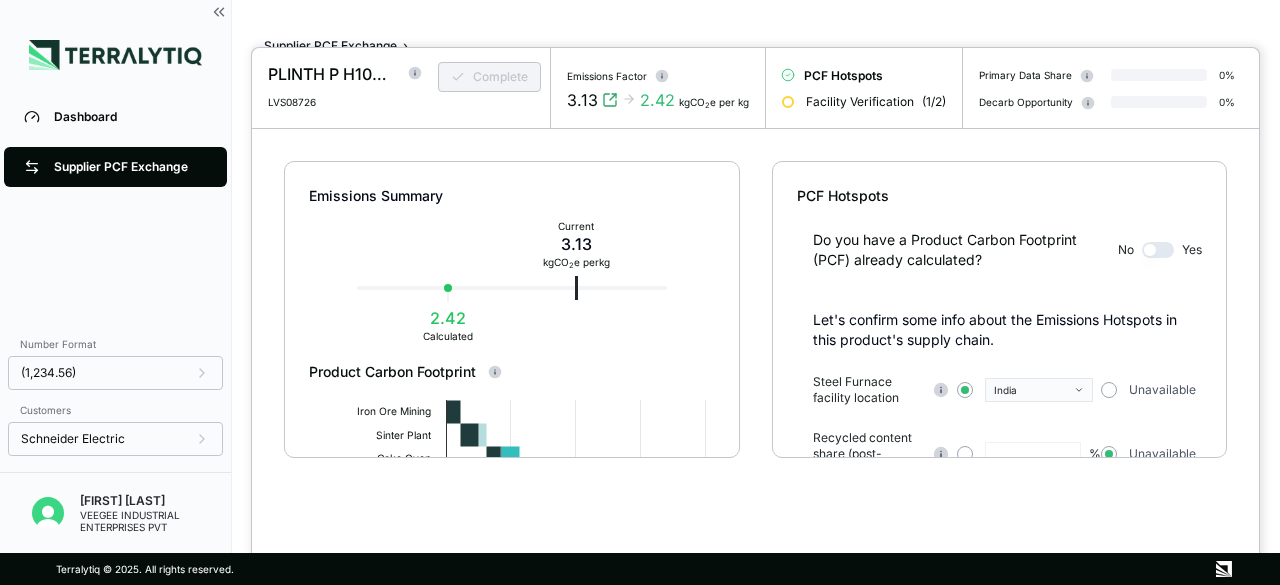 click on "Complete" at bounding box center [478, 85] 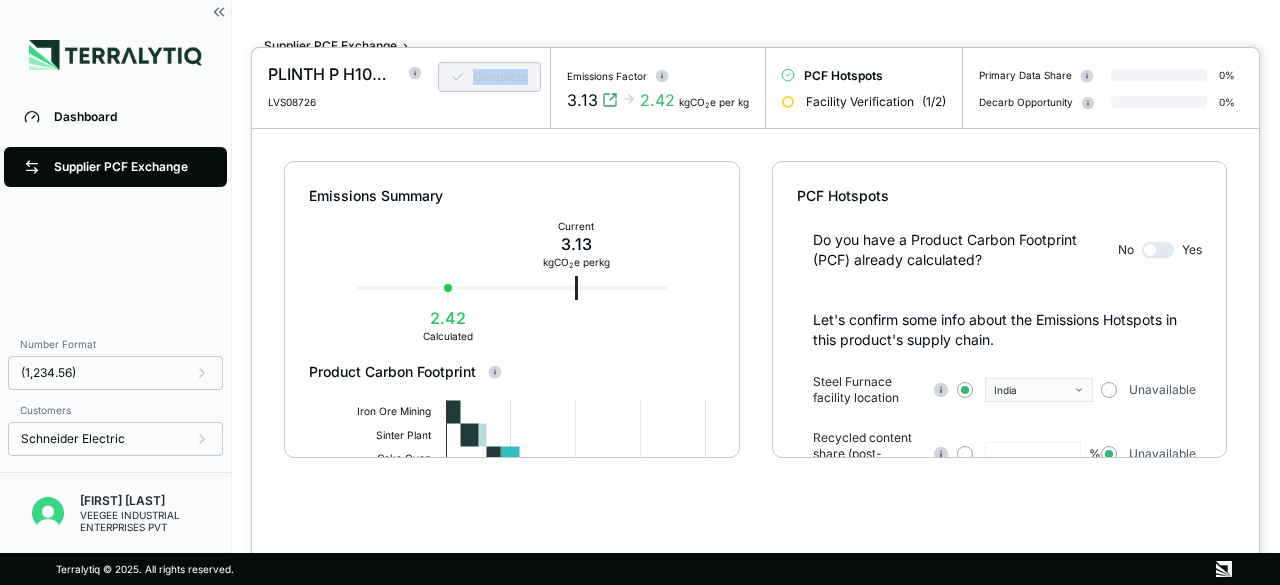 click on "Complete" at bounding box center [478, 85] 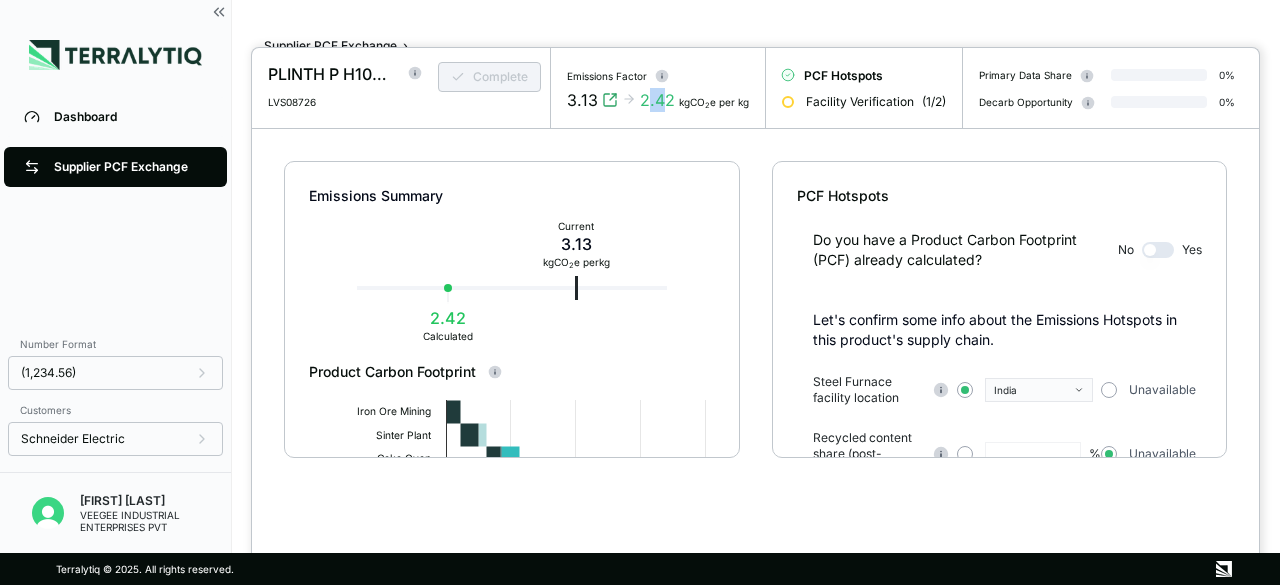 drag, startPoint x: 645, startPoint y: 102, endPoint x: 667, endPoint y: 105, distance: 22.203604 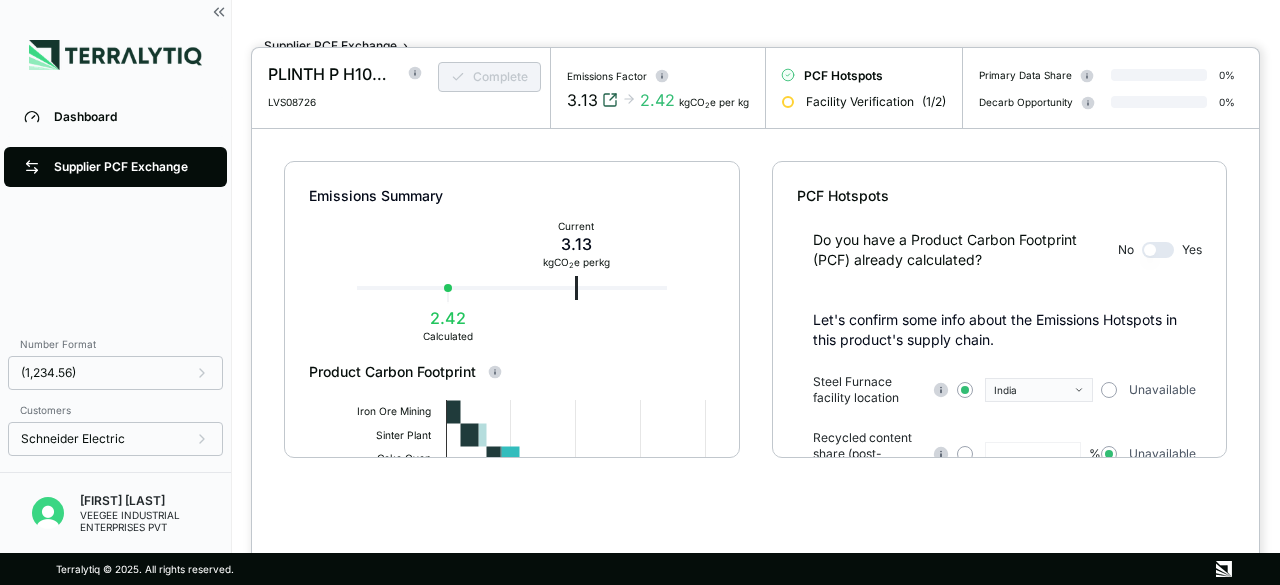 click 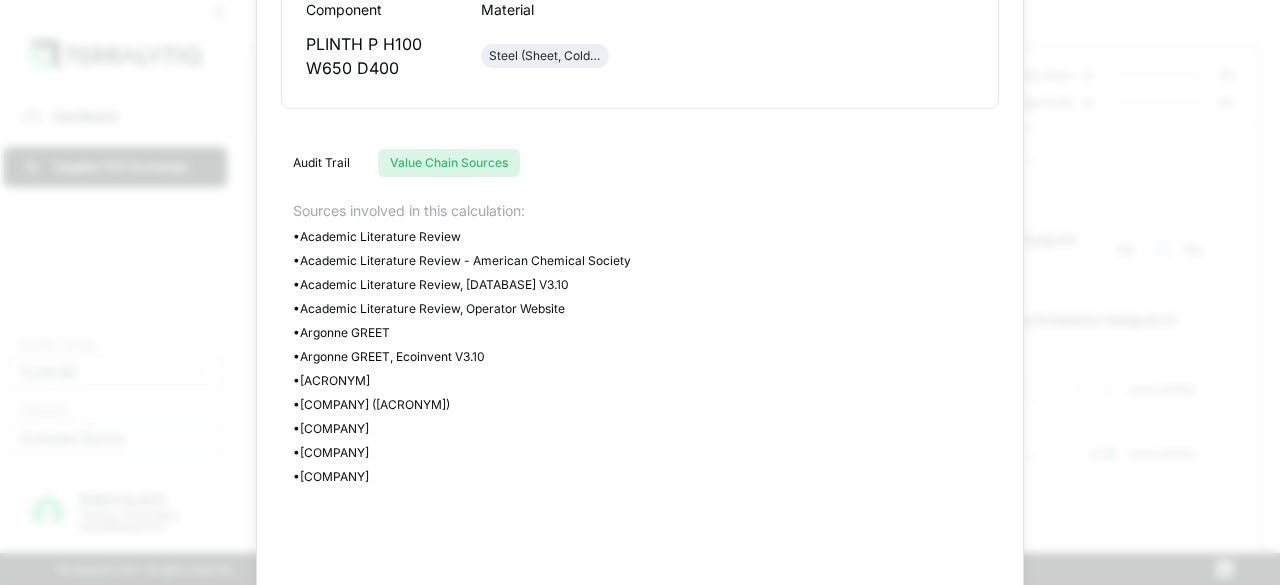 click on "Value Chain Sources" at bounding box center (449, 163) 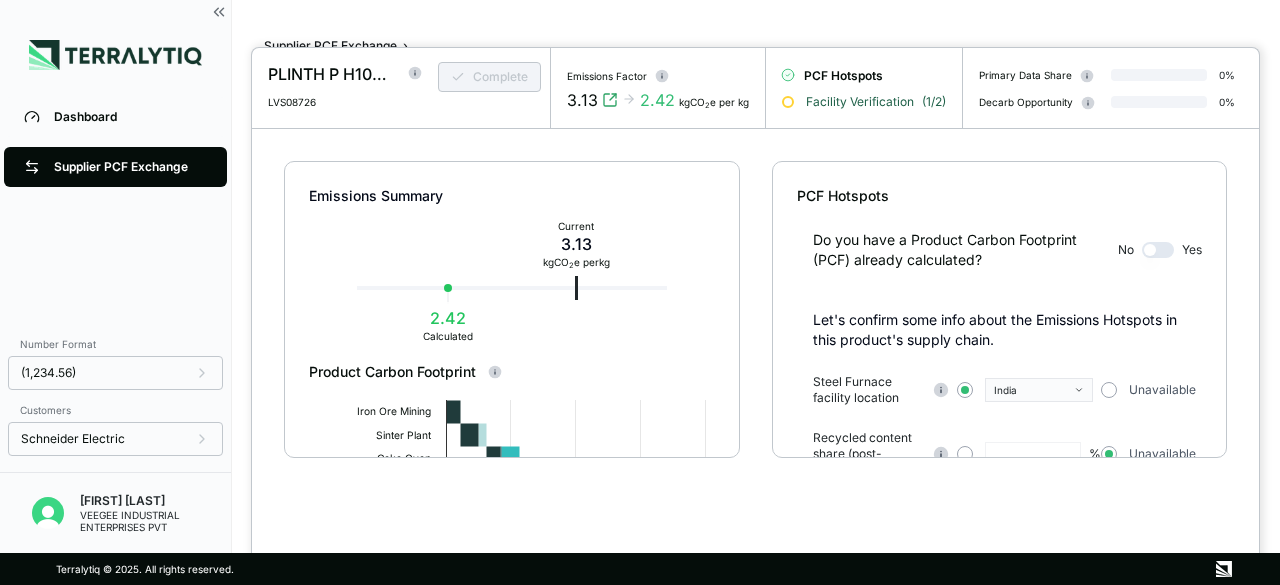 click on "Facility Verification" at bounding box center (860, 102) 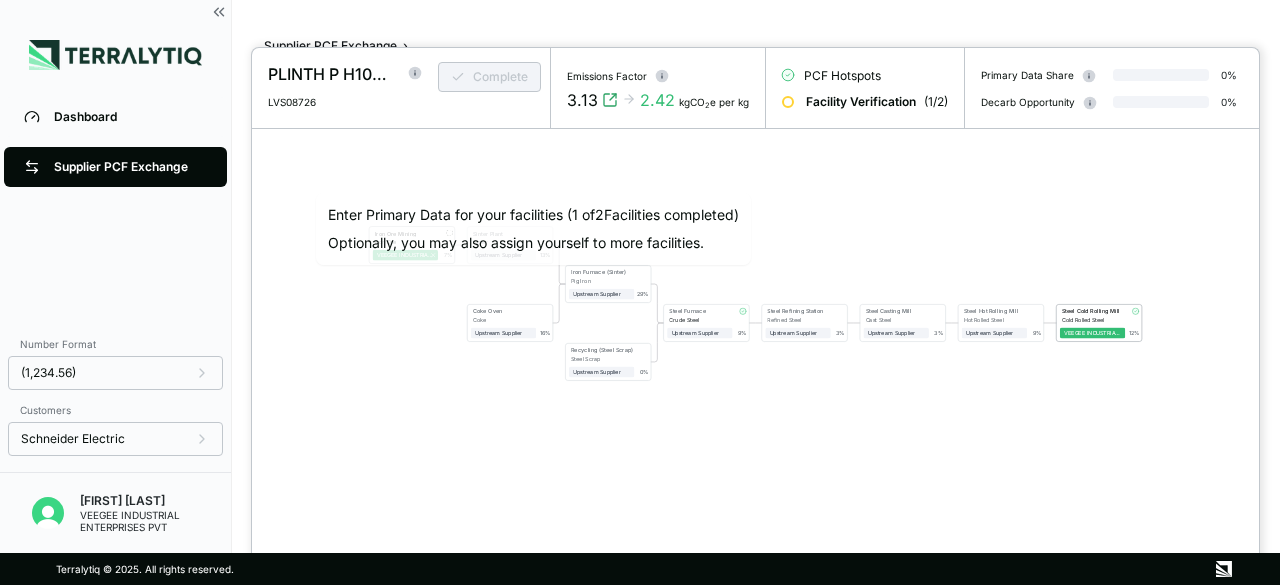 click on "Iron Ore Mining Iron Ore VEEGEE INDUSTRIAL ENTERPRISES PVT 7 % Sinter Plant Sinter Upstream Supplier + Assign to me 13 % Coke Oven Coke Upstream Supplier + Assign to me 16 % Iron Furnace (Sinter) Pig Iron Upstream Supplier + Assign to me 29 % Recycling (Steel Scrap) Steel Scrap Upstream Supplier + Assign to me 0 % Steel Furnace Crude Steel Upstream Supplier + Assign to me 9 % Steel Refining Station Refined Steel Upstream Supplier + Assign to me 3 % Steel Casting Mill Cast Steel Upstream Supplier + Assign to me 3 % Steel Hot Rolling Mill Hot Rolled Steel Upstream Supplier + Assign to me 9 % Steel Cold Rolling Mill Cold Rolled Steel VEEGEE INDUSTRIAL ENTERPRISES PVT 12 %" at bounding box center [755, 303] 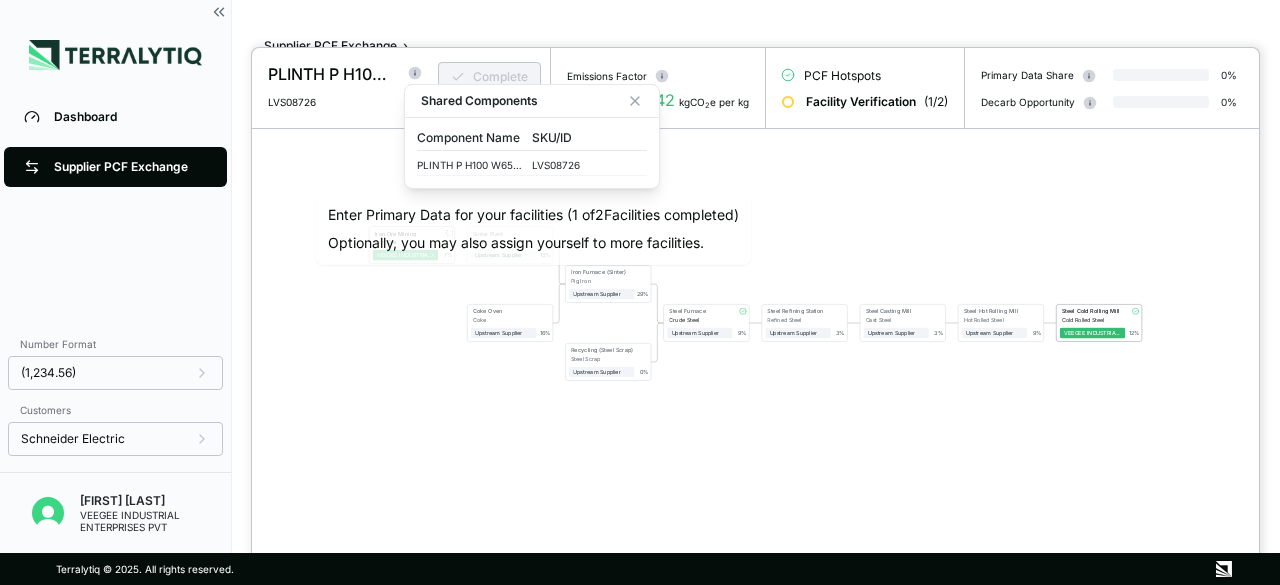 click at bounding box center (401, 118) 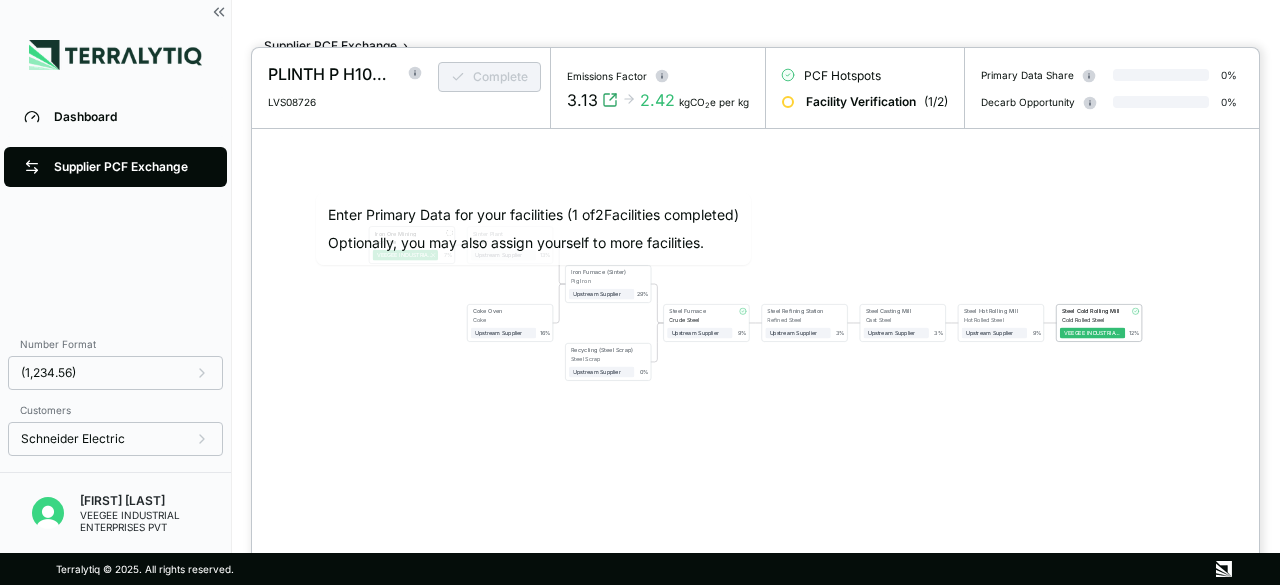 click at bounding box center [640, 292] 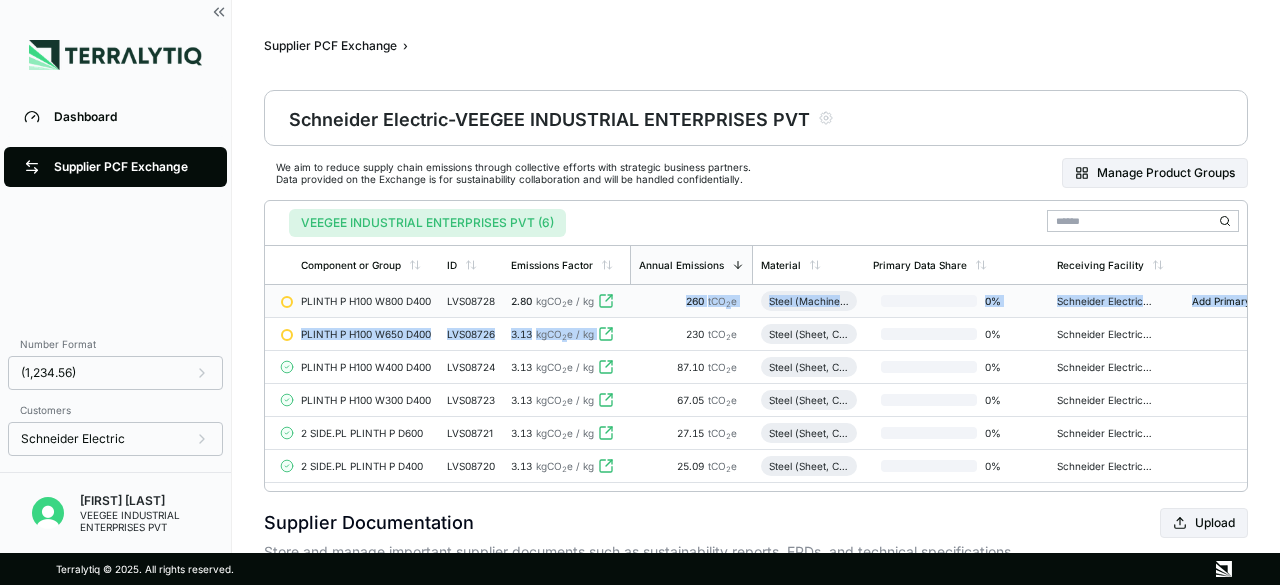 drag, startPoint x: 652, startPoint y: 335, endPoint x: 653, endPoint y: 309, distance: 26.019224 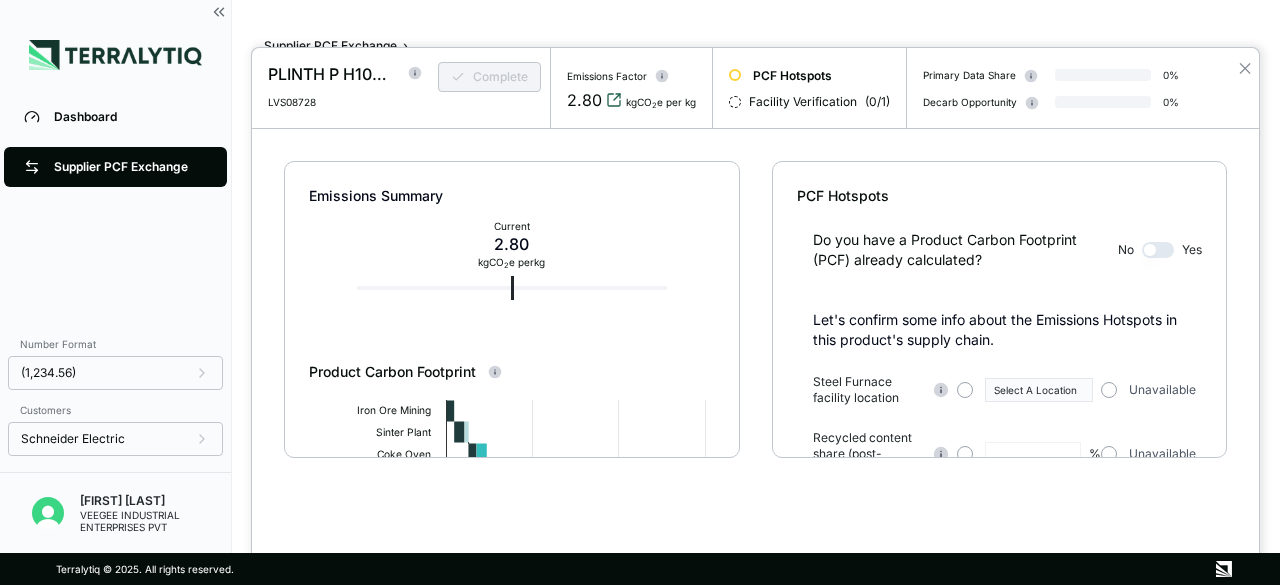 click 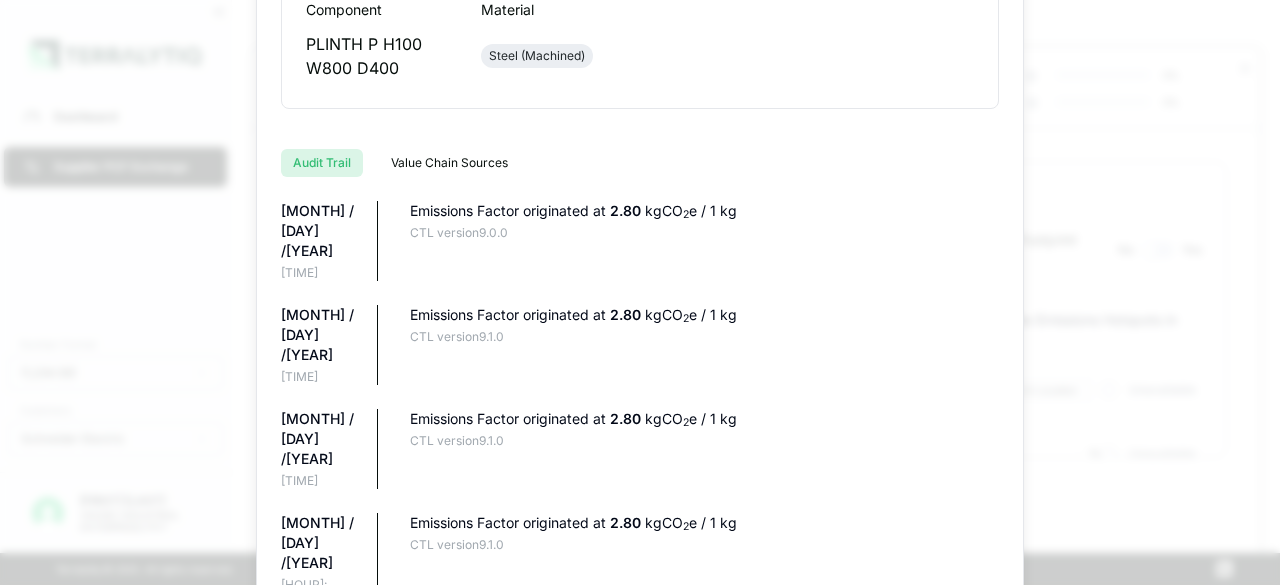click on "Steel (Machined)" at bounding box center (537, 56) 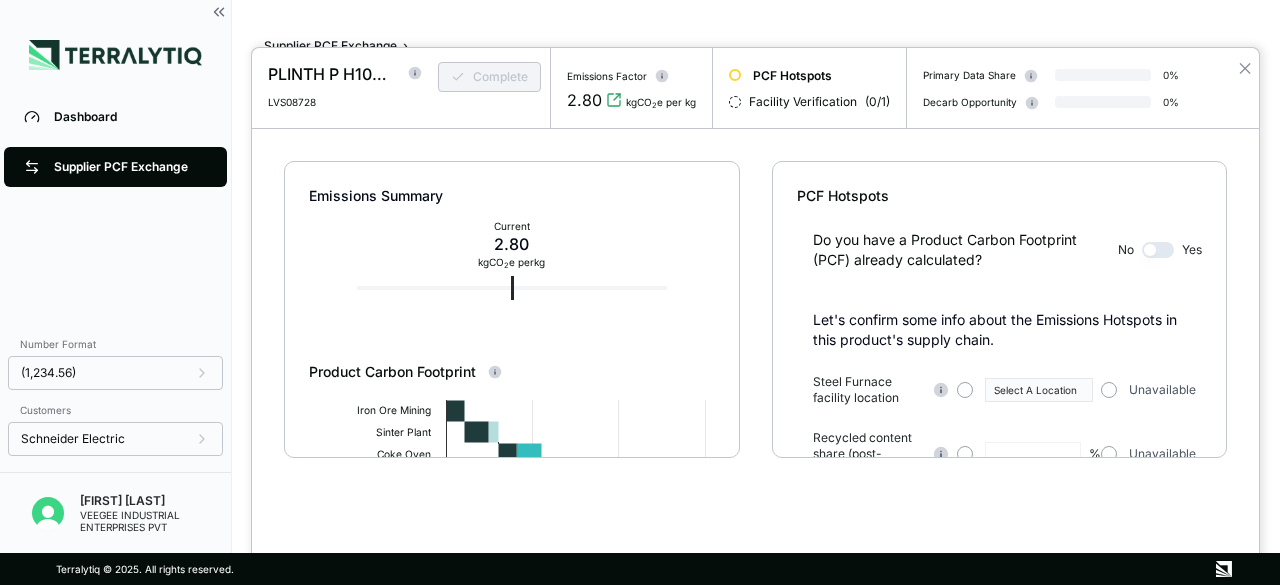 click at bounding box center (640, 292) 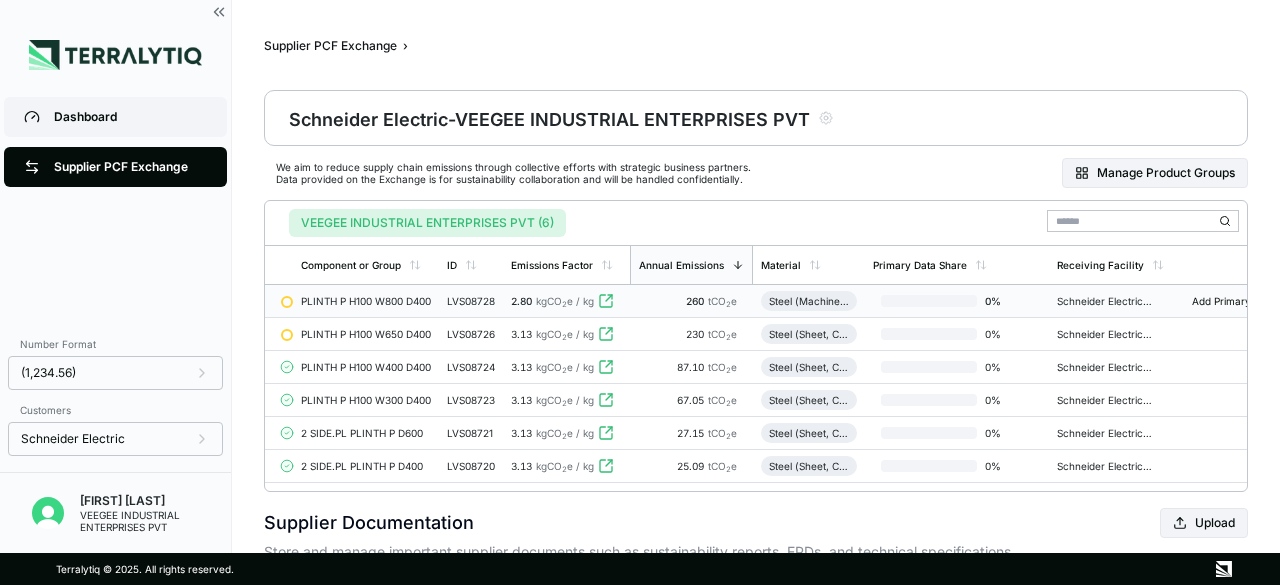 click on "Dashboard" at bounding box center [115, 117] 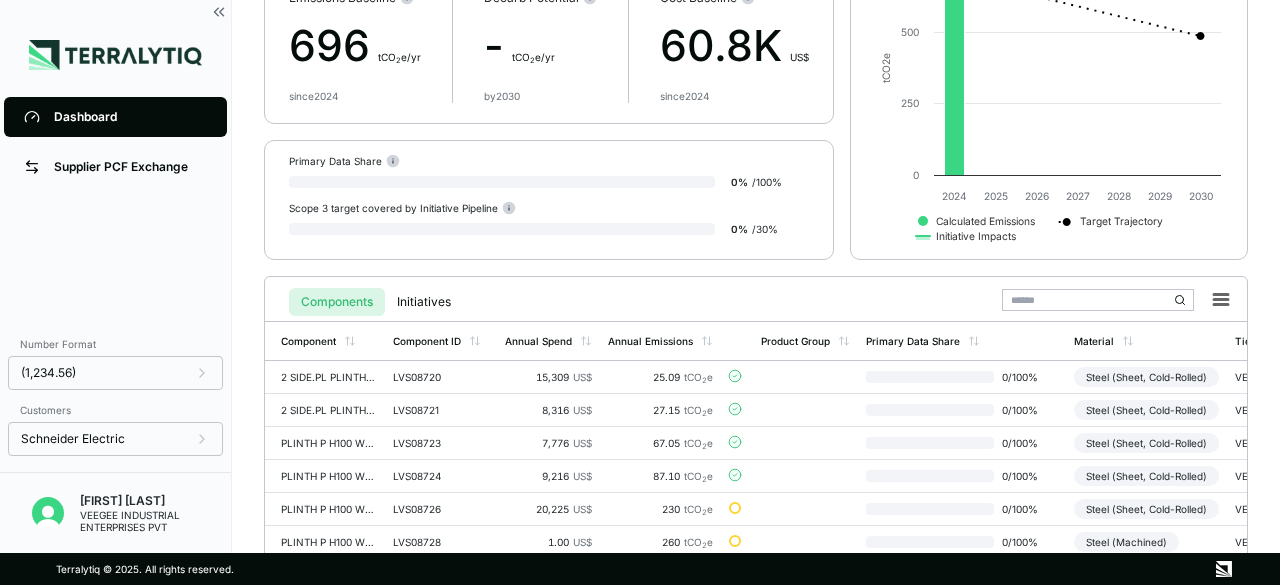 scroll, scrollTop: 247, scrollLeft: 0, axis: vertical 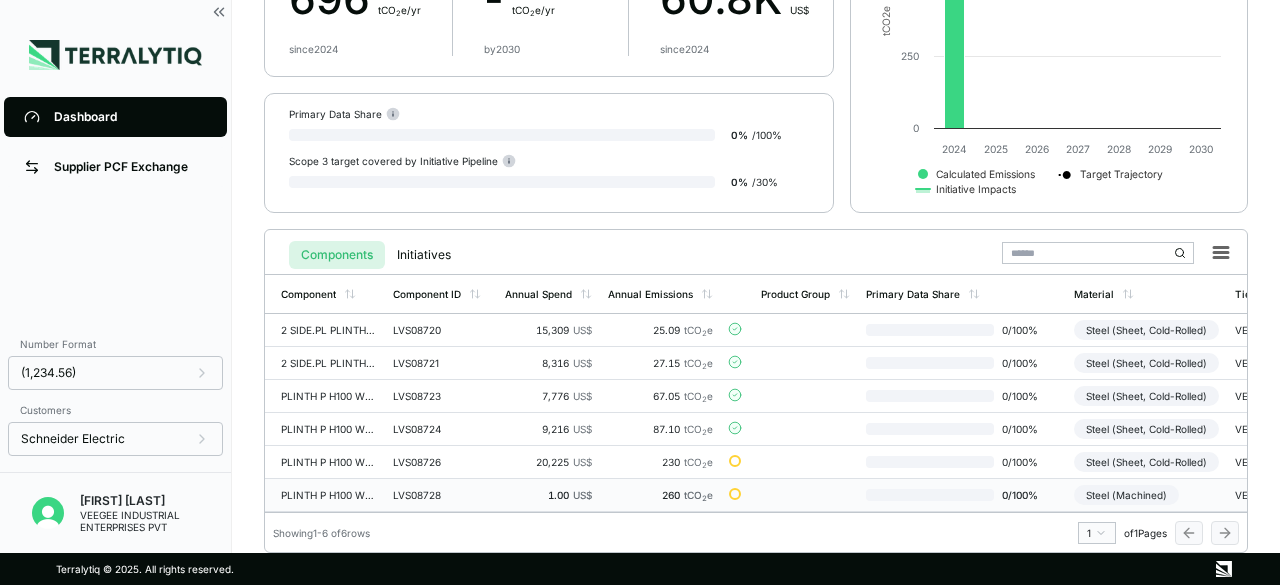 click on "1.00 US$" at bounding box center [548, 495] 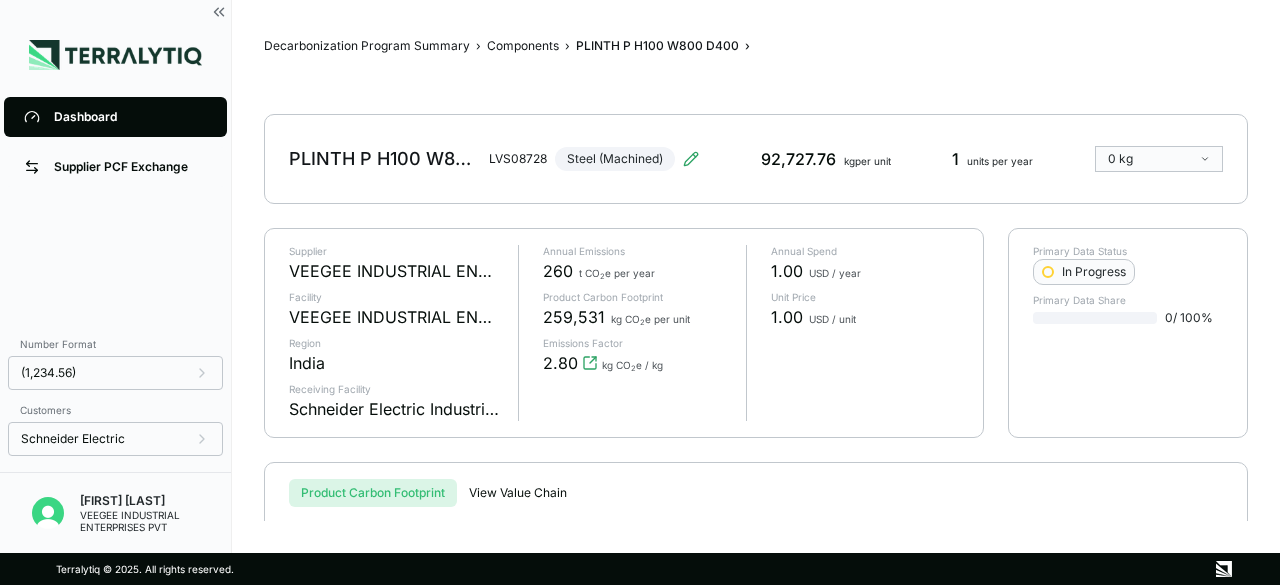 scroll, scrollTop: 0, scrollLeft: 0, axis: both 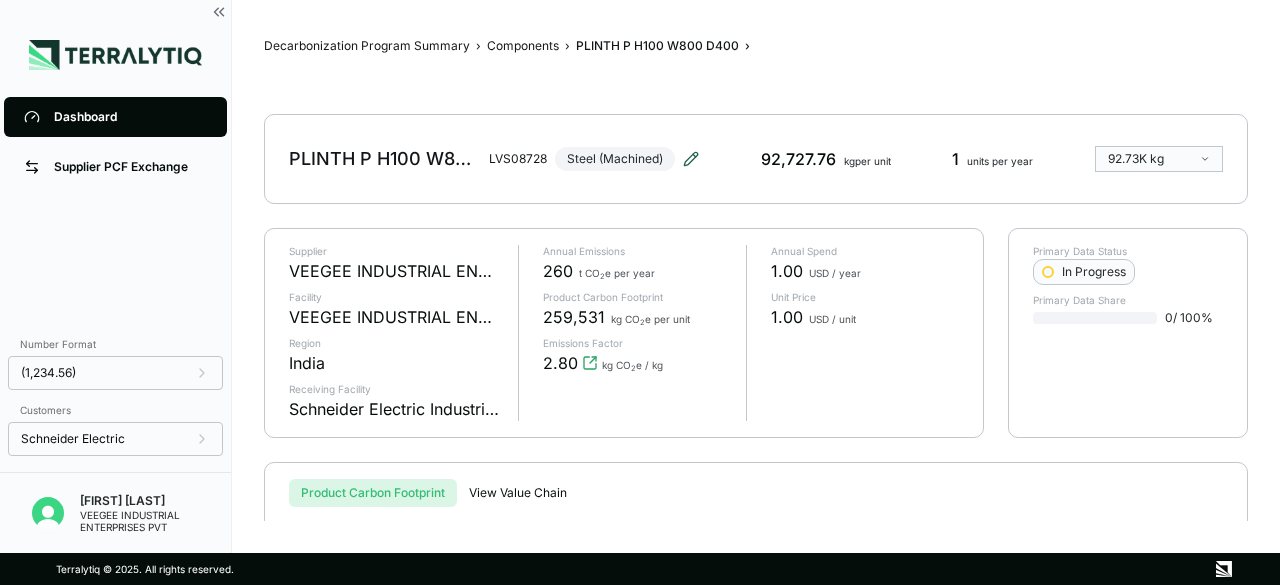 click 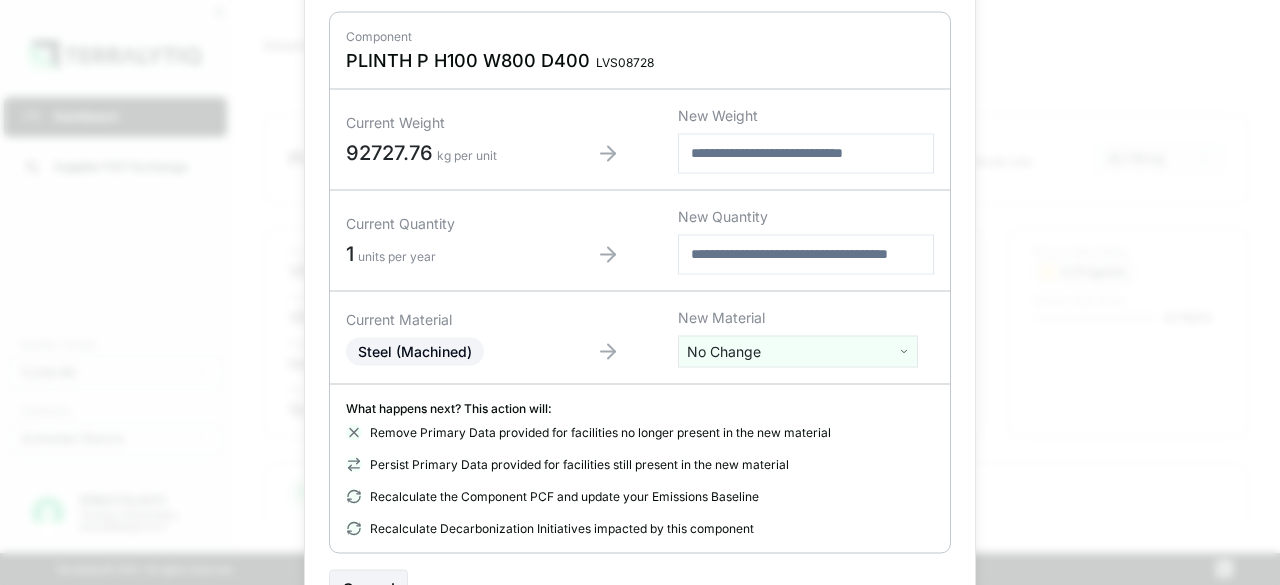 click at bounding box center [806, 153] 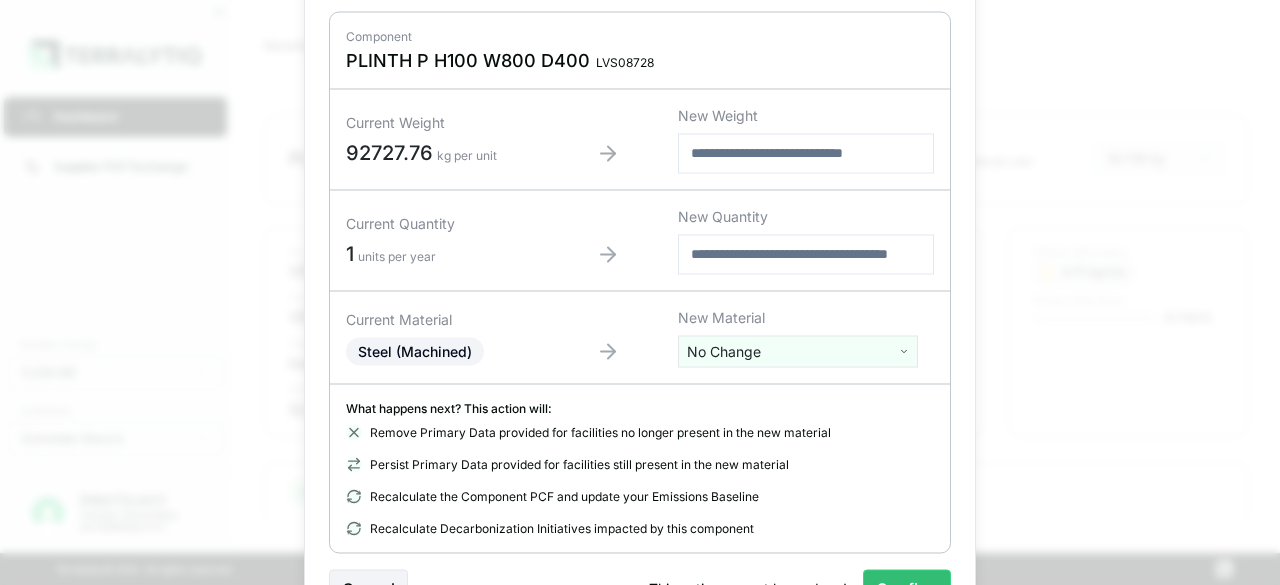 click on "***" at bounding box center (806, 153) 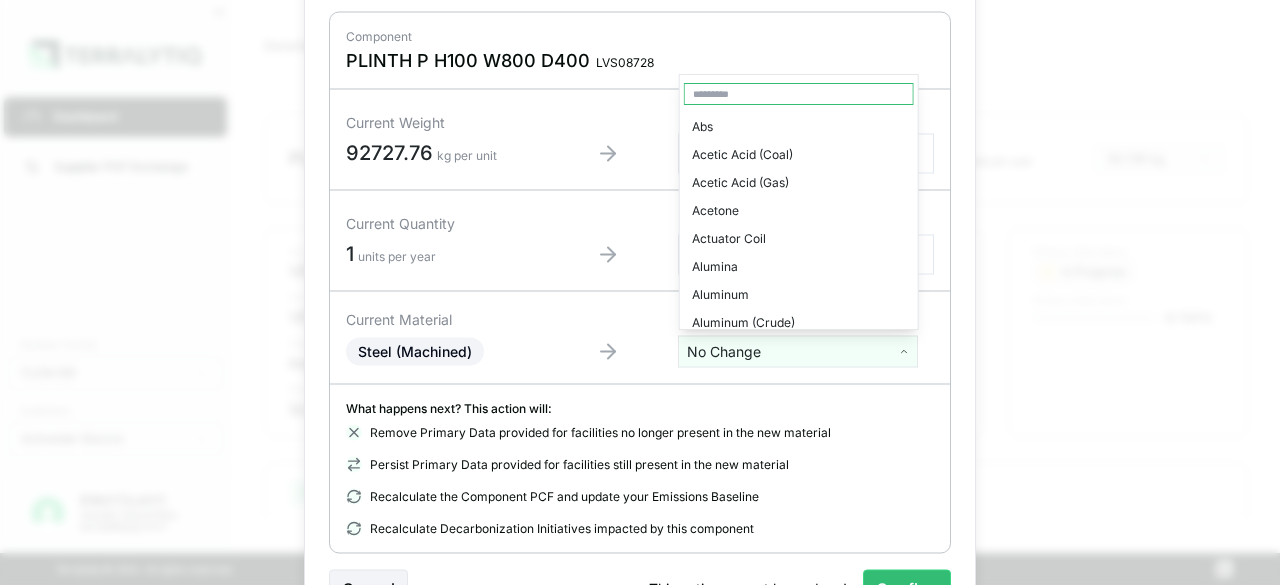 click on "Dashboard Supplier PCF Exchange Number Format (1,234.56) Customers Schneider Electric [PERSON] VEEGEE INDUSTRIAL ENTERPRISES PVT Decarbonization Program Summary › Components › PLINTH P H100 W800 D400 › PLINTH P H100 W800 D400 LVS08728 Steel (Machined) 92,727.76 kg  per unit 1 units per year 92.73K   kg Supplier VEEGEE INDUSTRIAL ENTERPRISES PVT Facility VEEGEE INDUSTRIAL ENTERPRISES PVT Region India Receiving Facility Schneider Electric Industries Annual Emissions 260 t CO 2 e per year Product Carbon Footprint 259,531 kg CO 2 e per unit Emissions Factor 2.80 kg CO 2 e / kg Annual Spend 1.00 USD / year Unit Price 1.00 USD / unit Primary Data Status In Progress Primary Data Share 0  /   100 % Product Carbon Footprint View Value Chain Product Carbon Footprint View by Emissions Source Created with Highcharts 11.4.8 kg CO2e for 92.7K kg of Steel (Machined) Energy Process Feedstock Transportation 0 50k 100k 150k 200k 250k 300k Iron Ore Mining Sinter Plant Coke Oven Iron Furnace (Sinter) Steel Furnace 1" at bounding box center (640, 292) 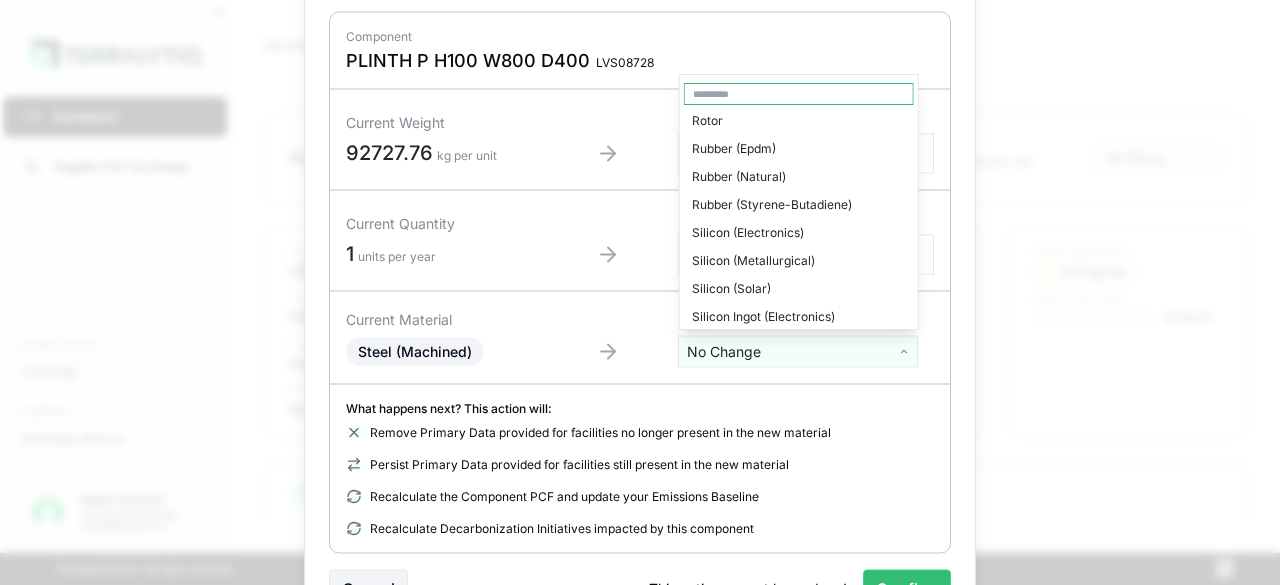 scroll, scrollTop: 3310, scrollLeft: 0, axis: vertical 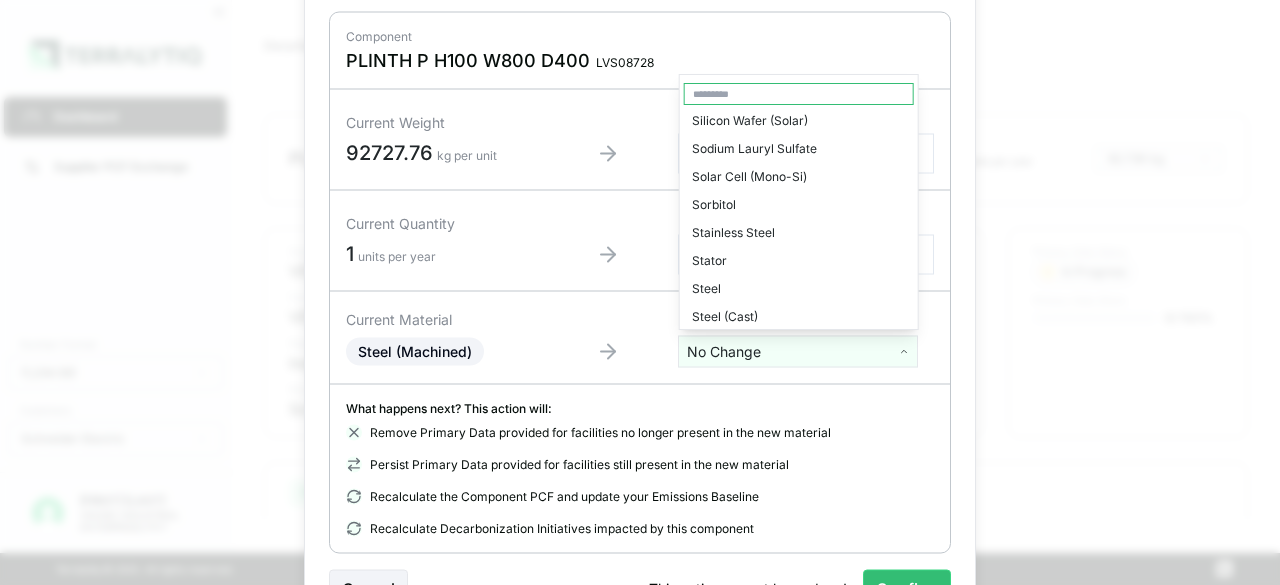 click at bounding box center (799, 94) 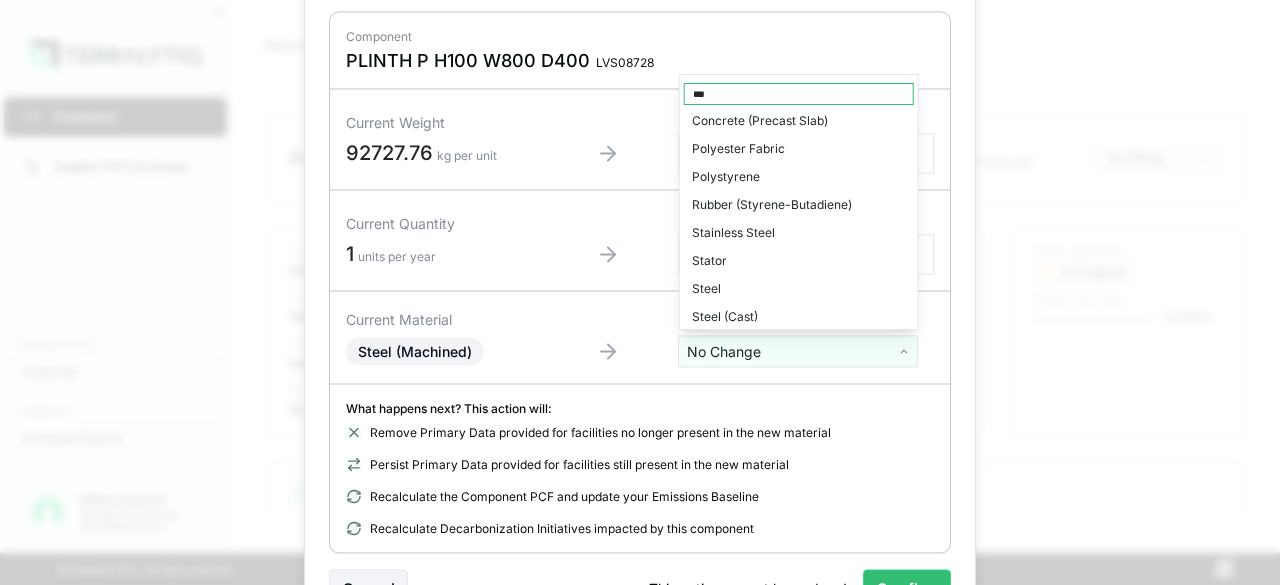 scroll, scrollTop: 0, scrollLeft: 0, axis: both 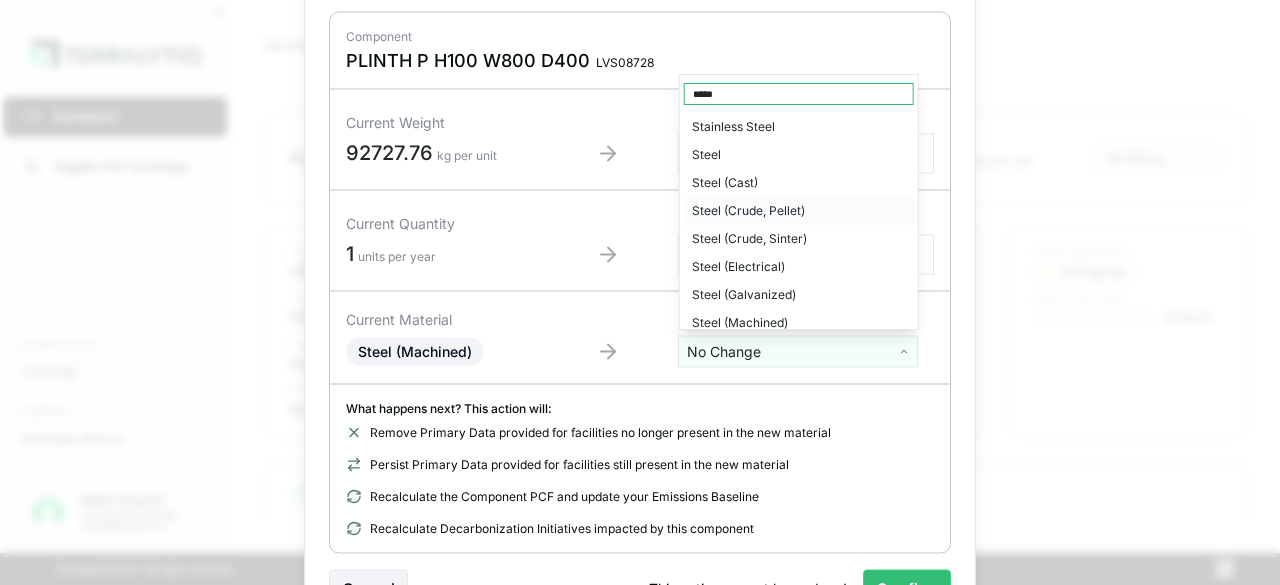 type on "*****" 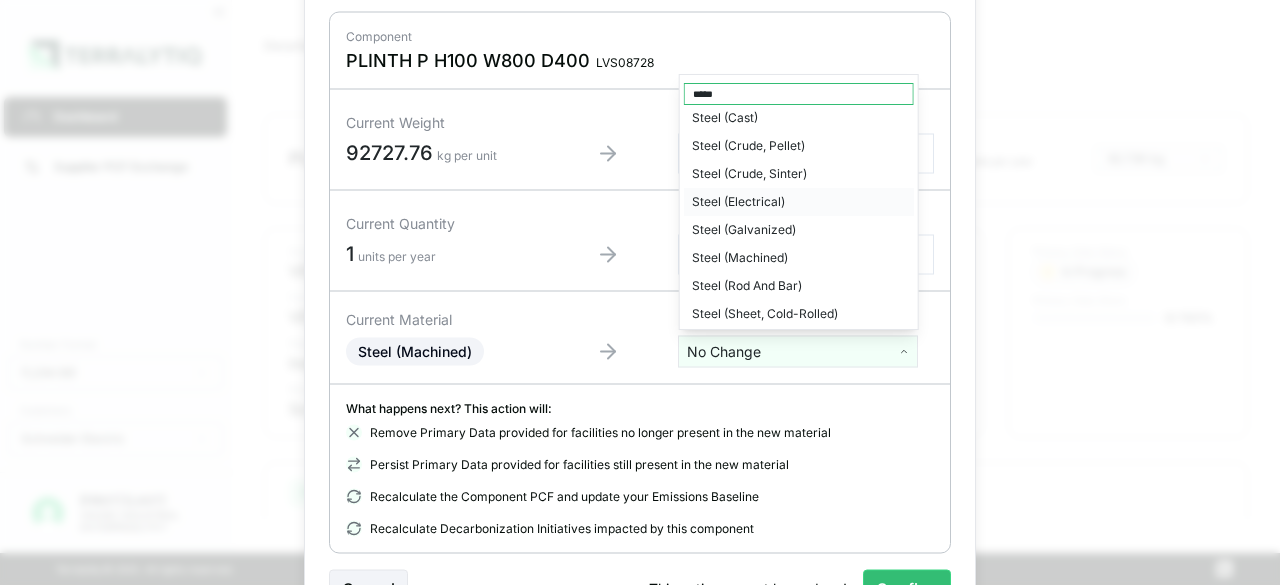 scroll, scrollTop: 88, scrollLeft: 0, axis: vertical 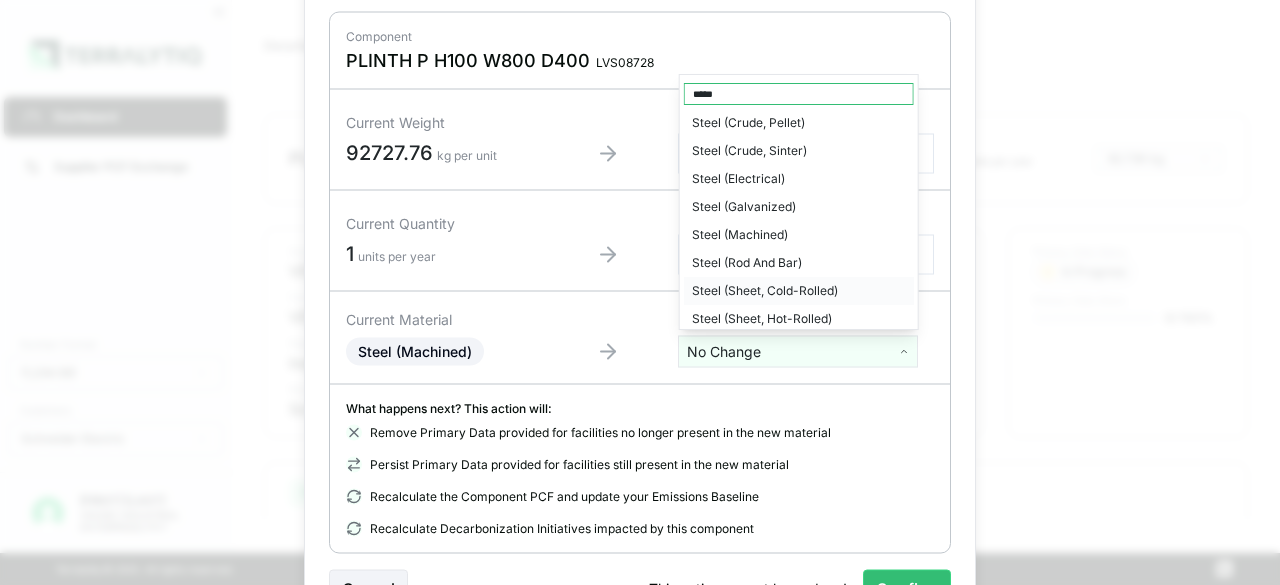 click on "Steel (Sheet, Cold-Rolled)" at bounding box center [799, 291] 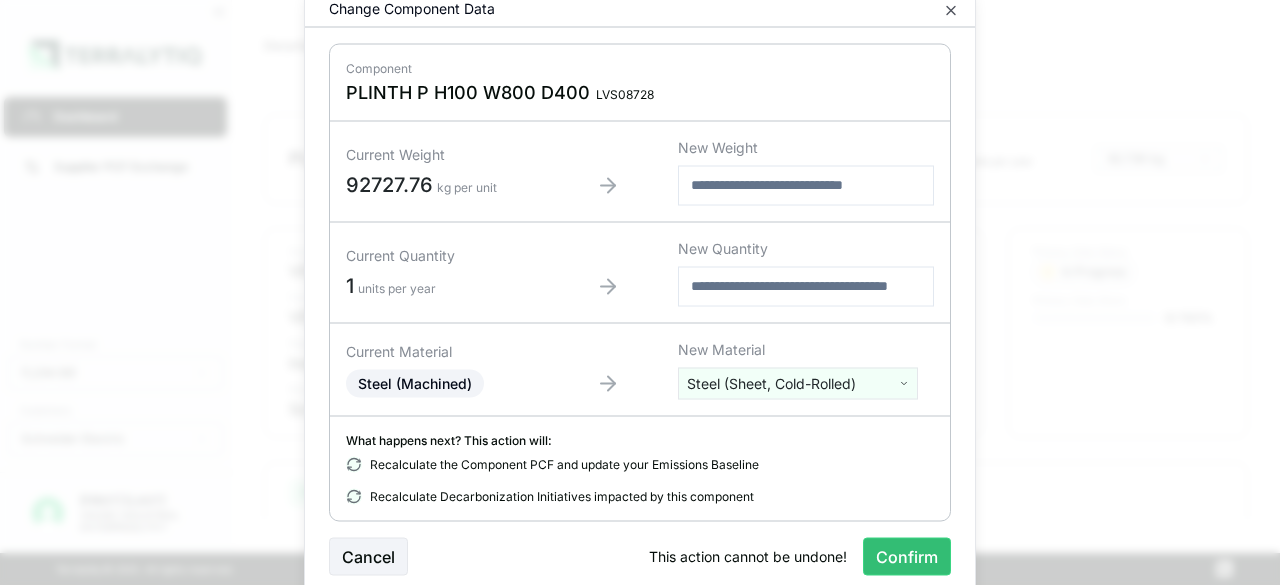 click on "Confirm" at bounding box center [907, 556] 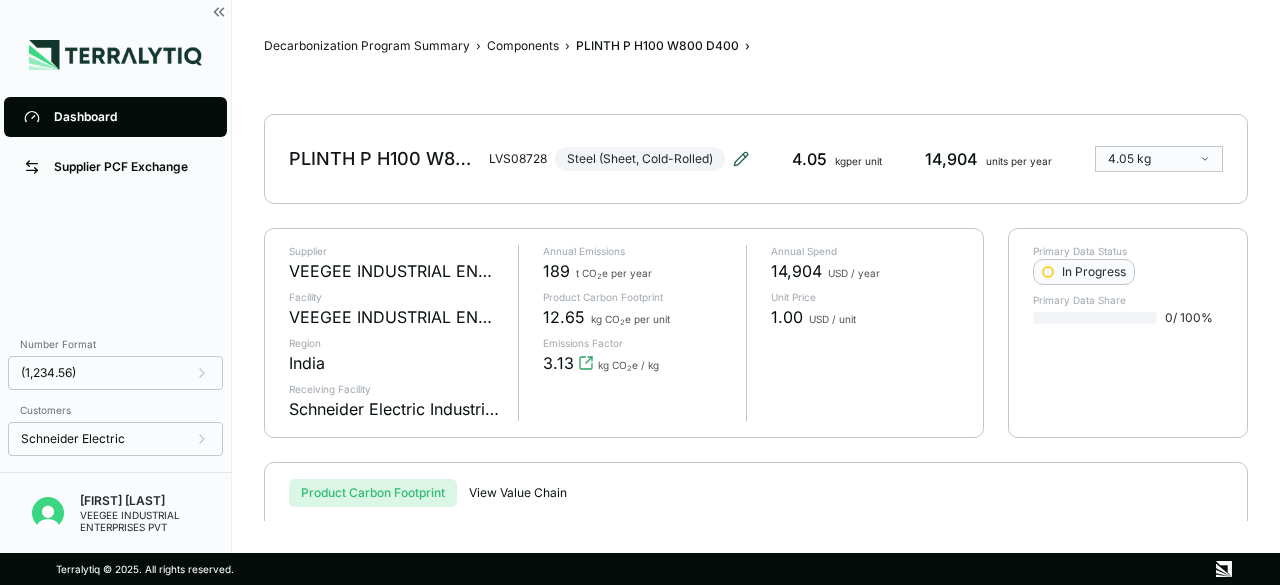 click 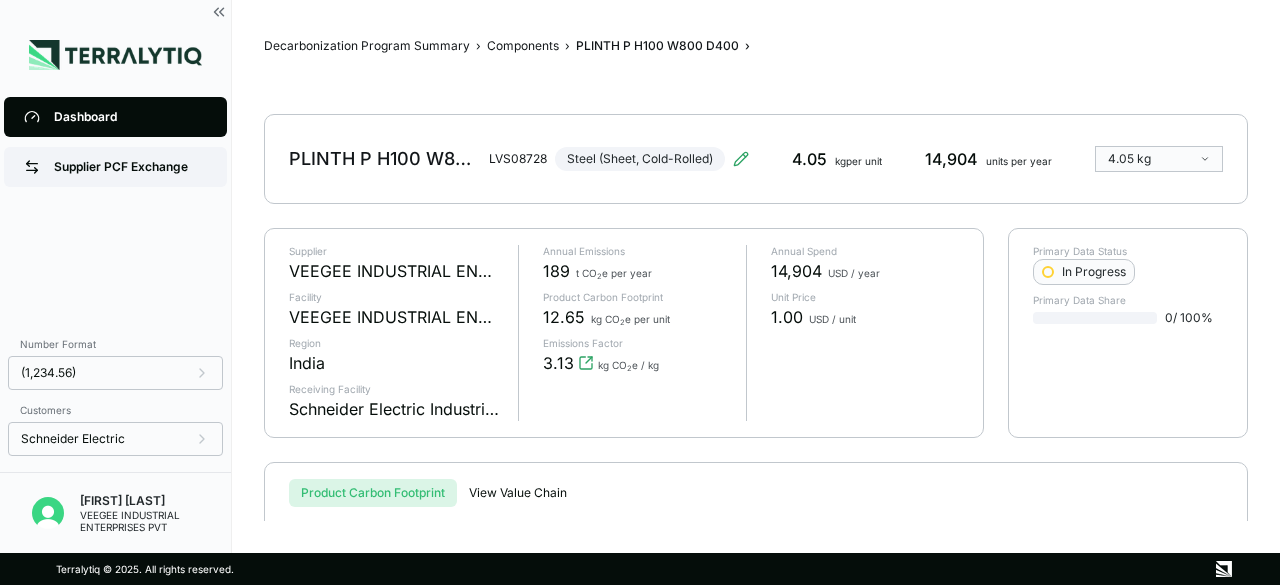 click on "Supplier PCF Exchange" at bounding box center [115, 167] 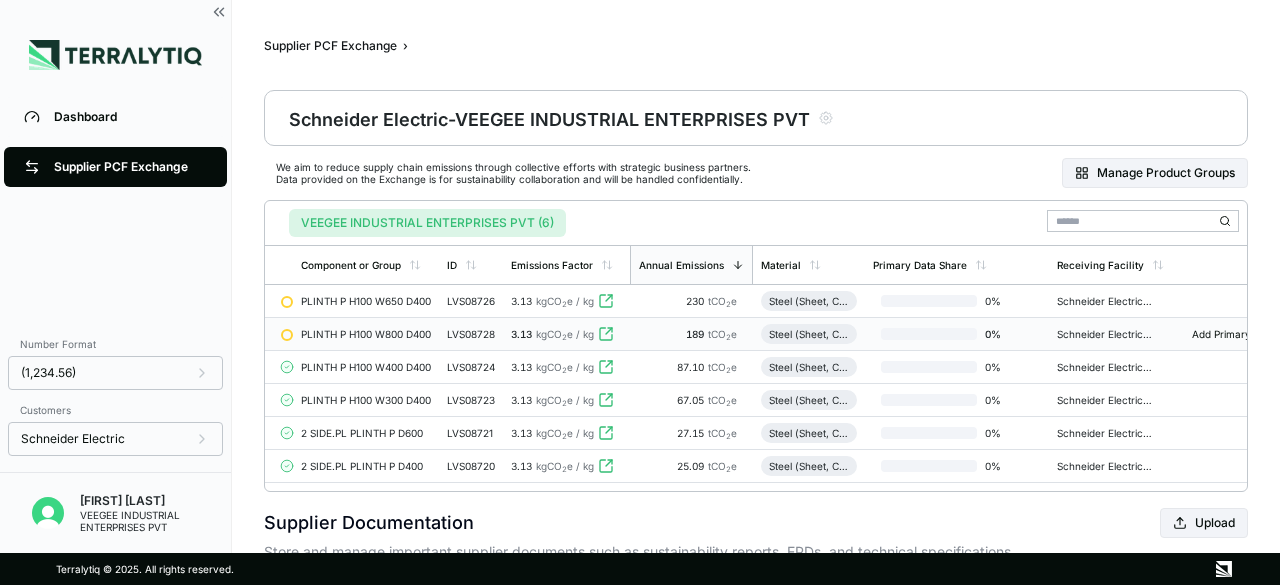 click on "PLINTH P H100 W800 D400" at bounding box center [366, 334] 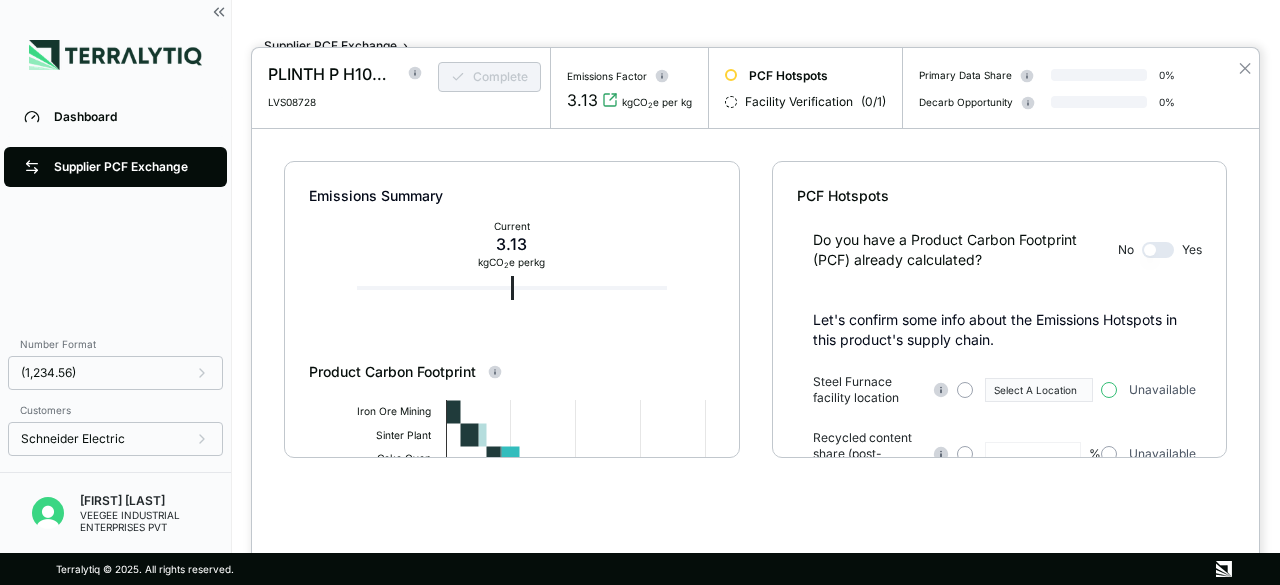 click at bounding box center [1109, 390] 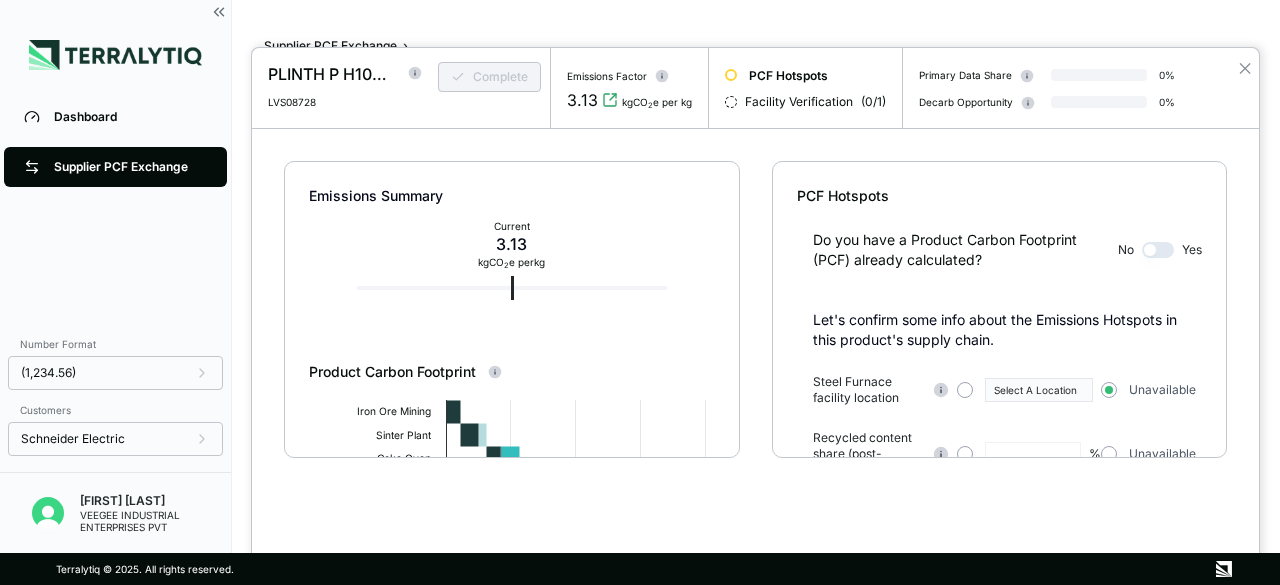 click at bounding box center (965, 390) 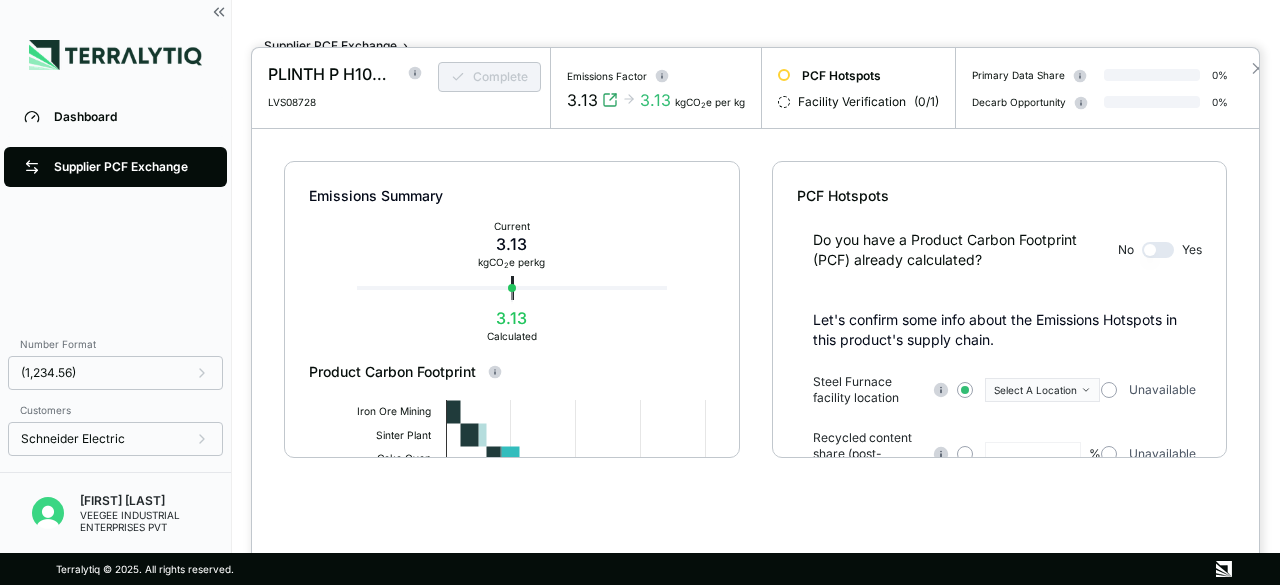 click on "Select A Location" at bounding box center [1035, 390] 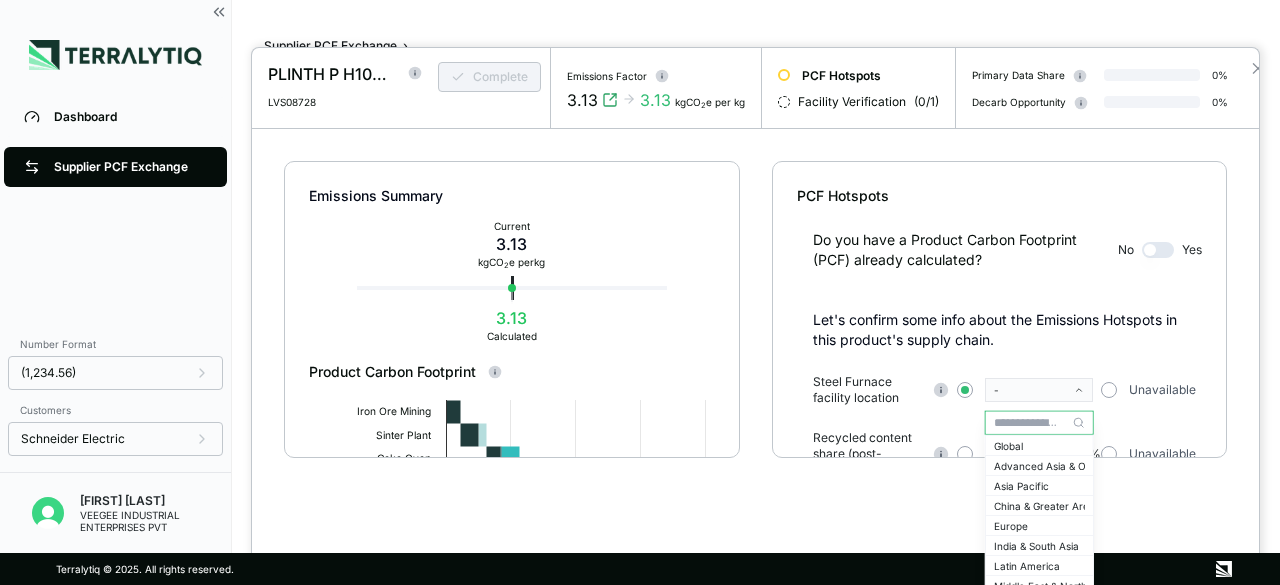 click at bounding box center (1039, 423) 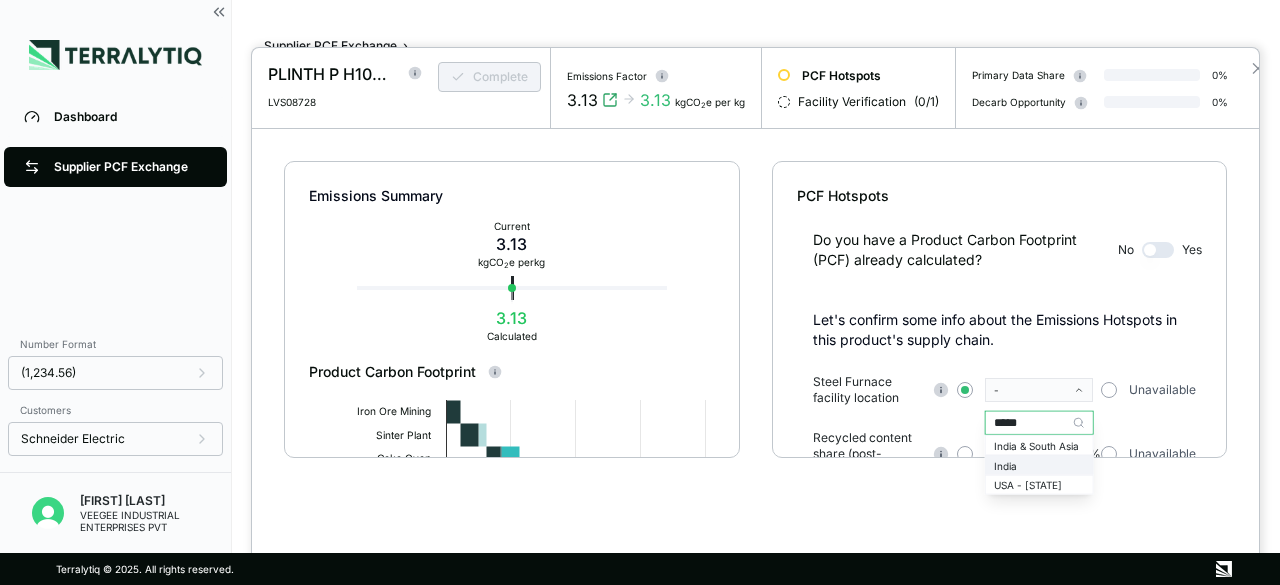 type on "*****" 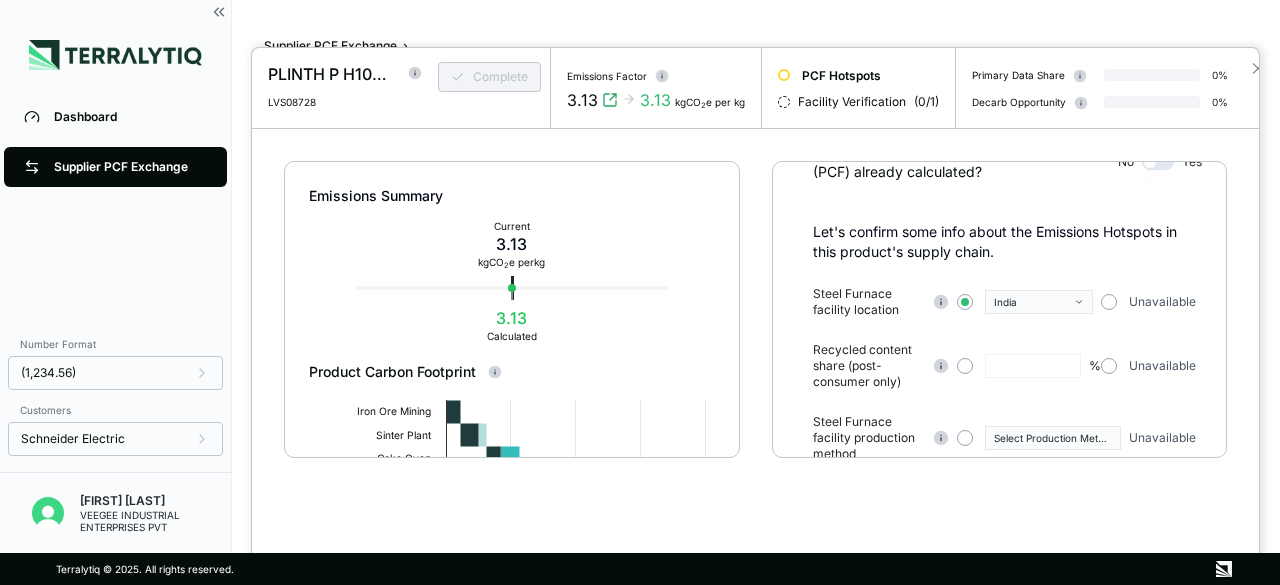 scroll, scrollTop: 169, scrollLeft: 0, axis: vertical 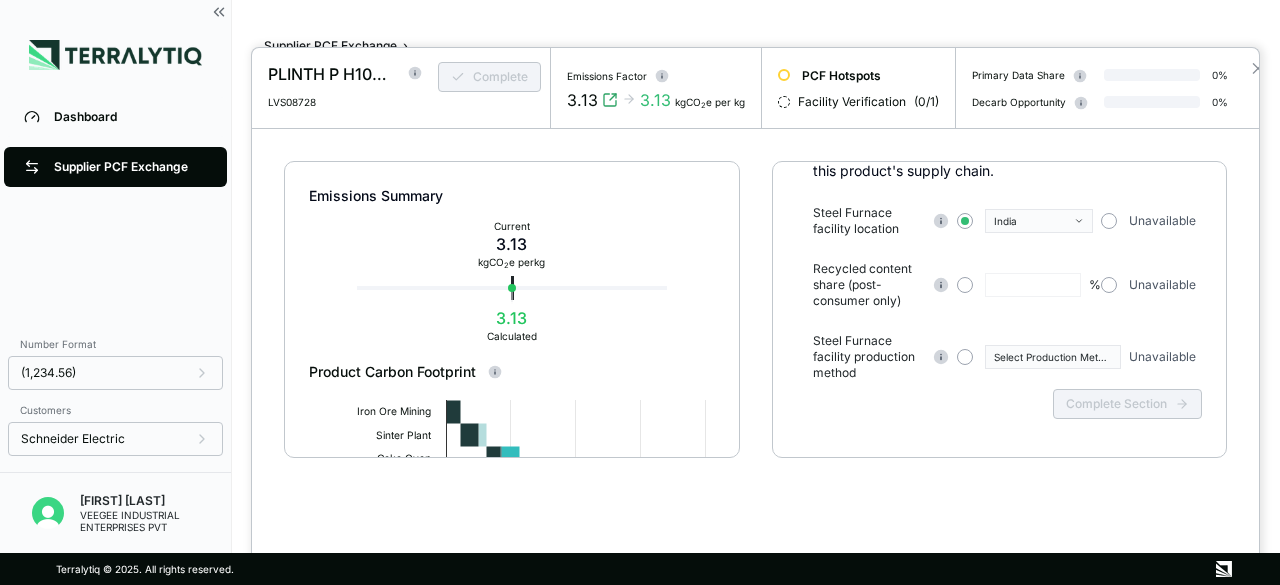 click on "Unavailable" at bounding box center (1159, 285) 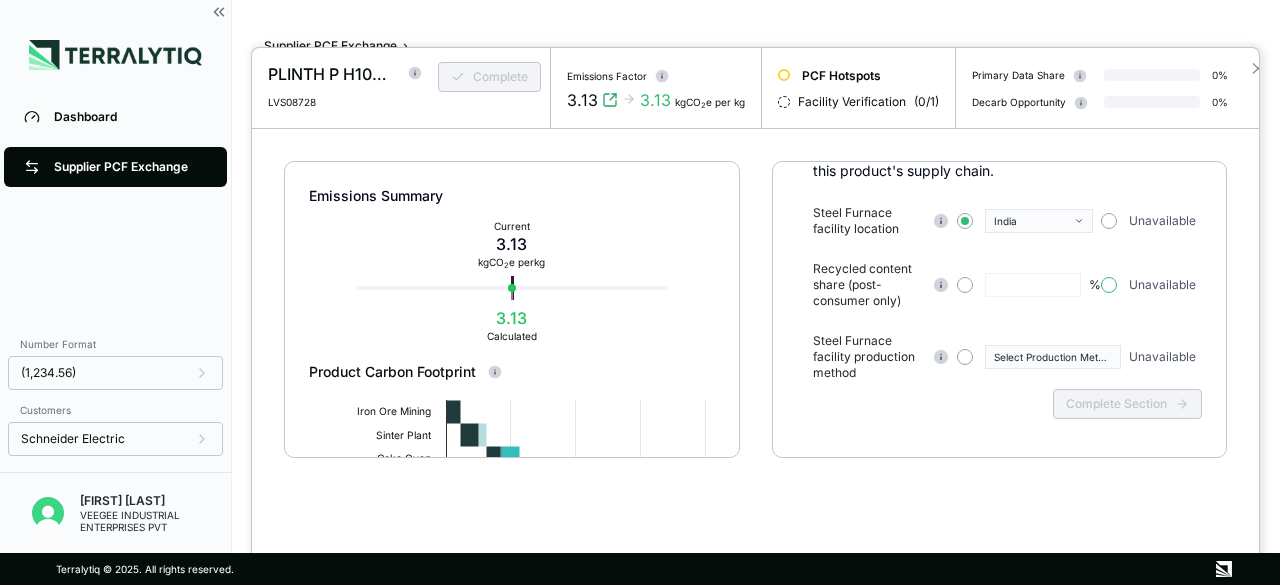 click at bounding box center (1109, 285) 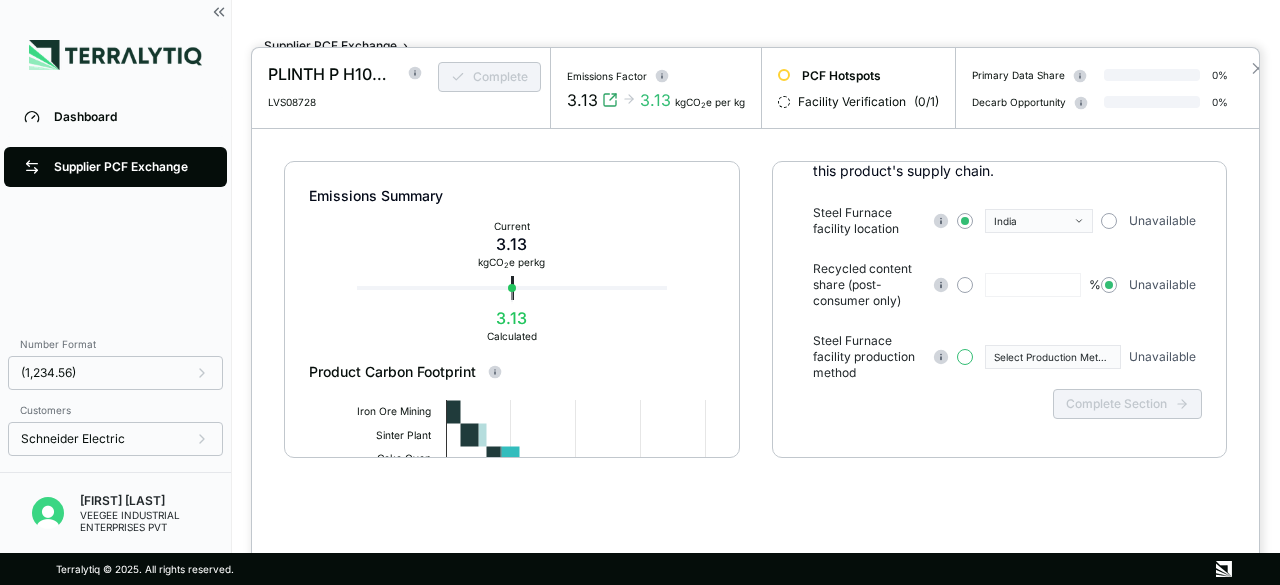 click at bounding box center (965, 357) 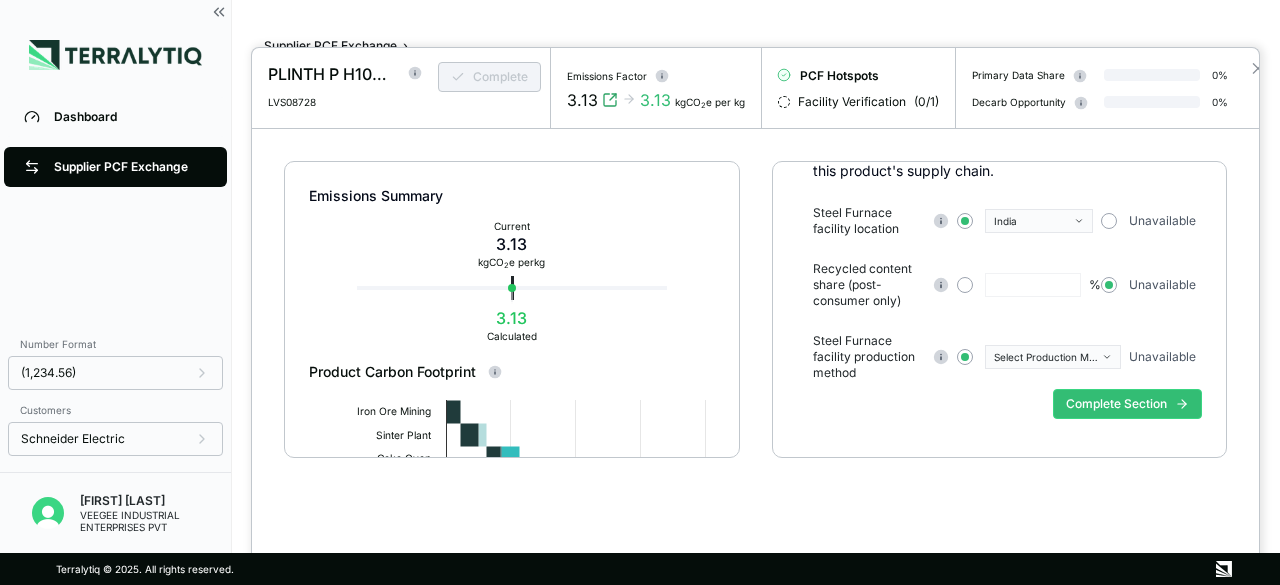 click on "Select Production Method" at bounding box center [1053, 357] 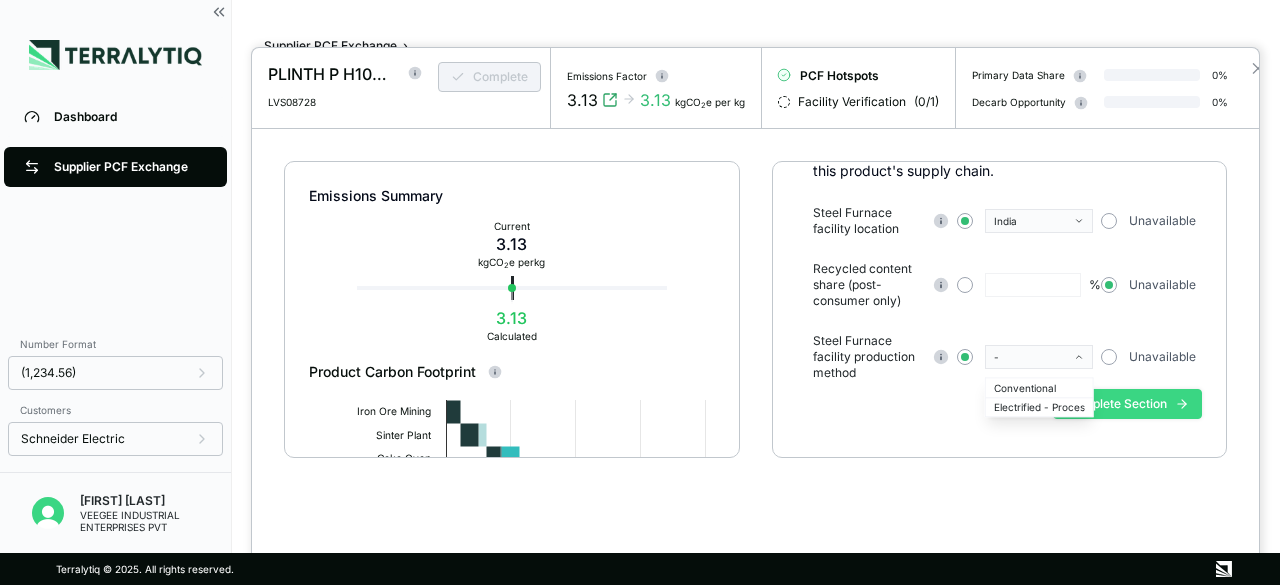 drag, startPoint x: 1029, startPoint y: 381, endPoint x: 1114, endPoint y: 425, distance: 95.71311 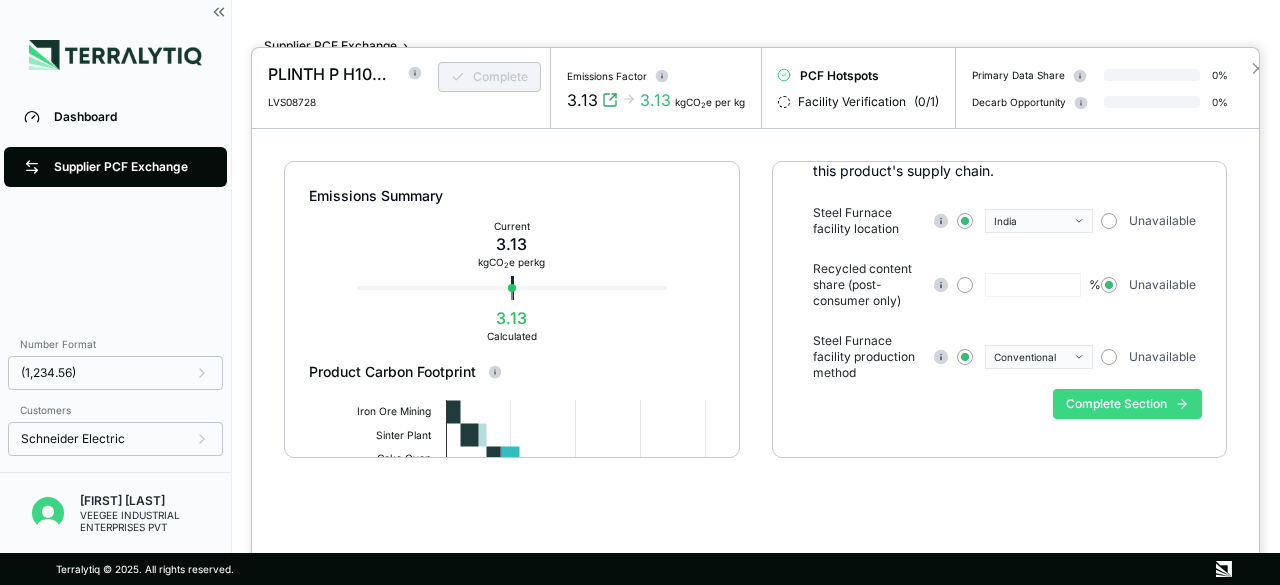 click on "Complete Section" at bounding box center (1127, 404) 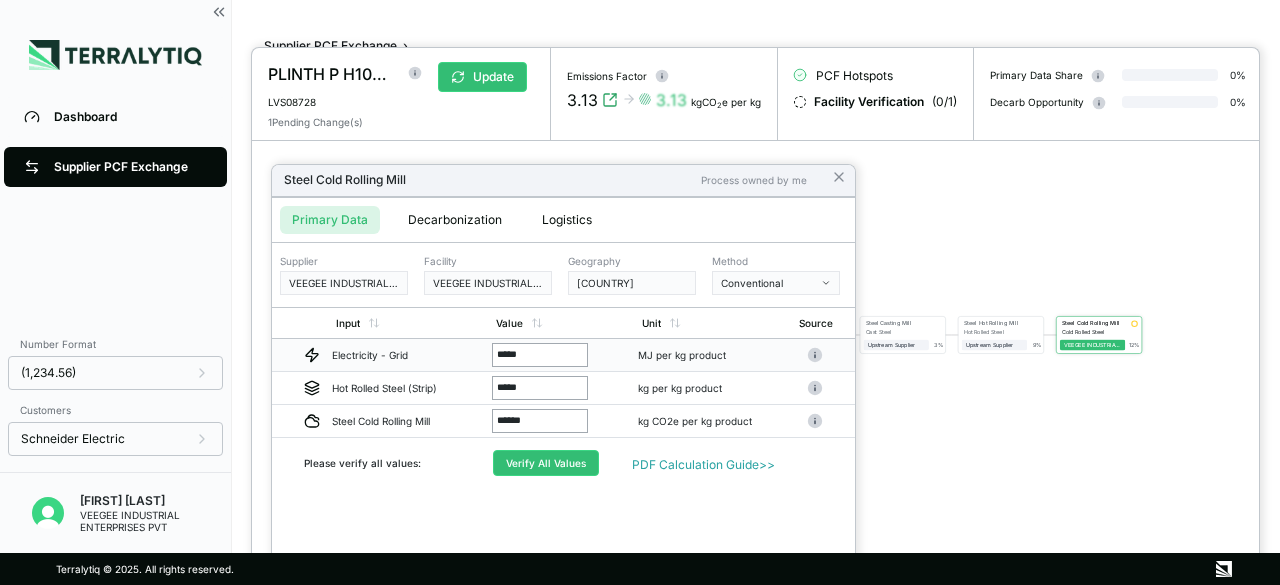 click on "*****" at bounding box center (540, 355) 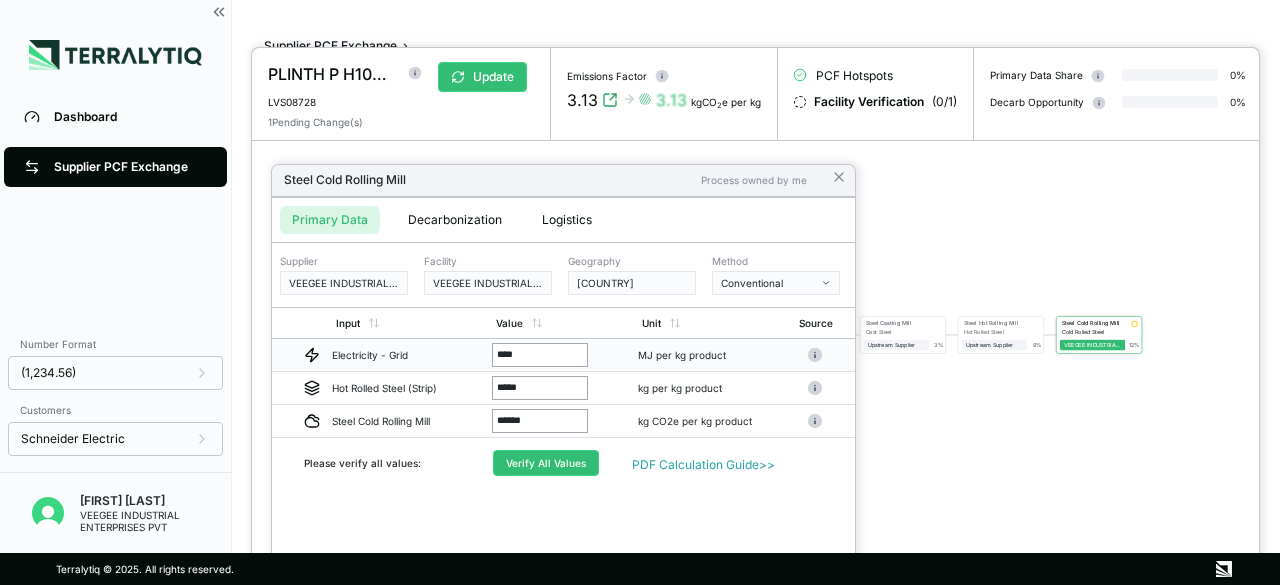 type on "*****" 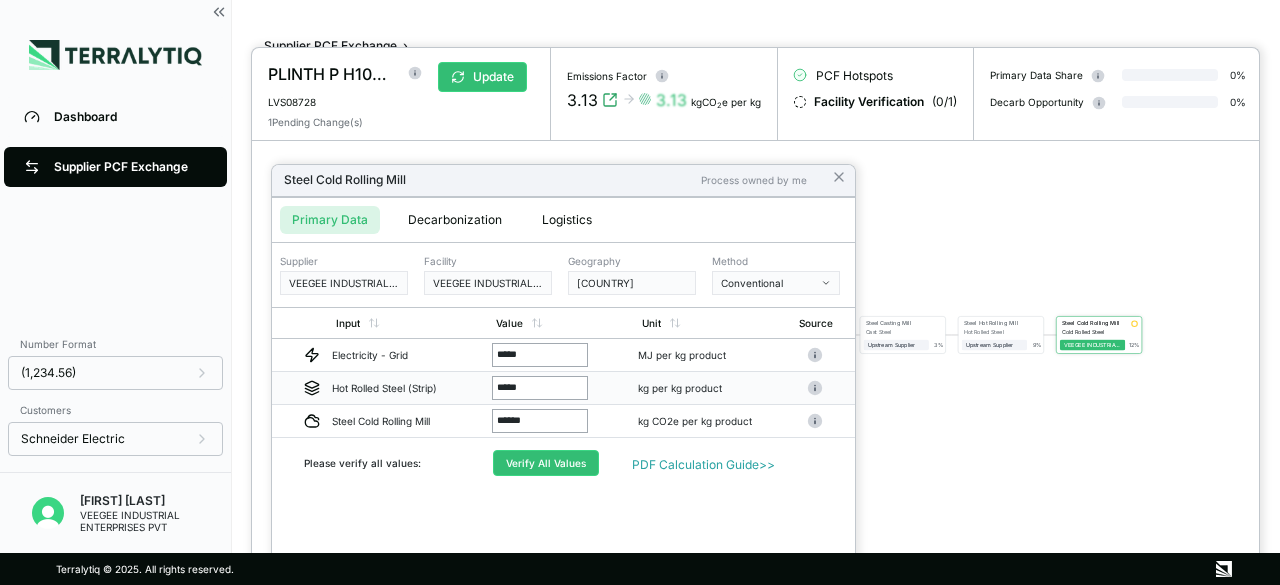drag, startPoint x: 532, startPoint y: 394, endPoint x: 485, endPoint y: 391, distance: 47.095646 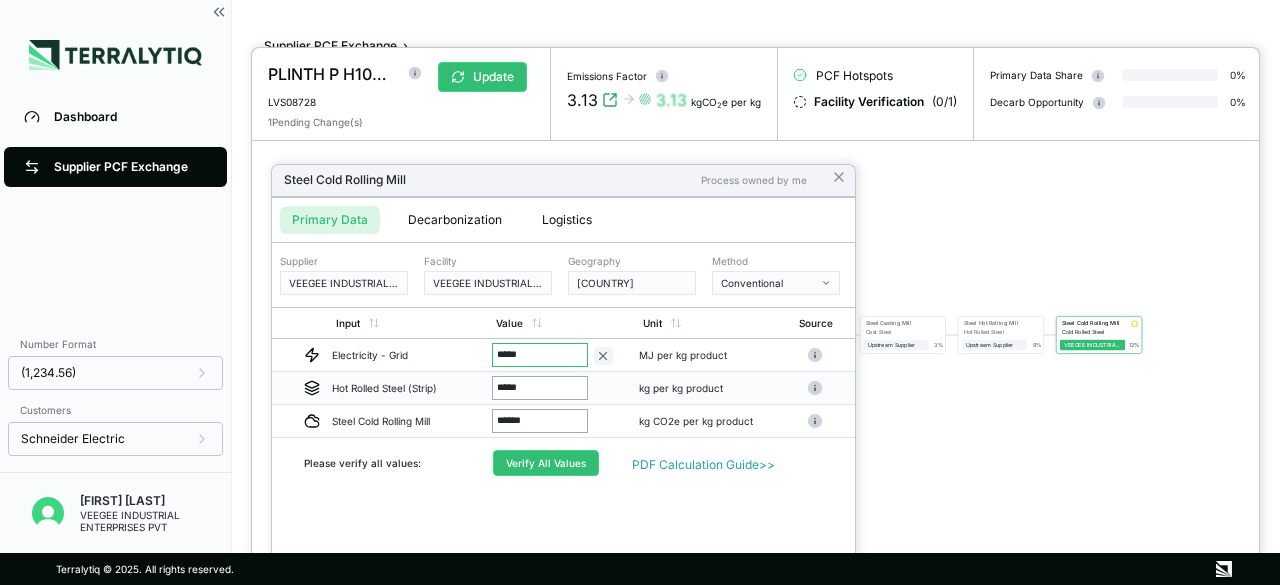type on "*" 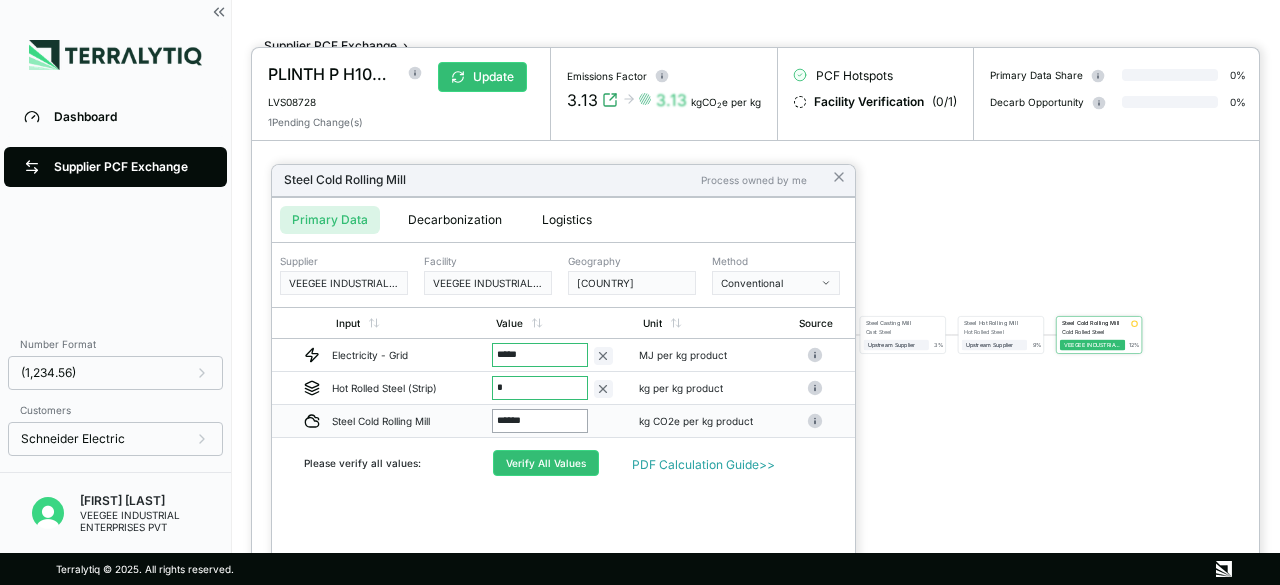 drag, startPoint x: 540, startPoint y: 421, endPoint x: 484, endPoint y: 420, distance: 56.008926 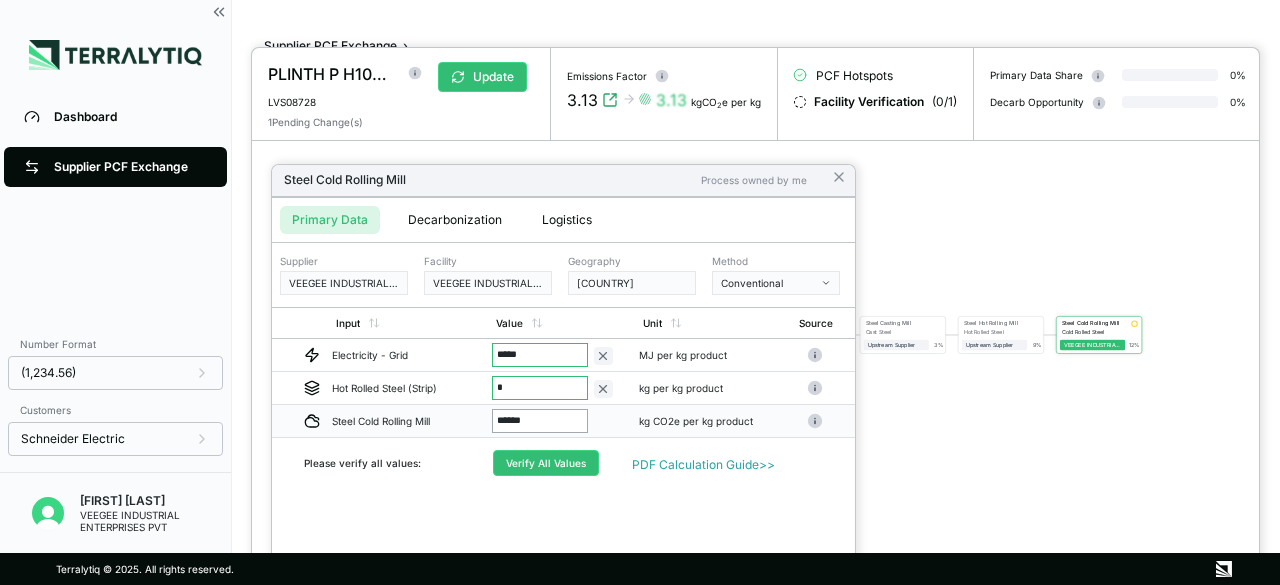 click on "Steel Cold Rolling Mill ****** kg CO2e per kg product" at bounding box center (563, 421) 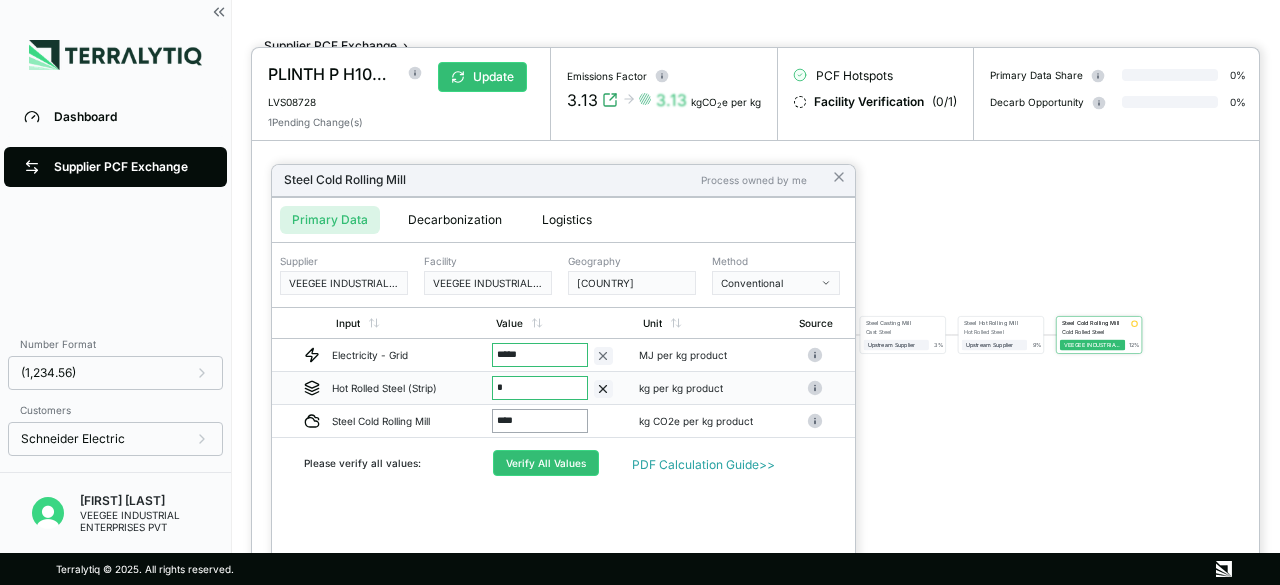 type on "*****" 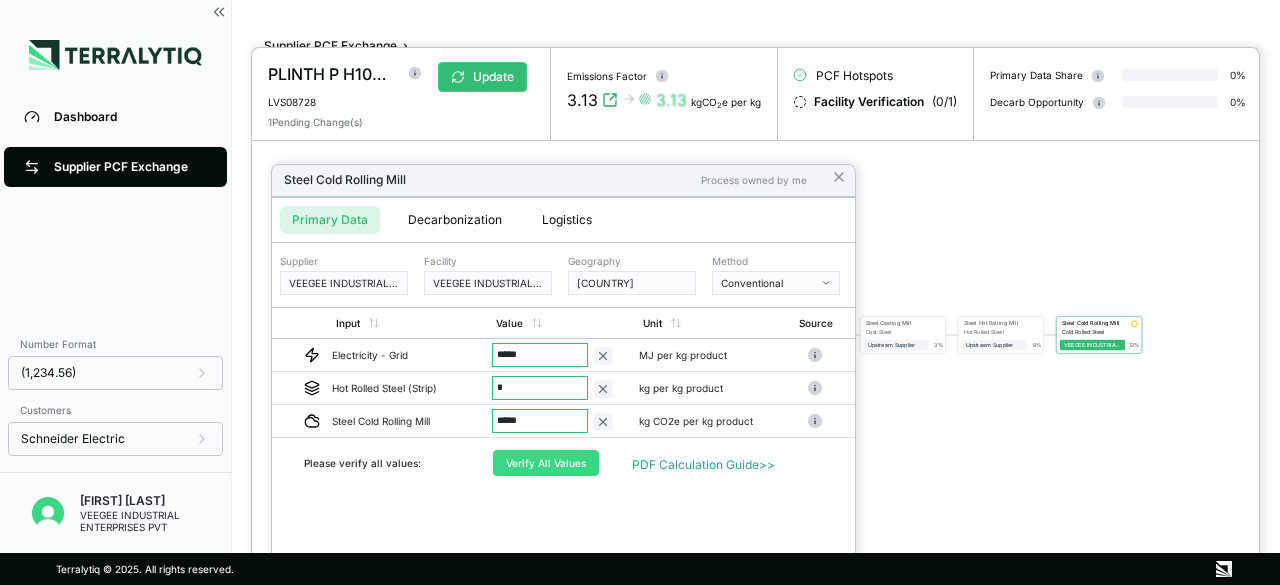click on "Verify All Values" at bounding box center (546, 463) 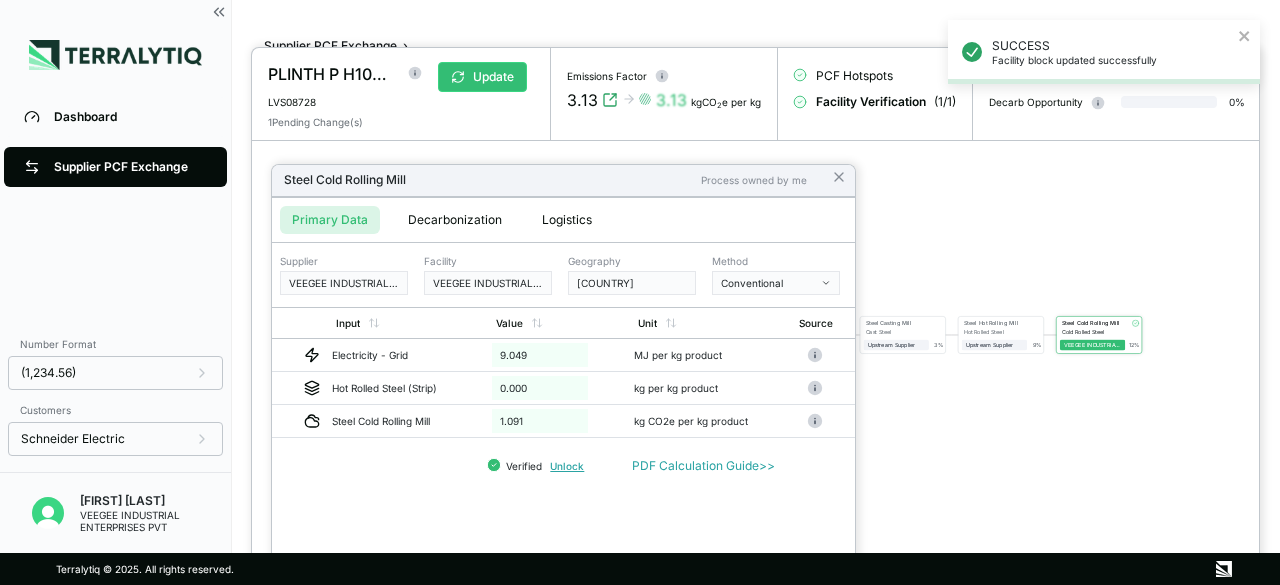 click at bounding box center [755, 316] 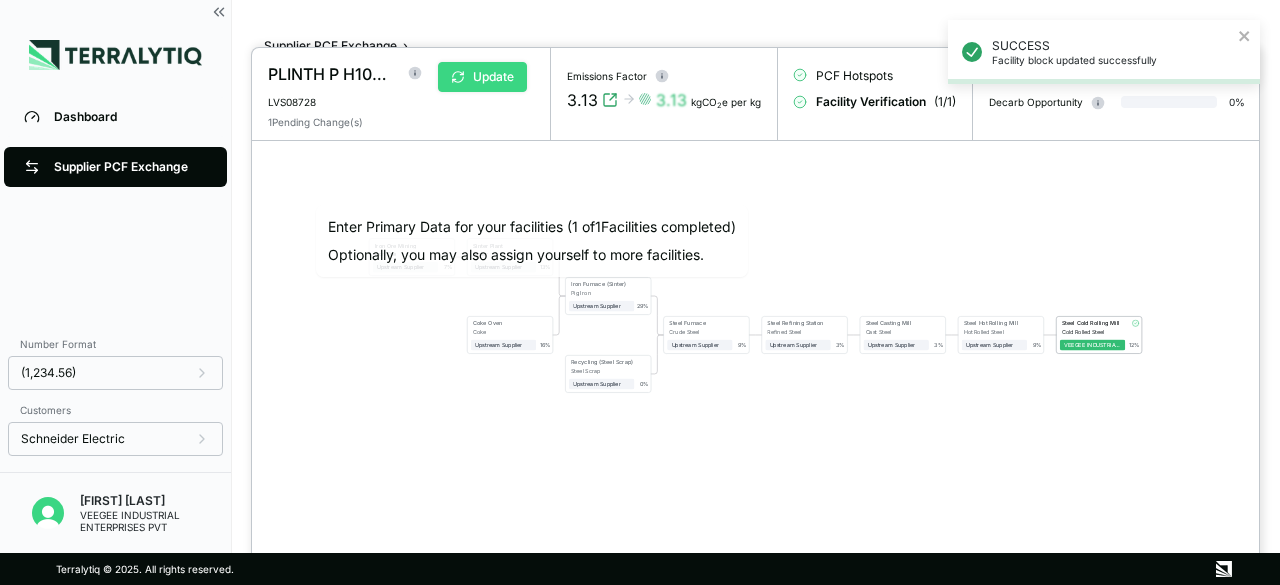 click on "Update" at bounding box center (482, 77) 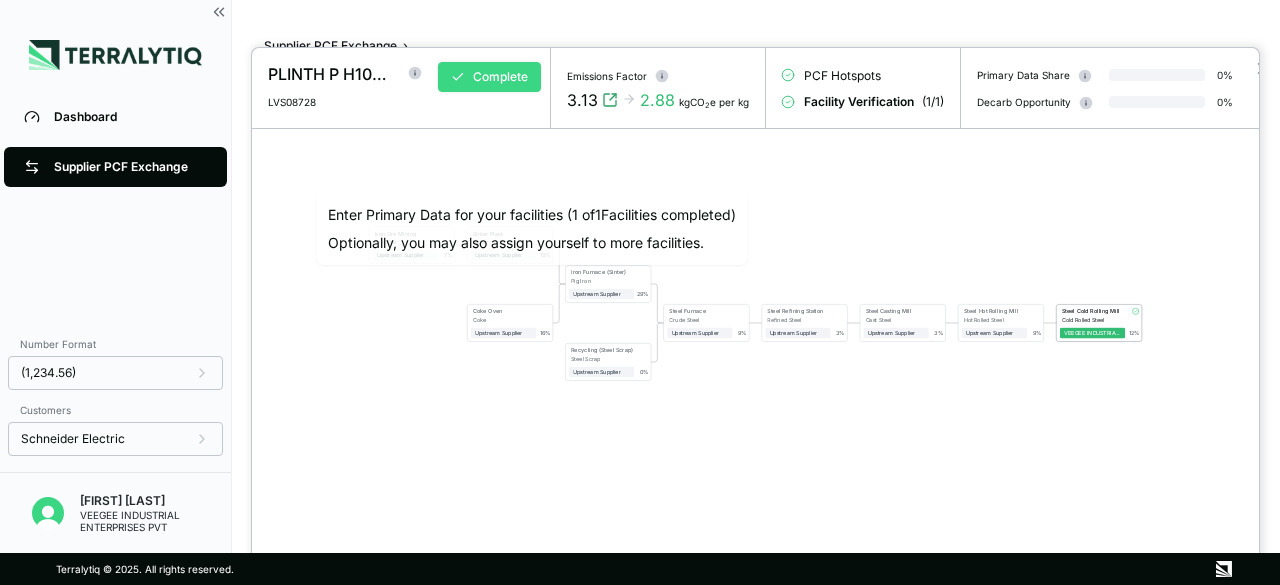 click on "Complete" at bounding box center (489, 77) 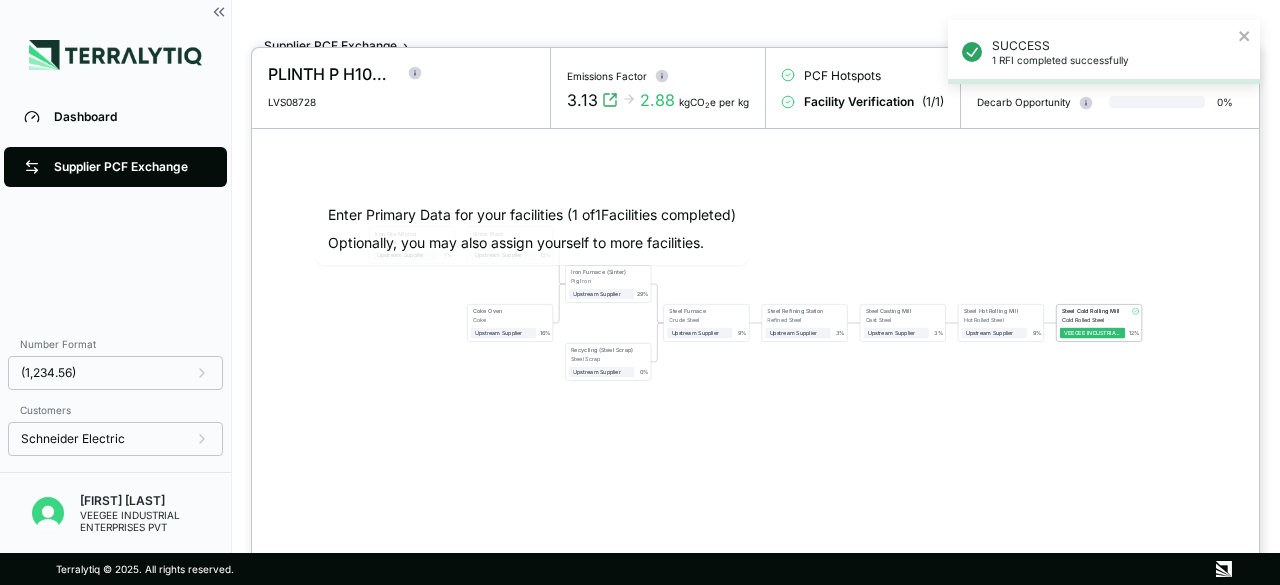 click at bounding box center (640, 292) 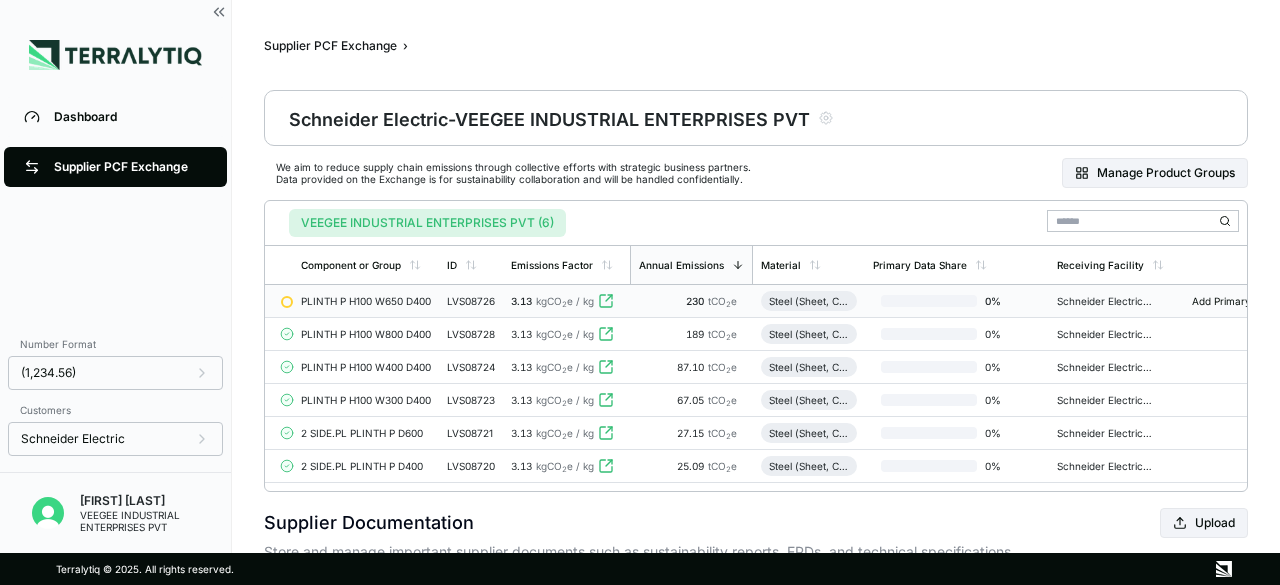 click on "LVS08726" at bounding box center (471, 301) 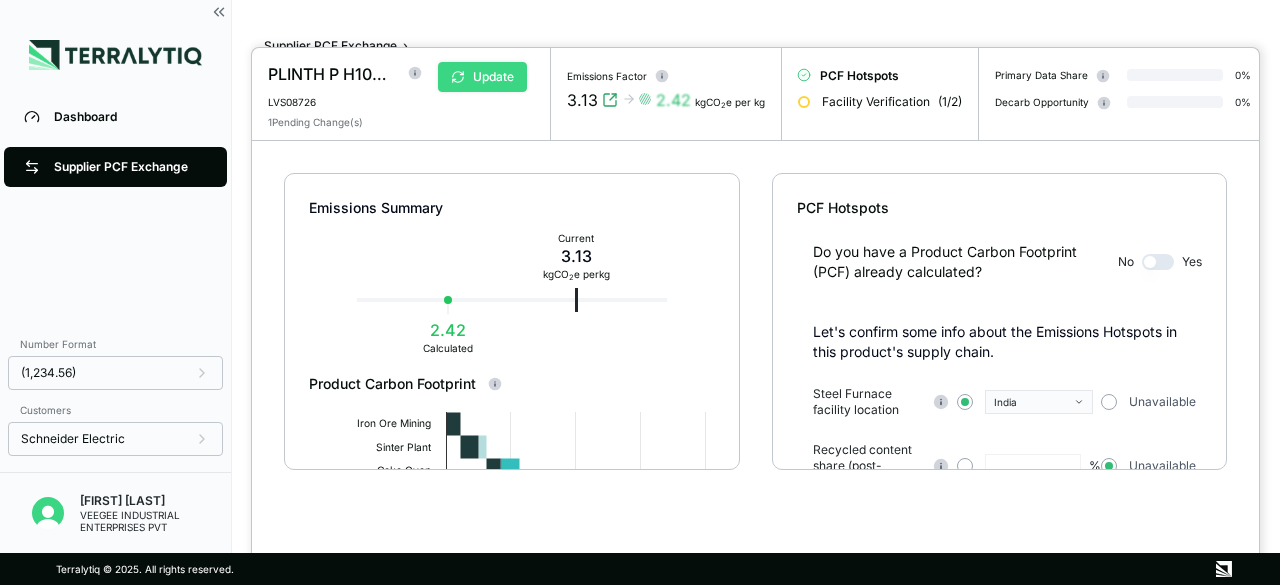 click on "Update" at bounding box center (482, 77) 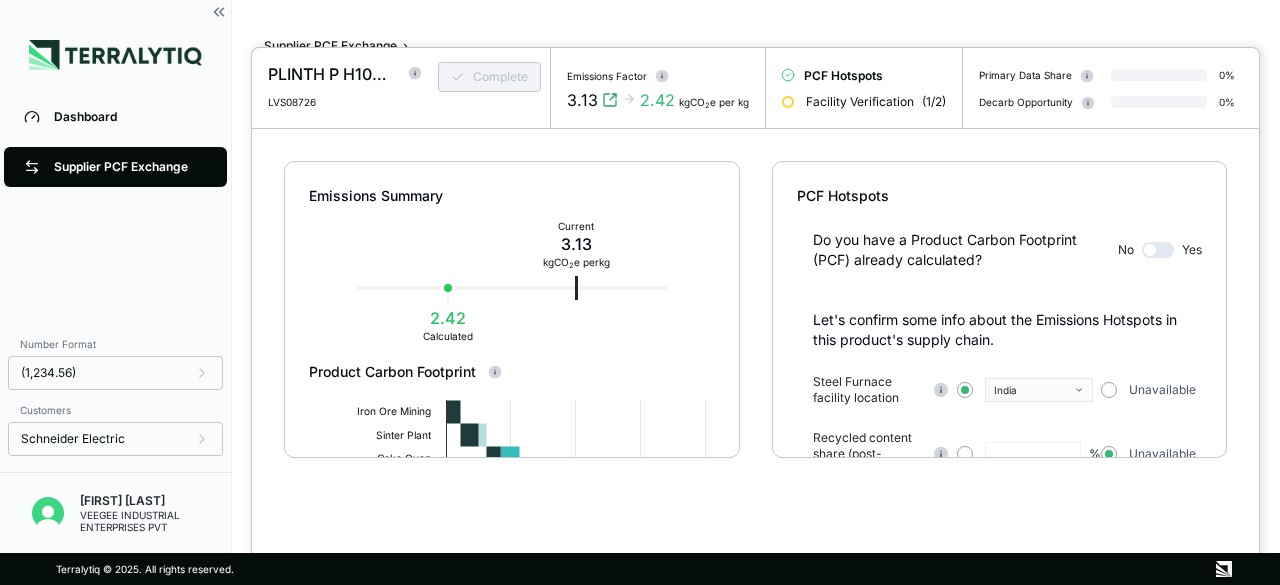 click on "Complete" at bounding box center (478, 85) 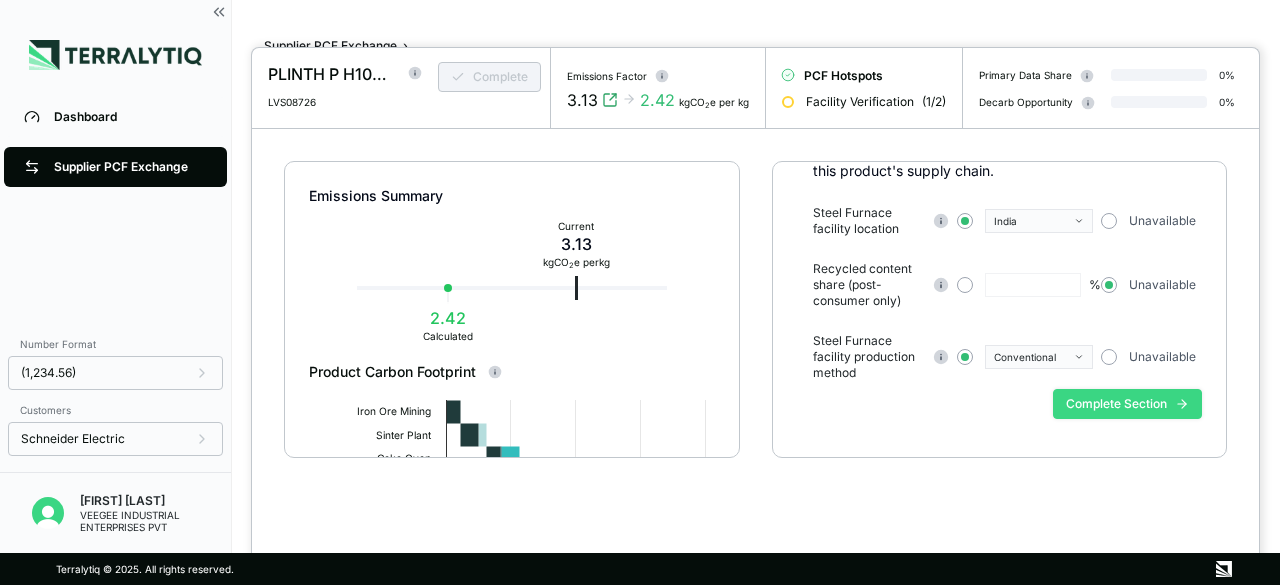 click on "Complete Section" at bounding box center (1127, 404) 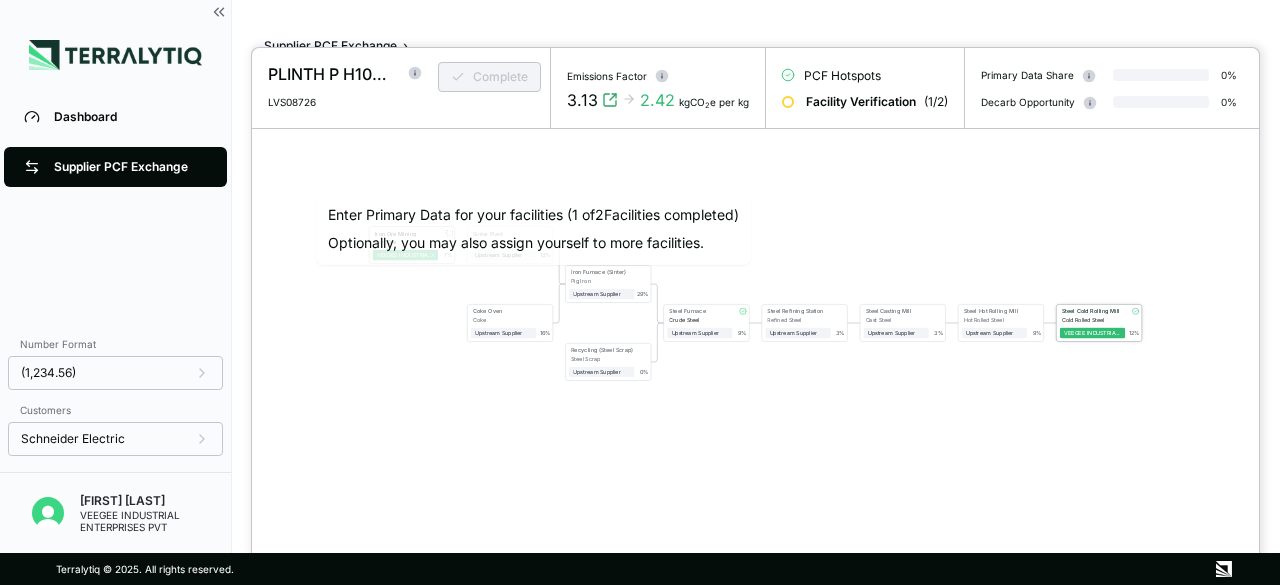 click on "VEEGEE INDUSTRIAL ENTERPRISES PVT" at bounding box center (1092, 330) 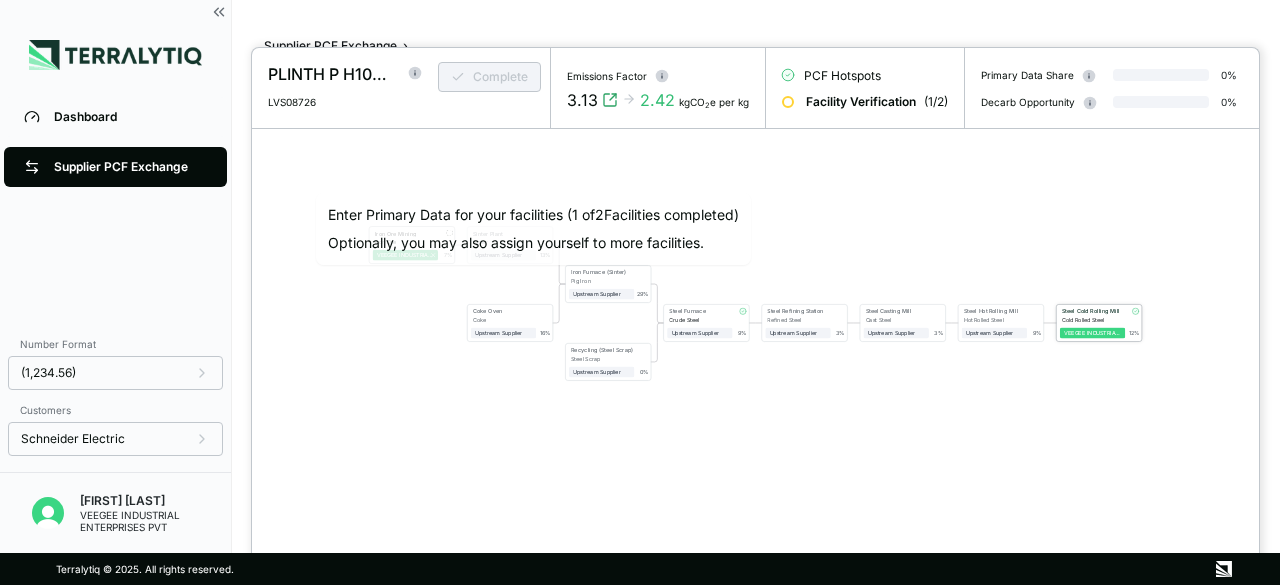 click on "VEEGEE INDUSTRIAL ENTERPRISES PVT" at bounding box center (1094, 333) 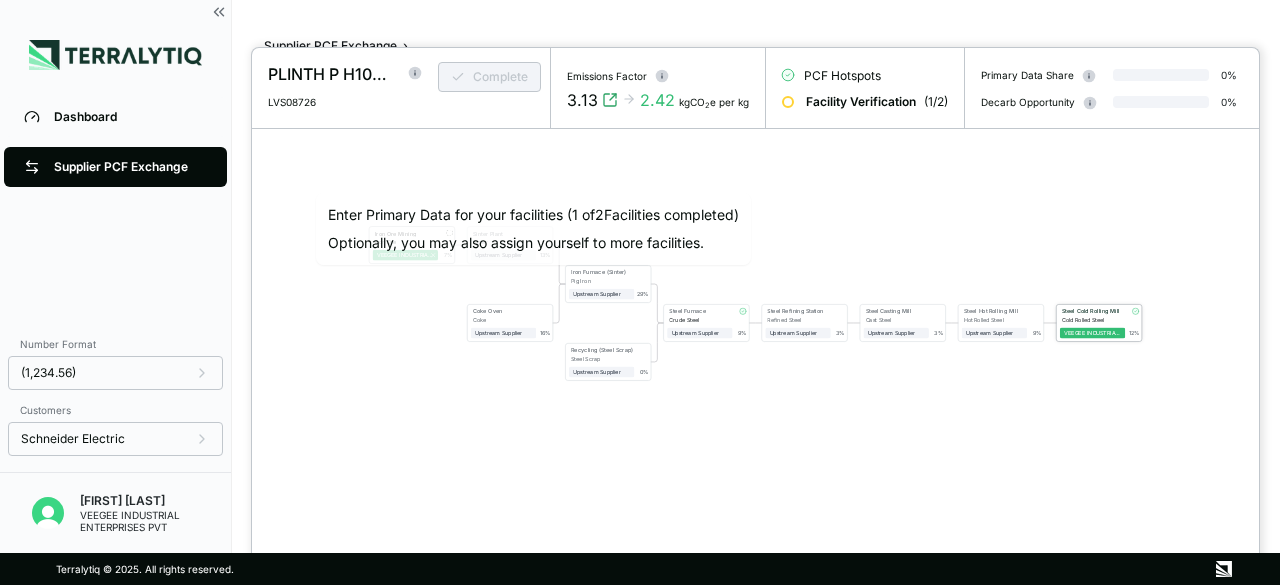 click on "Cold Rolled Steel" at bounding box center [1093, 320] 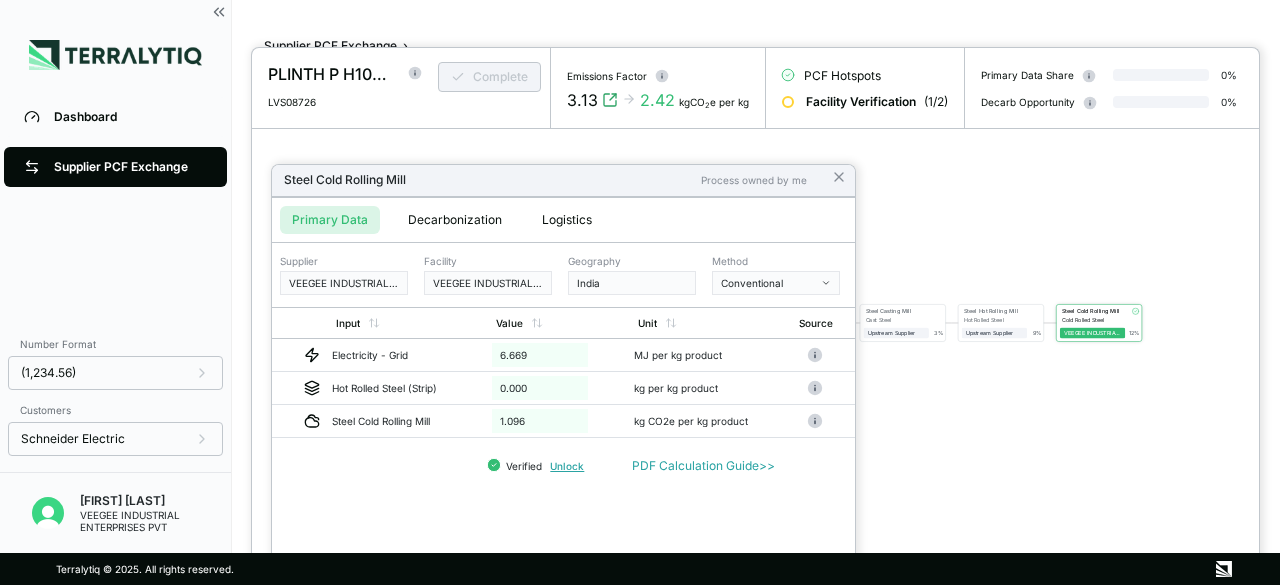 click at bounding box center (755, 316) 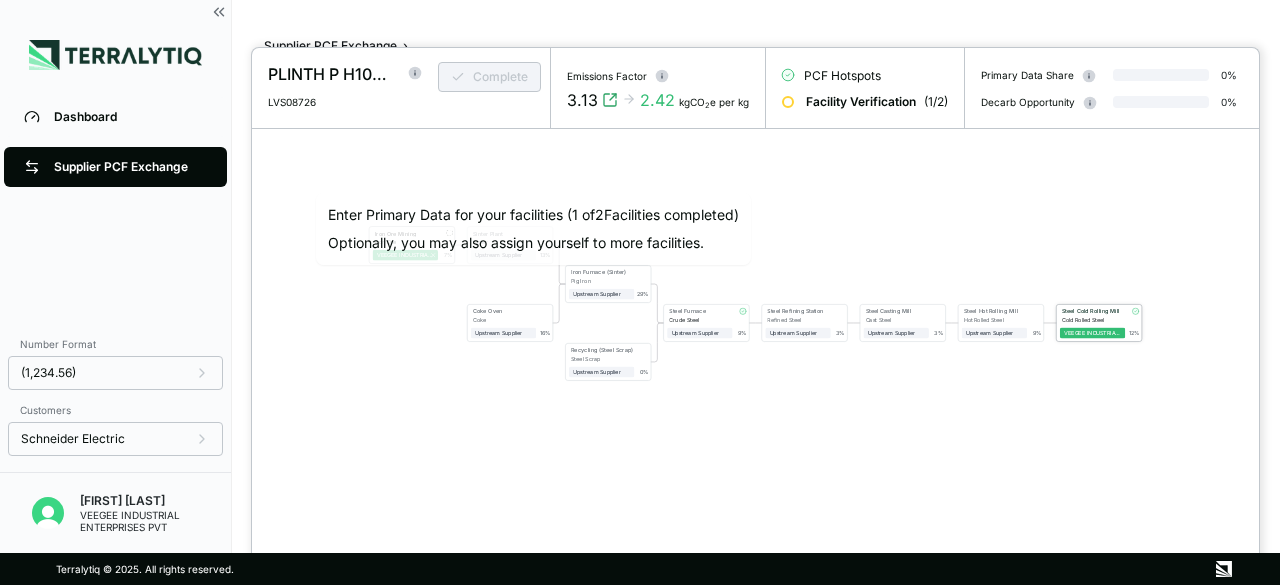 click on "Cold Rolled Steel" at bounding box center [1093, 320] 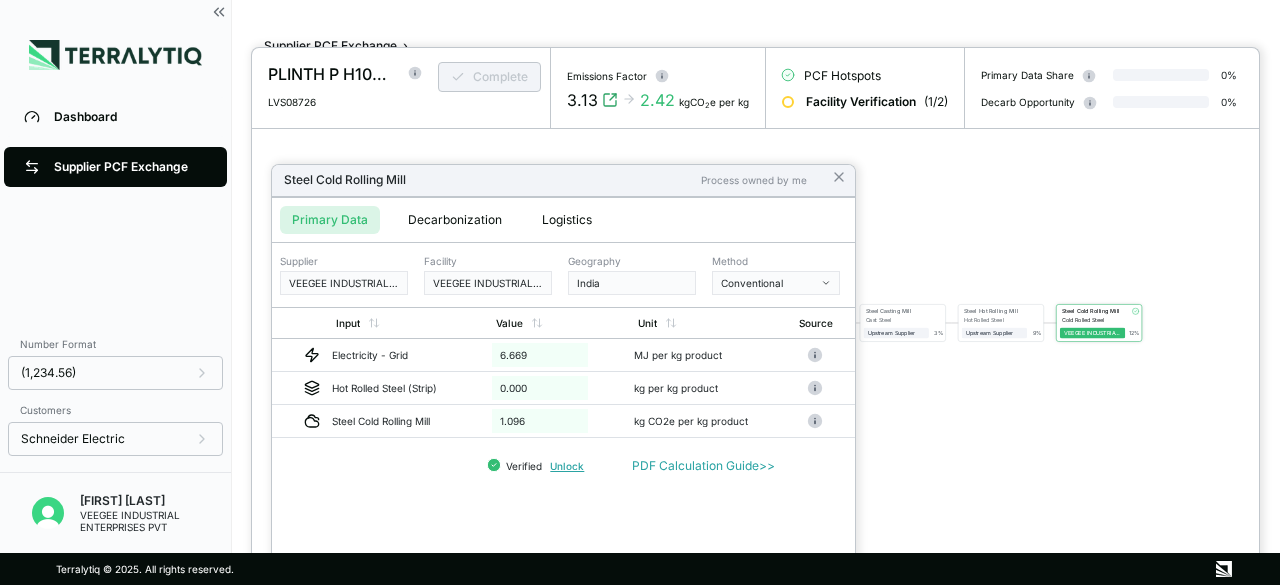 click on "Decarbonization" at bounding box center (455, 220) 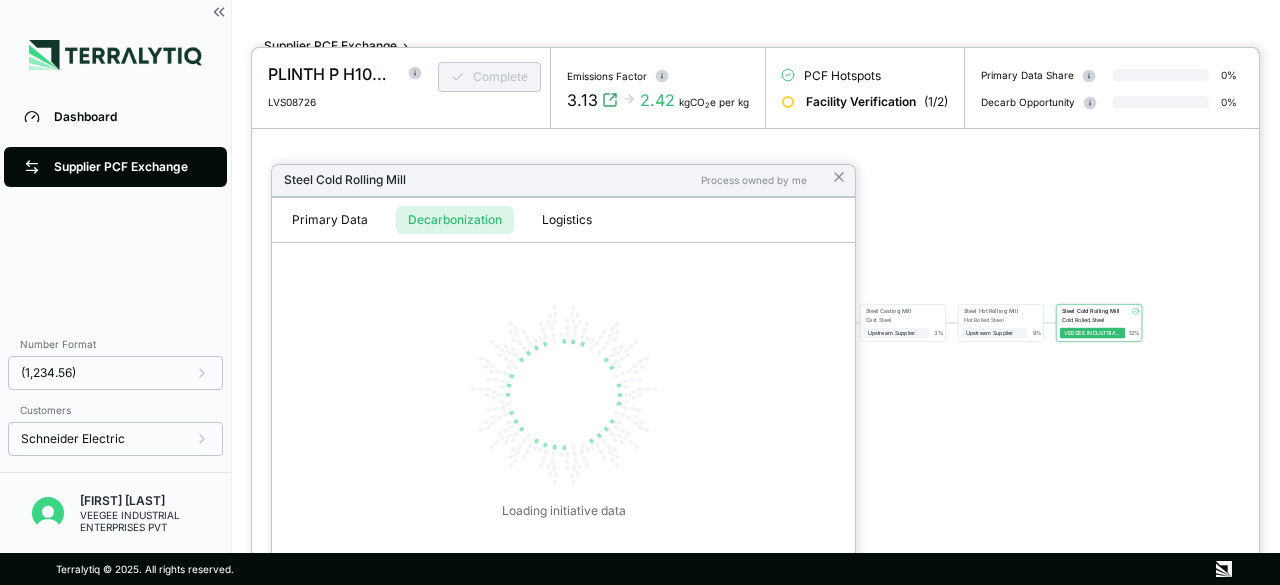 click on "Logistics" at bounding box center (567, 220) 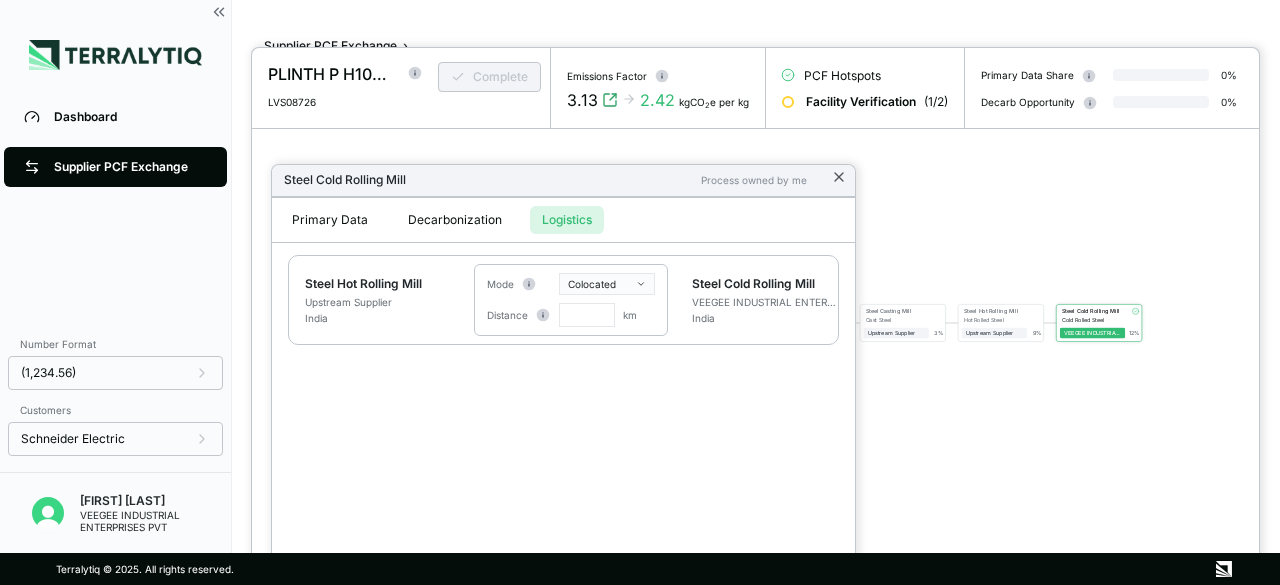 click 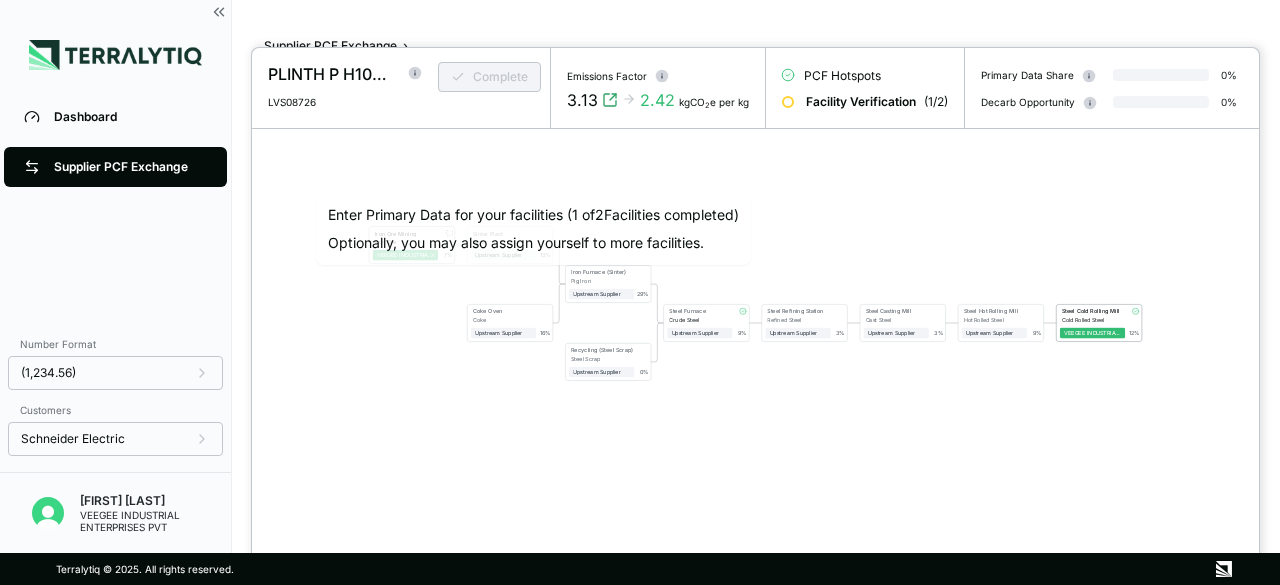 click 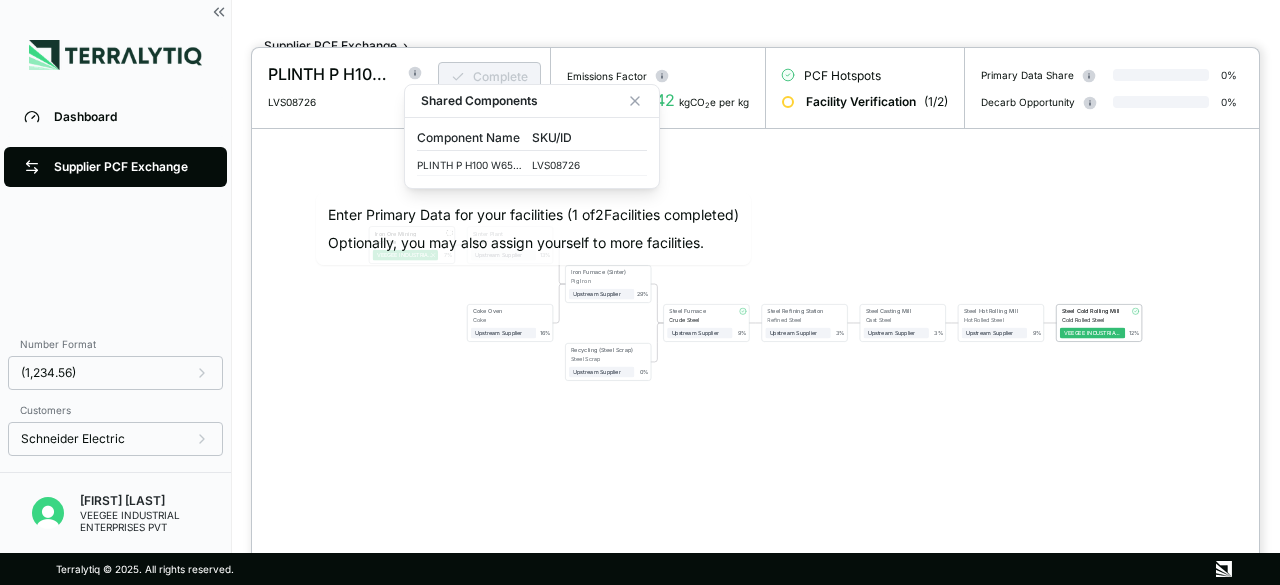 click at bounding box center [640, 292] 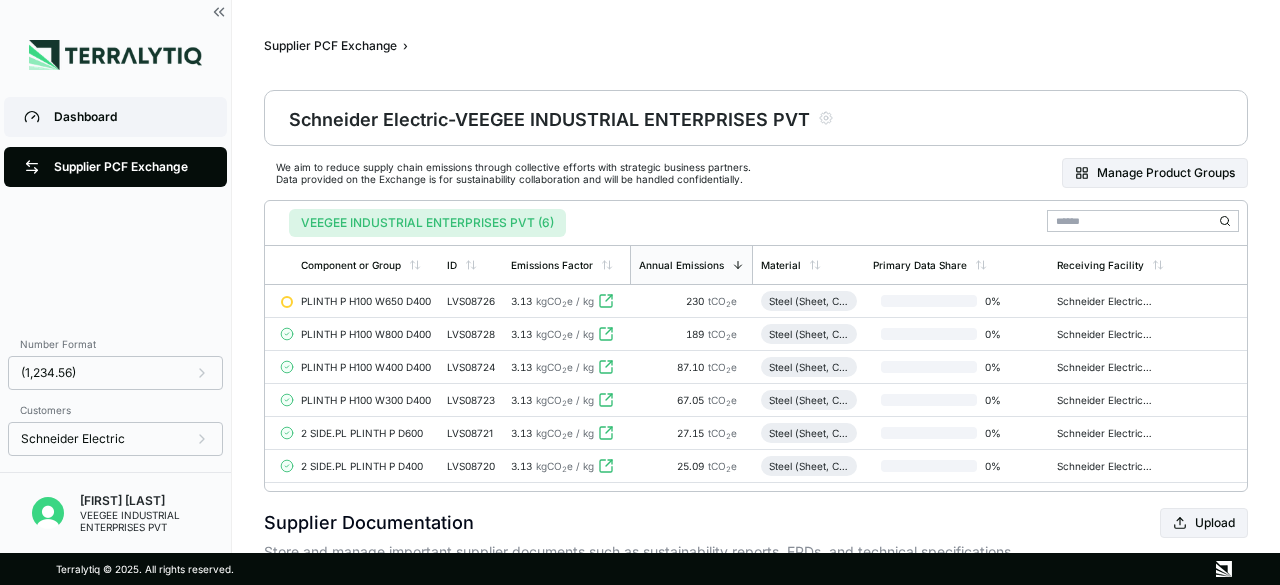 click on "Dashboard" at bounding box center (115, 117) 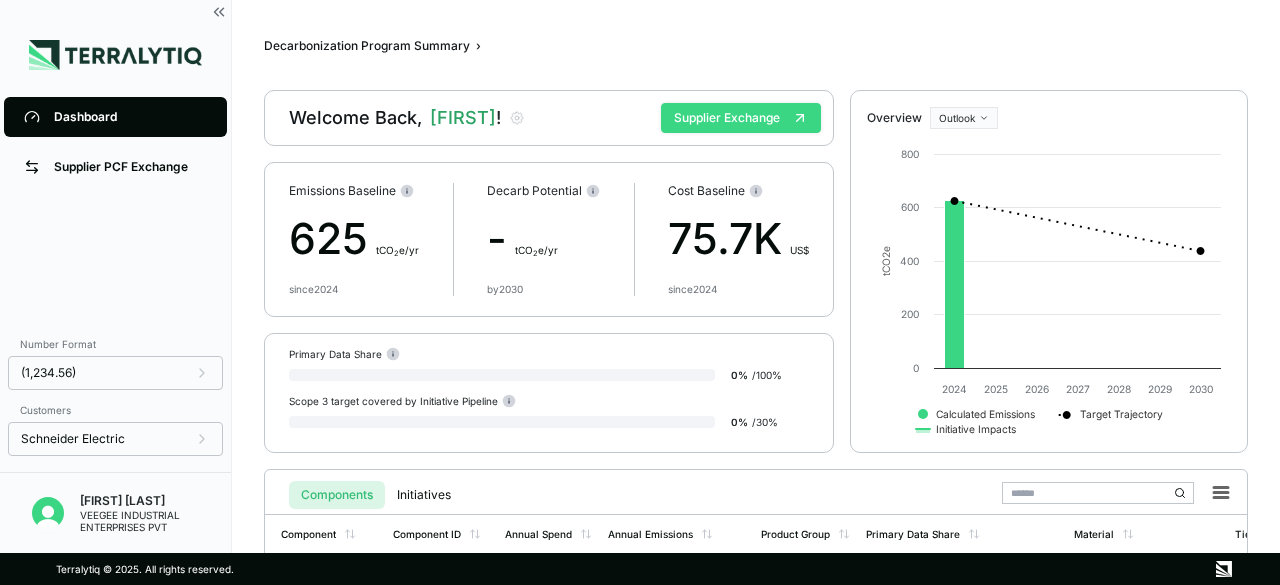 click on "Supplier Exchange" at bounding box center (741, 118) 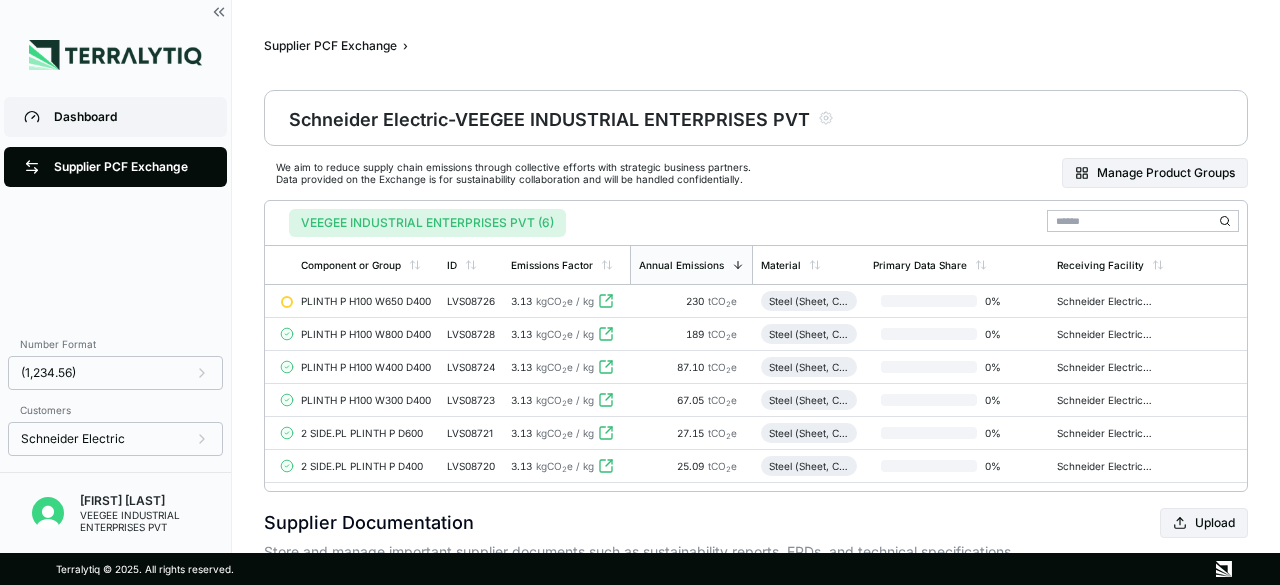 click on "Dashboard" at bounding box center (130, 117) 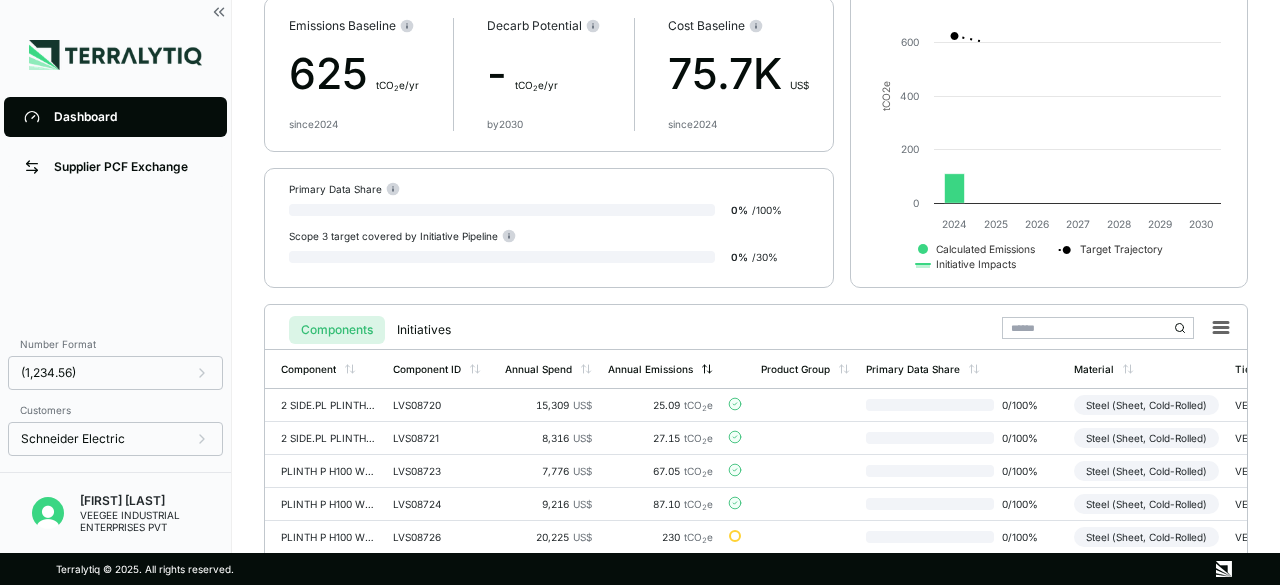 scroll, scrollTop: 247, scrollLeft: 0, axis: vertical 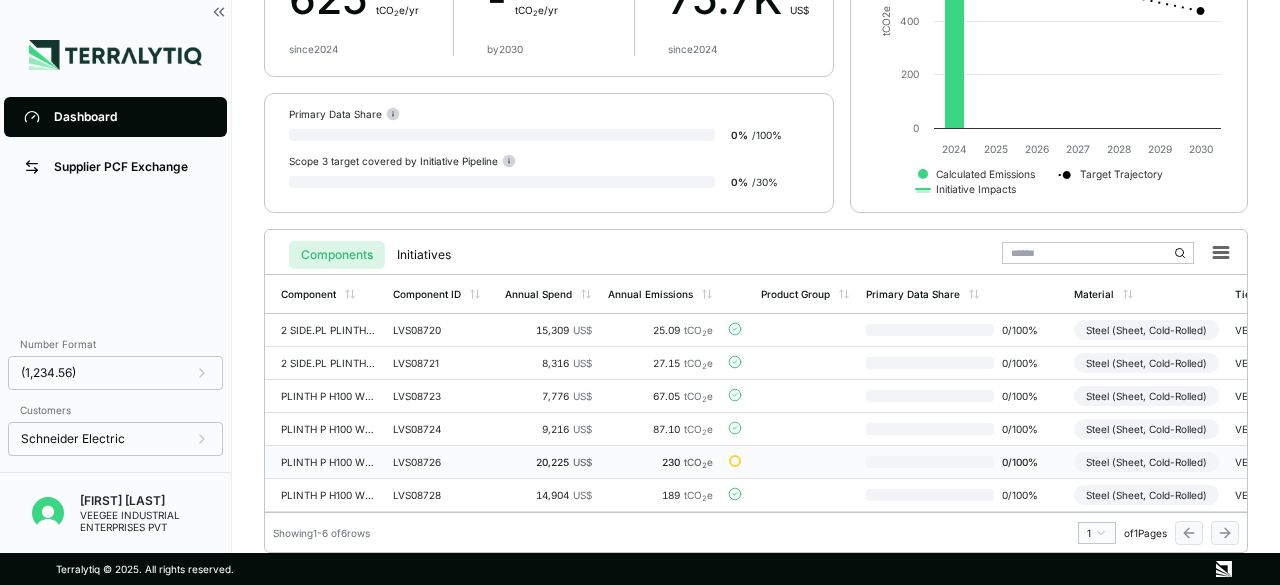 click on "230 tCO 2 e" at bounding box center [660, 462] 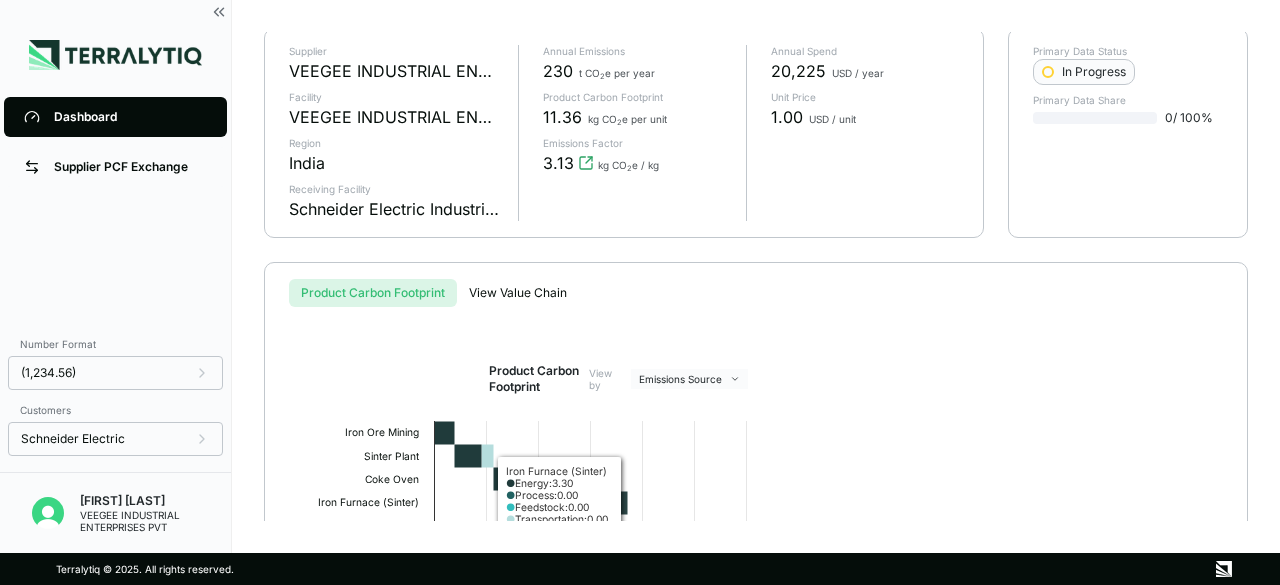 click on "Decarbonization Program Summary › Components › PLINTH P H100 W650 D400 › PLINTH P H100 W650 D400 LVS08726 Steel (Sheet, Cold-Rolled) 3.63 kg  per unit 20,225 units per year 3.63   kg Supplier [COMPANY] Facility [COMPANY] Region India Receiving Facility Schneider Electric Industries Annual Emissions 230 t CO 2 e per year Product Carbon Footprint 11.36 kg CO 2 e per unit Emissions Factor 3.13 kg CO 2 e / kg Annual Spend 20,225 USD / year Unit Price 1.00 USD / unit Primary Data Status In Progress Primary Data Share 0  /   100 % Product Carbon Footprint View Value Chain Product Carbon Footprint View by Emissions Source Created with Highcharts 11.4.8 kg CO2e for 3.6 kg of Steel (Sheet, Cold-Rolled) Energy Process Feedstock Transportation Iron Ore Mining Sinter Plant Coke Oven Iron Furnace (Sinter) Recycling (Steel Scrap) Steel Furnace Steel Refining Station Steel Casting Mill Steel Hot Rolling Mill Steel Cold Rolling Mill Final Transportation Total 0 2 4 6 8 10" at bounding box center [756, 276] 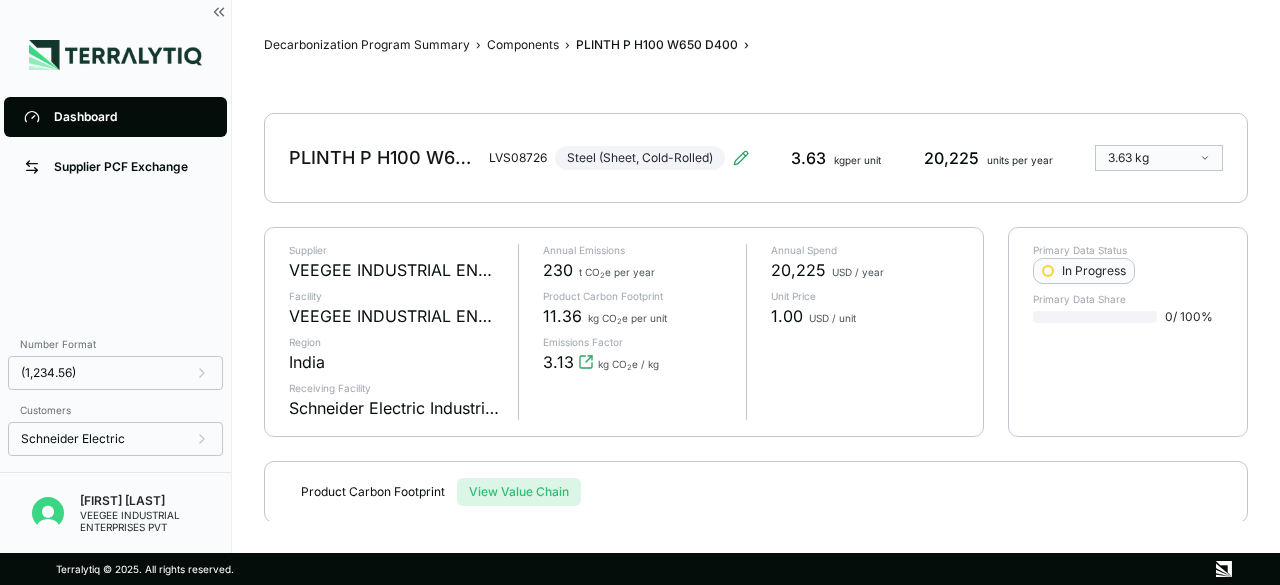 click on "1.00" at bounding box center [787, 316] 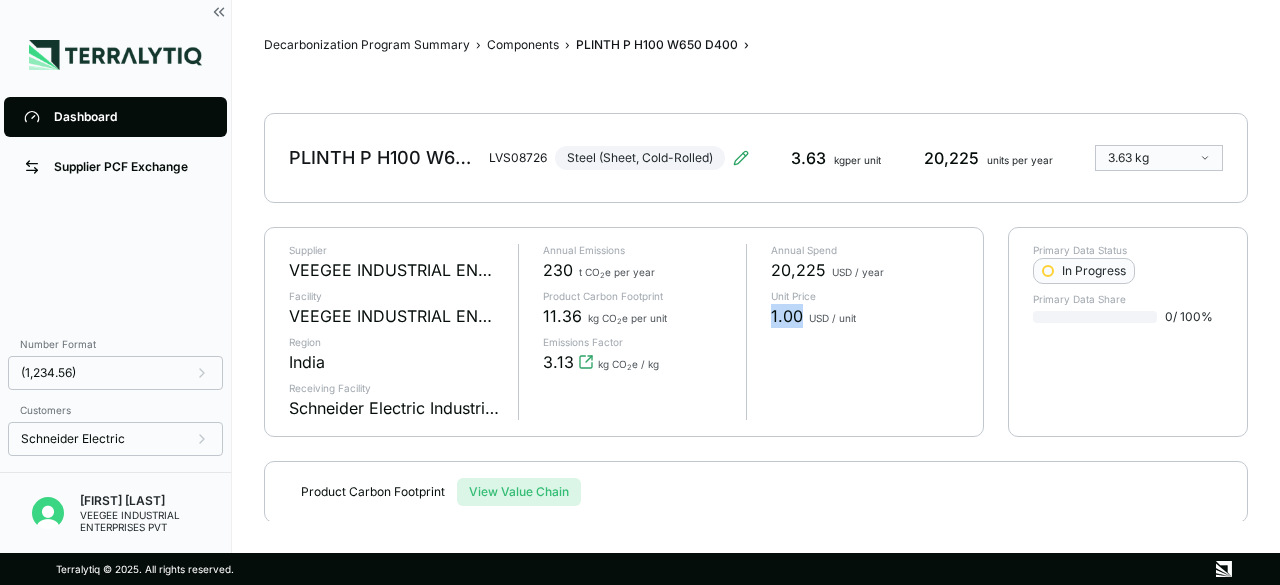 click on "1.00" at bounding box center [787, 316] 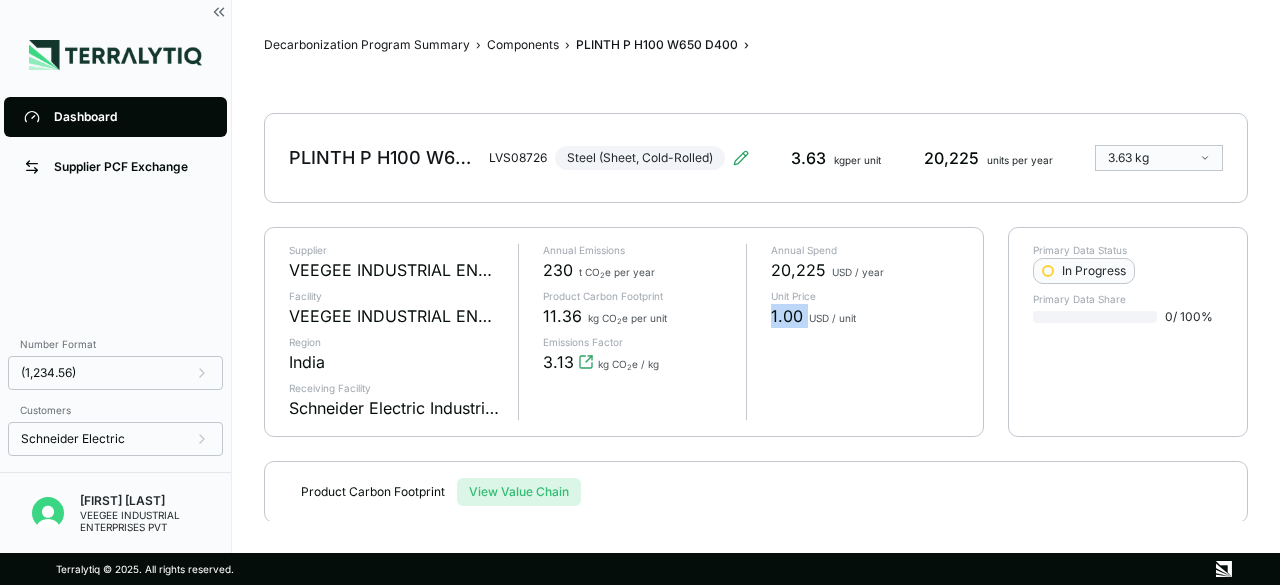 click on "1.00" at bounding box center (787, 316) 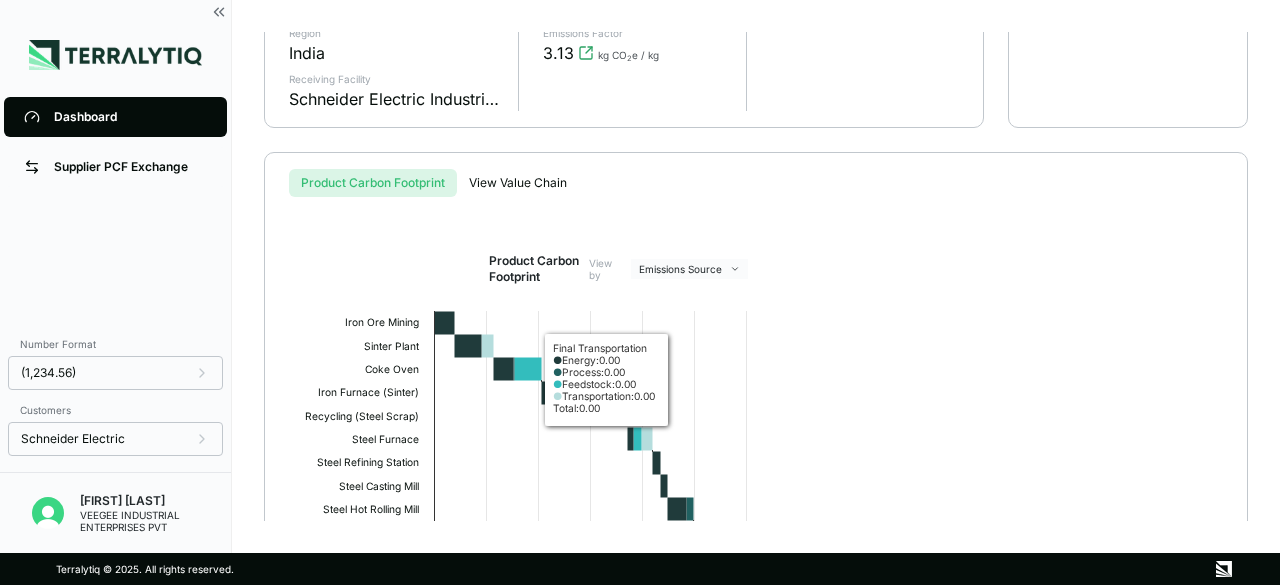 scroll, scrollTop: 505, scrollLeft: 0, axis: vertical 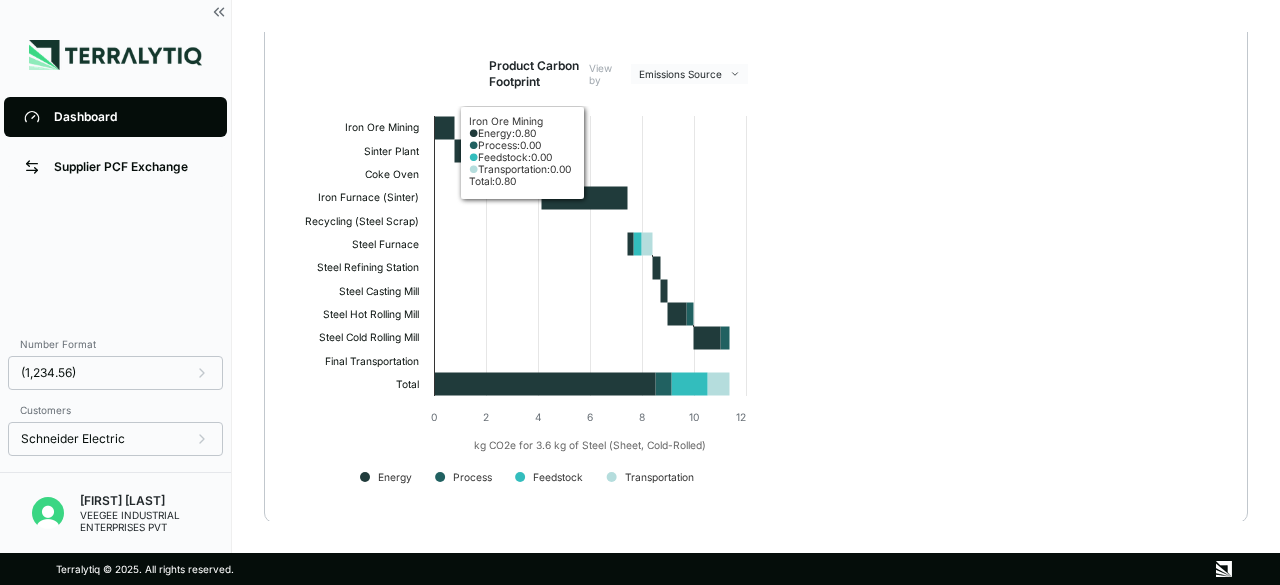 click on "View by Emissions Source" at bounding box center [664, 74] 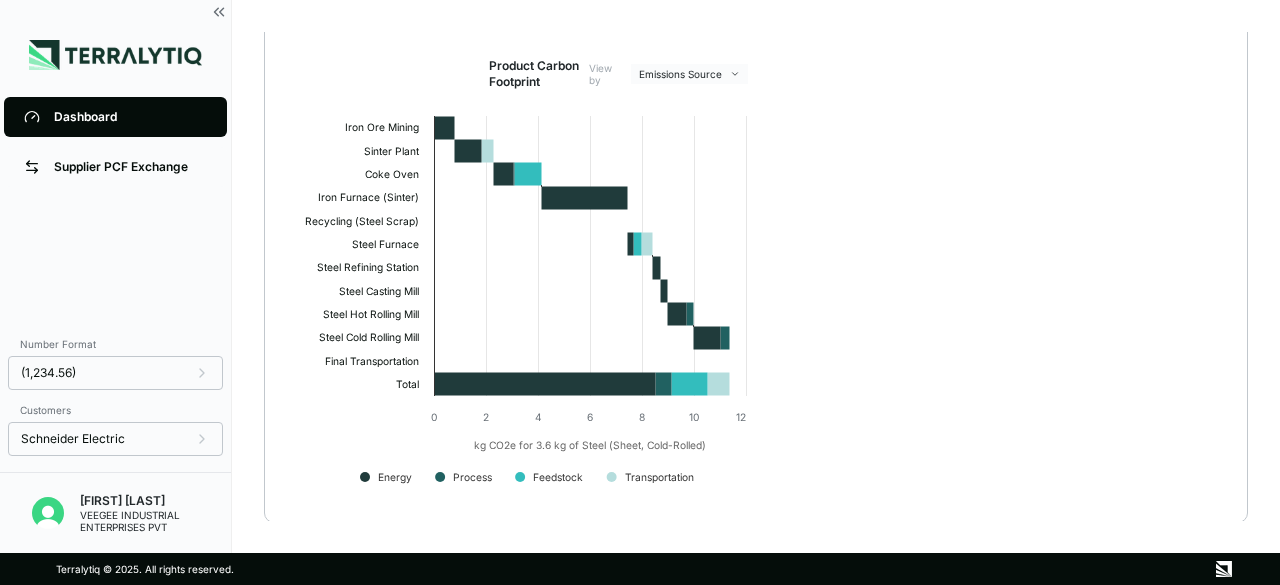 click on "Dashboard Supplier PCF Exchange Number Format (1,234.56) Customers Schneider Electric [PERSON] VEEGEE INDUSTRIAL ENTERPRISES PVT Decarbonization Program Summary › Components › PLINTH P H100 W650 D400 › PLINTH P H100 W650 D400 LVS08726 Steel (Sheet, Cold-Rolled) 3.63 kg  per unit 20,225 units per year 3.63   kg Supplier VEEGEE INDUSTRIAL ENTERPRISES PVT Facility VEEGEE INDUSTRIAL ENTERPRISES PVT Region India Receiving Facility Schneider Electric Industries Annual Emissions 230 t CO 2 e per year Product Carbon Footprint 11.36 kg CO 2 e per unit Emissions Factor 3.13 kg CO 2 e / kg Annual Spend 20,225 USD / year Unit Price 1.00 USD / unit Primary Data Status In Progress Primary Data Share 0  /   100 % Product Carbon Footprint View Value Chain Product Carbon Footprint View by Emissions Source Created with Highcharts 11.4.8 kg CO2e for 3.6 kg of Steel (Sheet, Cold-Rolled) Energy Process Feedstock Transportation Iron Ore Mining Sinter Plant Coke Oven Iron Furnace (Sinter) Recycling (Steel Scrap) Total 0 2" at bounding box center [640, 292] 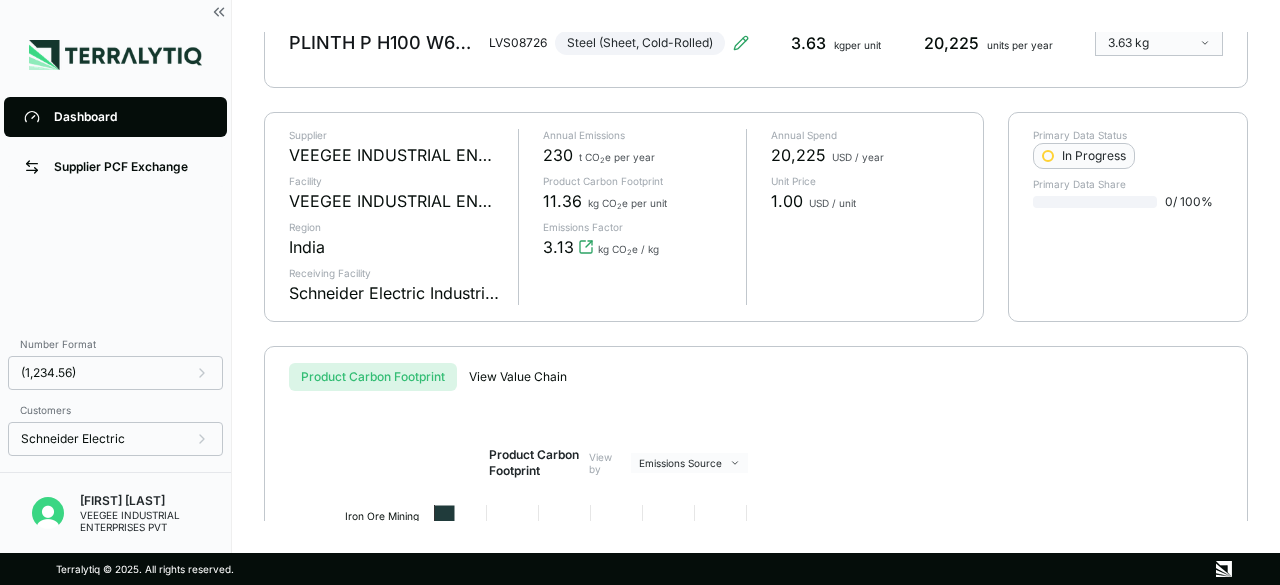 scroll, scrollTop: 0, scrollLeft: 0, axis: both 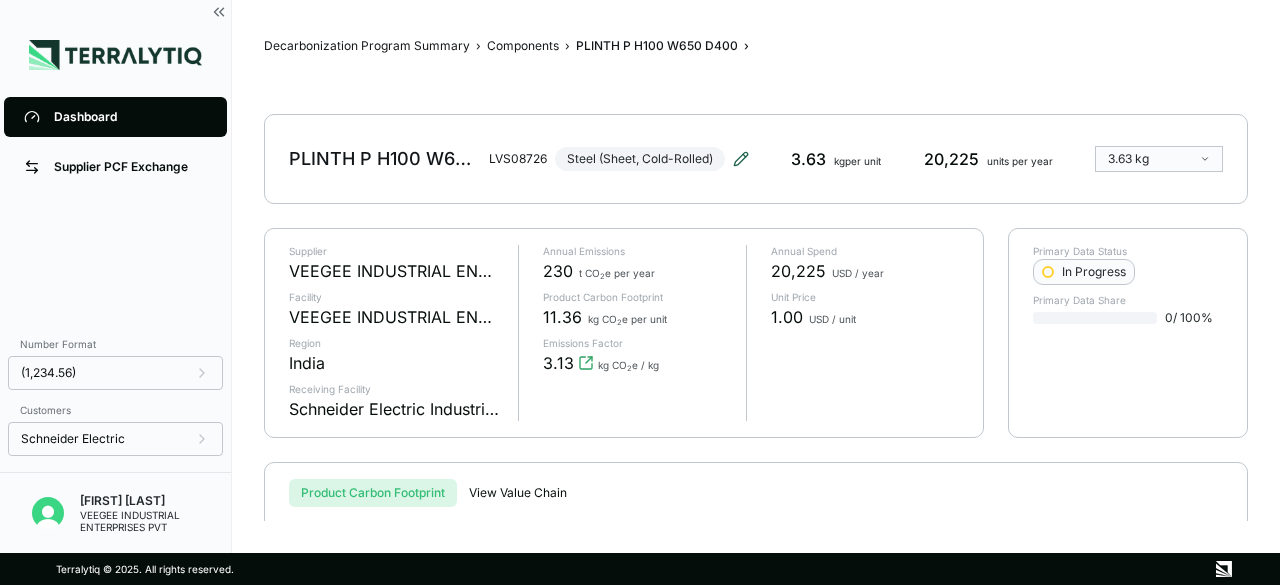 click 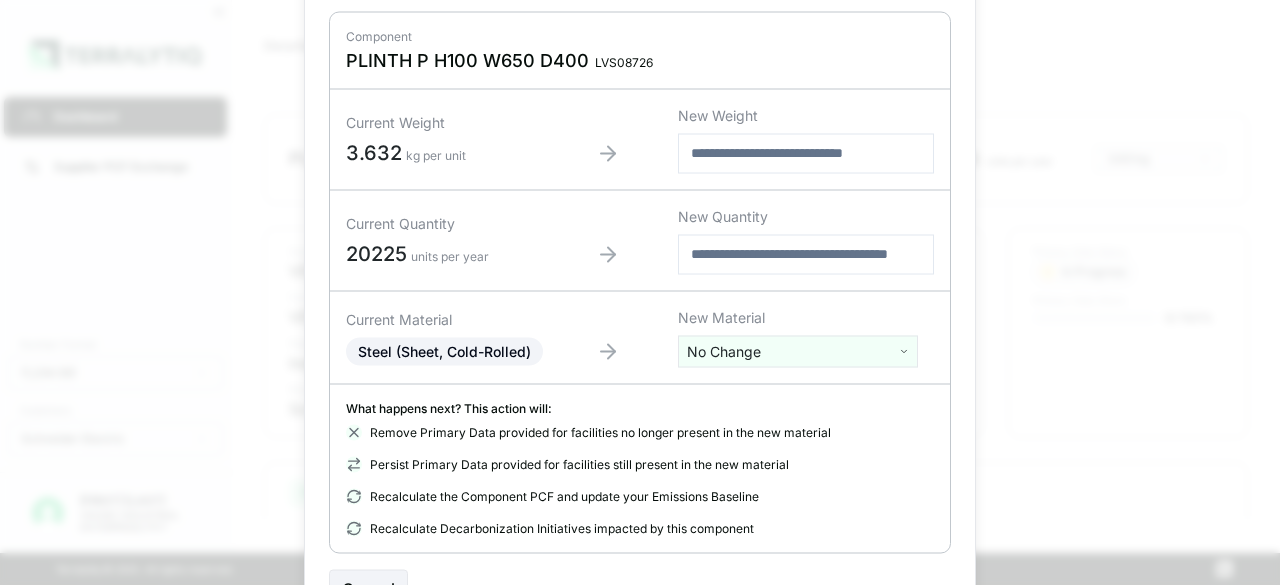 click at bounding box center [806, 153] 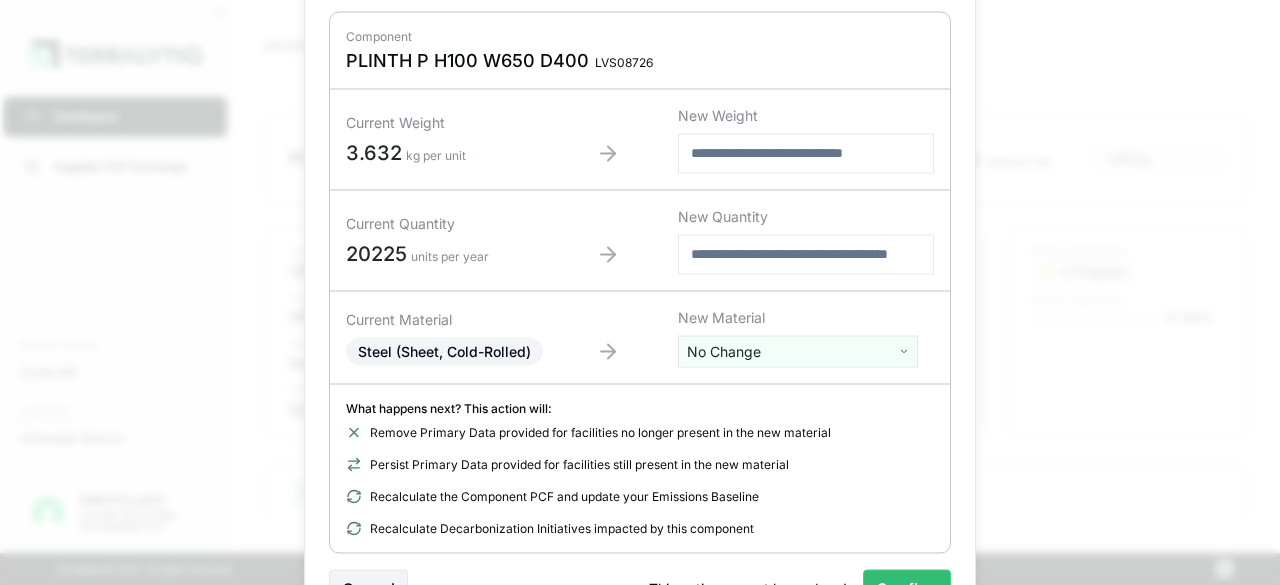 click on "**" at bounding box center (806, 153) 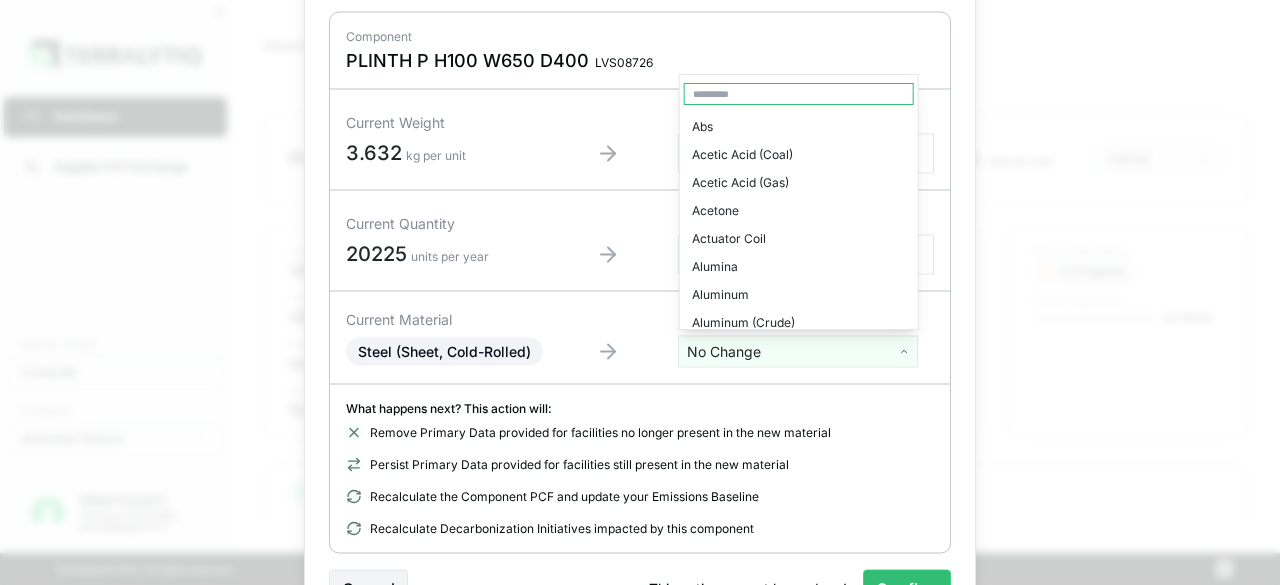 click at bounding box center (799, 94) 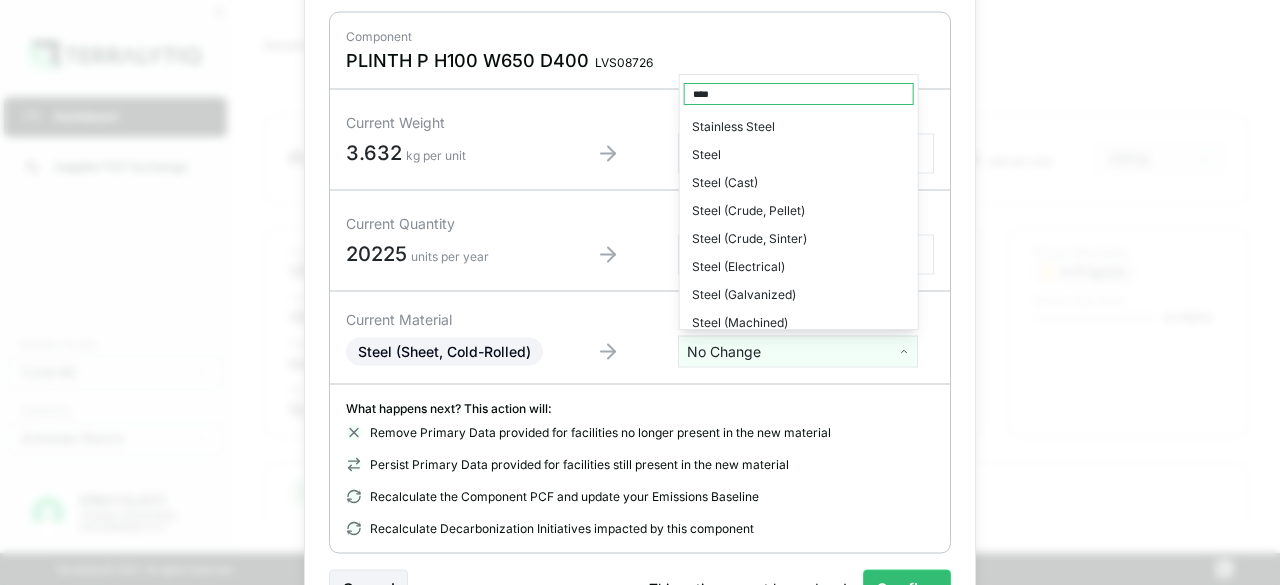 type on "****" 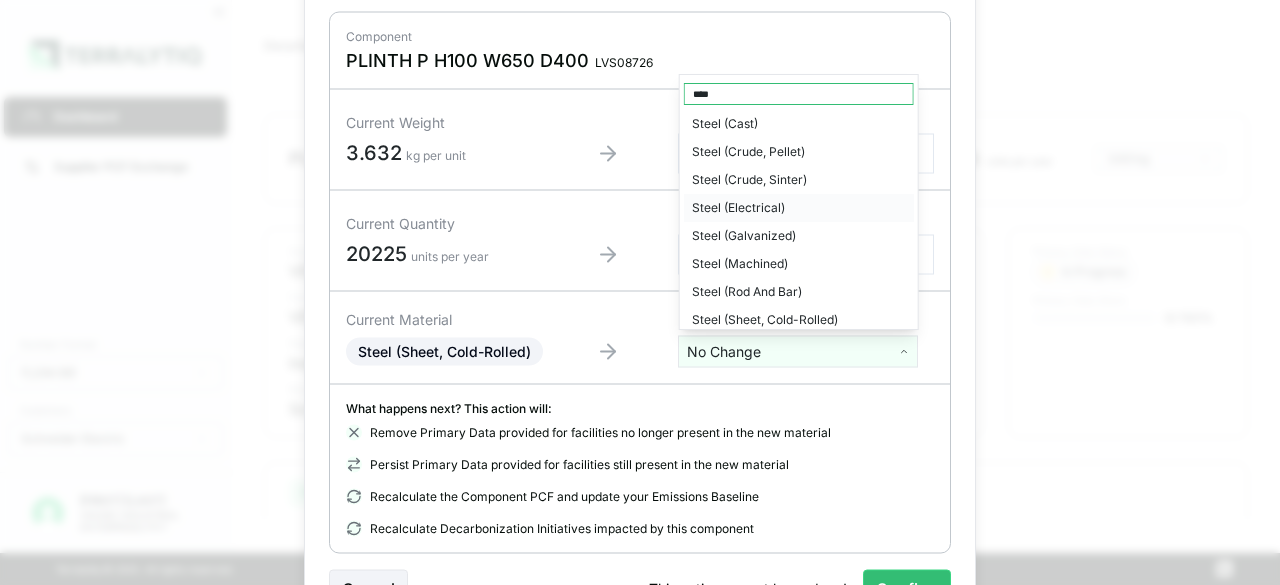 scroll, scrollTop: 88, scrollLeft: 0, axis: vertical 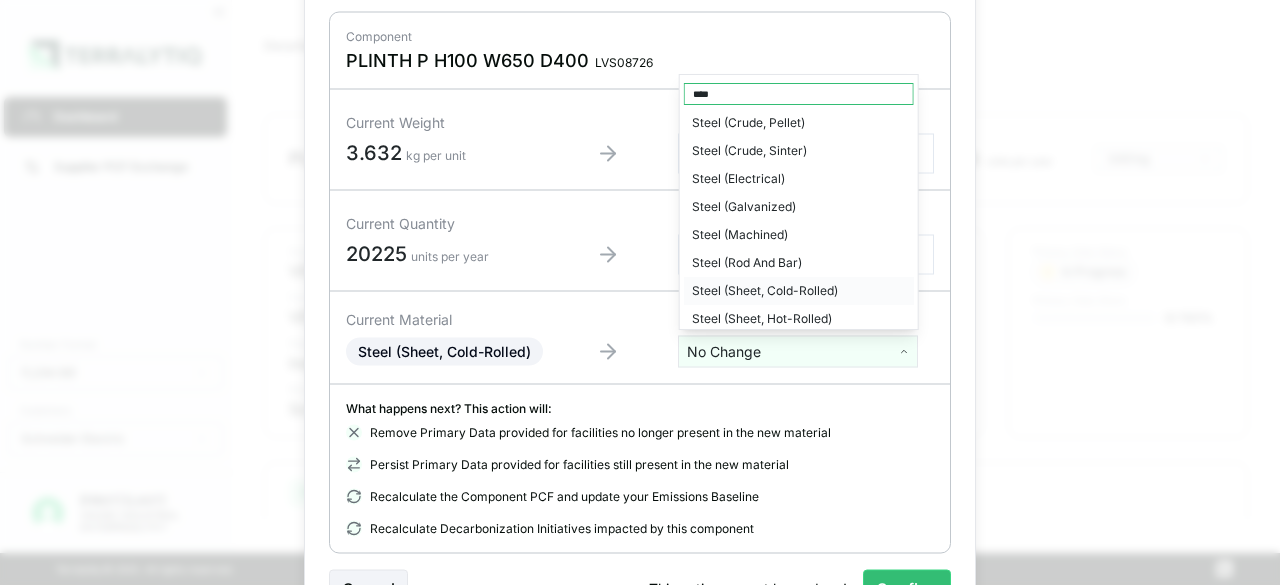 click on "Steel (Sheet, Cold-Rolled)" at bounding box center (799, 291) 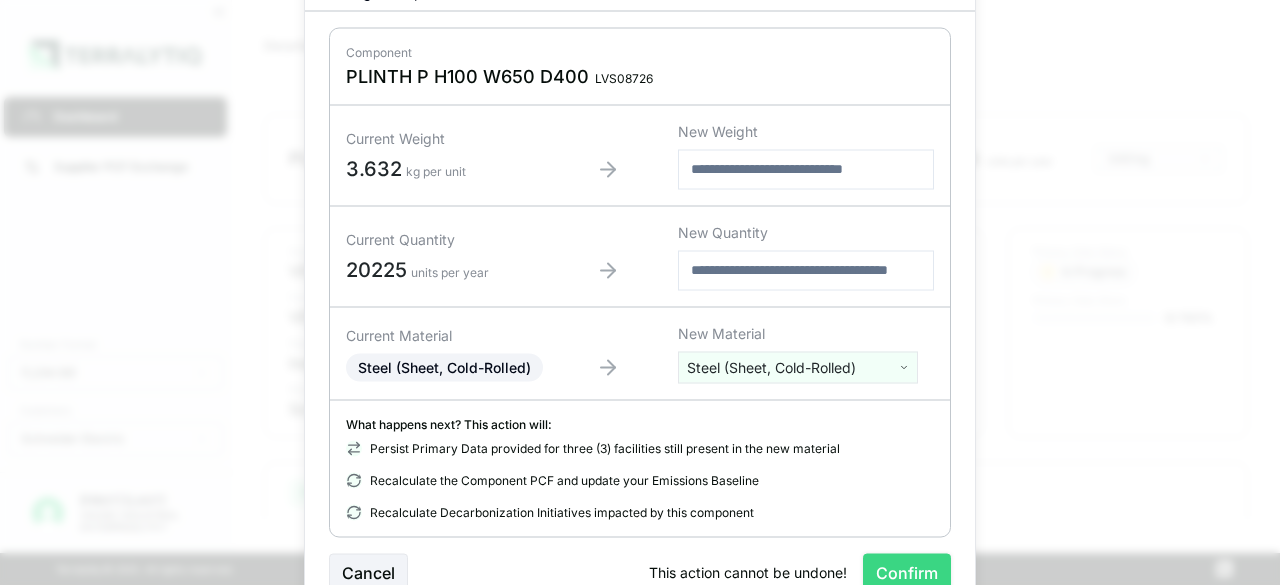 click on "Confirm" at bounding box center (907, 572) 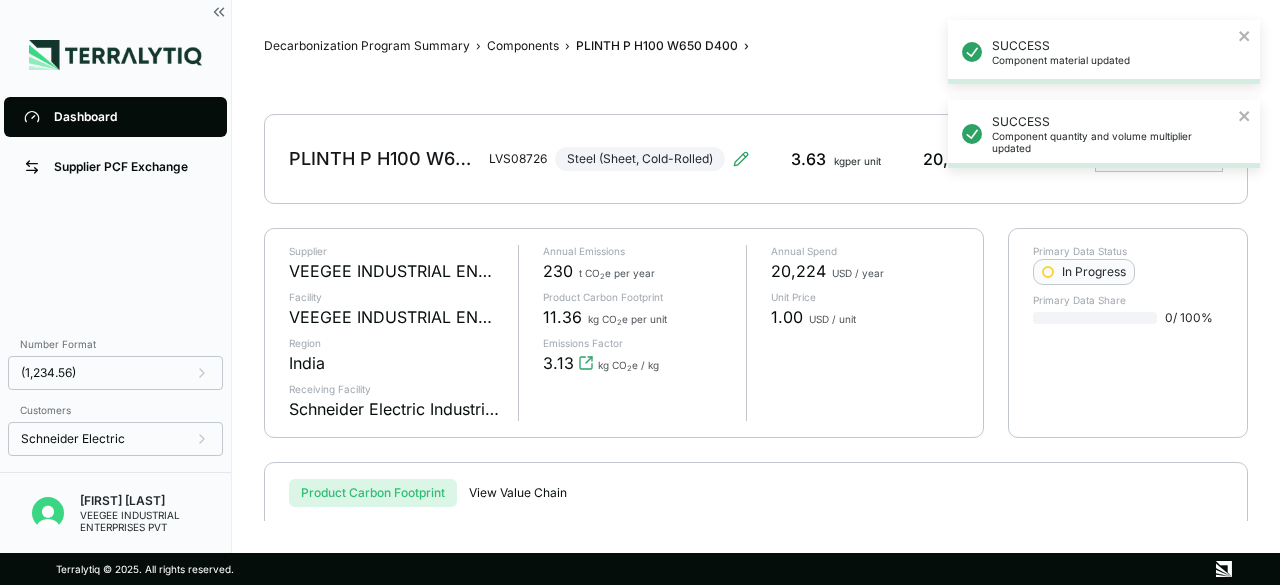 click on "Annual Spend 20,224 USD / year Unit Price 1.00 USD / unit" at bounding box center [852, 333] 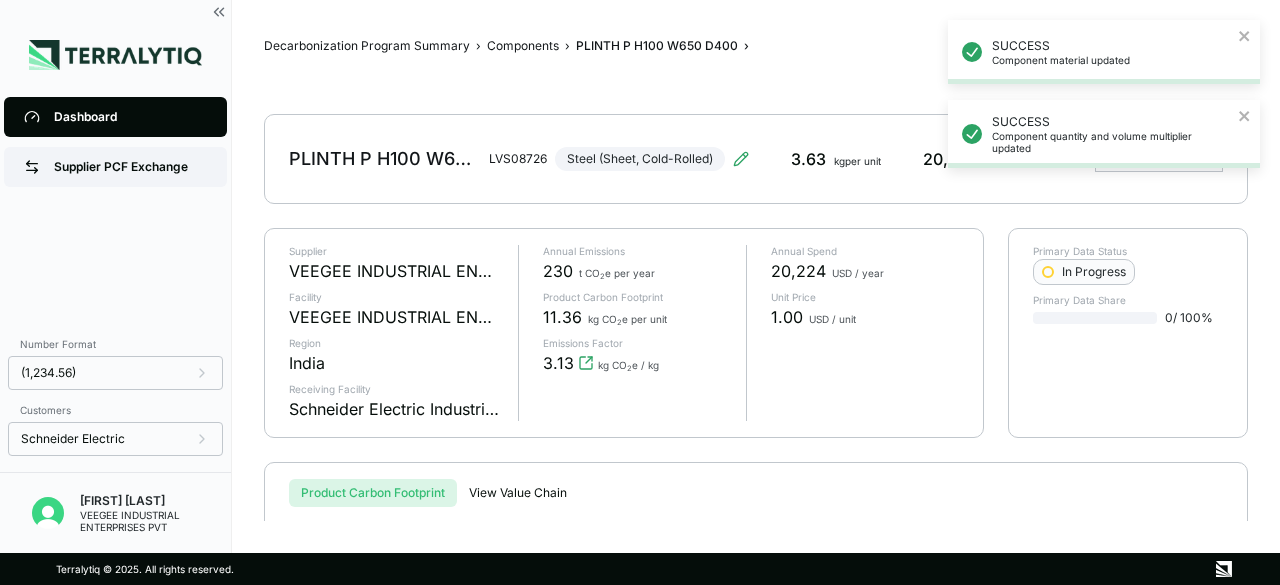 click on "Supplier PCF Exchange" at bounding box center [130, 167] 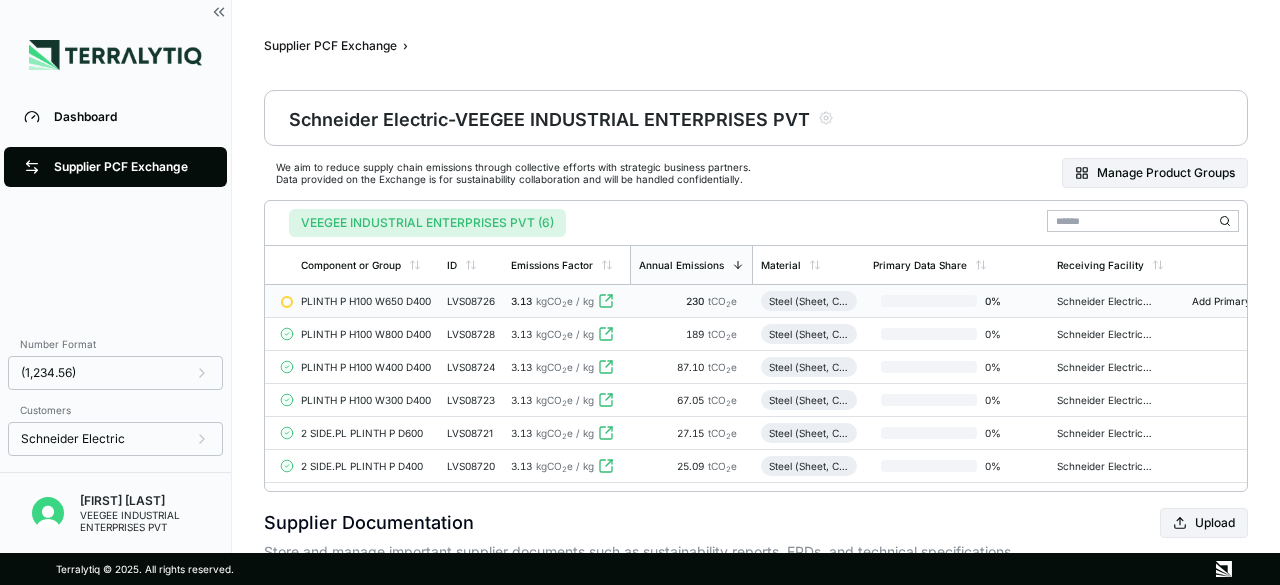 click on "Add Primary Data" at bounding box center (1234, 301) 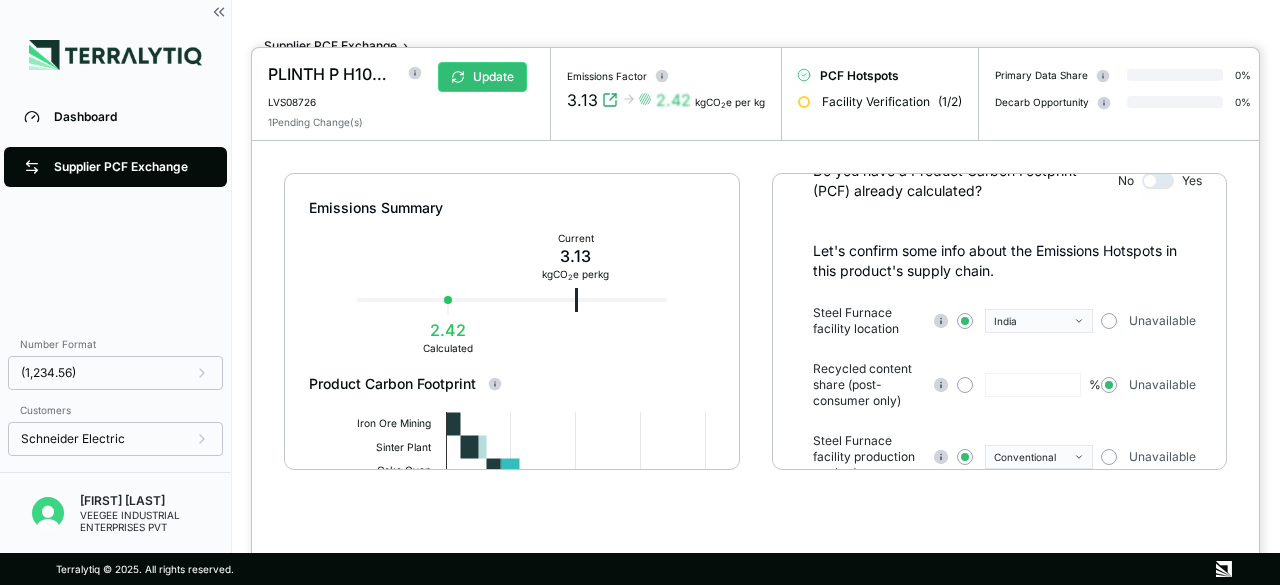 scroll, scrollTop: 169, scrollLeft: 0, axis: vertical 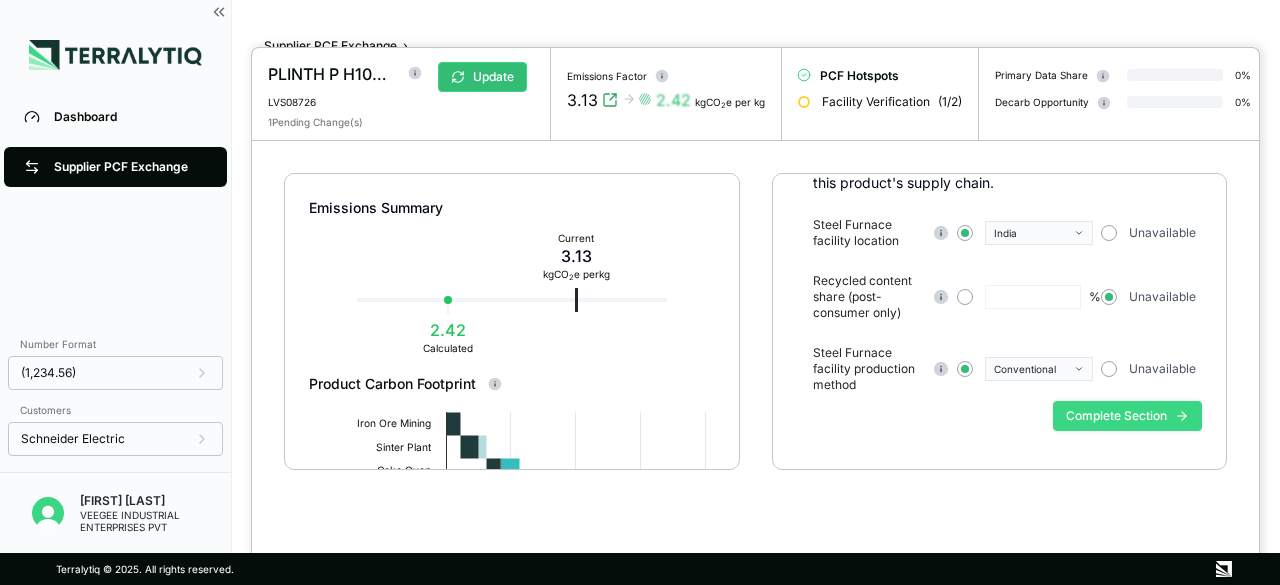 click on "Complete Section" at bounding box center [1127, 416] 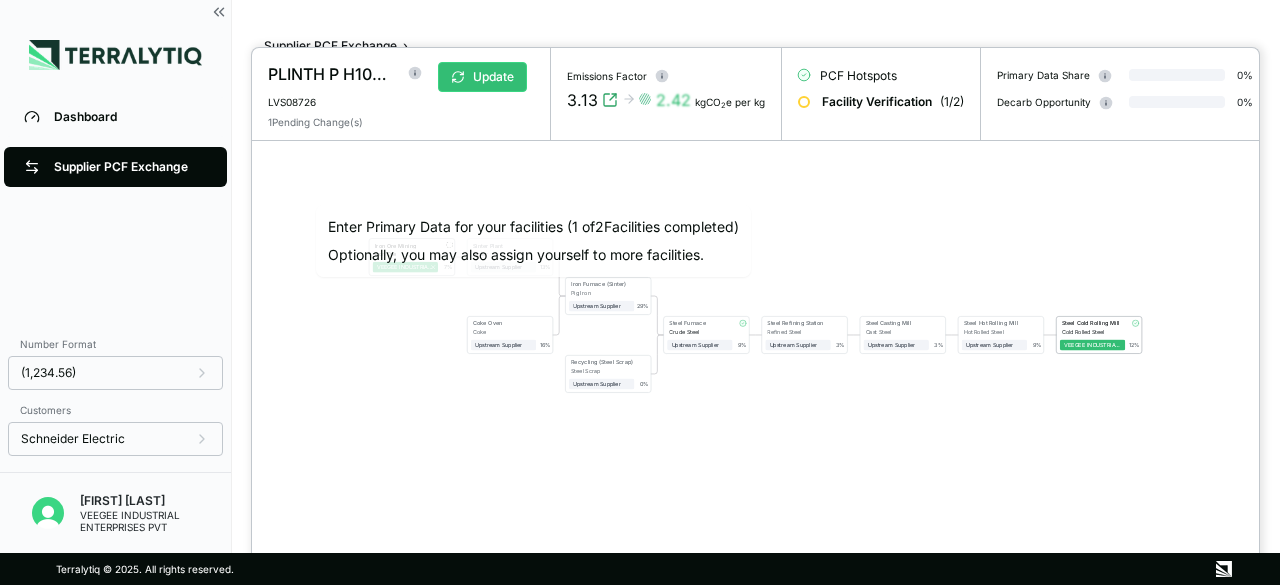 click on "Iron Ore Mining Iron Ore VEEGEE INDUSTRIAL ENTERPRISES PVT 7 % Sinter Plant Sinter Upstream Supplier + Assign to me 13 % Coke Oven Coke Upstream Supplier + Assign to me 16 % Iron Furnace (Sinter) Pig Iron Upstream Supplier + Assign to me 29 % Recycling (Steel Scrap) Steel Scrap Upstream Supplier + Assign to me 0 % Steel Furnace Crude Steel Upstream Supplier + Assign to me 9 % Steel Refining Station Refined Steel Upstream Supplier + Assign to me 3 % Steel Casting Mill Cast Steel Upstream Supplier + Assign to me 3 % Steel Hot Rolling Mill Hot Rolled Steel Upstream Supplier + Assign to me 9 % Steel Cold Rolling Mill Cold Rolled Steel VEEGEE INDUSTRIAL ENTERPRISES PVT 12 %" at bounding box center (755, 315) 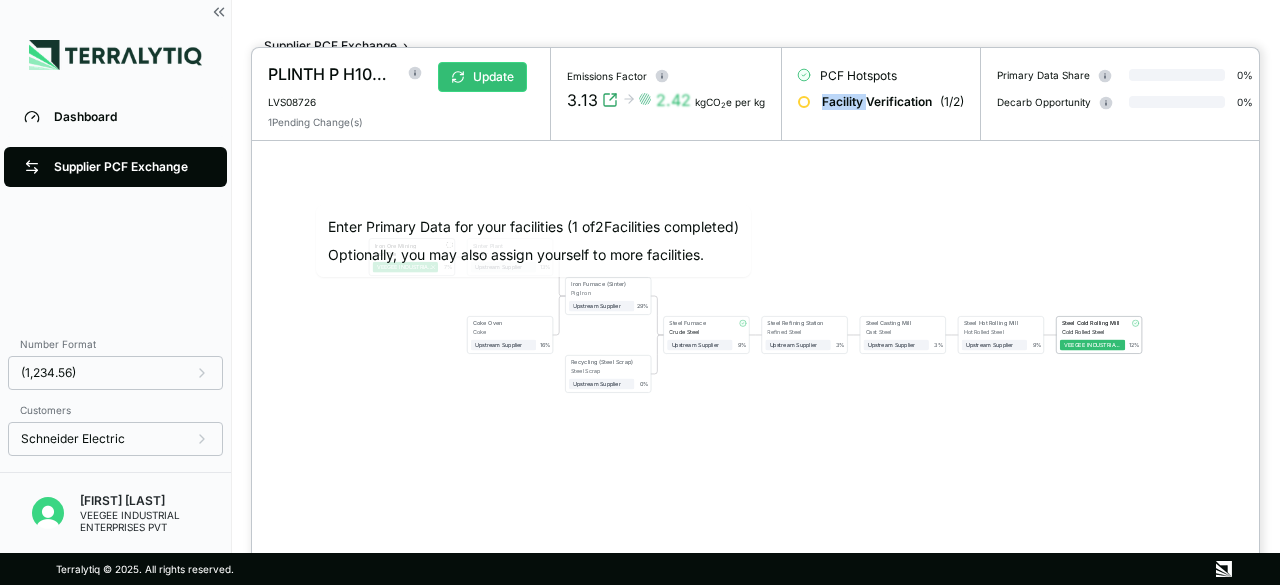 click on "Facility Verification" at bounding box center [877, 102] 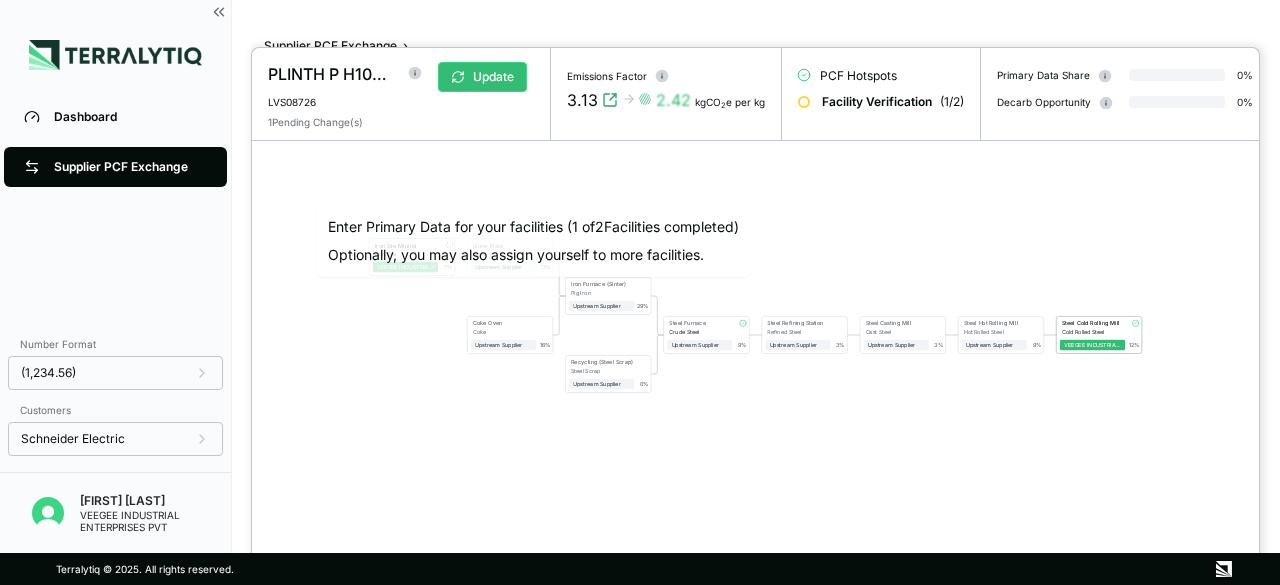 click at bounding box center [640, 292] 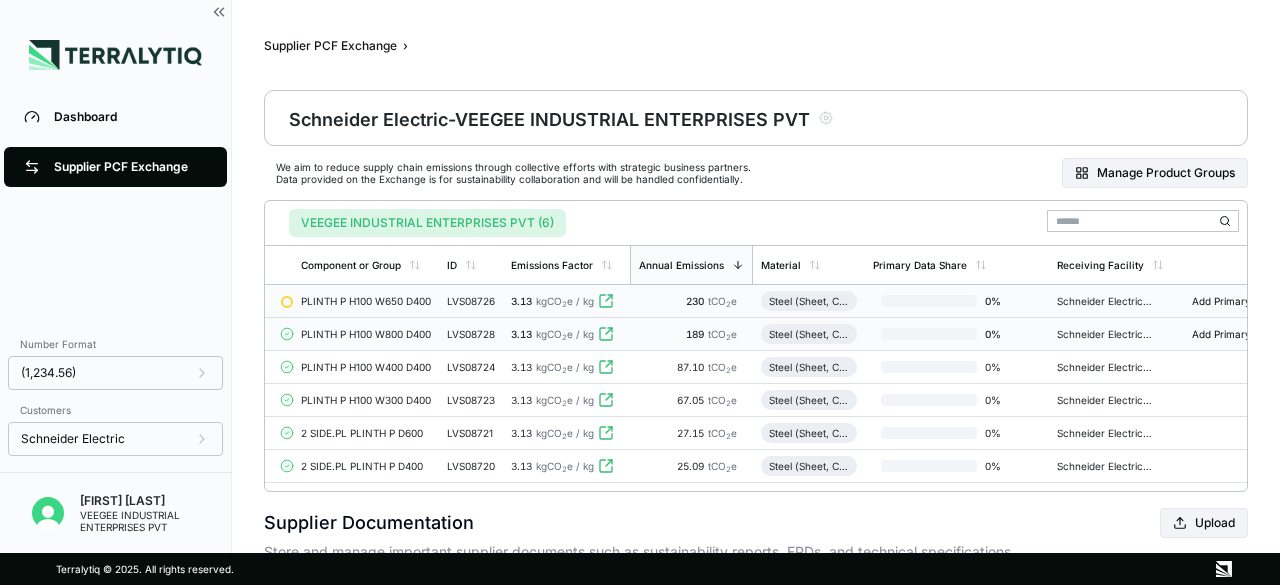 click on "PLINTH P H100 W800 D400" at bounding box center [366, 334] 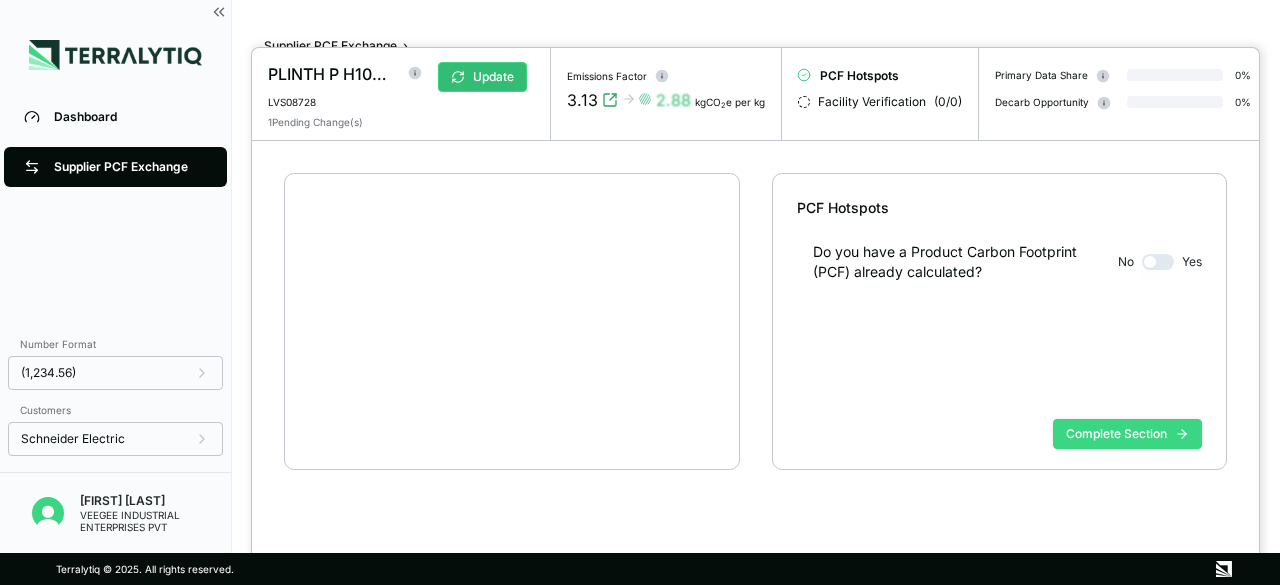 click on "Complete Section" at bounding box center (1127, 434) 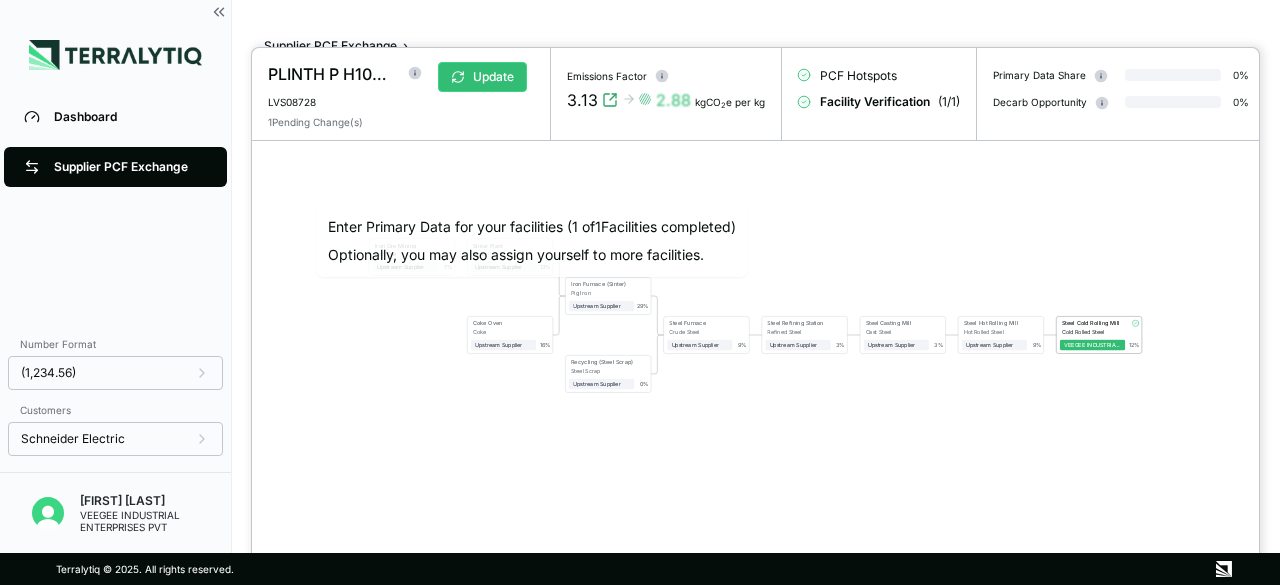 click at bounding box center [640, 292] 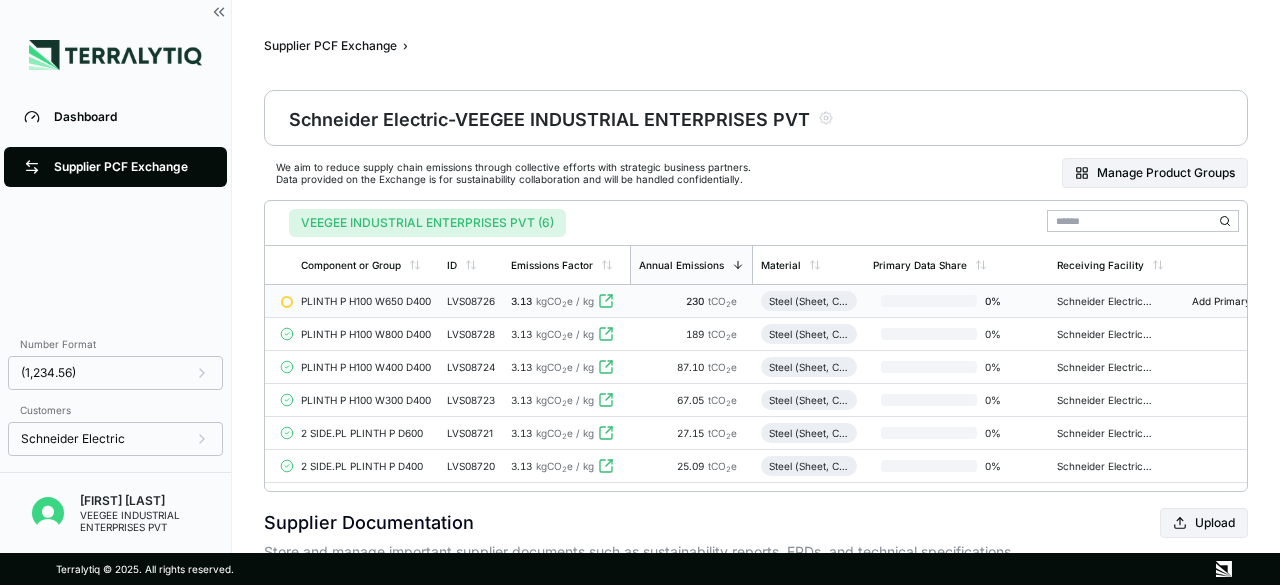 click on "PLINTH P H100 W650 D400" at bounding box center (366, 301) 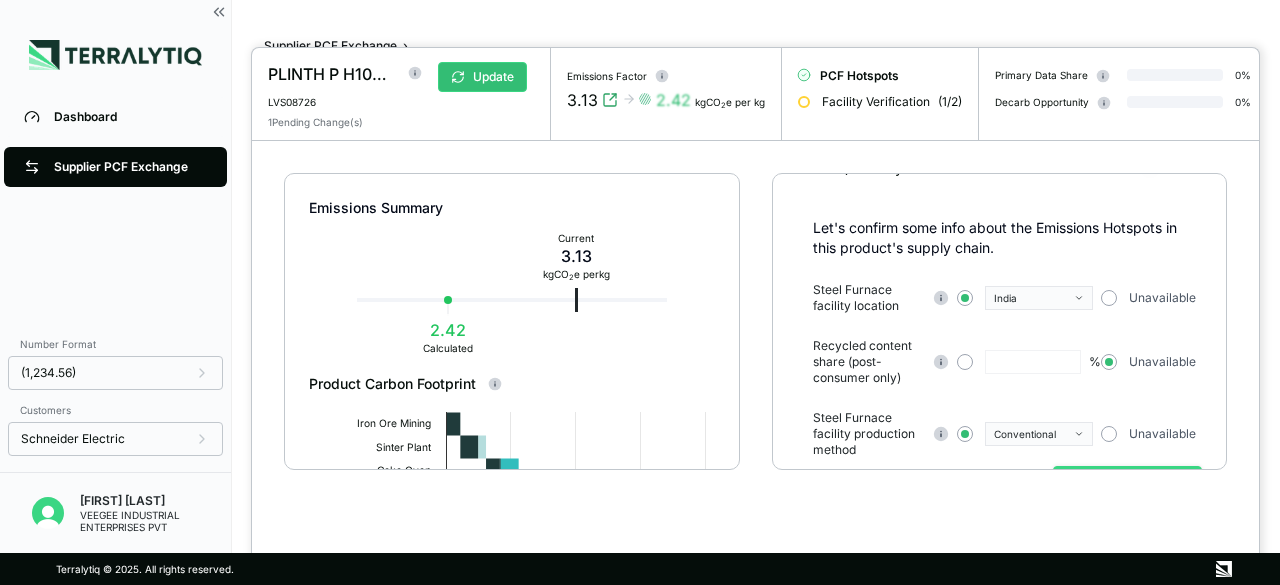 scroll, scrollTop: 169, scrollLeft: 0, axis: vertical 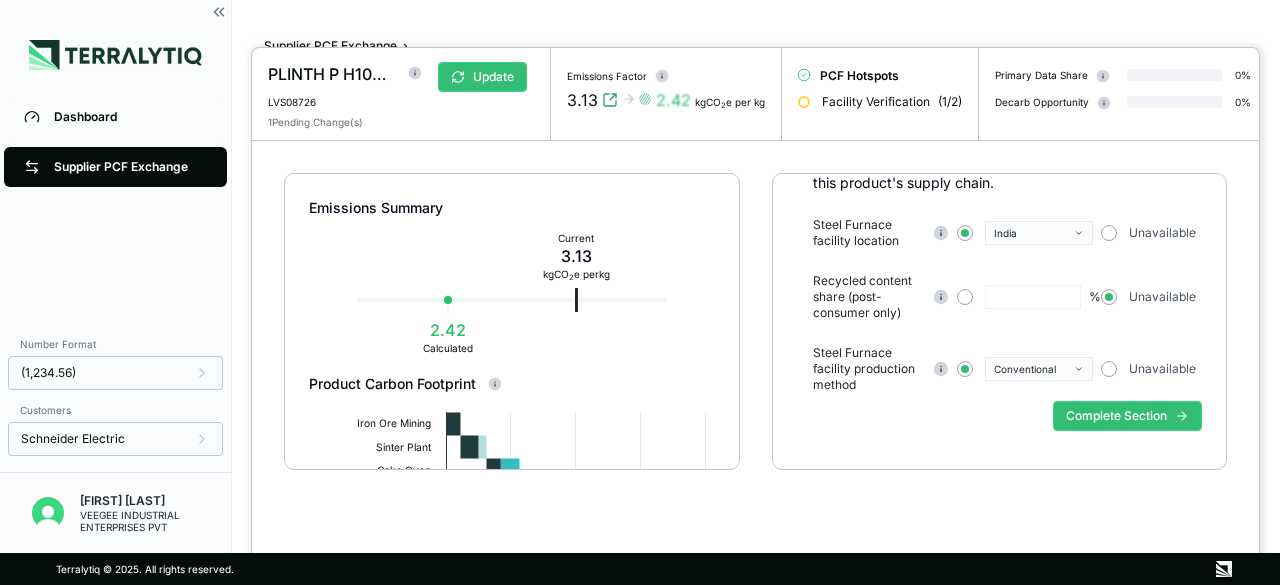 click on "Complete Section" at bounding box center (999, 432) 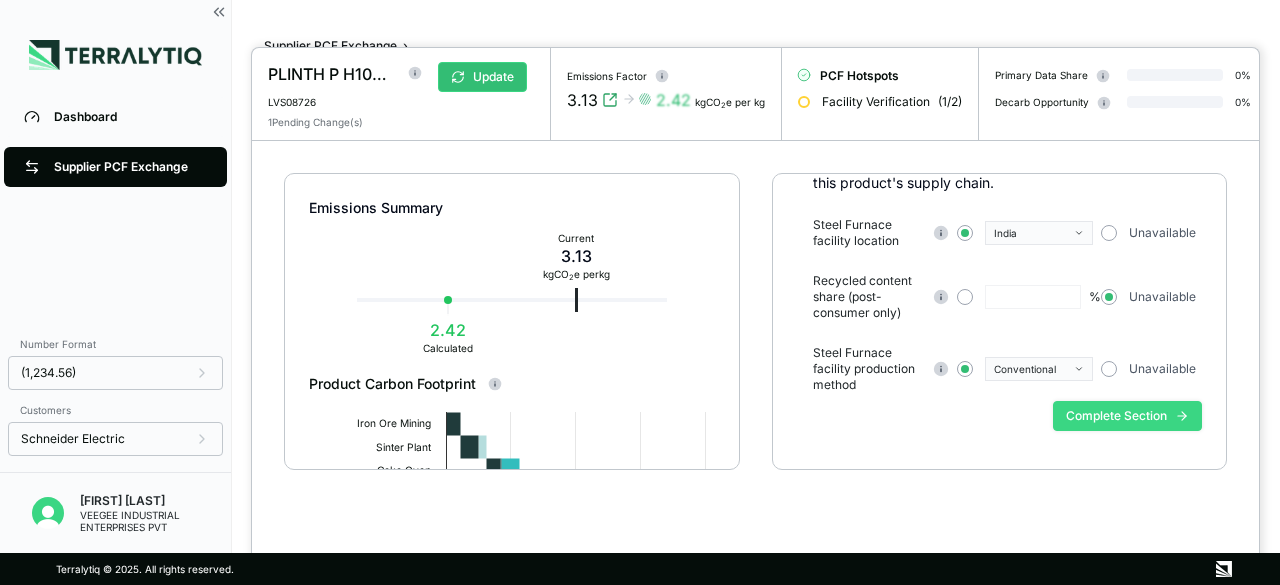 click on "Complete Section" at bounding box center (1127, 416) 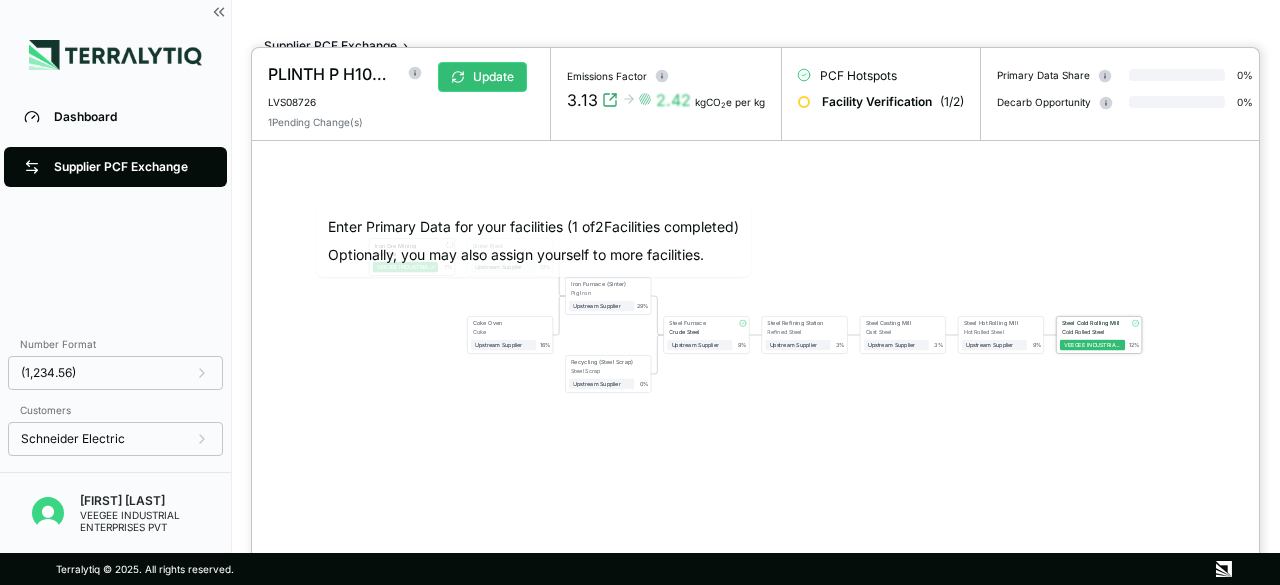 click on "Cold Rolled Steel" at bounding box center (1093, 332) 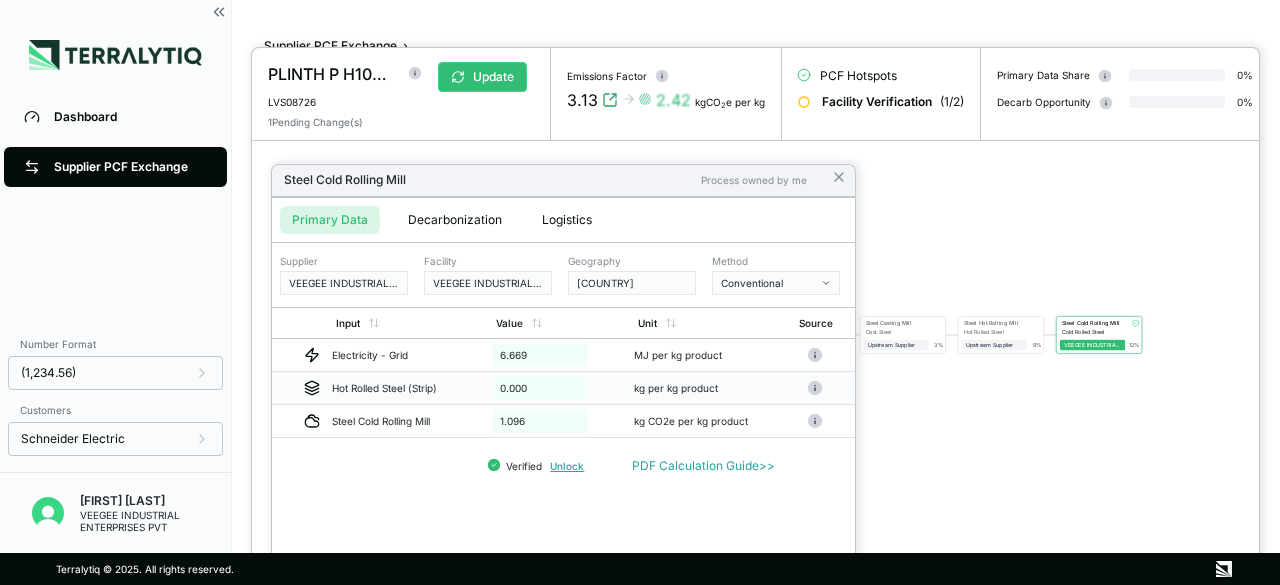 click on "0.000" at bounding box center (540, 388) 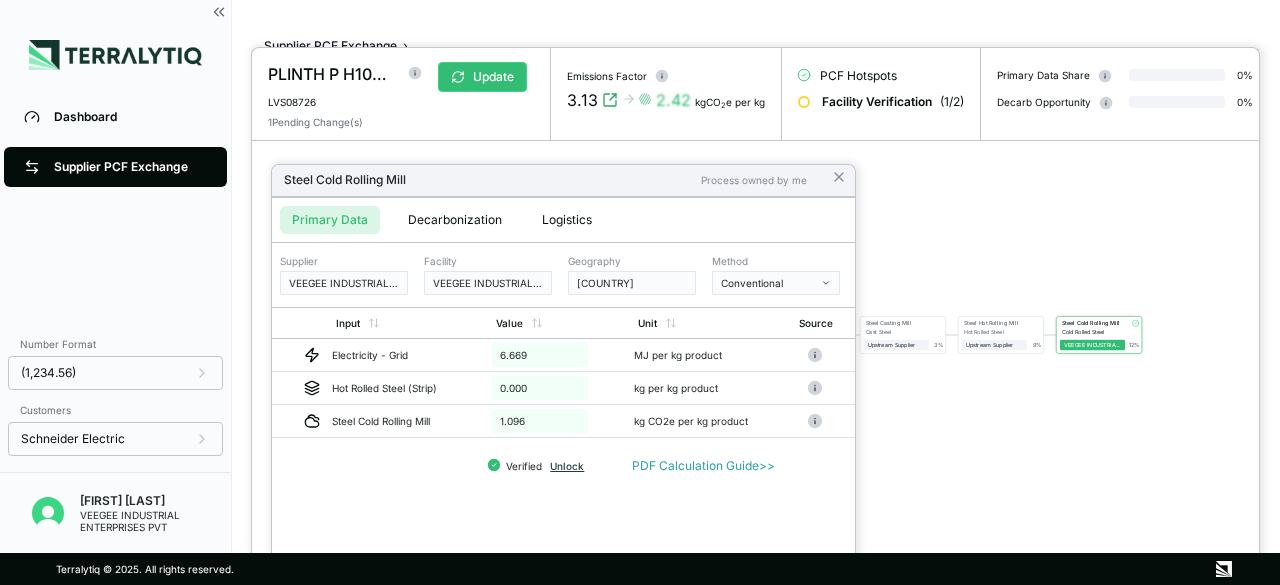 click on "Unlock" at bounding box center [567, 466] 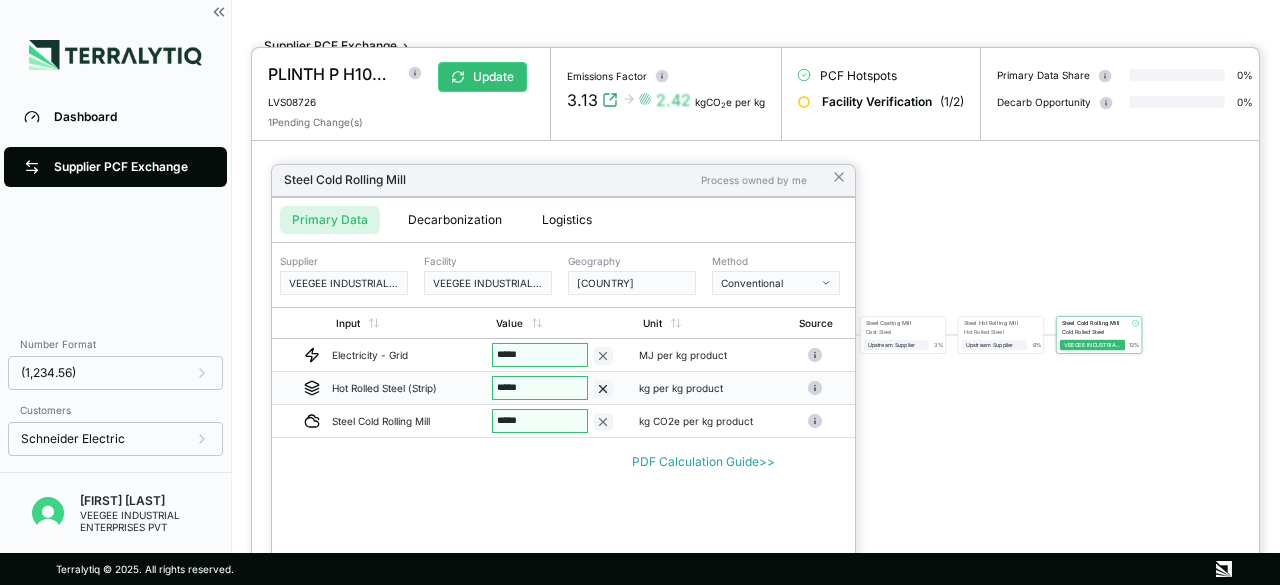 click on "*****" at bounding box center (540, 388) 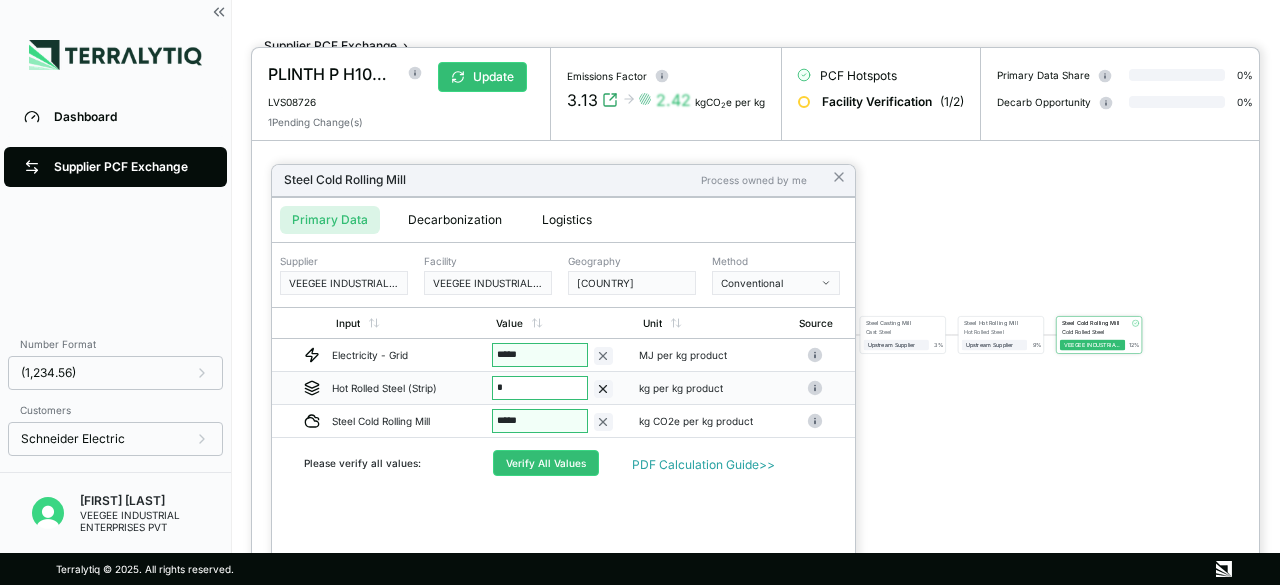 click on "Decarbonization" at bounding box center [455, 220] 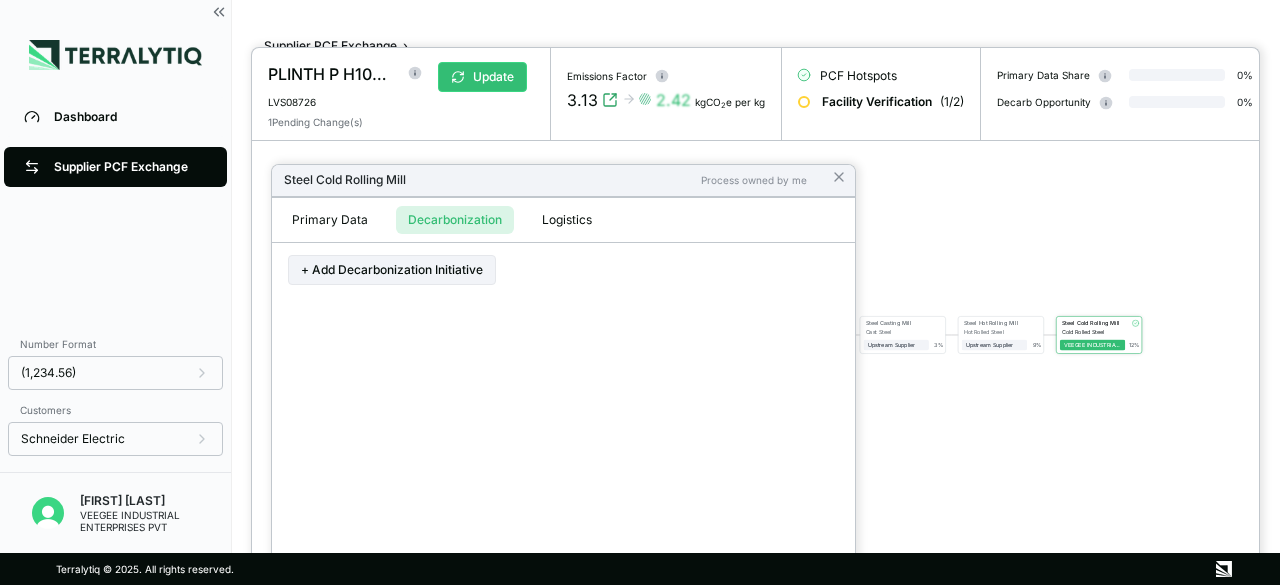 click on "Logistics" at bounding box center [567, 220] 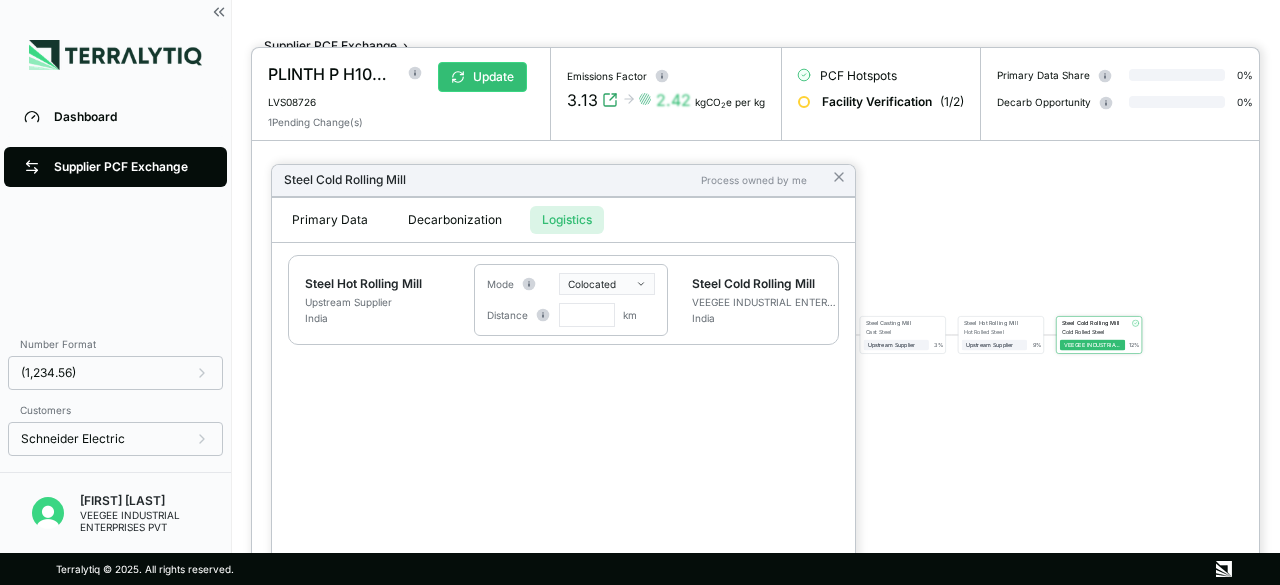 click on "Primary Data" at bounding box center (330, 220) 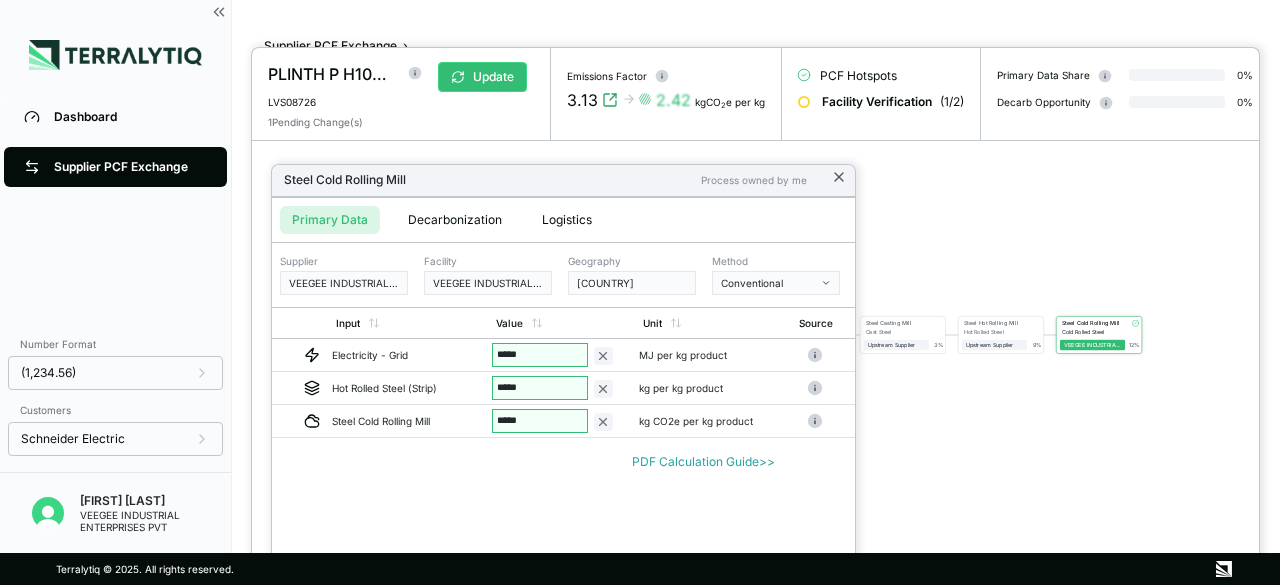 click 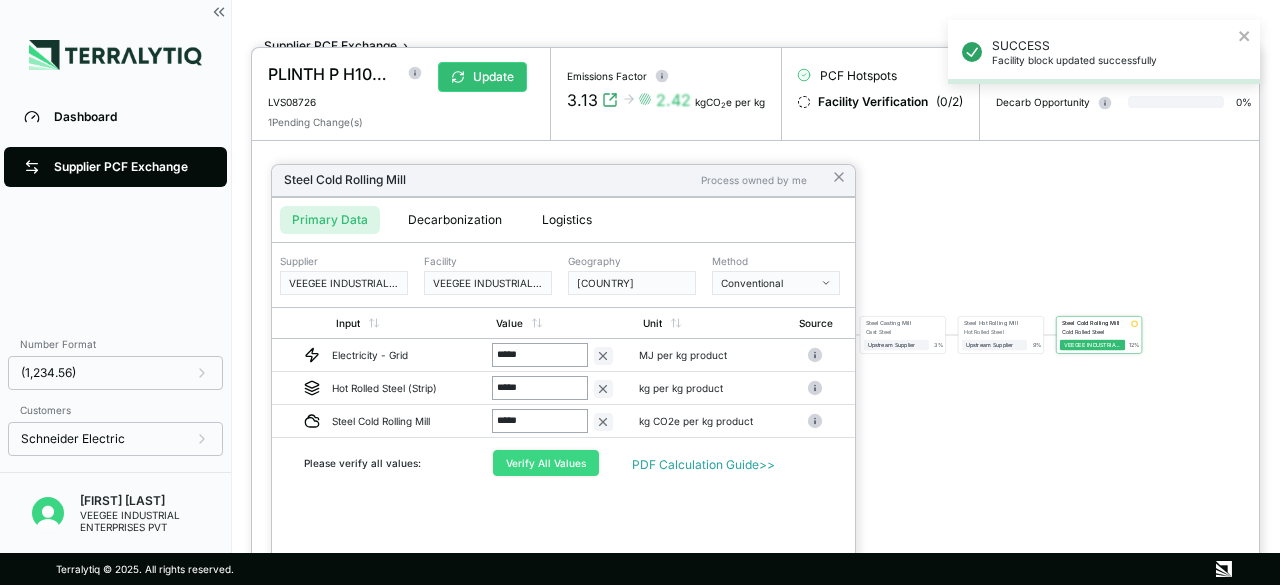 click on "Verify All Values" at bounding box center (546, 463) 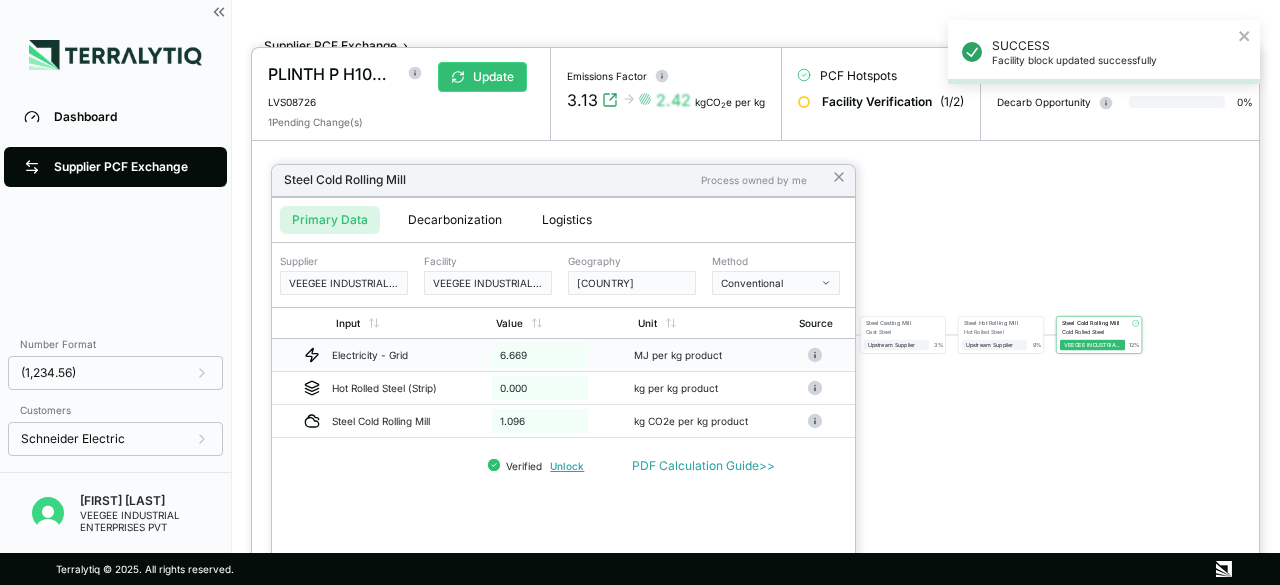 click on "6.669" at bounding box center [540, 355] 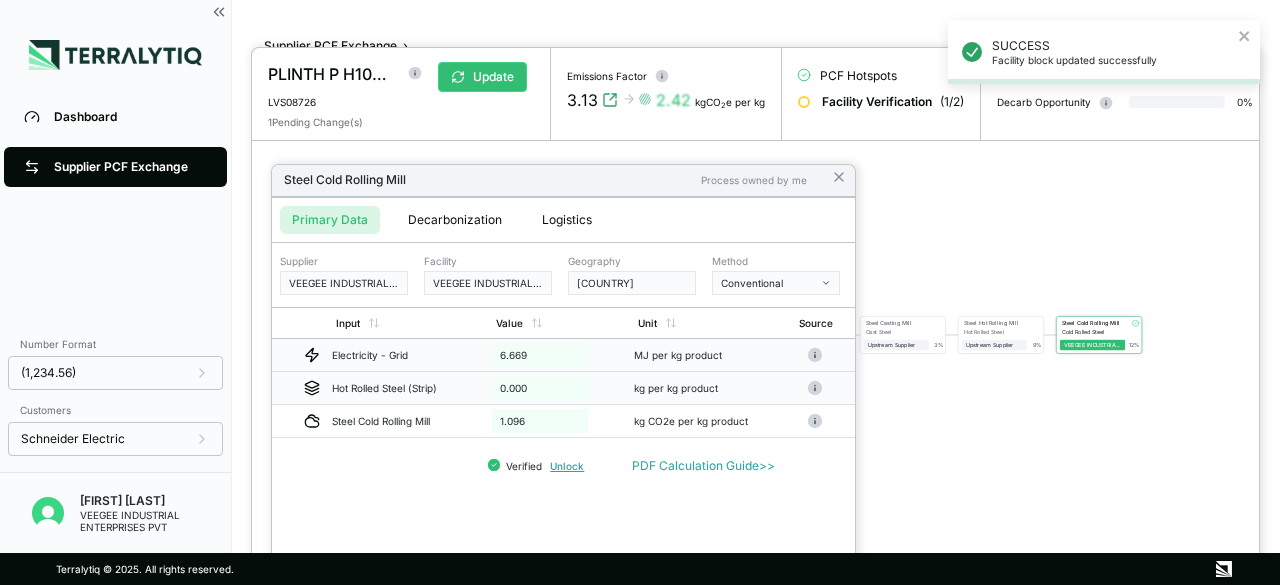 click on "0.000" at bounding box center (540, 388) 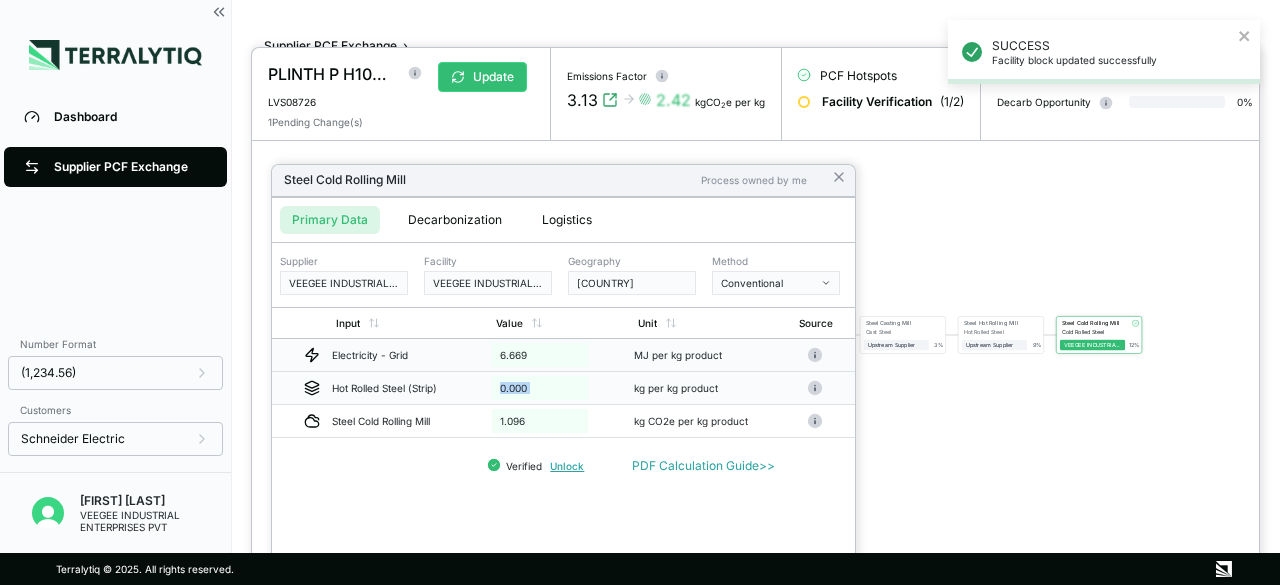 click on "0.000" at bounding box center [540, 388] 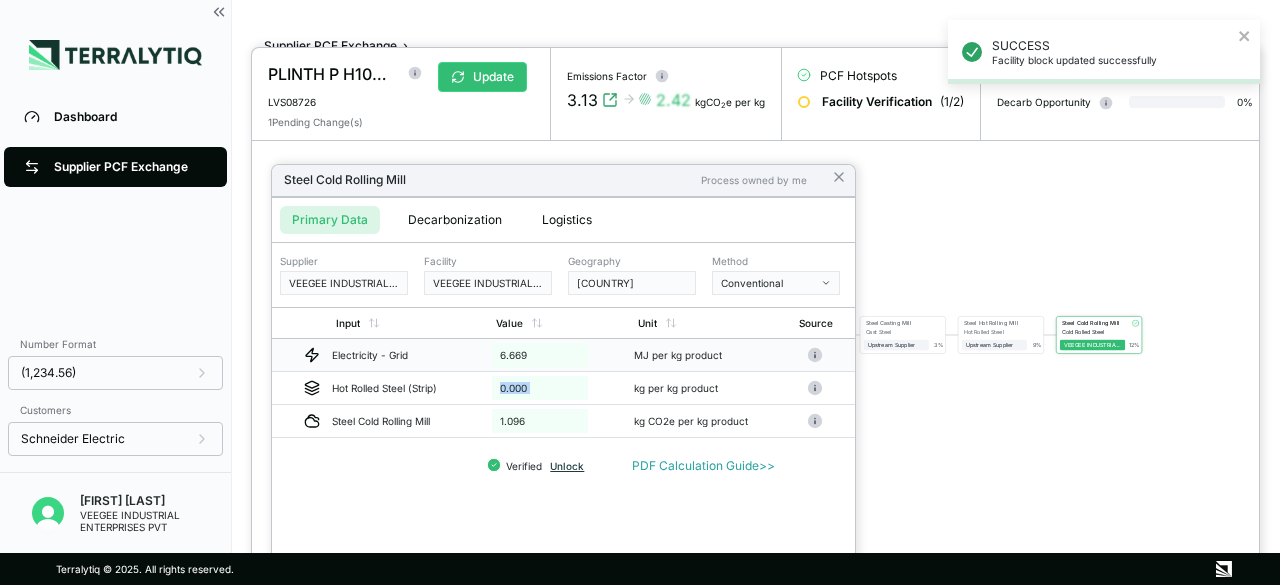 click on "Unlock" at bounding box center (567, 466) 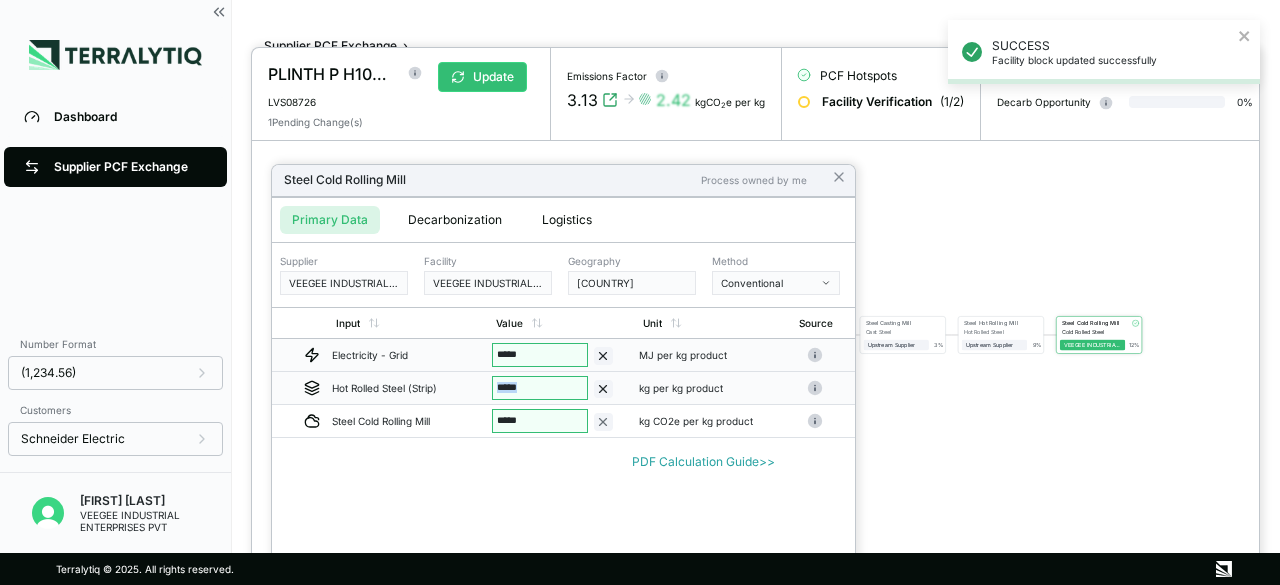 click on "*****" at bounding box center (540, 388) 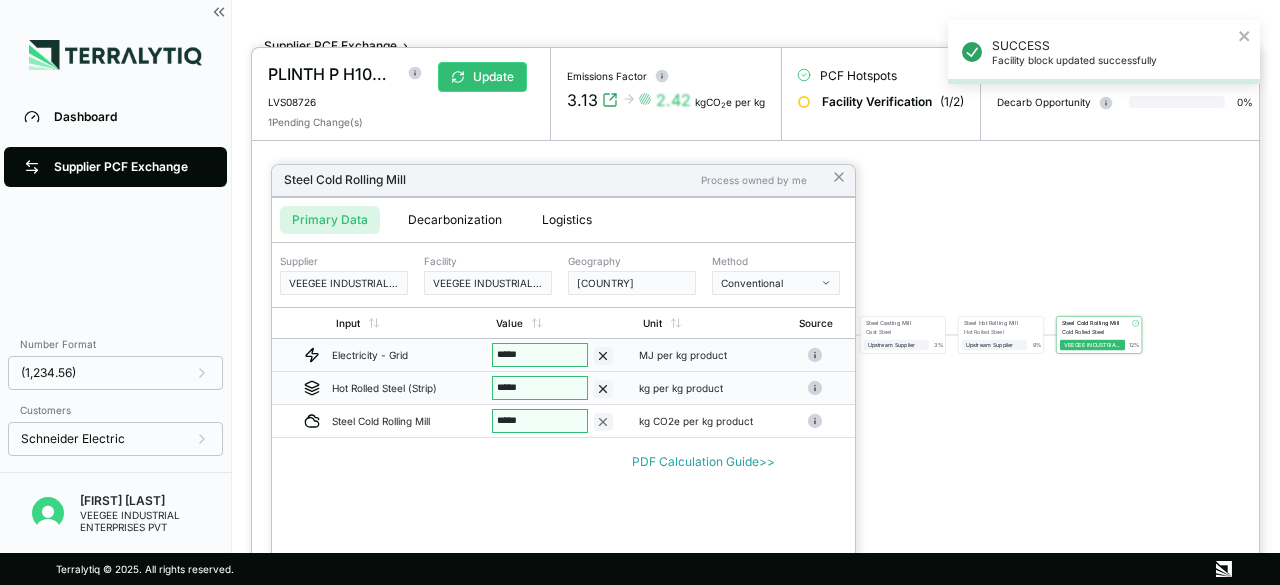 drag, startPoint x: 552, startPoint y: 380, endPoint x: 470, endPoint y: 385, distance: 82.1523 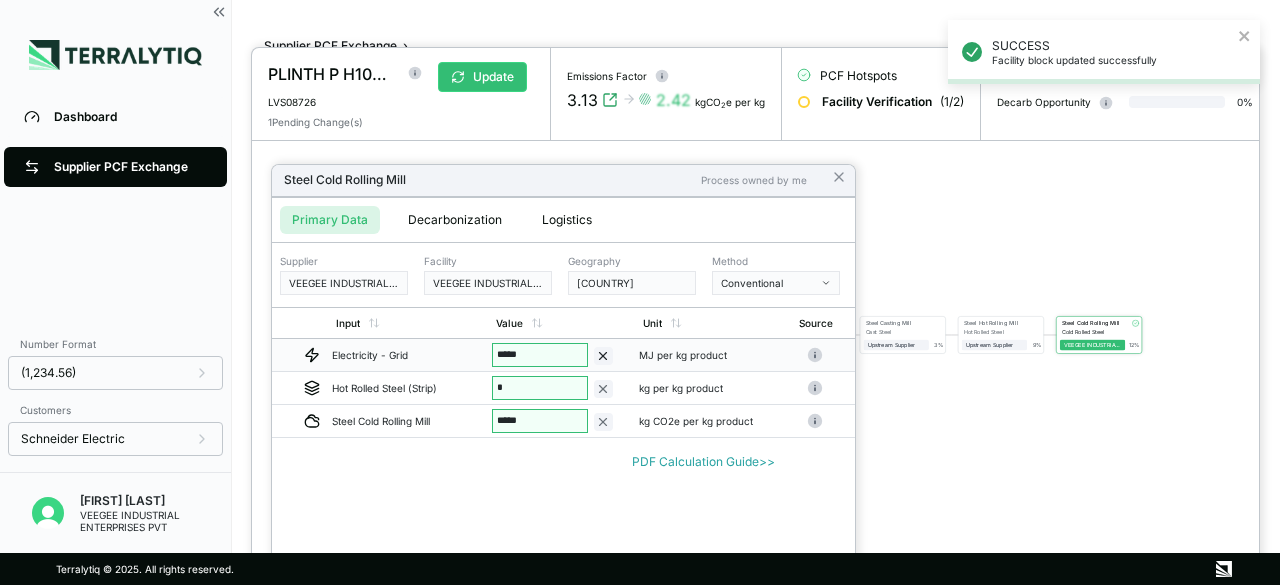 click on "Steel Cold Rolling Mill Process owned by me Primary Data Decarbonization Logistics Supplier [SUPPLIER_NAME] Facility [FACILITY_NAME] Geography [COUNTRY] Method Conventional Input Value Unit Source Electricity - Grid ***** MJ per kg product Hot Rolled Steel (Strip) * kg per kg product Steel Cold Rolling Mill ***** kg CO2e per kg product PDF Calculation Guide >>" at bounding box center (563, 375) 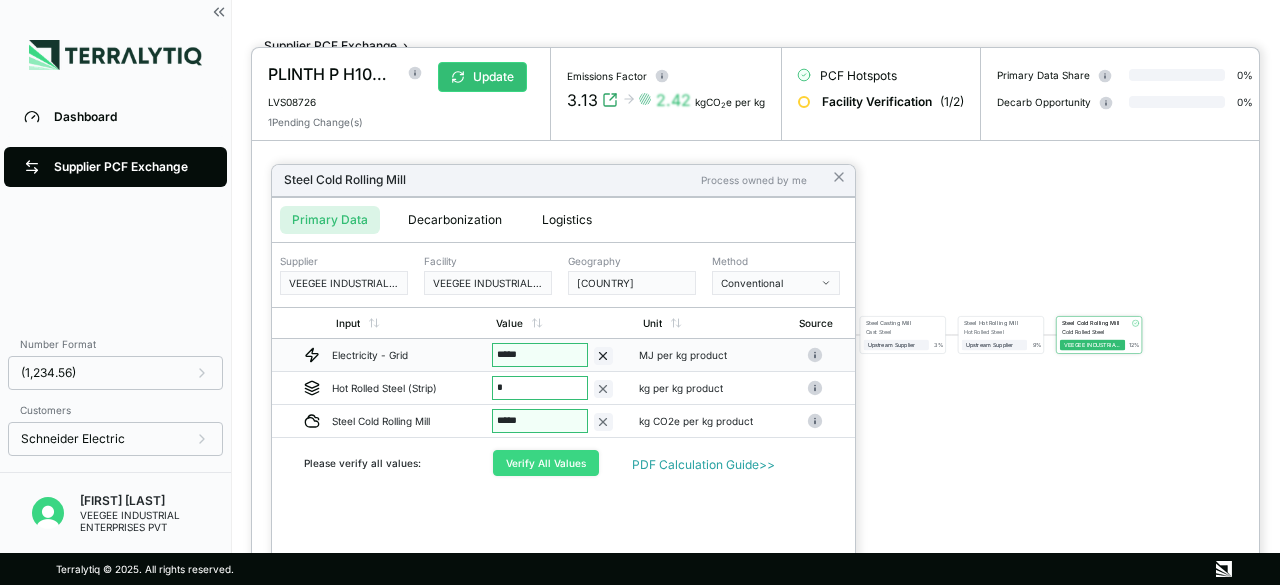 click on "Verify All Values" at bounding box center (546, 463) 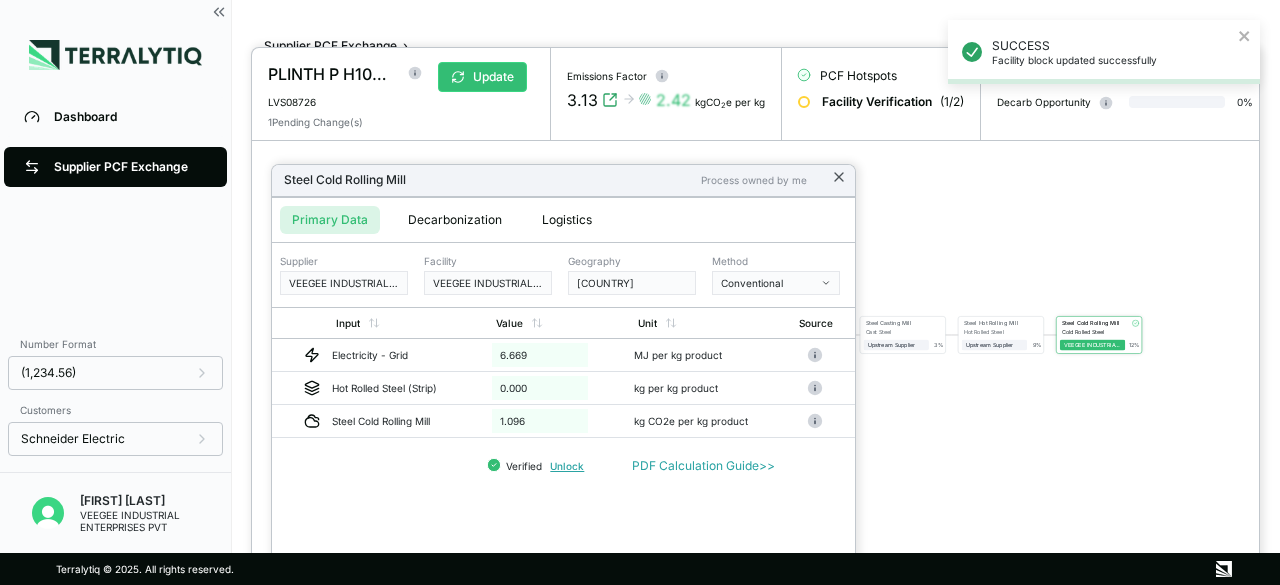 click 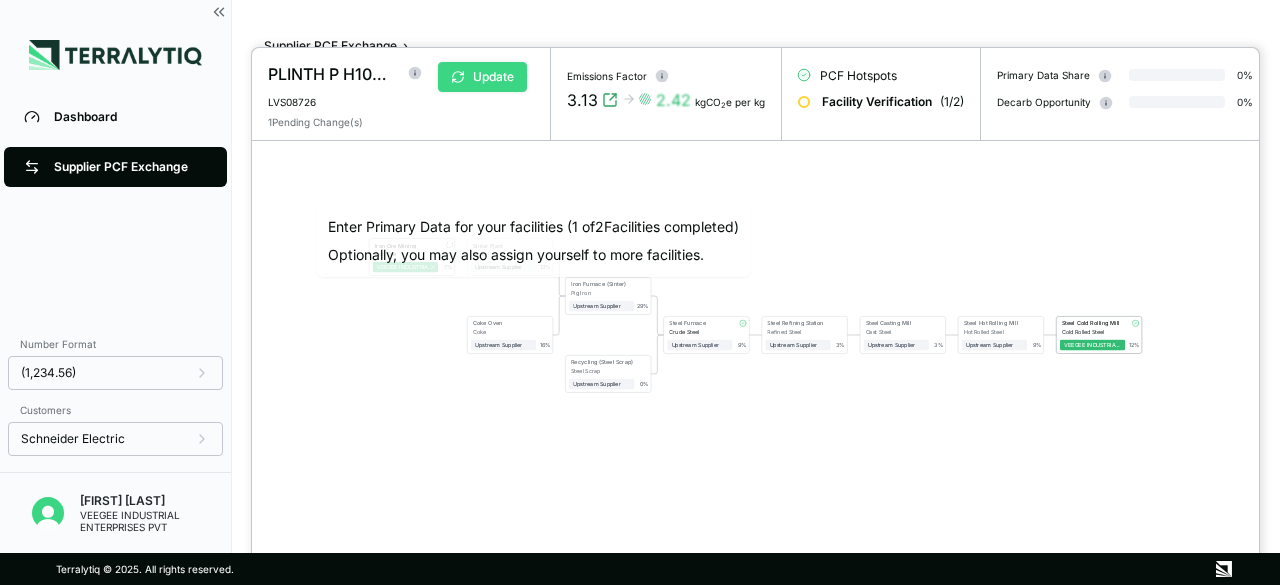 click on "Update" at bounding box center (482, 77) 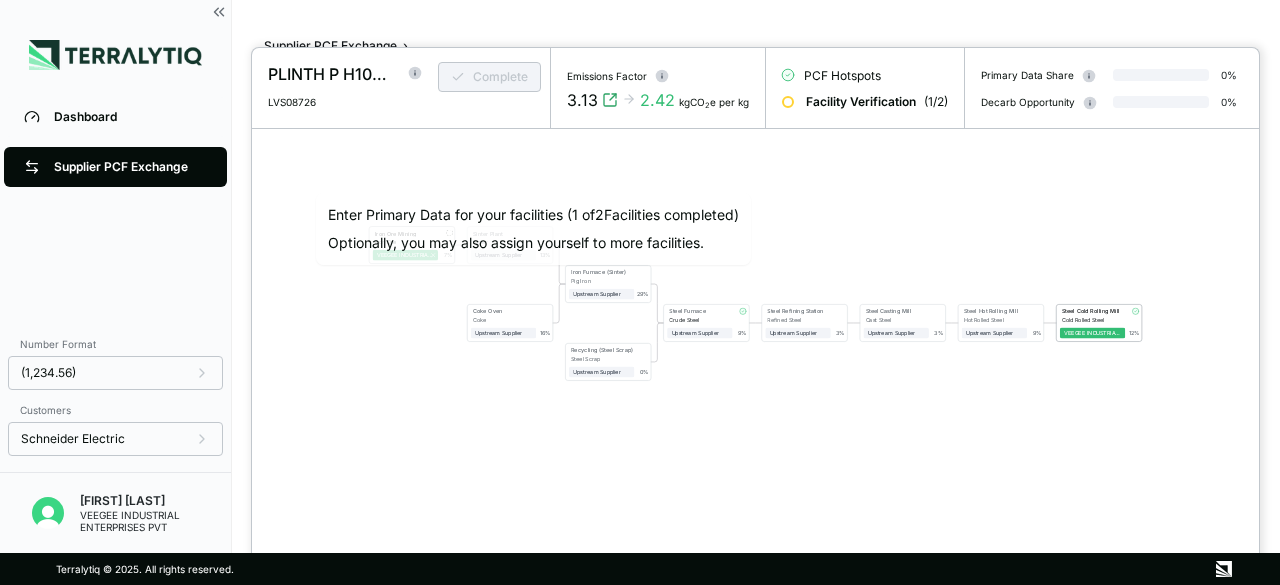 click on "Facility Verification" at bounding box center [861, 102] 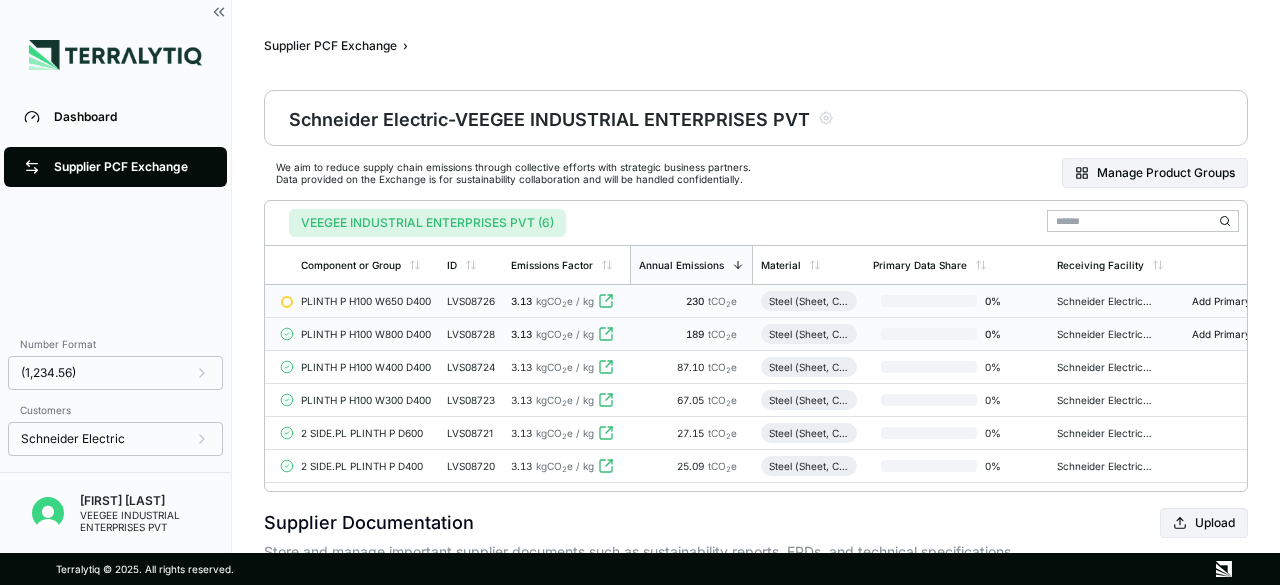 click on "LVS08728" at bounding box center (471, 334) 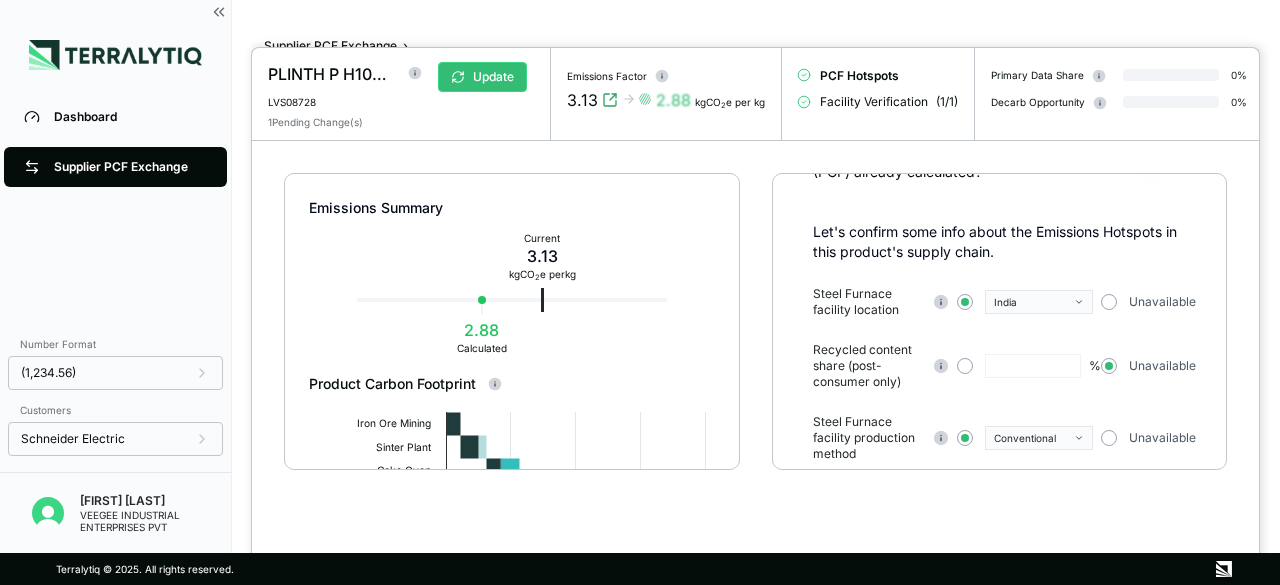 scroll, scrollTop: 169, scrollLeft: 0, axis: vertical 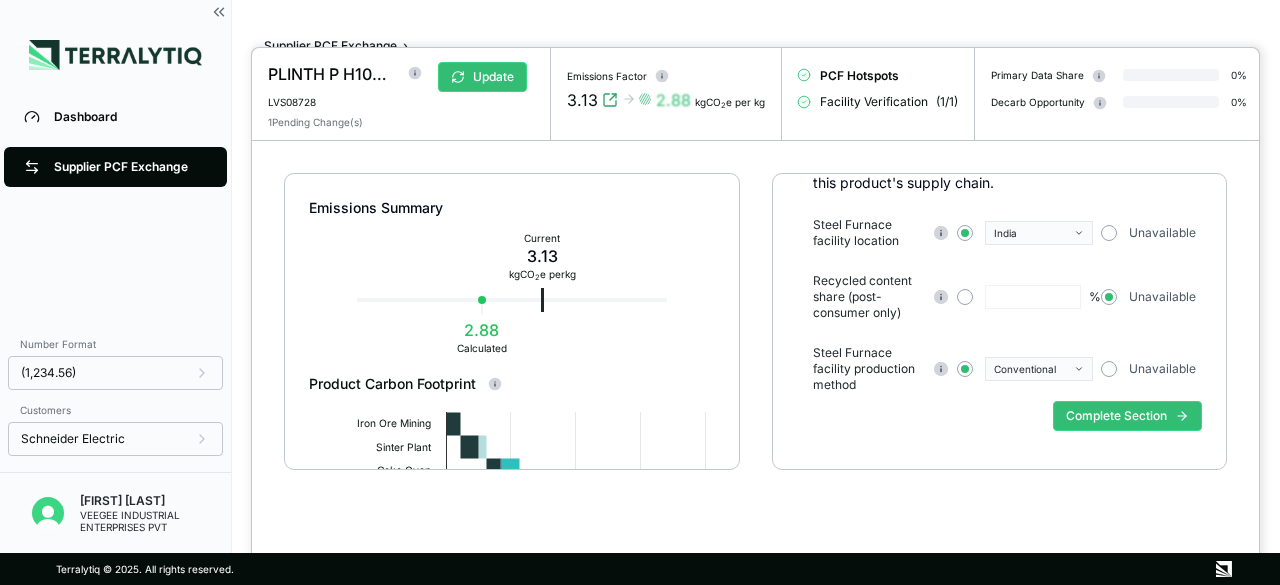 click at bounding box center [640, 292] 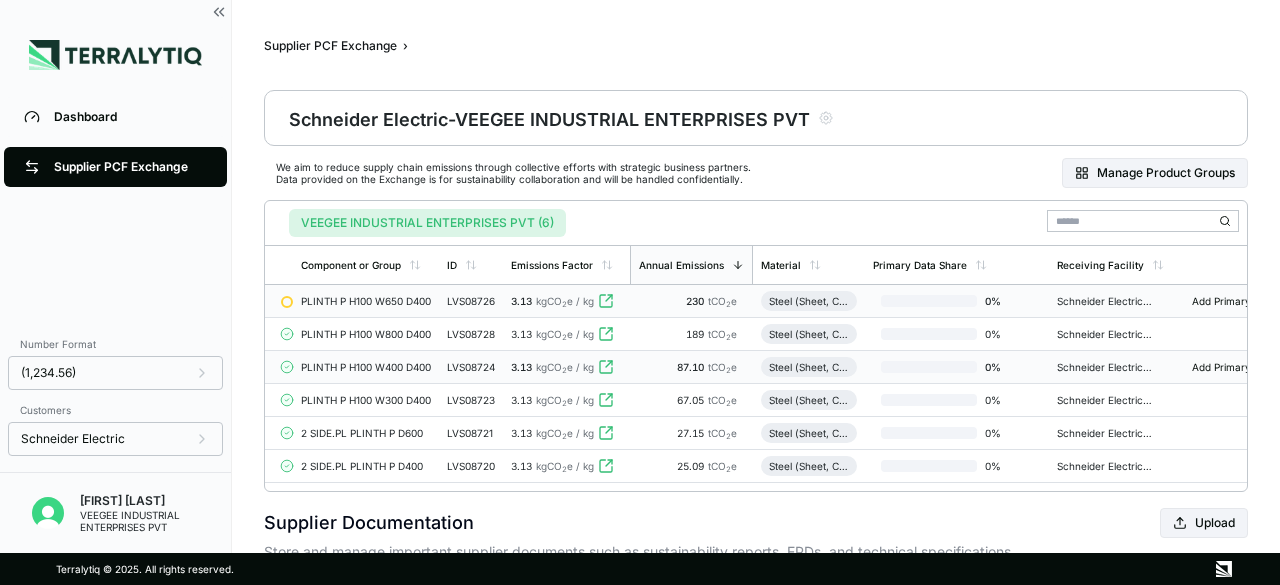 click on "PLINTH P H100 W400 D400" at bounding box center [366, 367] 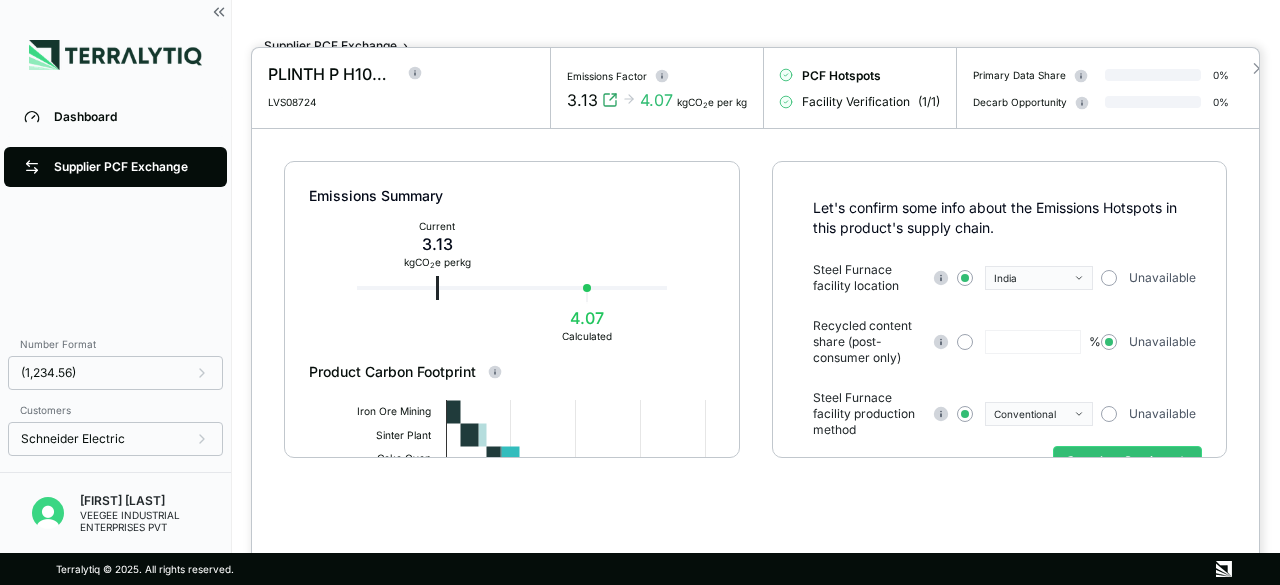 scroll, scrollTop: 0, scrollLeft: 0, axis: both 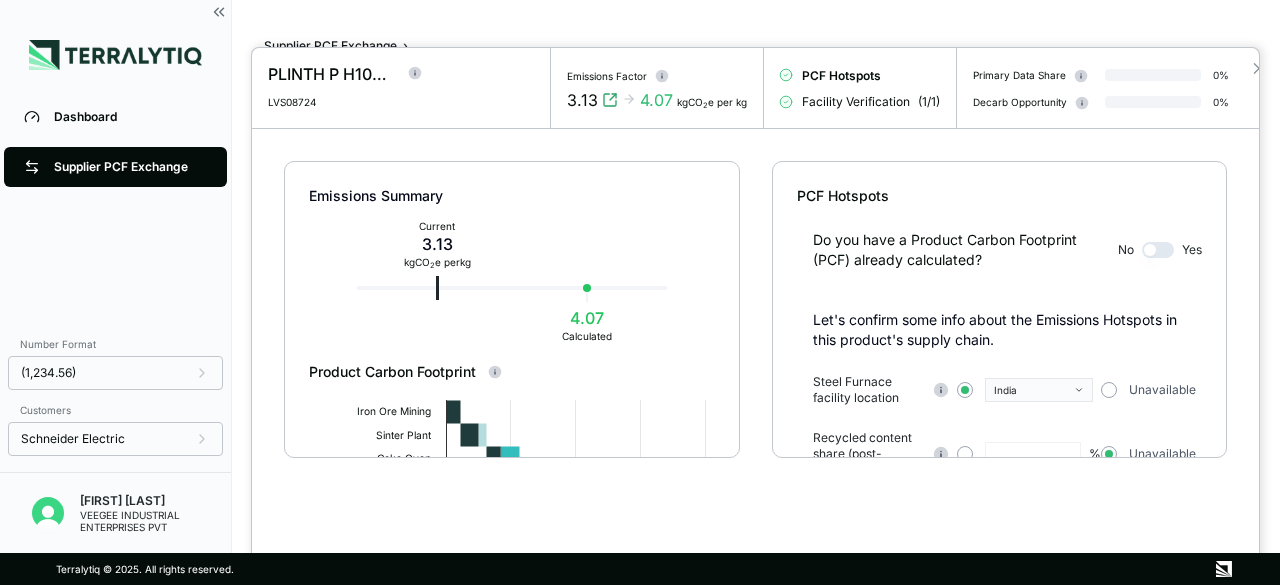 click at bounding box center (640, 292) 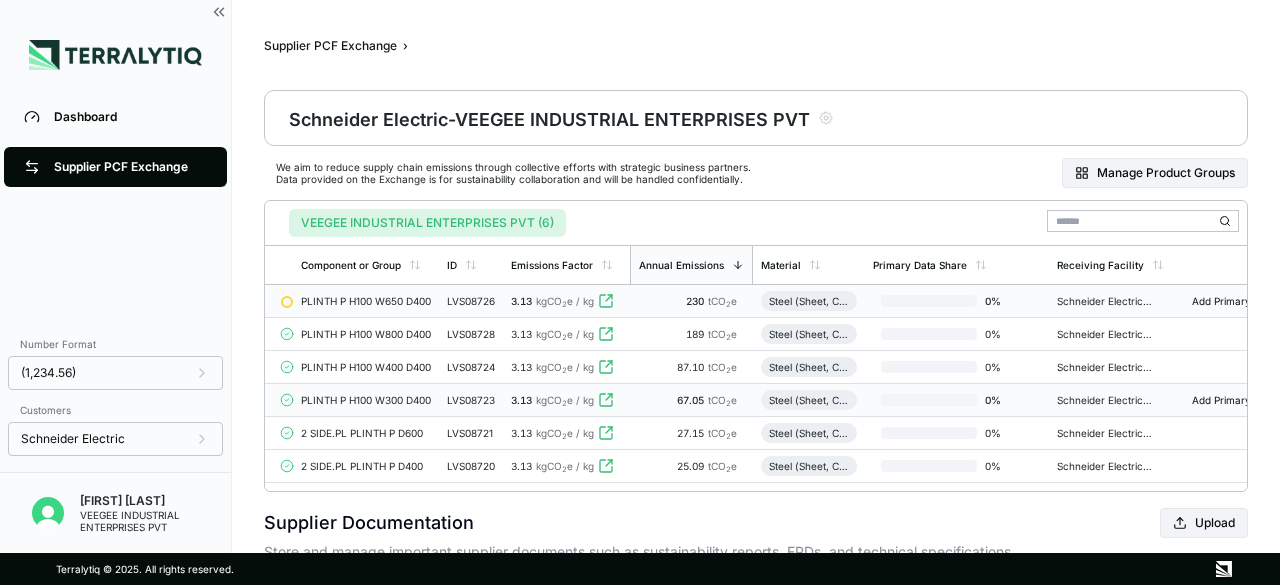 click on "PLINTH P H100 W300 D400" at bounding box center [366, 400] 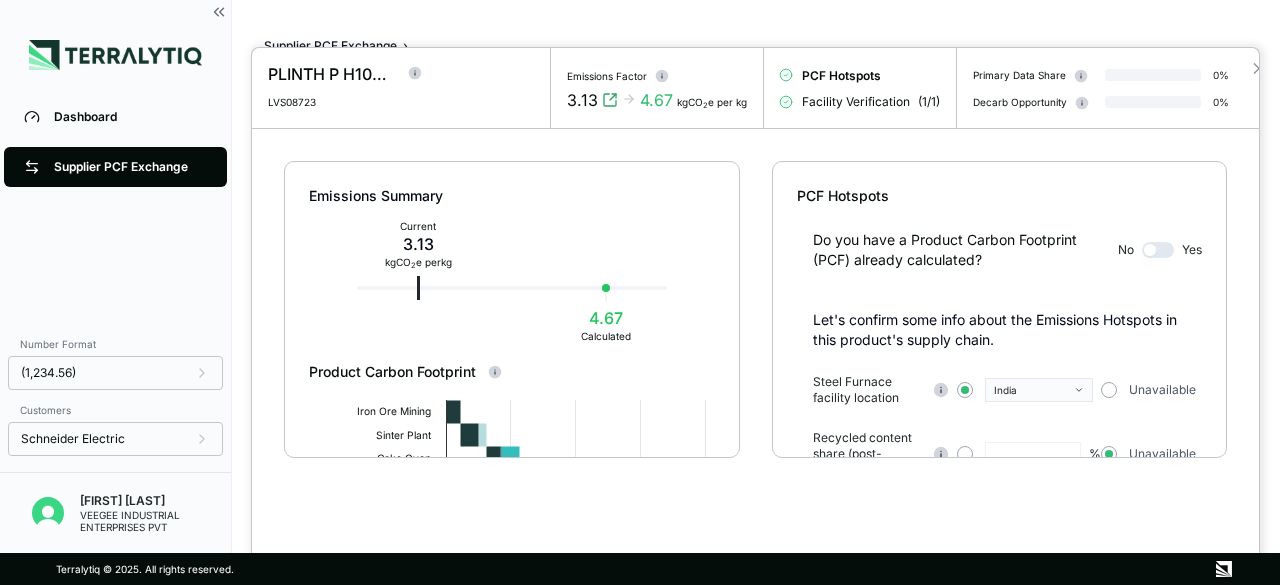 click at bounding box center (640, 292) 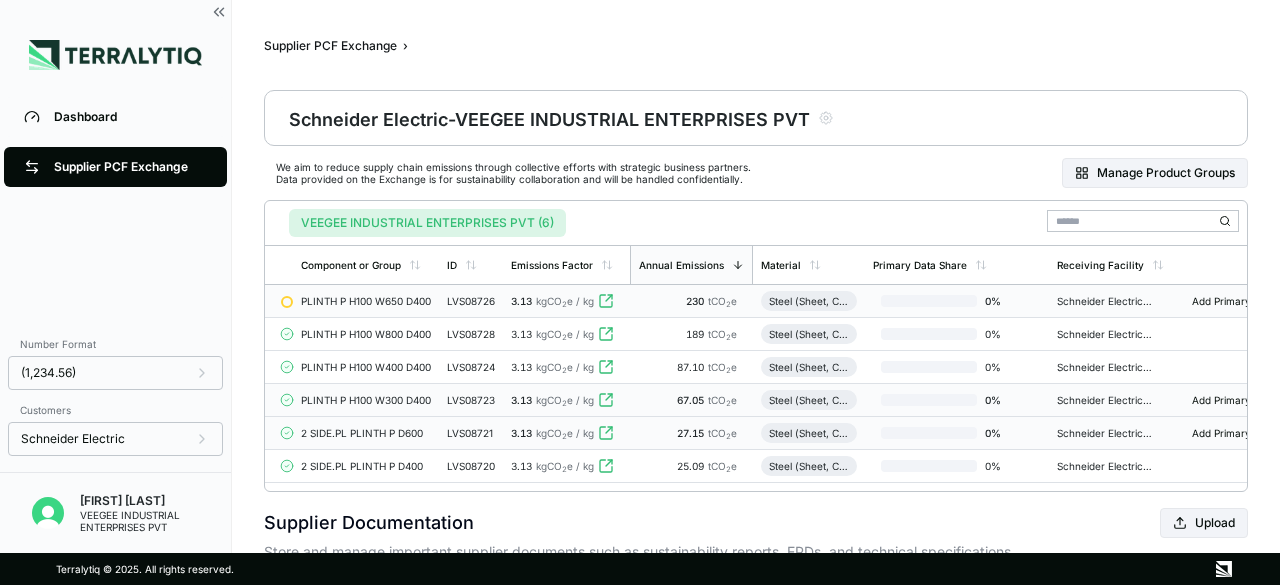 scroll, scrollTop: 0, scrollLeft: 0, axis: both 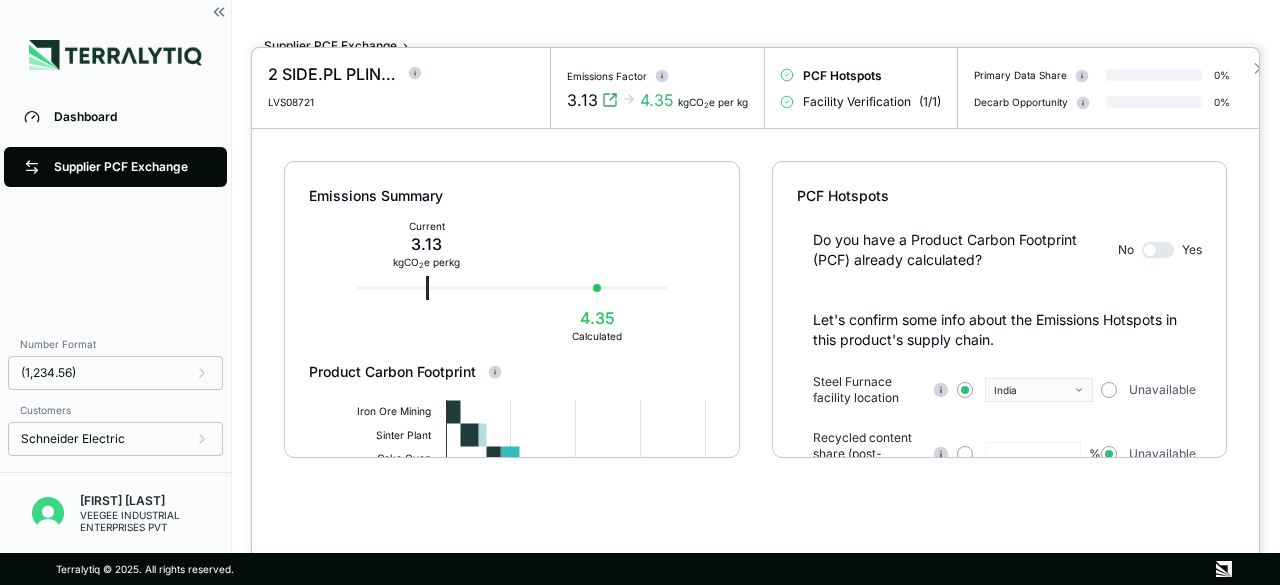 click at bounding box center [640, 292] 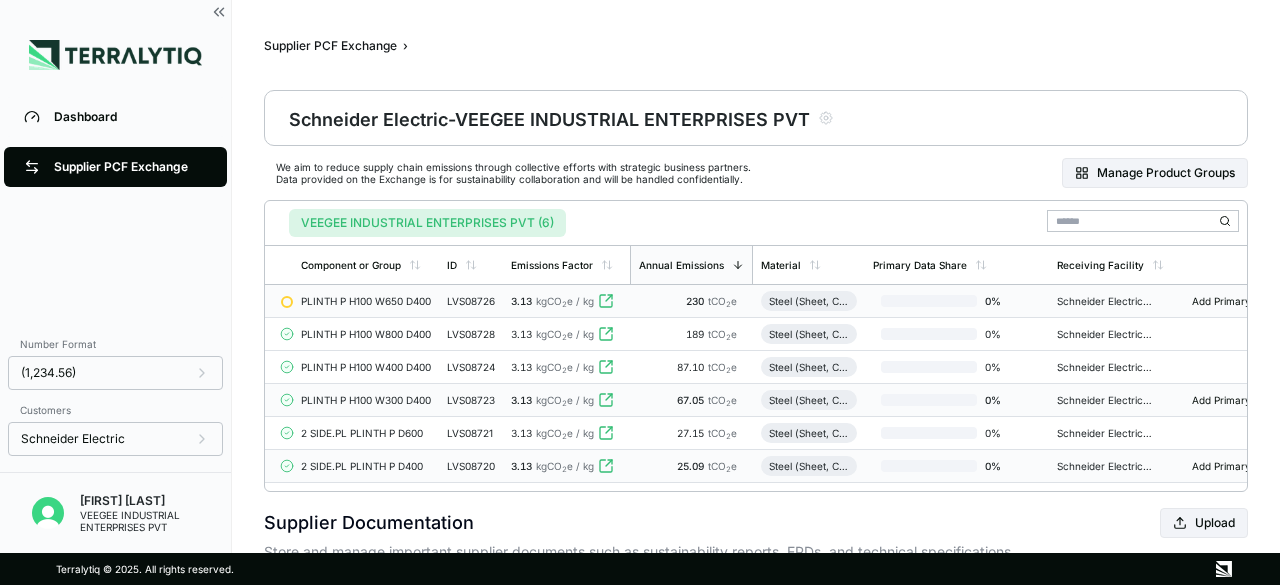 scroll, scrollTop: 278, scrollLeft: 0, axis: vertical 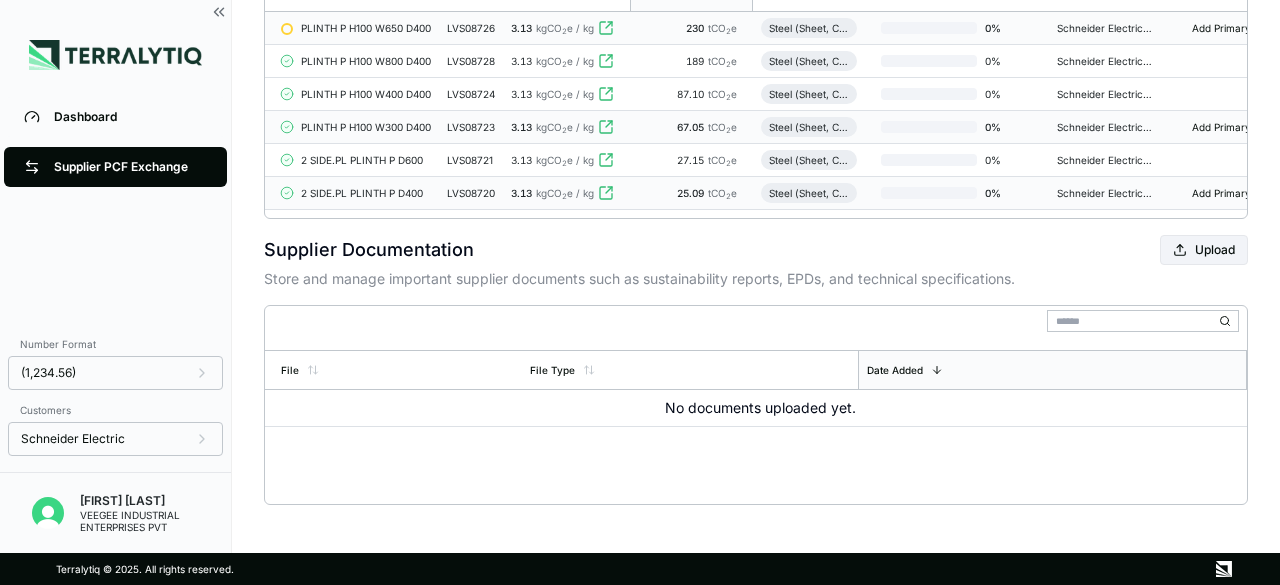 click on "2 SIDE.PL PLINTH P D400" at bounding box center [366, 193] 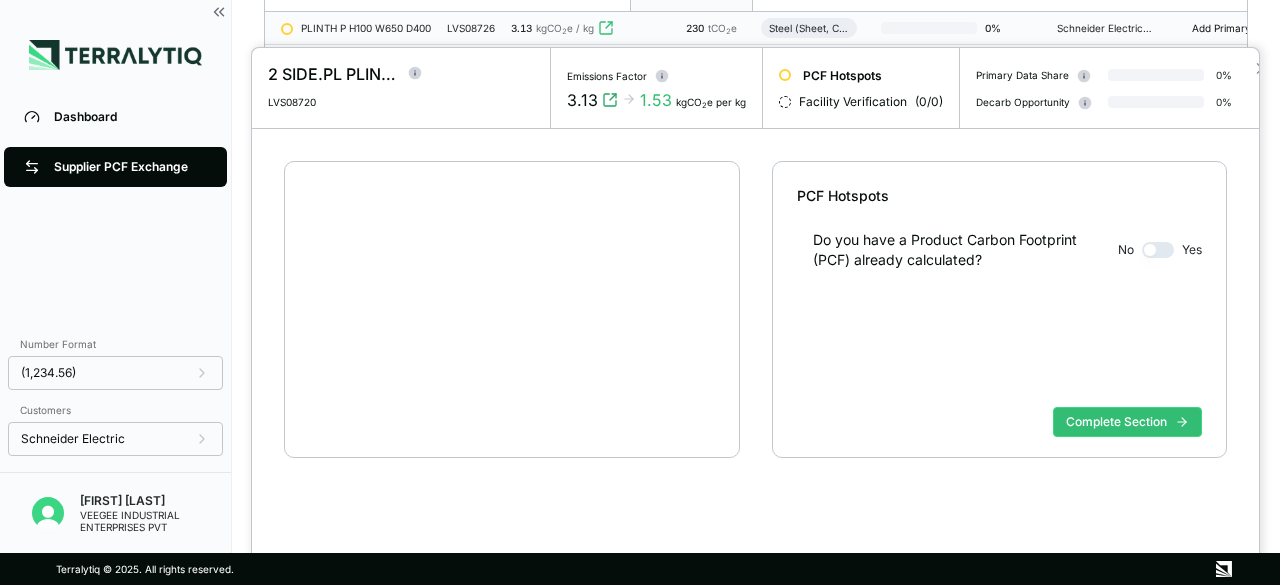 scroll, scrollTop: 38, scrollLeft: 0, axis: vertical 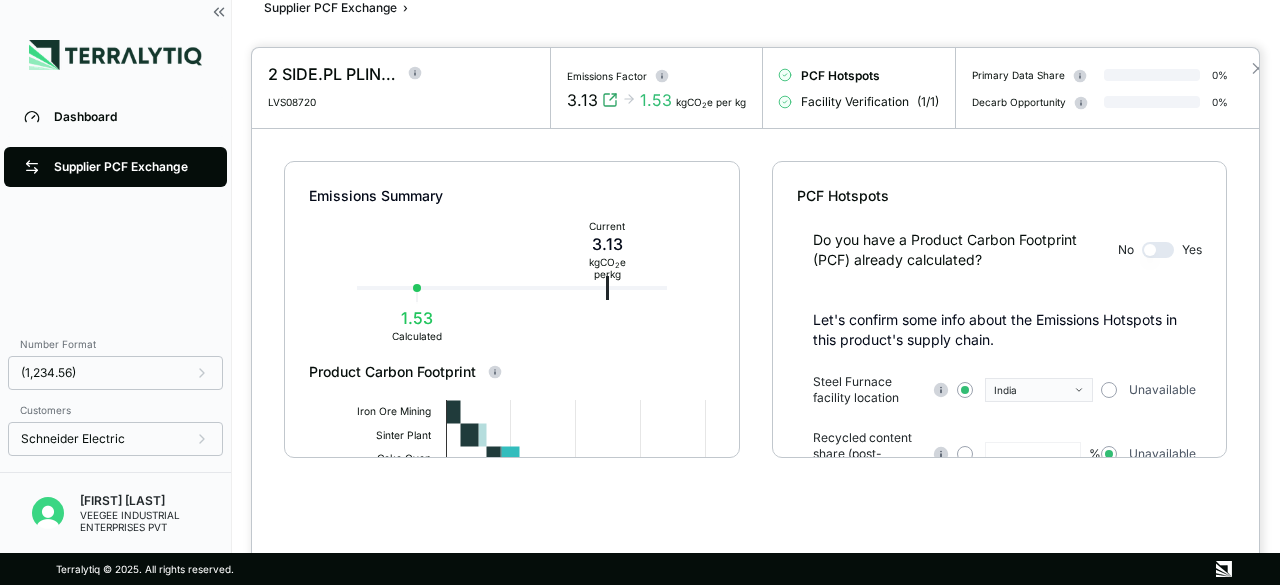 drag, startPoint x: 112, startPoint y: 144, endPoint x: 110, endPoint y: 157, distance: 13.152946 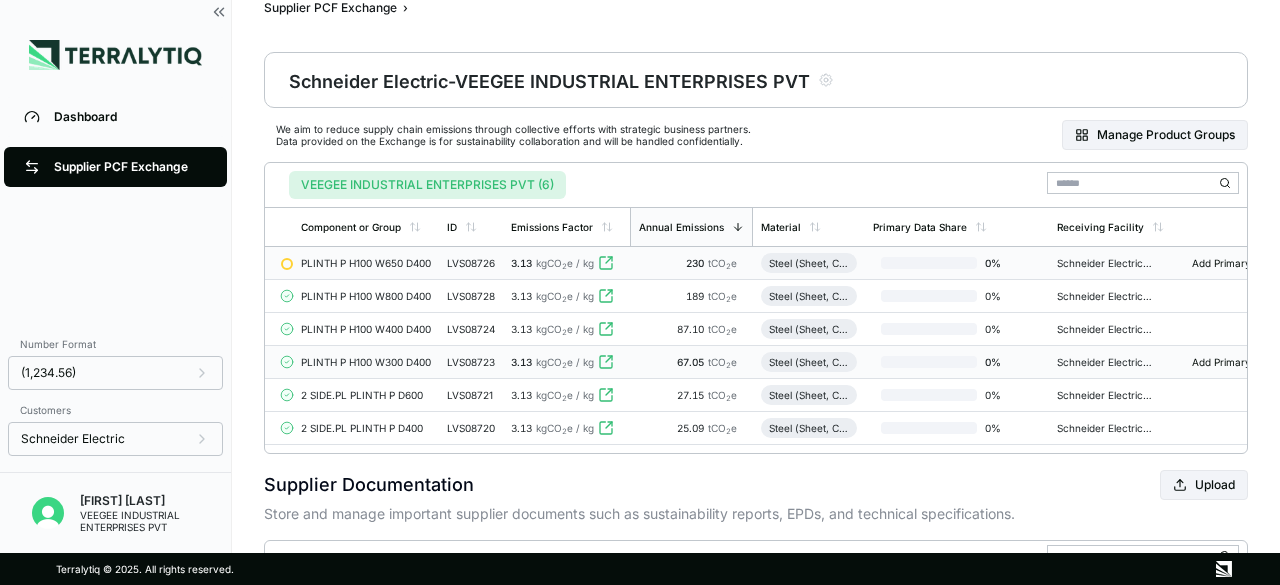 click on "LVS08726" at bounding box center (471, 263) 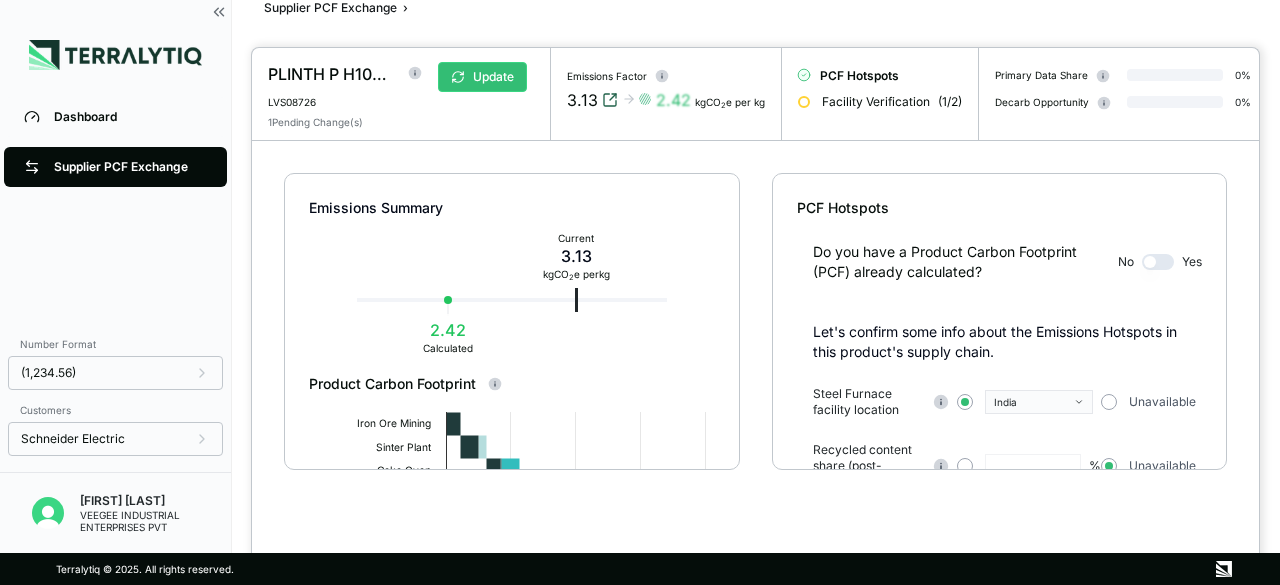 click 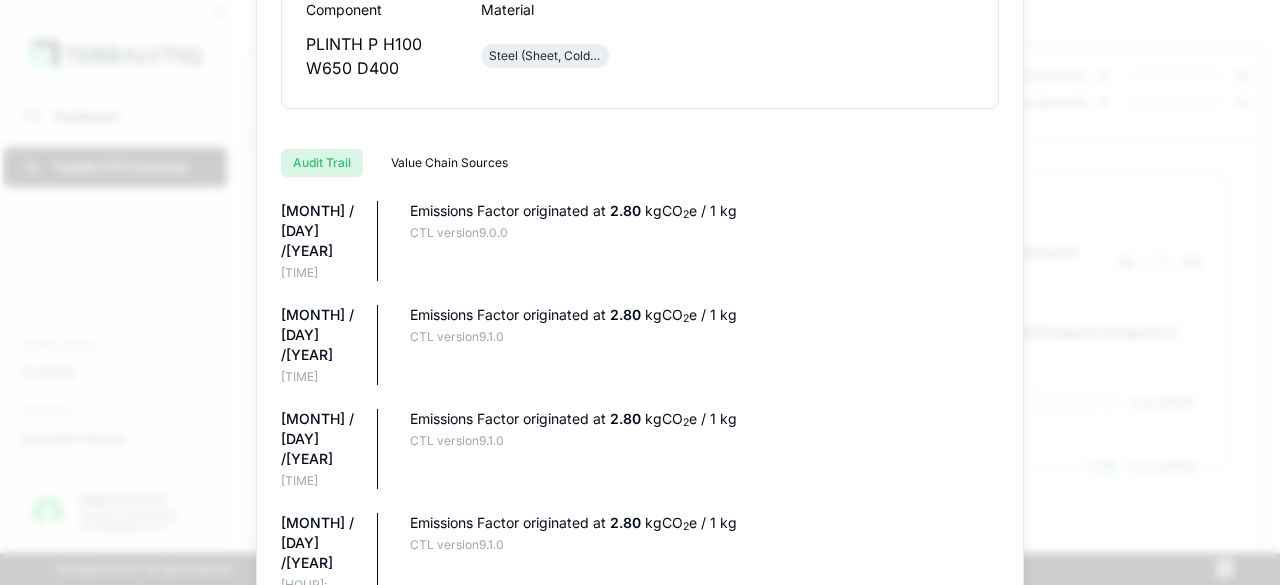 click on "Value Chain Sources" at bounding box center [449, 163] 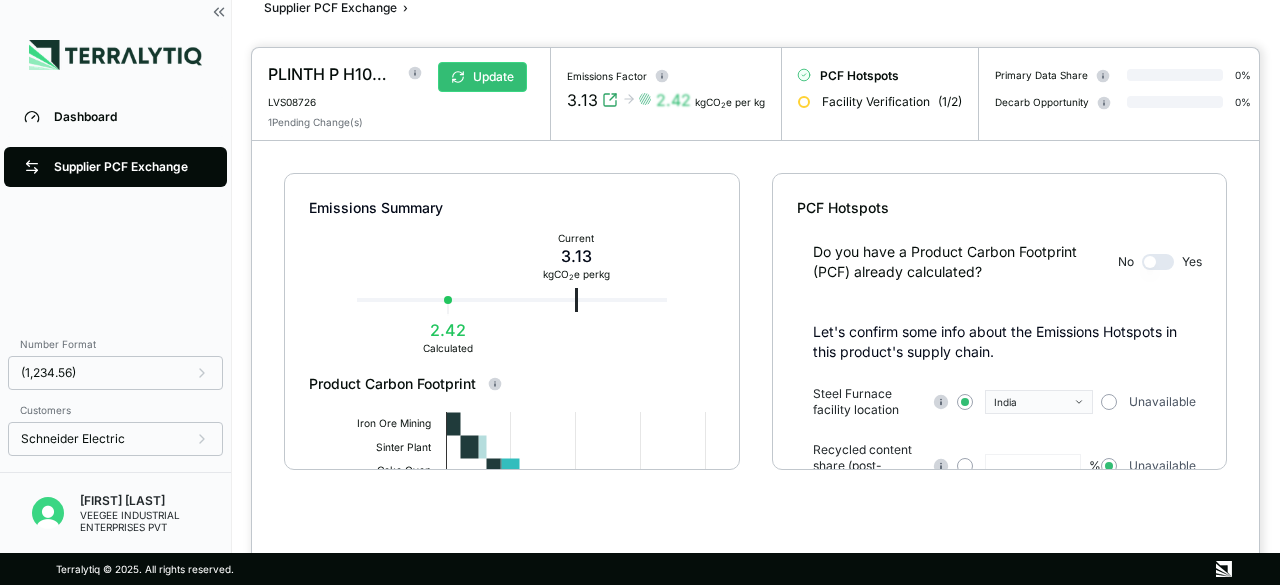 scroll, scrollTop: 169, scrollLeft: 0, axis: vertical 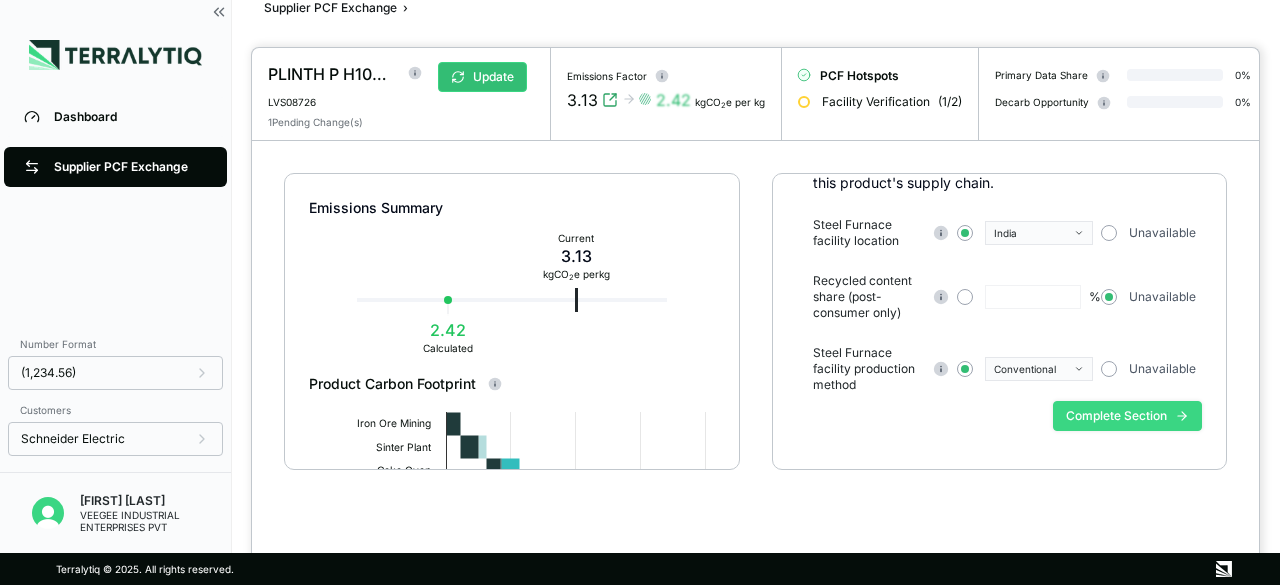 click on "Complete Section" at bounding box center (1127, 416) 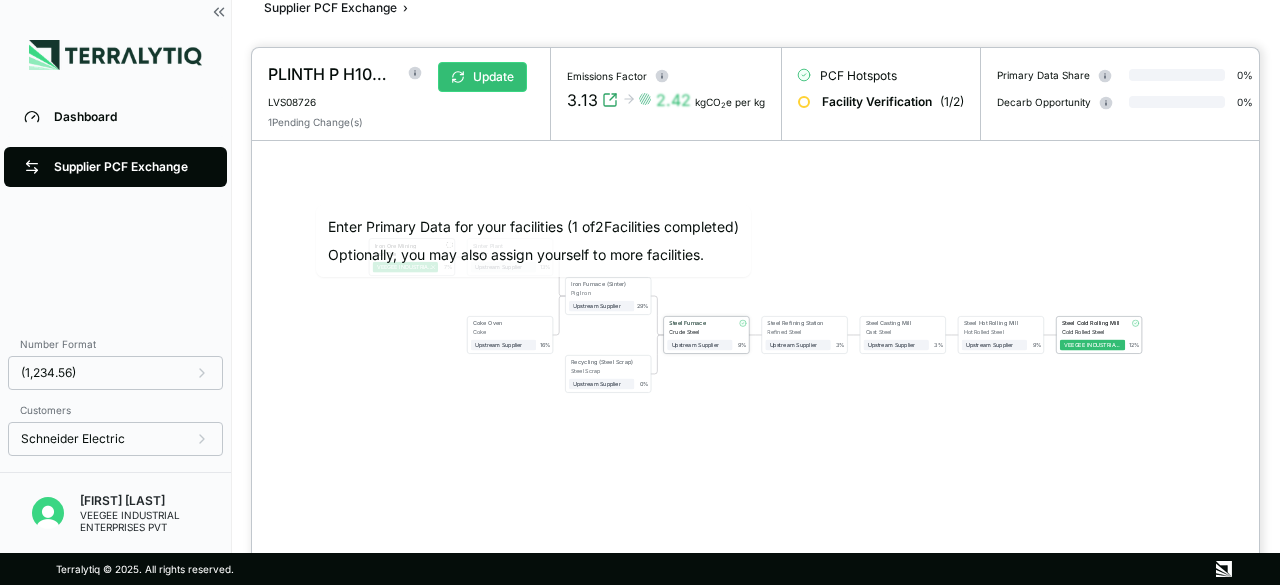 click on "Steel Furnace" at bounding box center (697, 324) 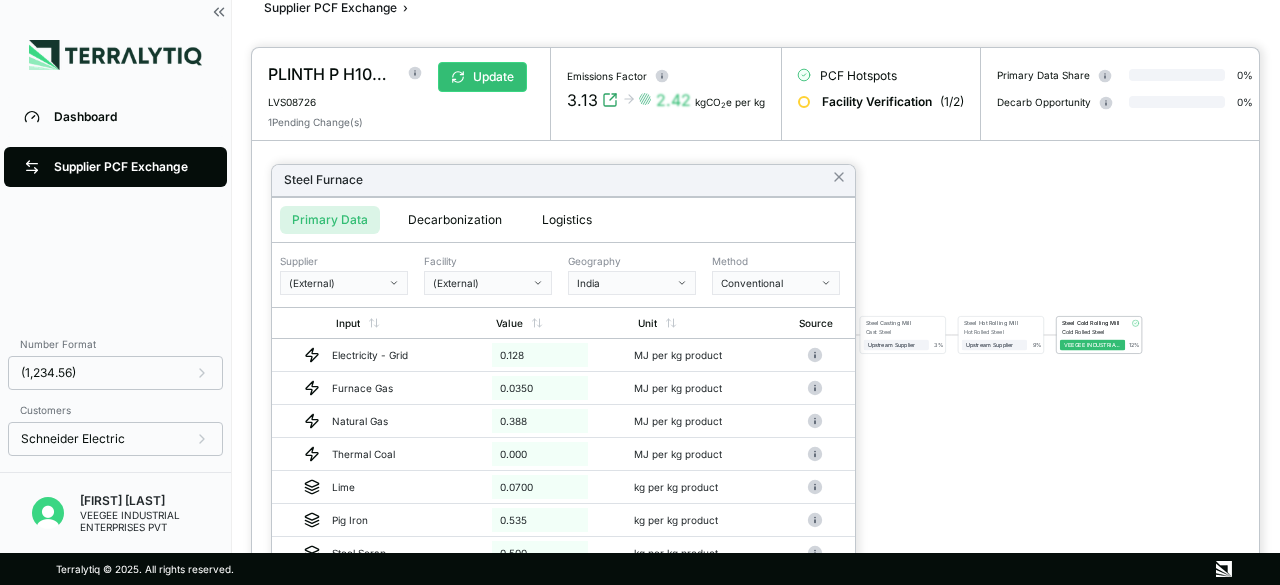 click at bounding box center [755, 316] 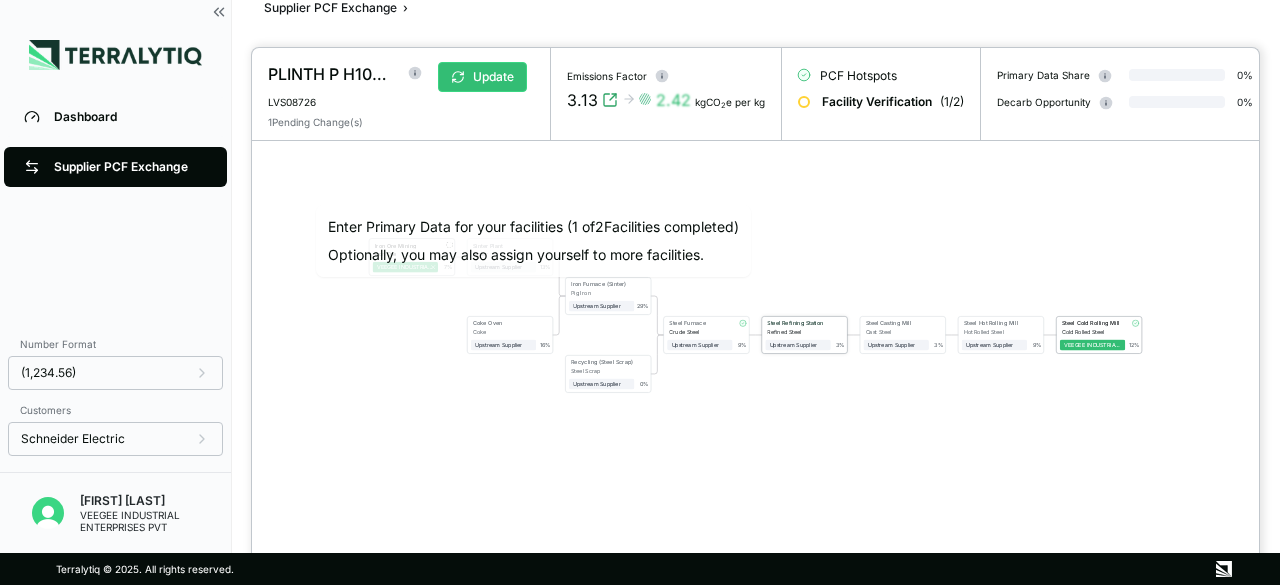click on "Refined Steel" at bounding box center [799, 332] 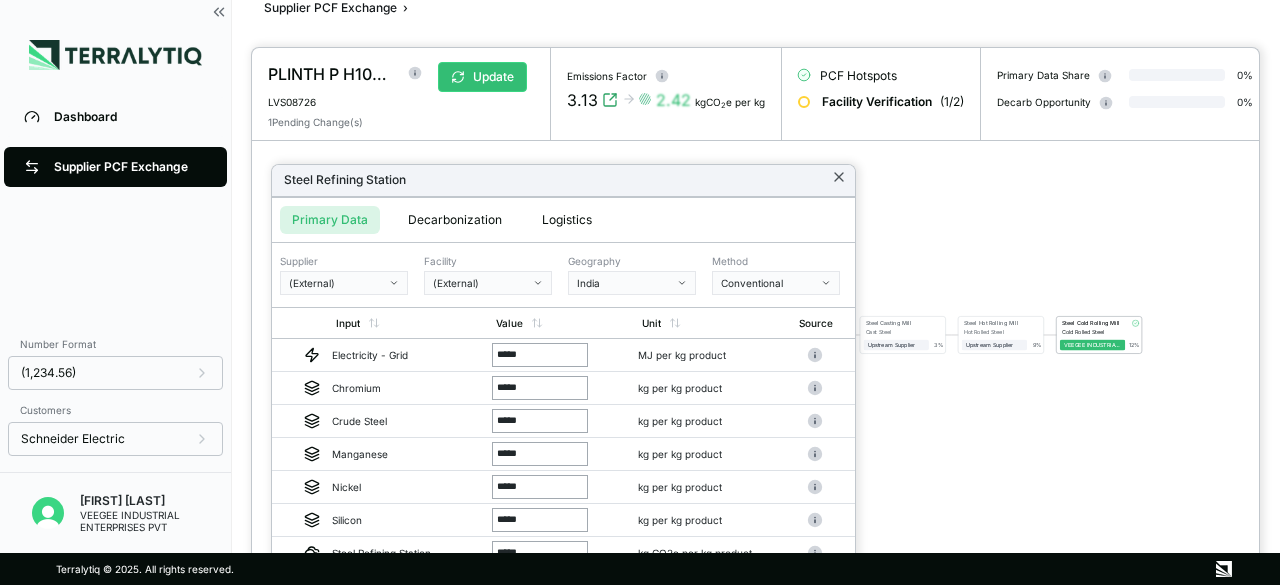 click 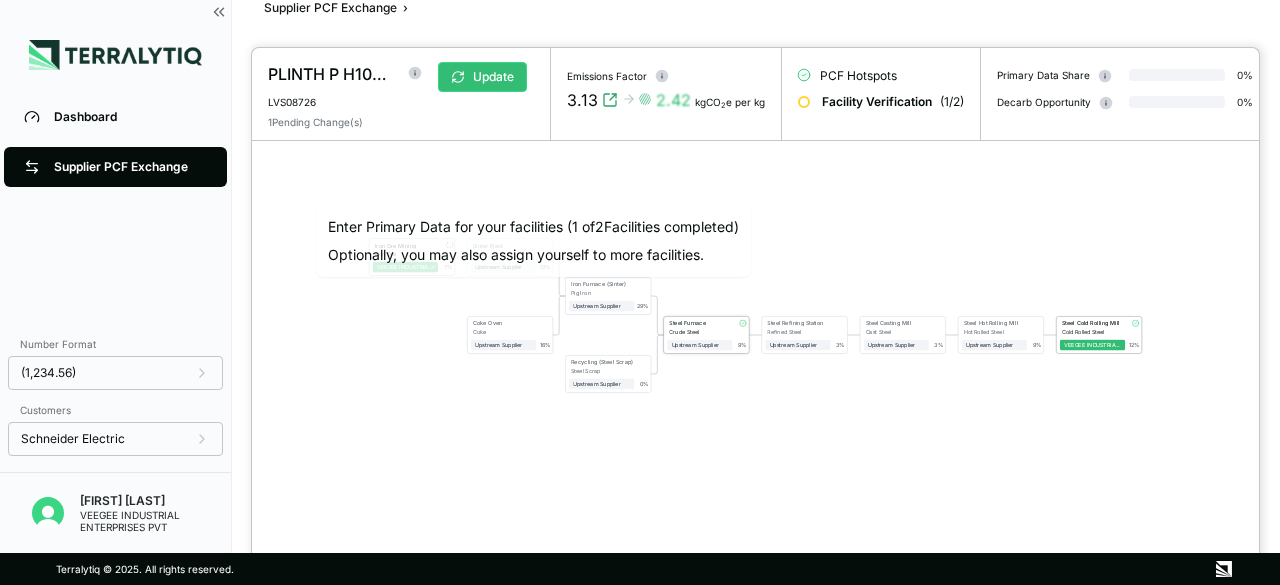 click on "Steel Furnace" at bounding box center [699, 323] 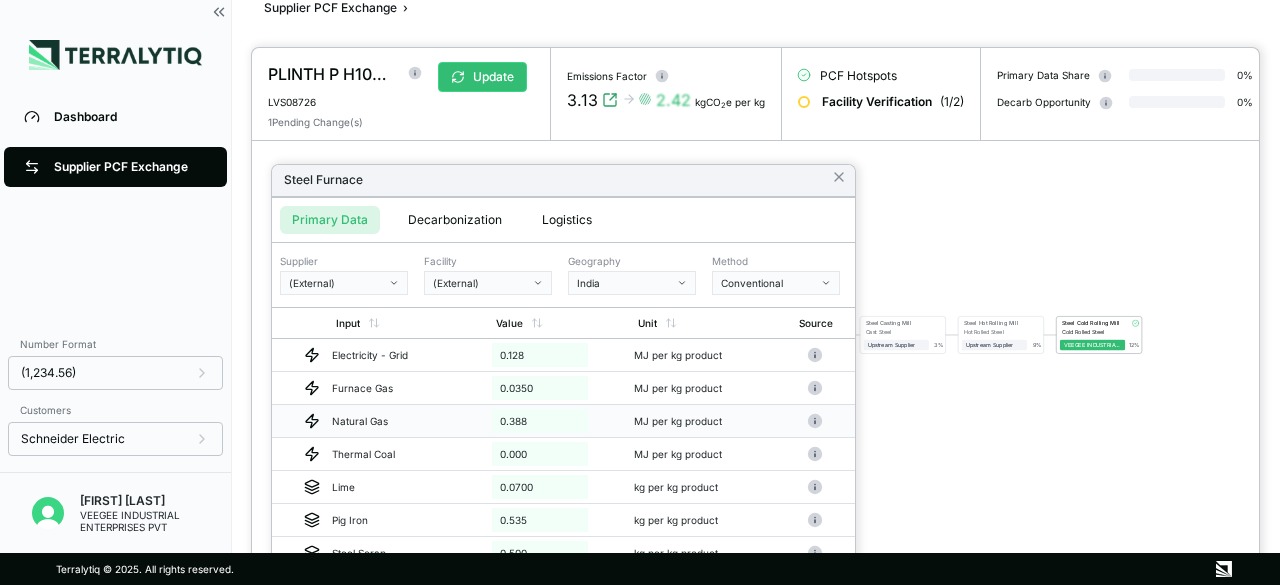 click on "0.388" at bounding box center [559, 421] 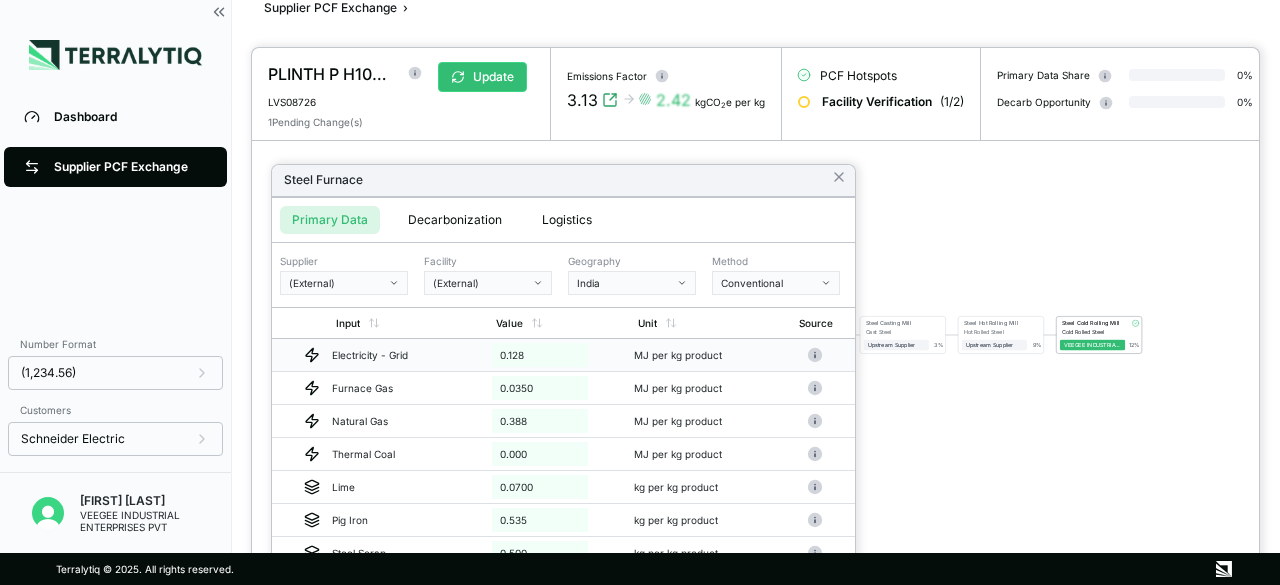 click on "0.128" at bounding box center [559, 355] 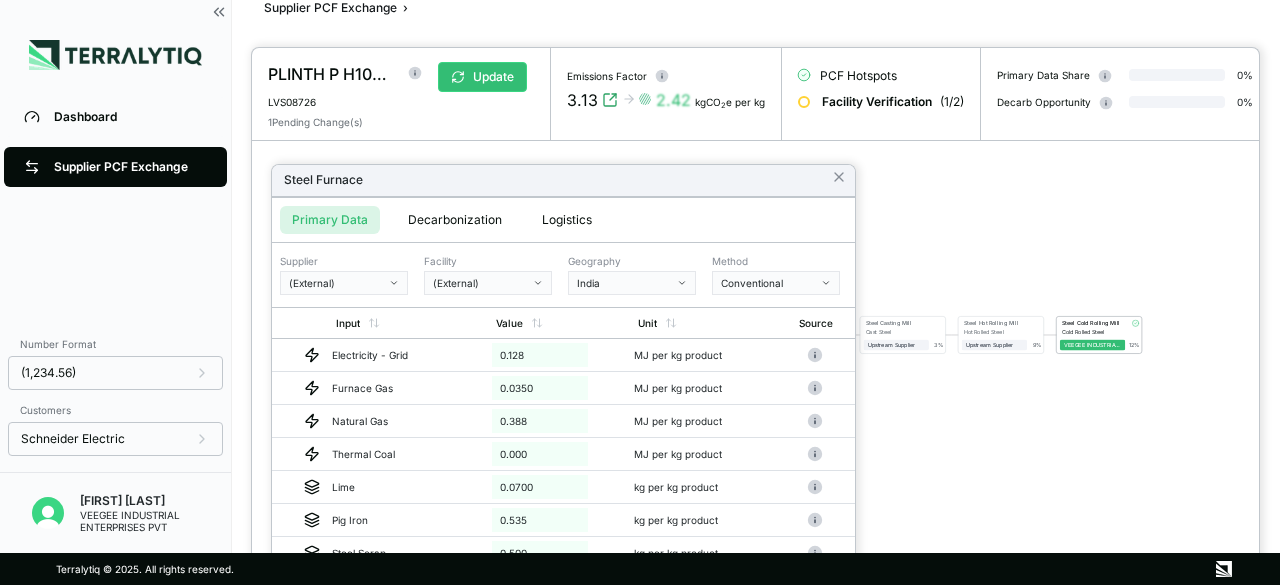 drag, startPoint x: 1264, startPoint y: 115, endPoint x: 1254, endPoint y: 295, distance: 180.27756 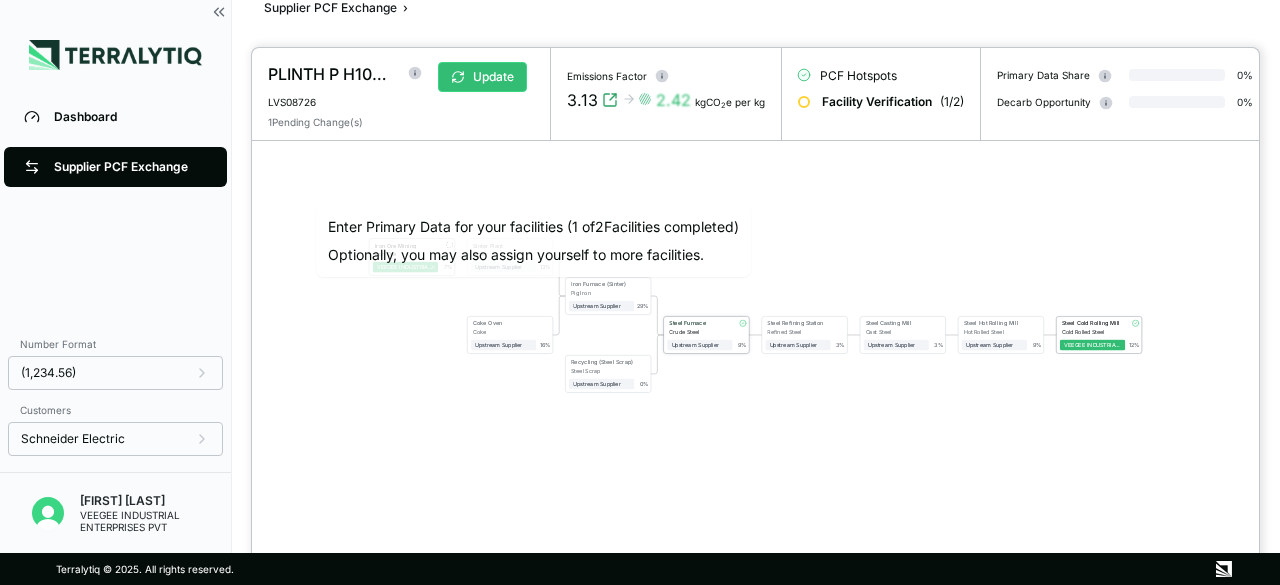 click on "Crude Steel" at bounding box center (701, 332) 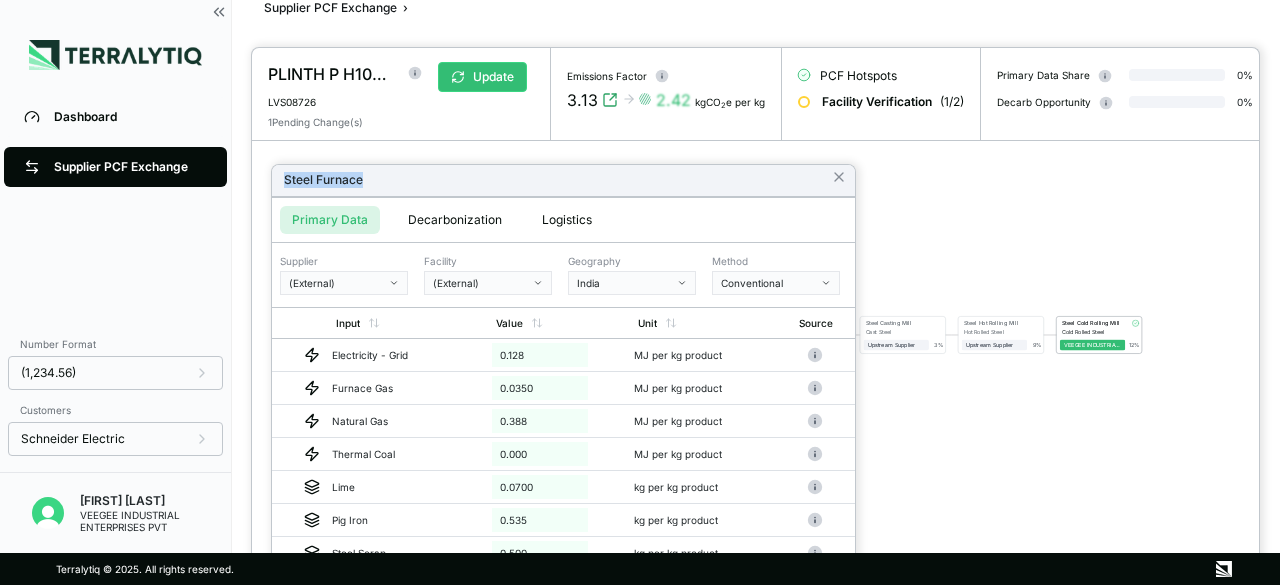 drag, startPoint x: 478, startPoint y: 181, endPoint x: 480, endPoint y: 74, distance: 107.01869 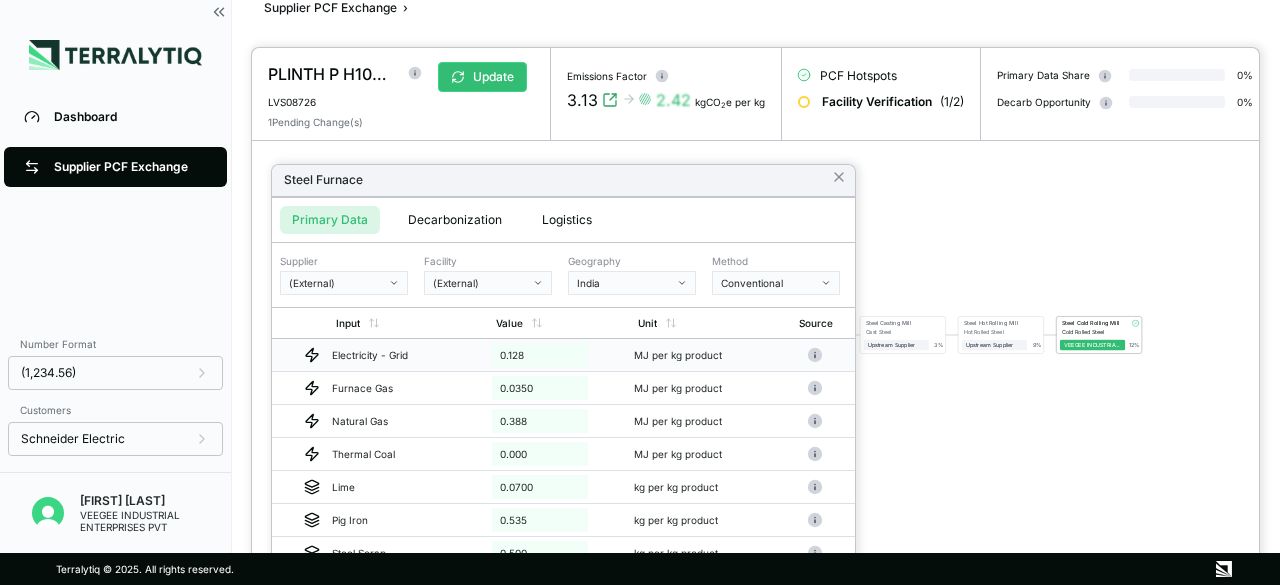 click on "0.128" at bounding box center [559, 355] 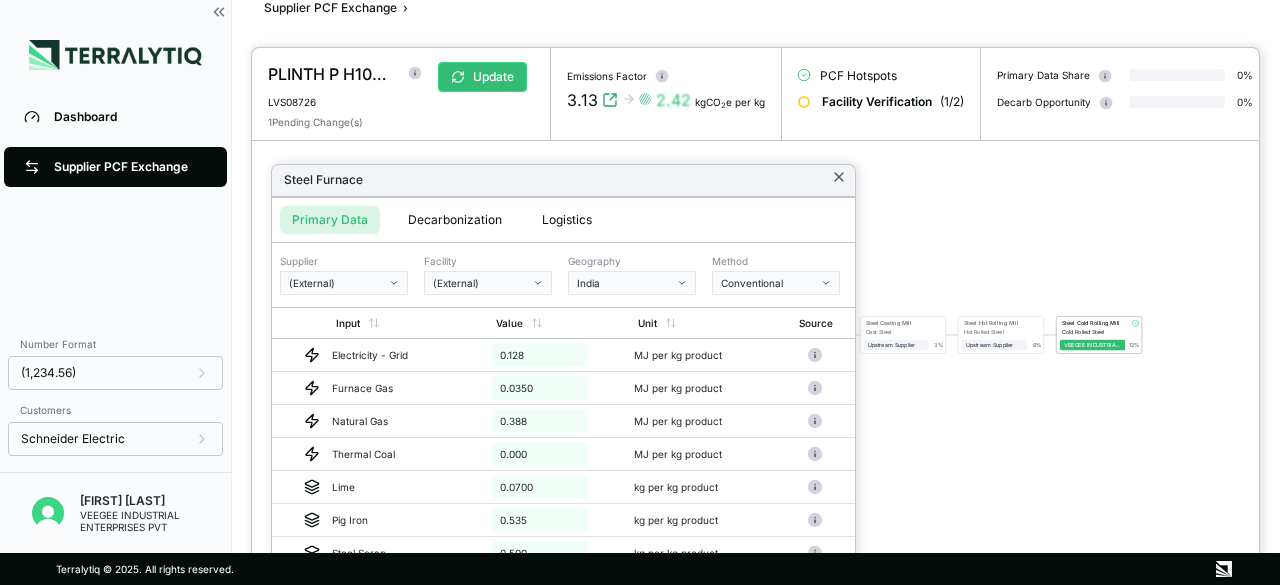 click 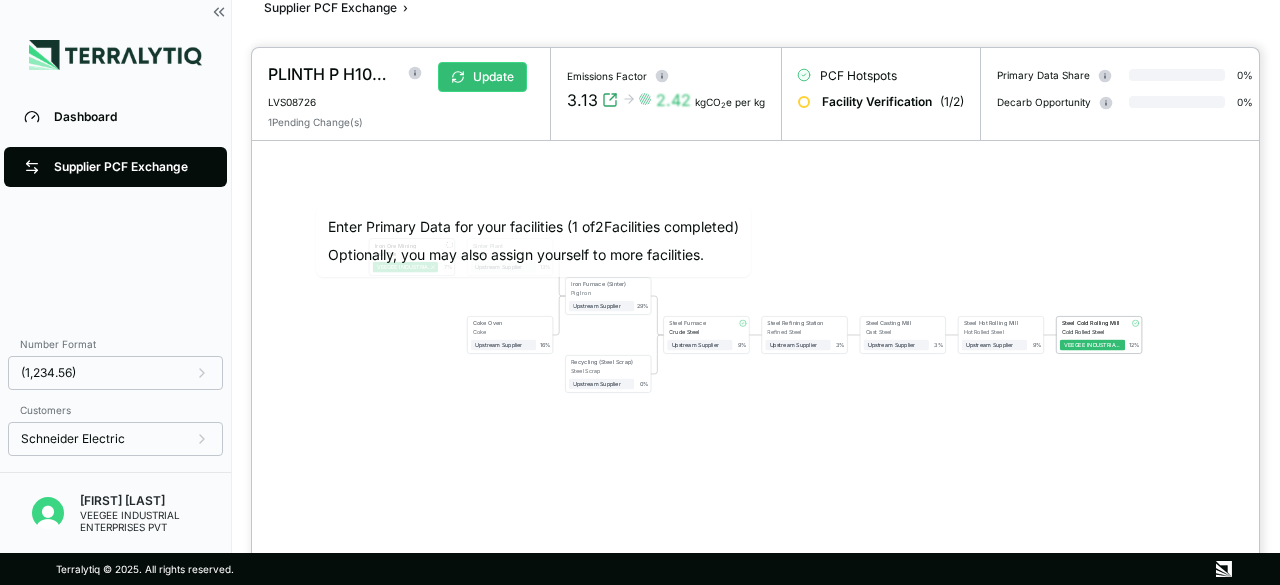 click on "Facility Verification ( 1 / 2 )" at bounding box center [881, 102] 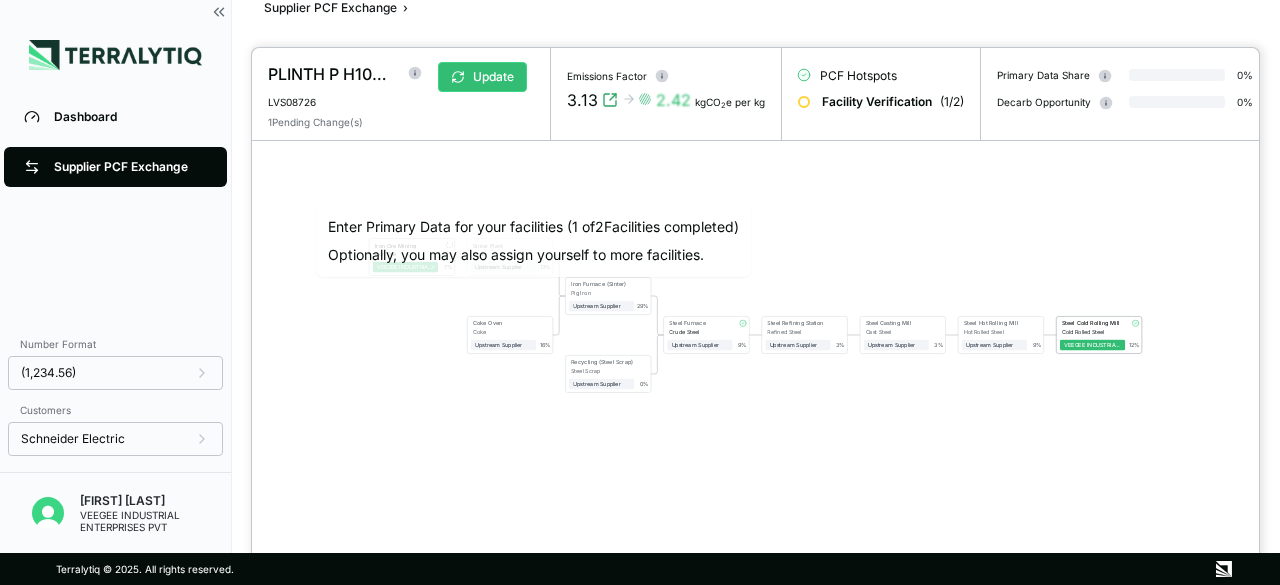 click on "Facility Verification ( 1 / 2 )" at bounding box center (881, 102) 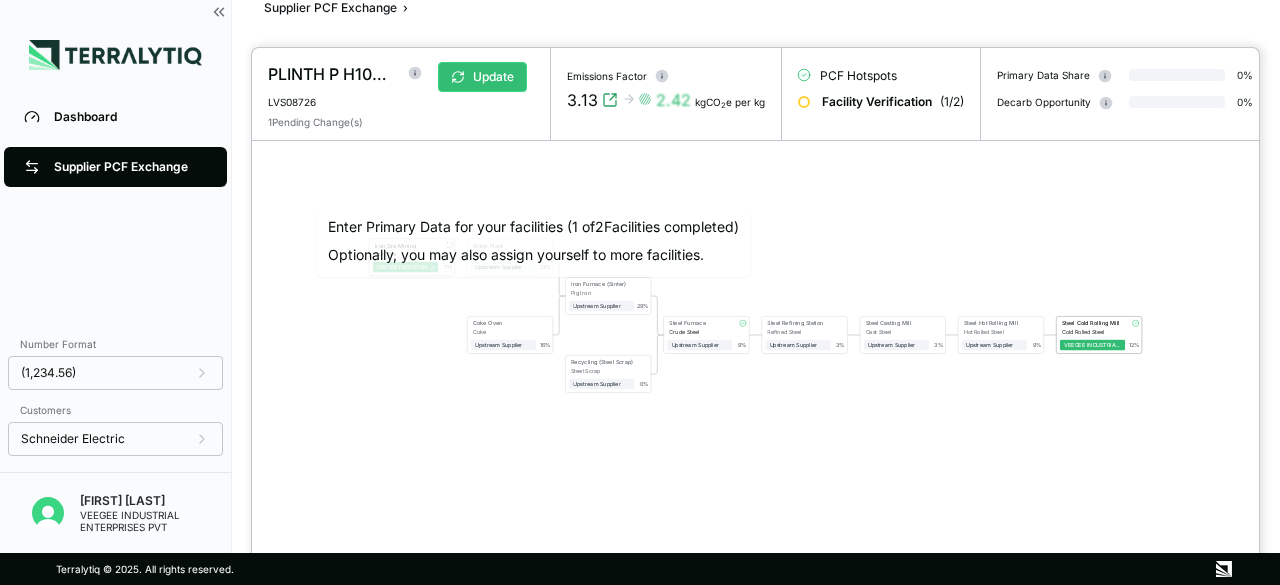 click at bounding box center [640, 292] 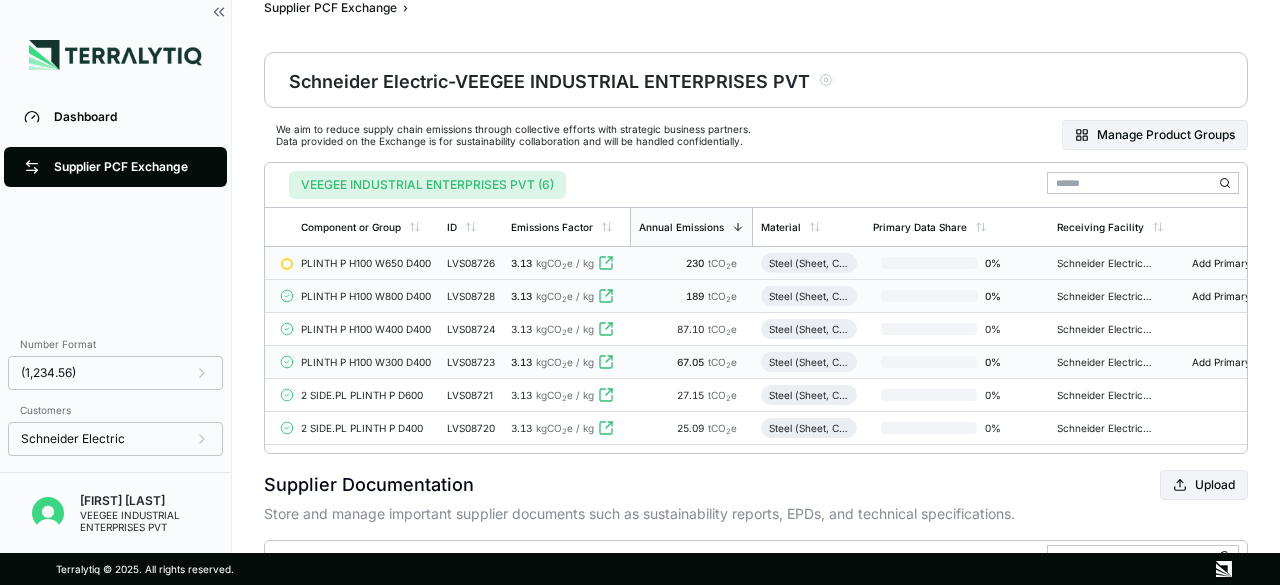 click on "PLINTH P H100 W800 D400" at bounding box center [366, 296] 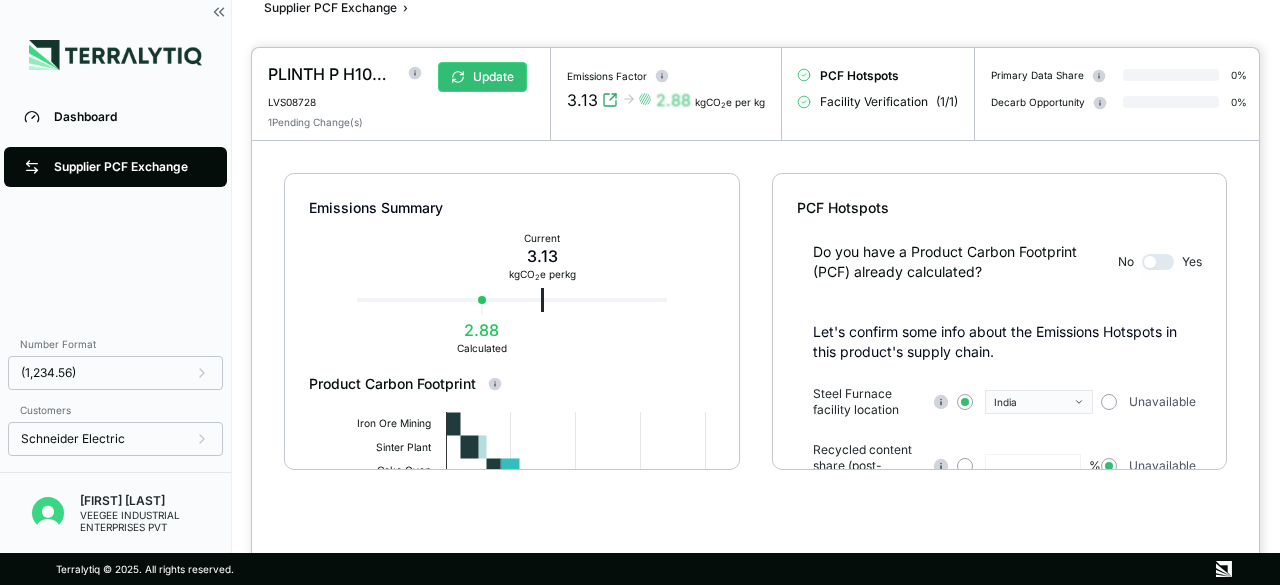 scroll, scrollTop: 169, scrollLeft: 0, axis: vertical 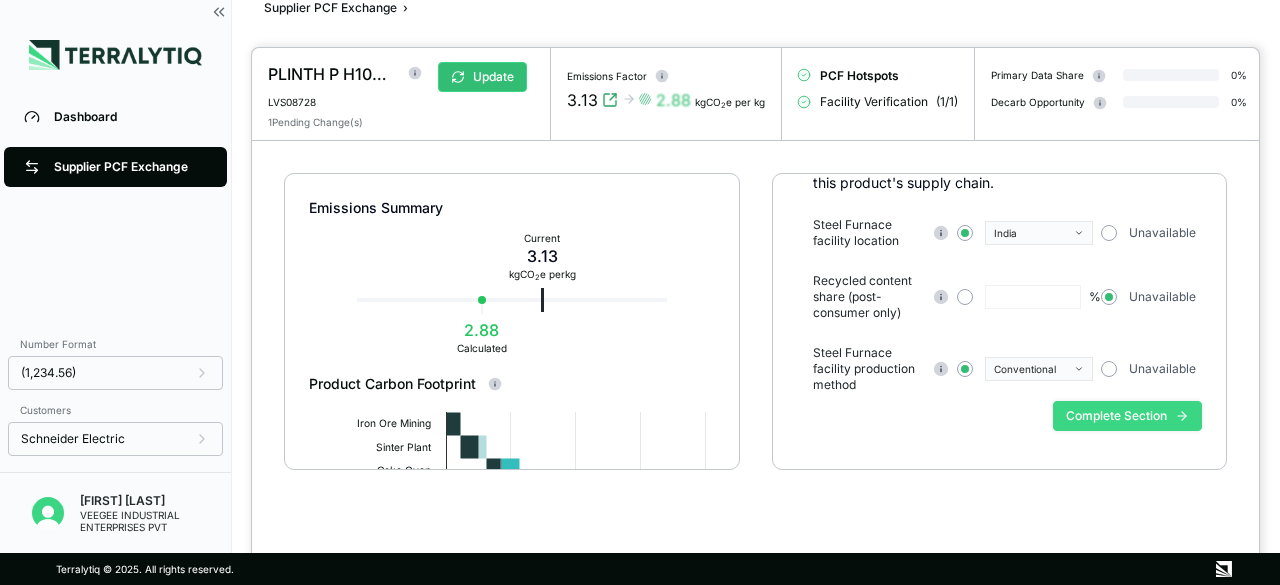 click on "Complete Section" at bounding box center (1127, 416) 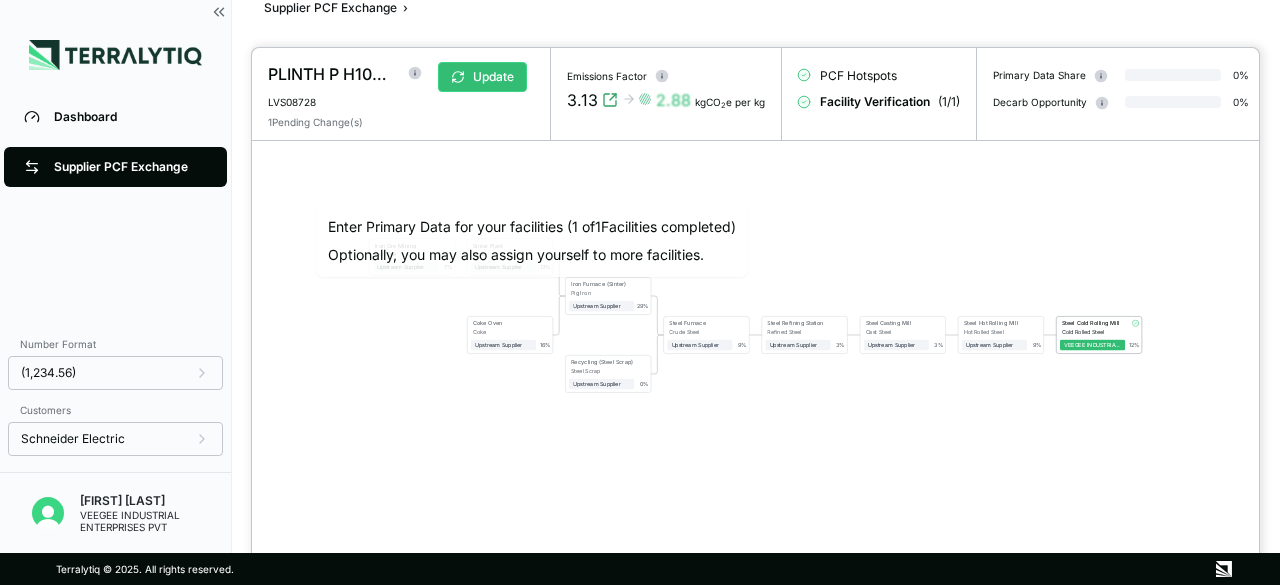 click at bounding box center [640, 292] 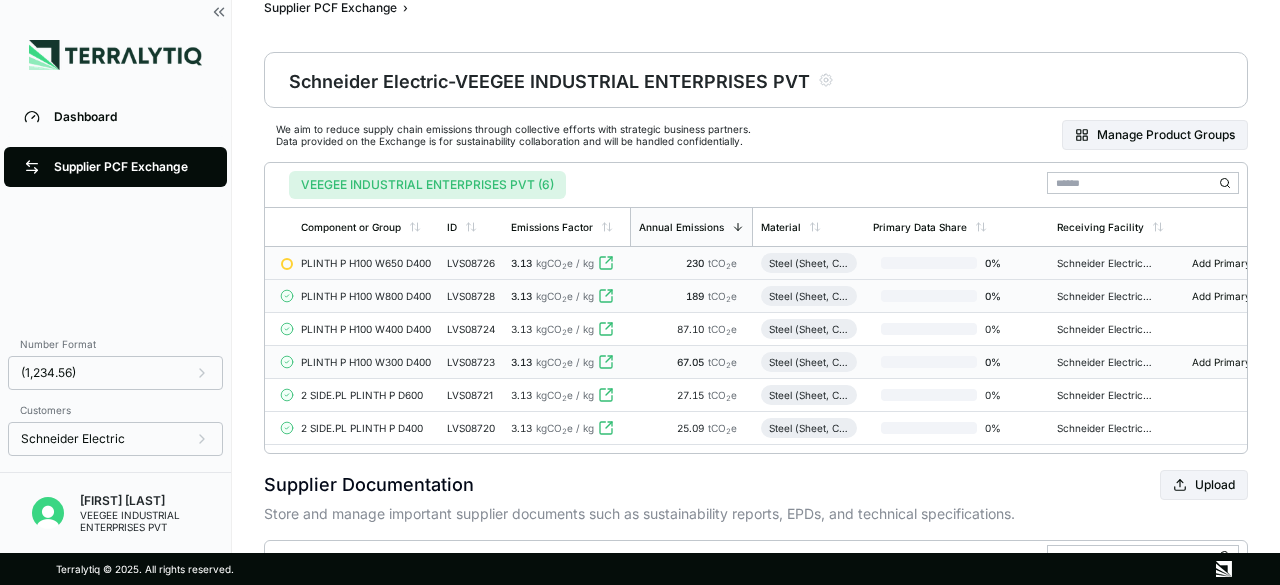 click on "PLINTH P H100 W650 D400" at bounding box center [366, 263] 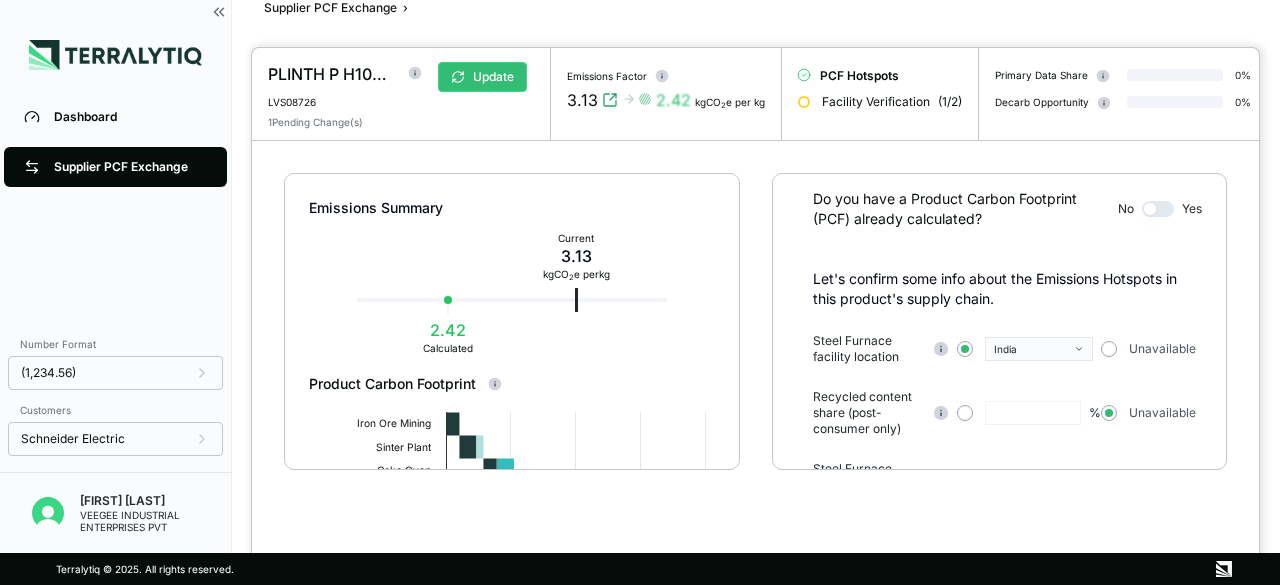 scroll, scrollTop: 169, scrollLeft: 0, axis: vertical 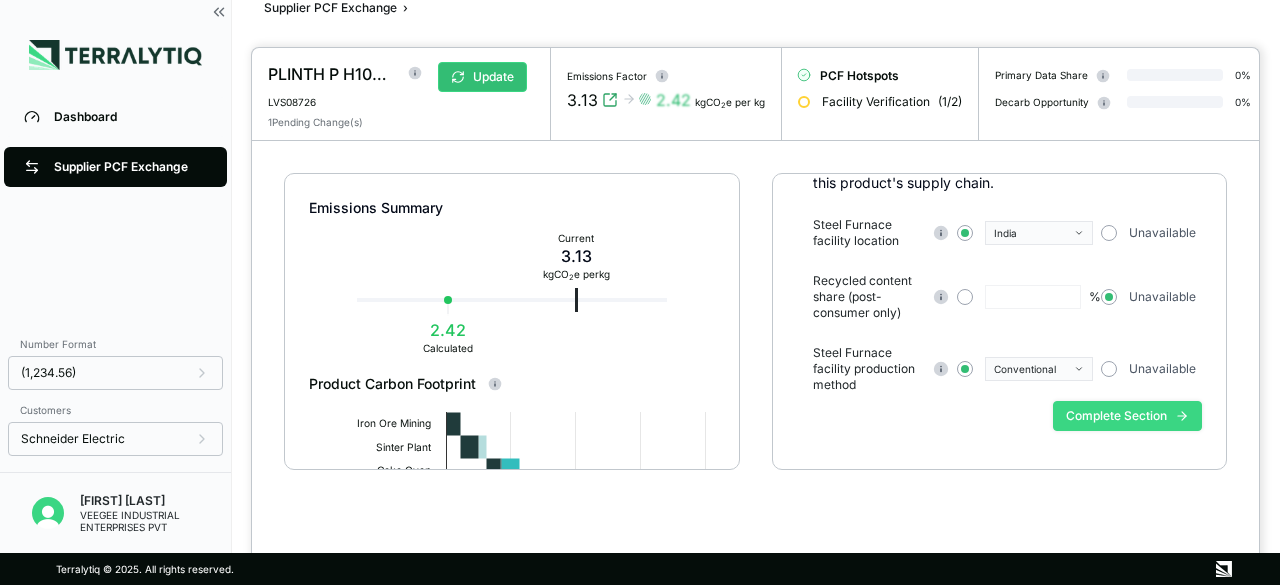 click on "Complete Section" at bounding box center (1127, 416) 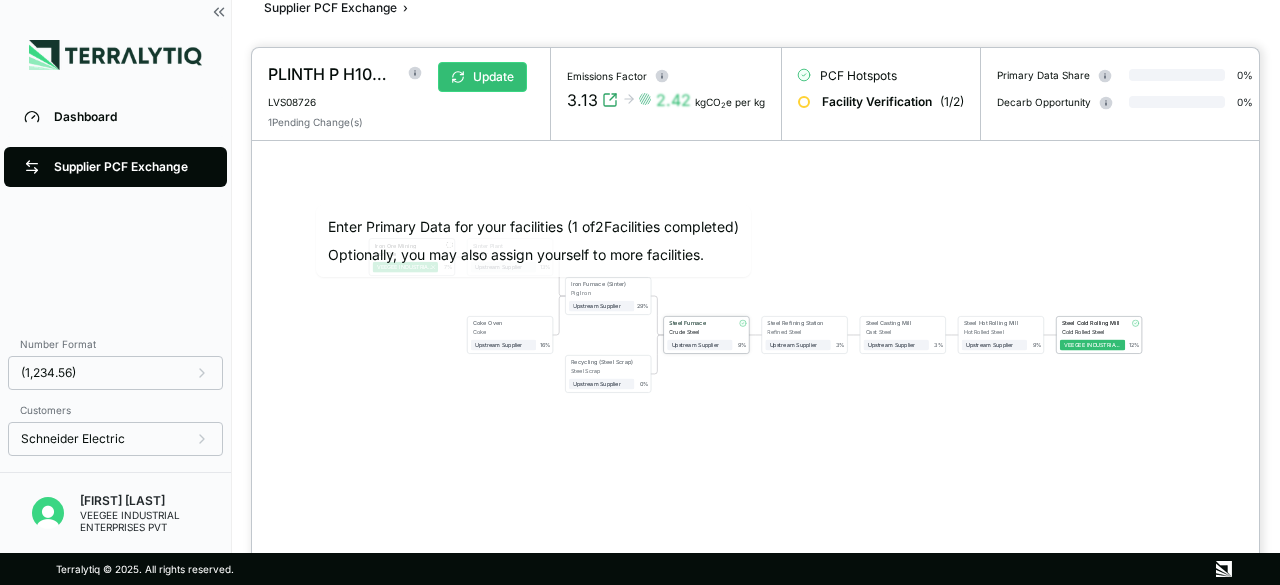 drag, startPoint x: 718, startPoint y: 332, endPoint x: 679, endPoint y: 337, distance: 39.319206 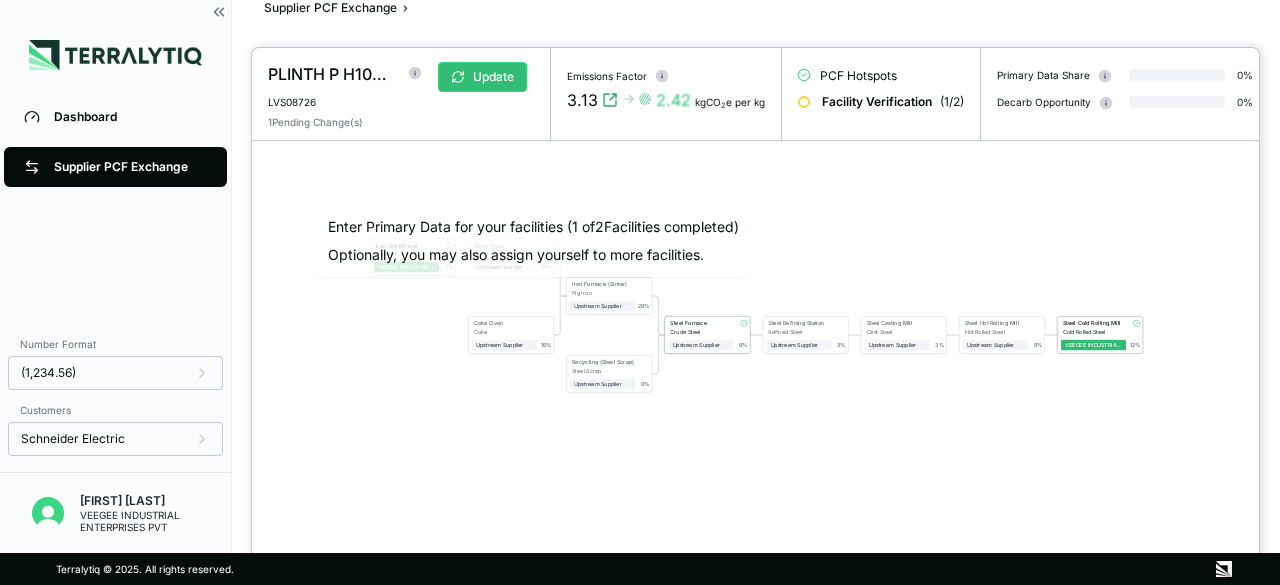 click on "Crude Steel" at bounding box center [702, 332] 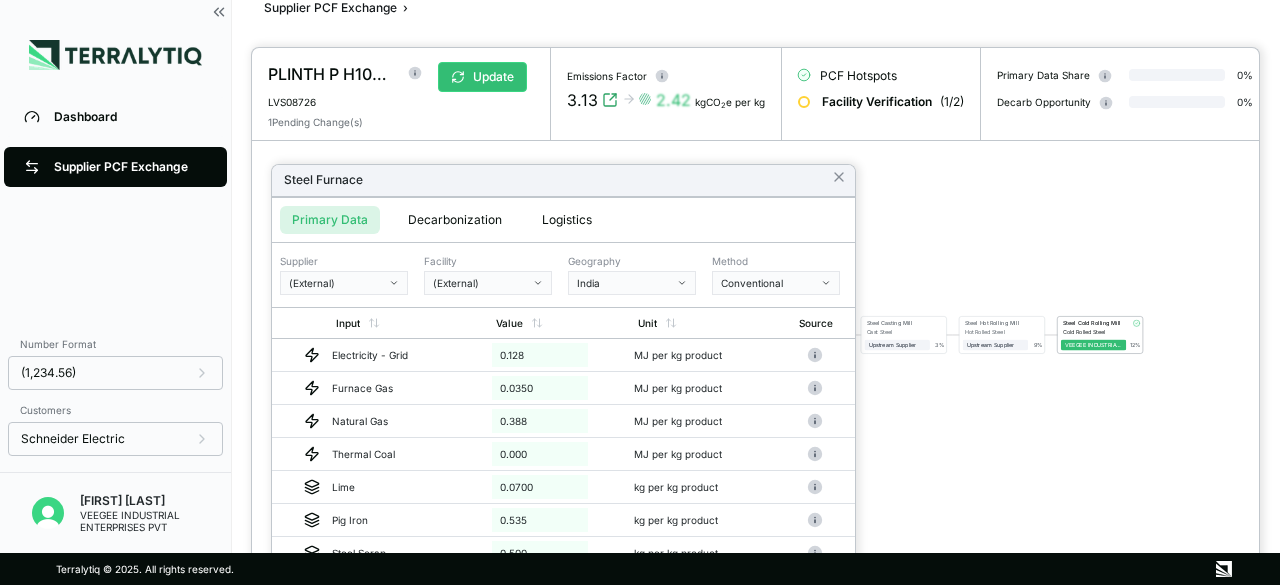 click on "Decarbonization" at bounding box center (455, 220) 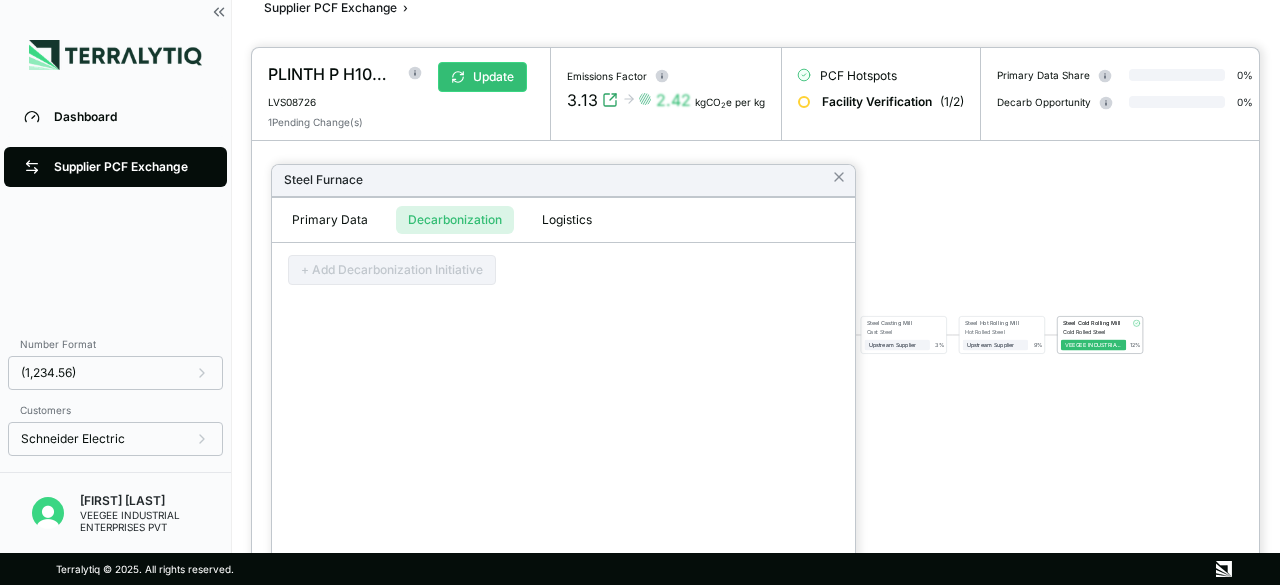 click on "Logistics" at bounding box center [567, 220] 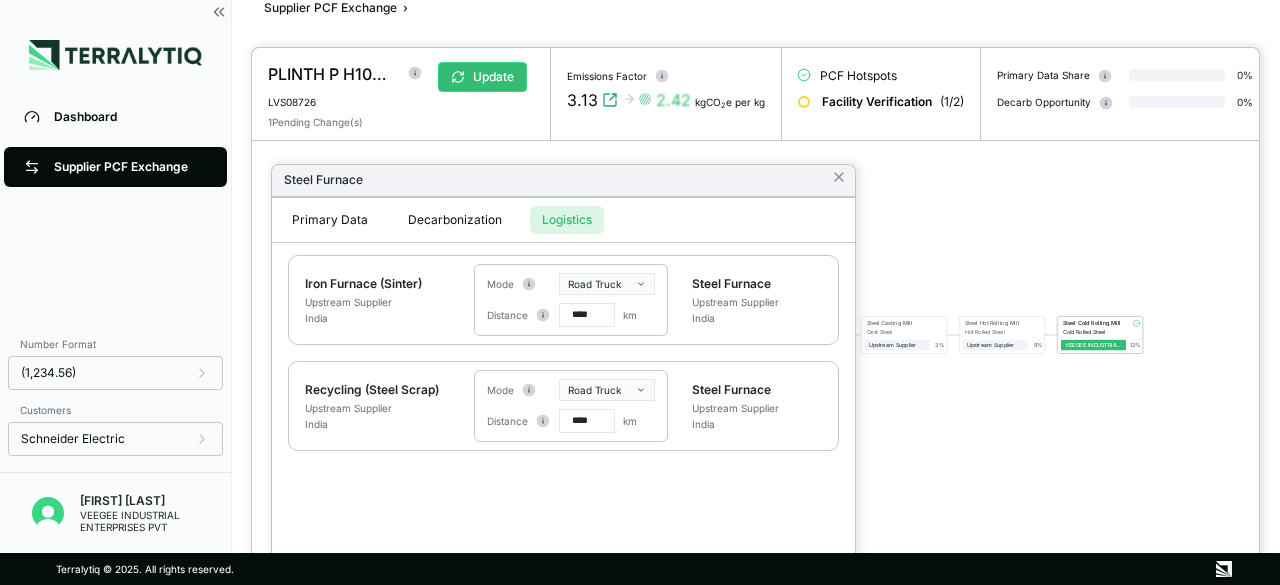 click on "Primary Data" at bounding box center (330, 220) 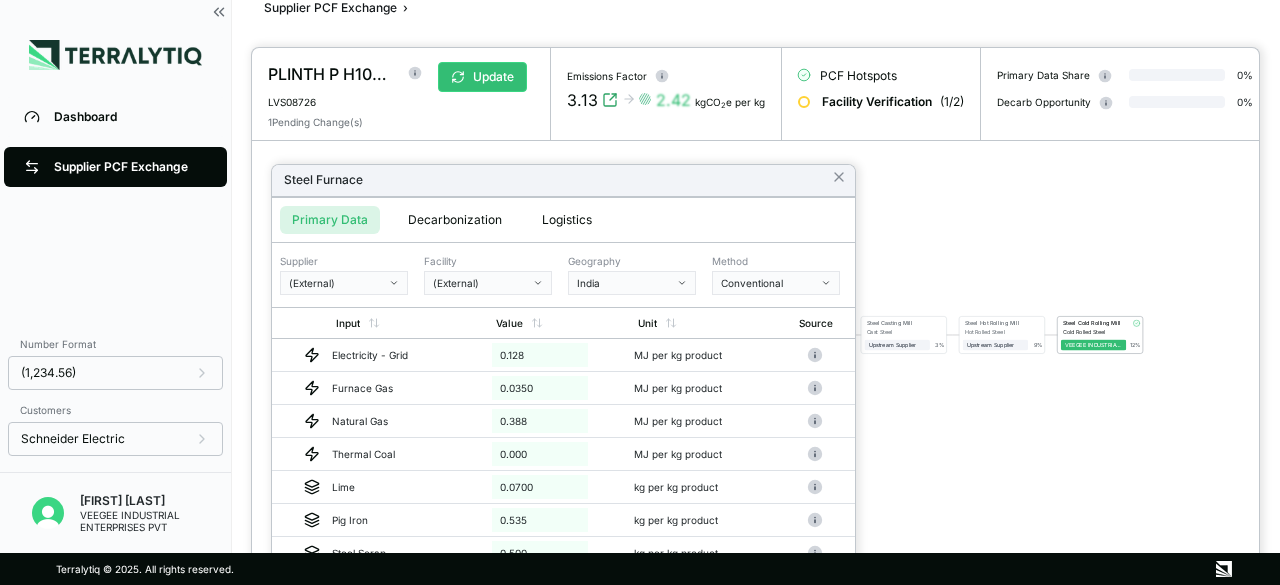 click on "India" at bounding box center [632, 283] 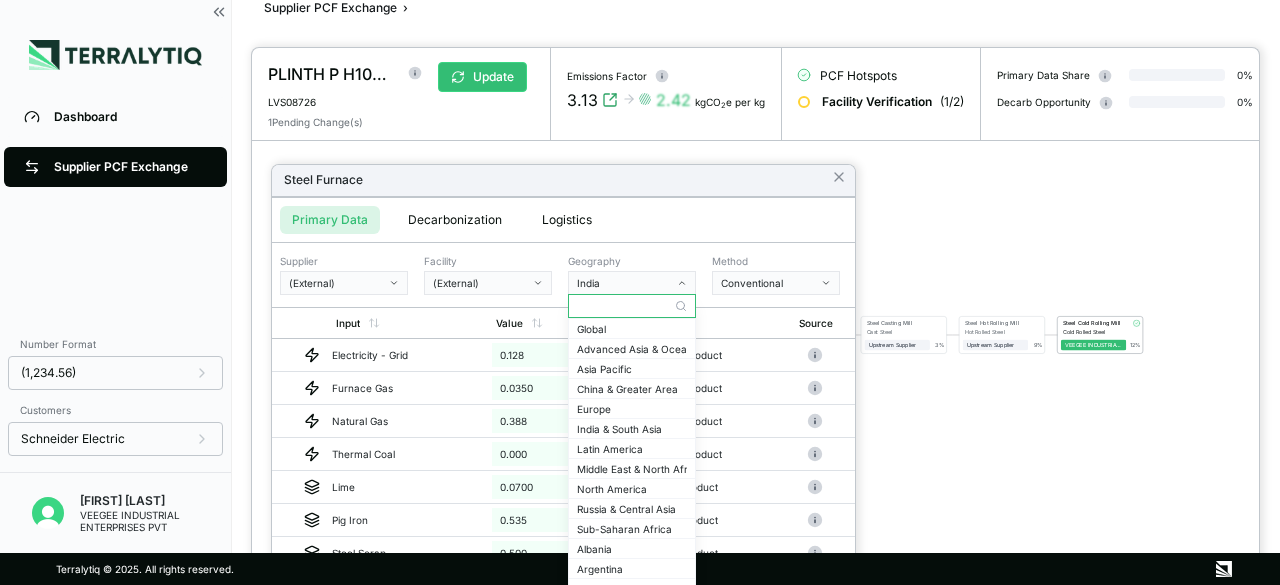 click on "India" at bounding box center [632, 283] 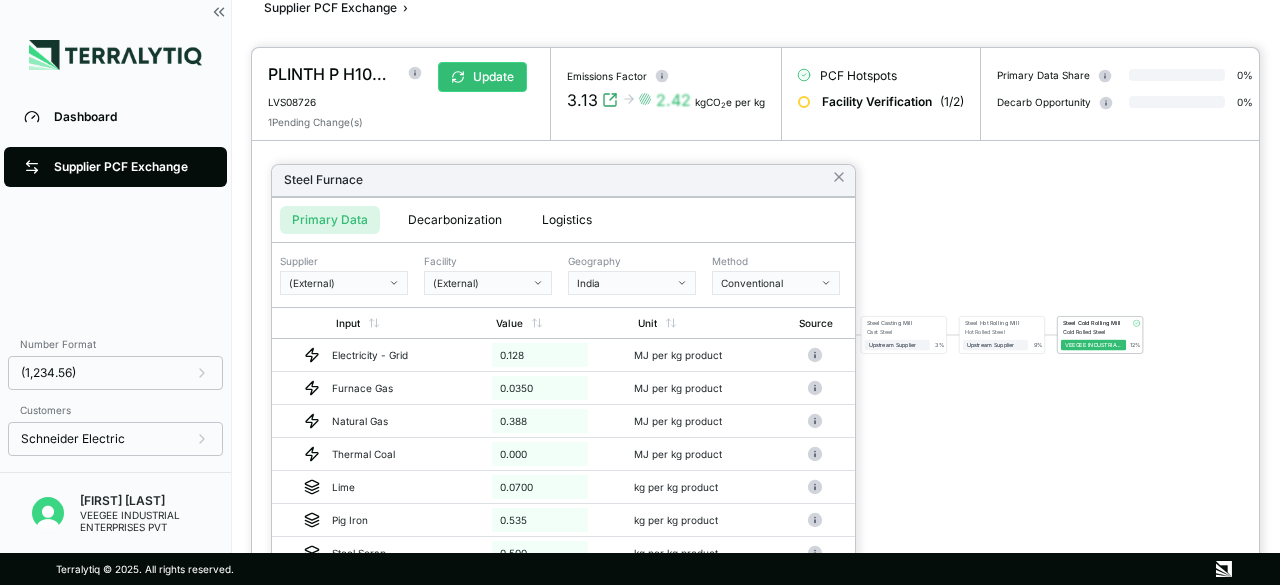 click at bounding box center [755, 316] 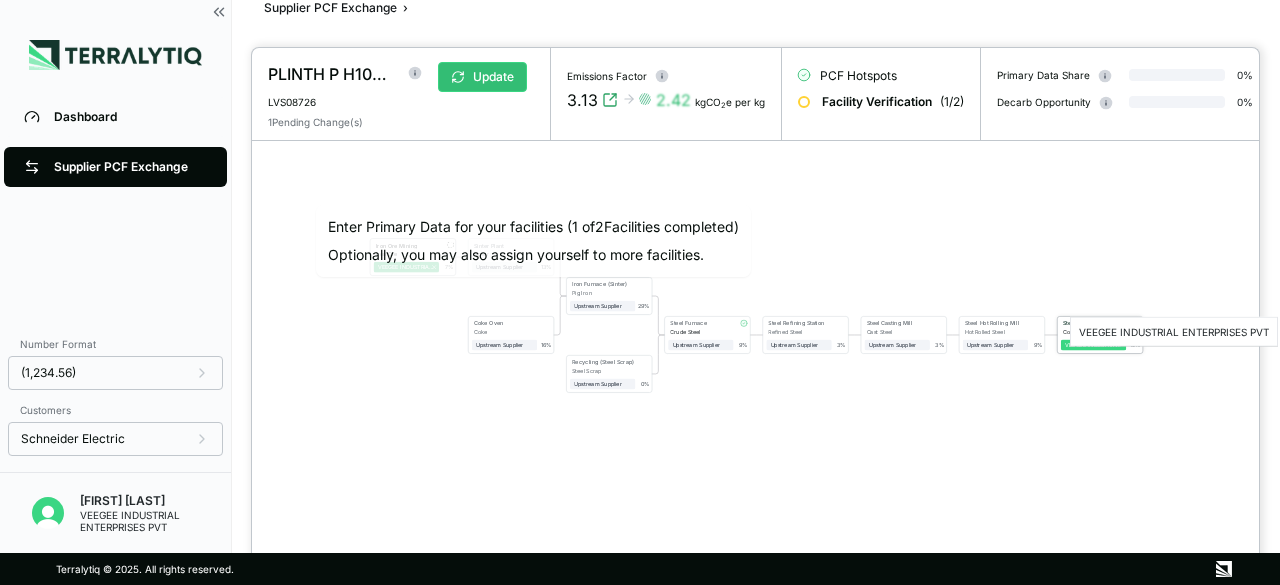 click on "VEEGEE INDUSTRIAL ENTERPRISES PVT" at bounding box center [1095, 345] 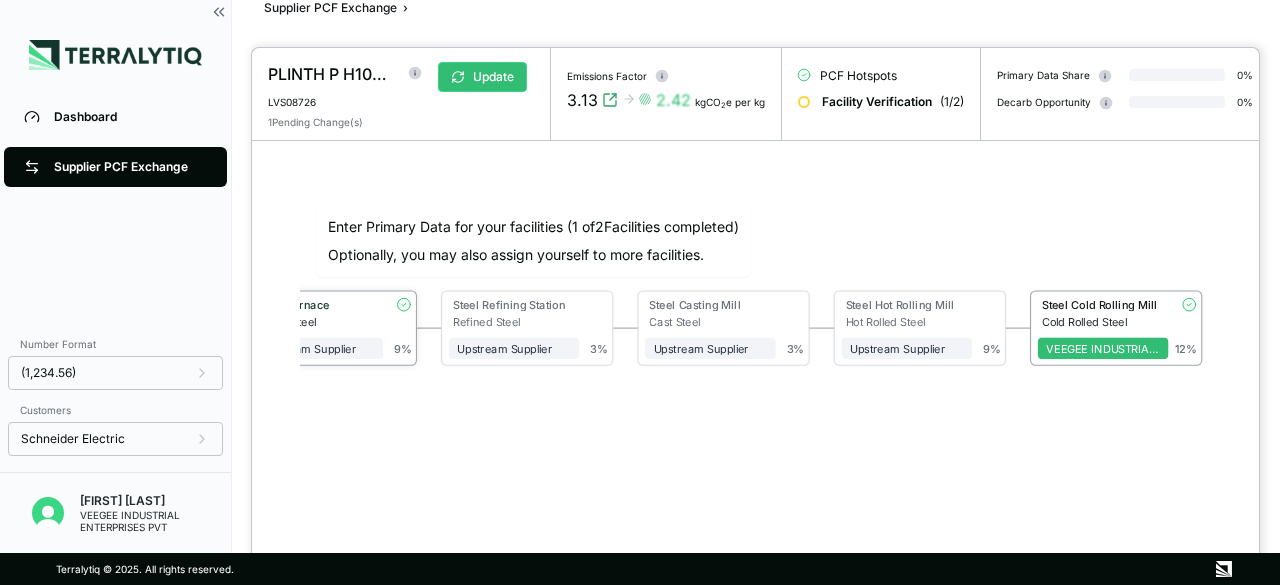 click on "Crude Steel" at bounding box center (320, 321) 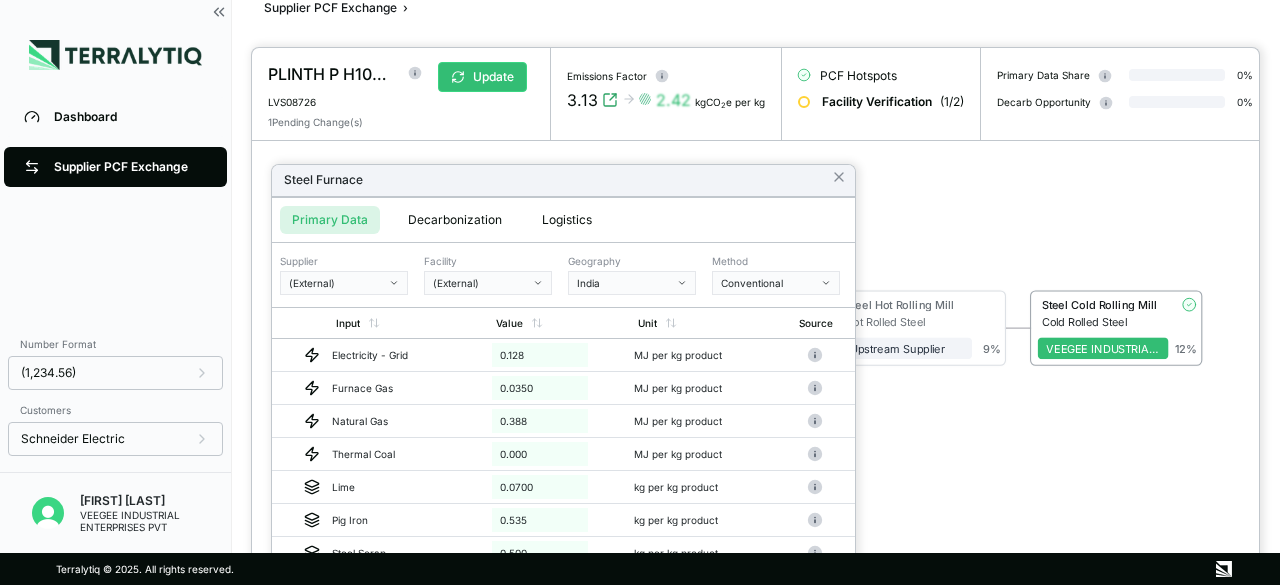 click on "(External)" at bounding box center [488, 283] 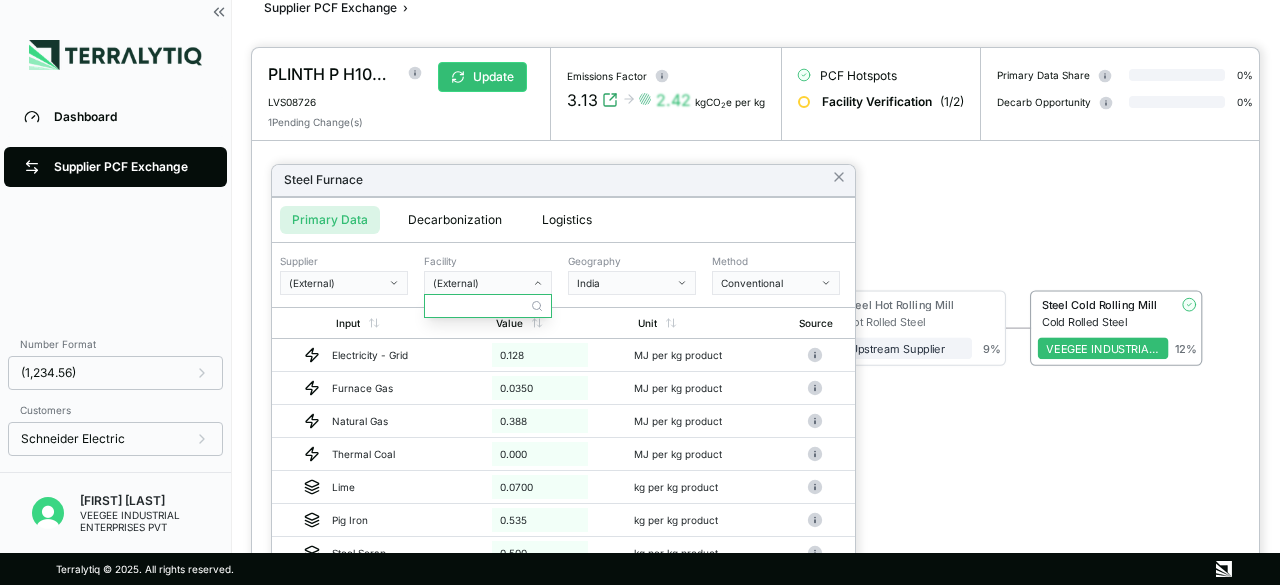 click on "(External)" at bounding box center [488, 283] 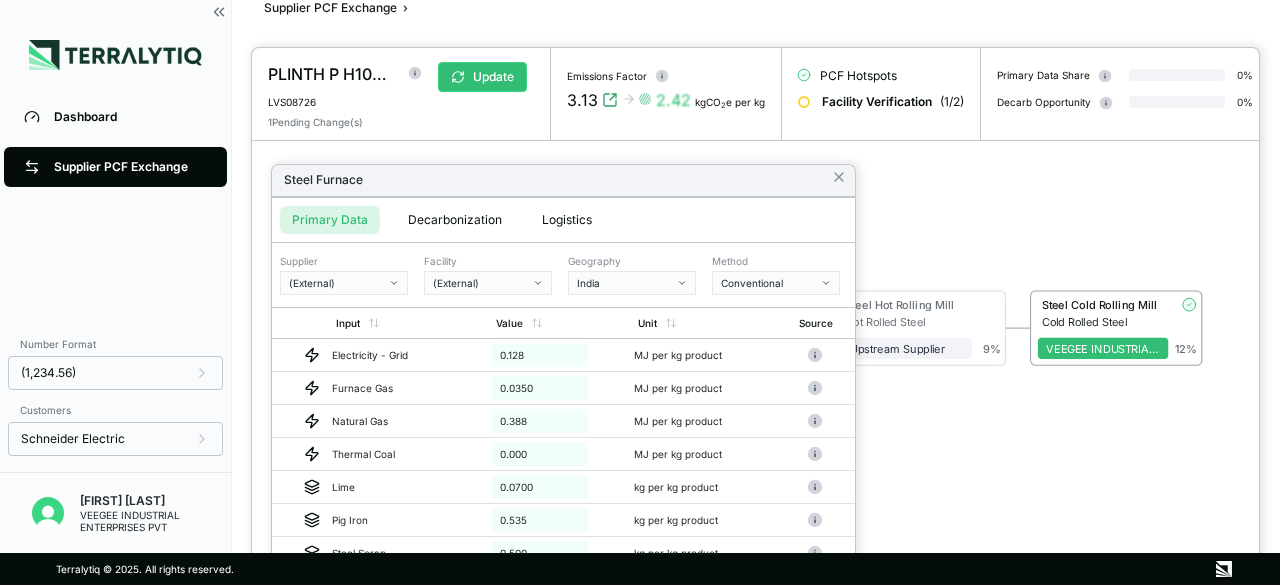 click on "India" at bounding box center (625, 283) 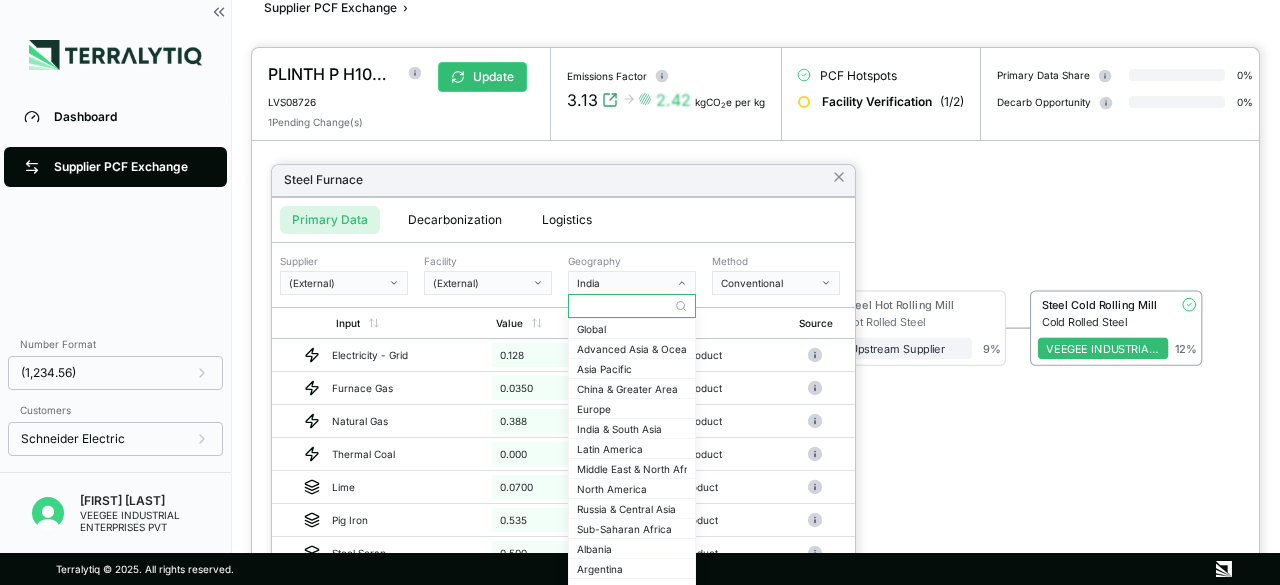 click on "India" at bounding box center (625, 283) 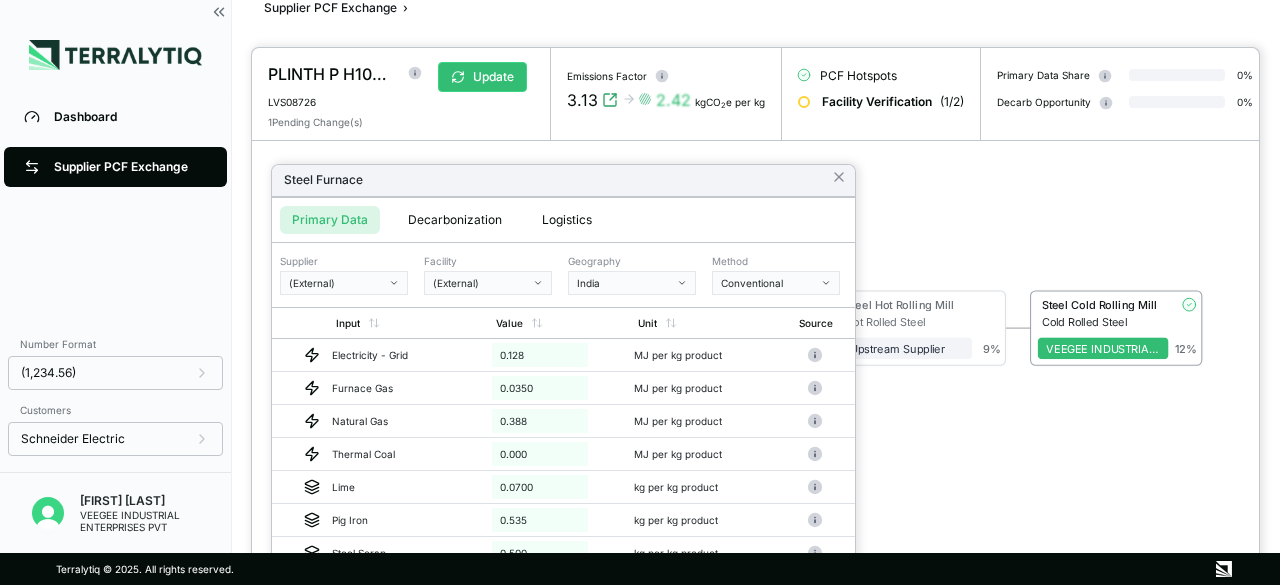 click on "Conventional" at bounding box center (769, 283) 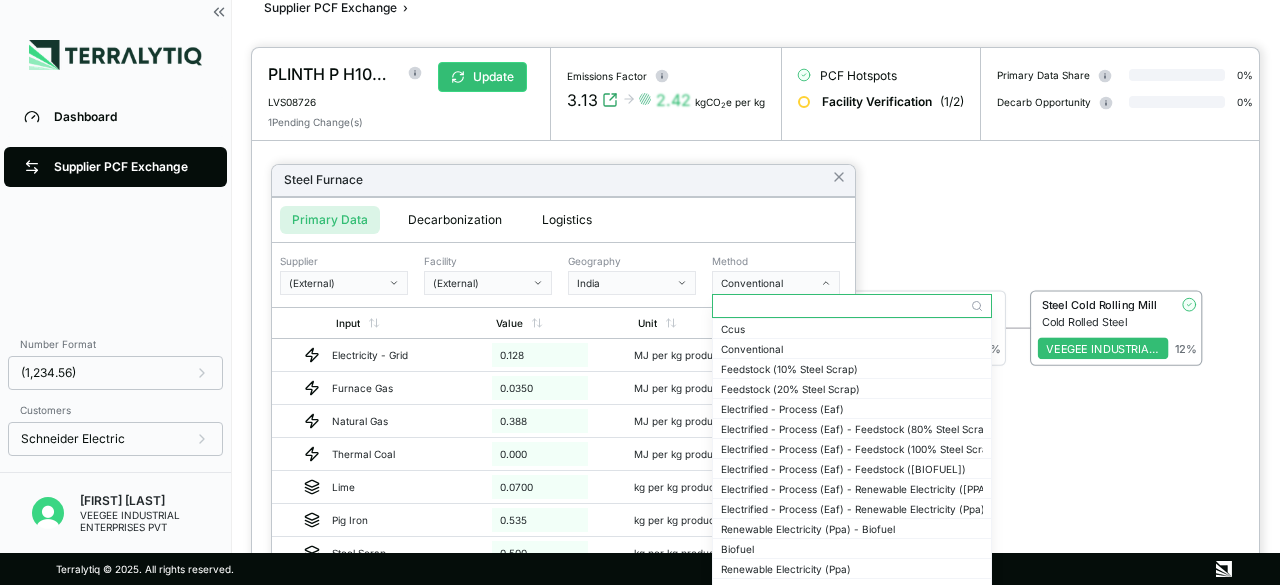 click on "Conventional" at bounding box center (769, 283) 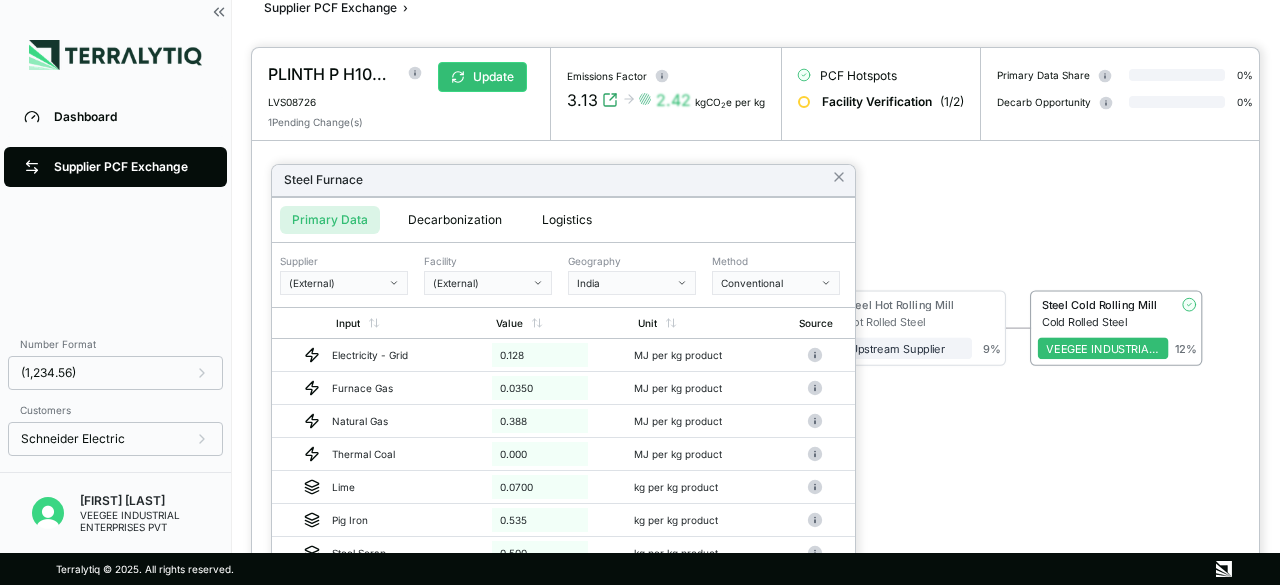 click on "(External)" at bounding box center [344, 283] 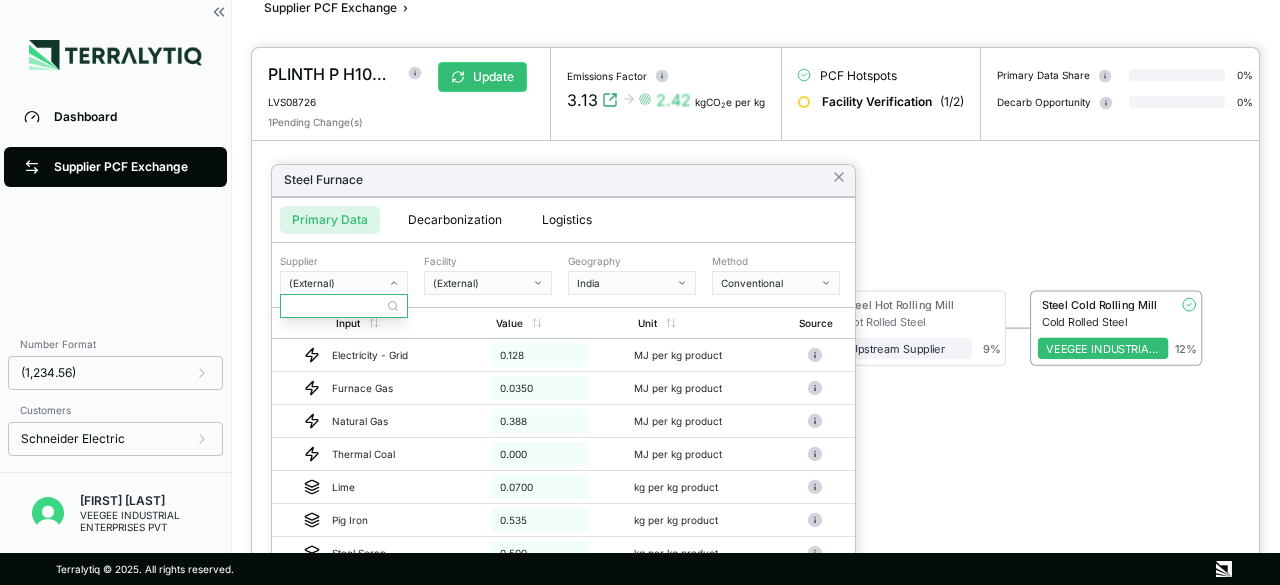 click on "(External)" at bounding box center [344, 283] 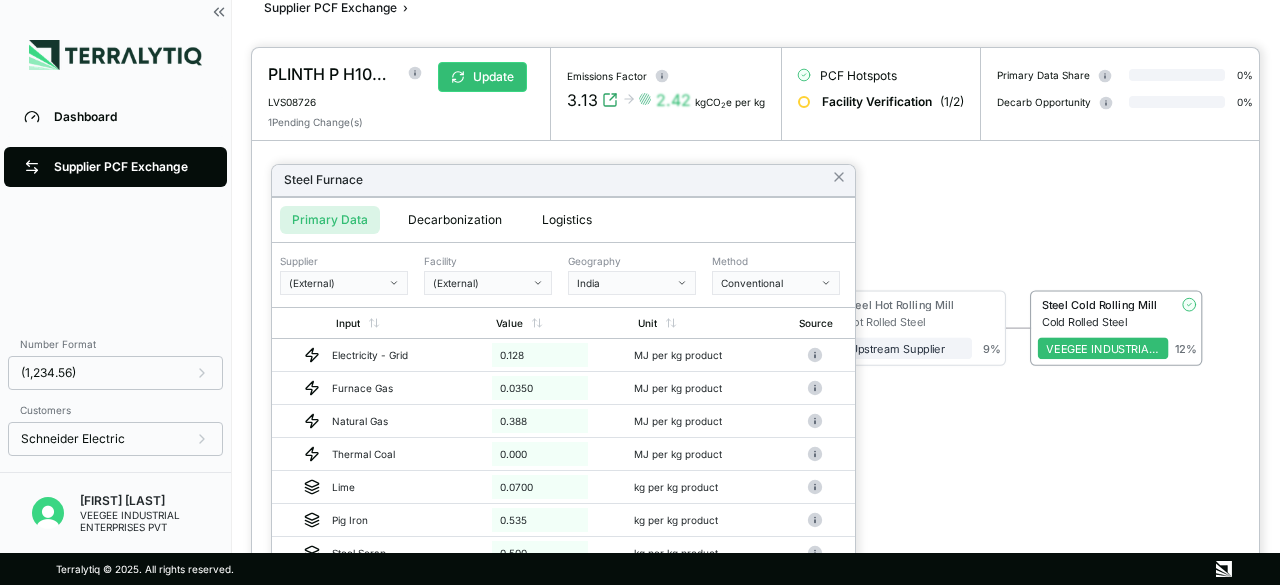 click on "Steel Furnace" at bounding box center (563, 181) 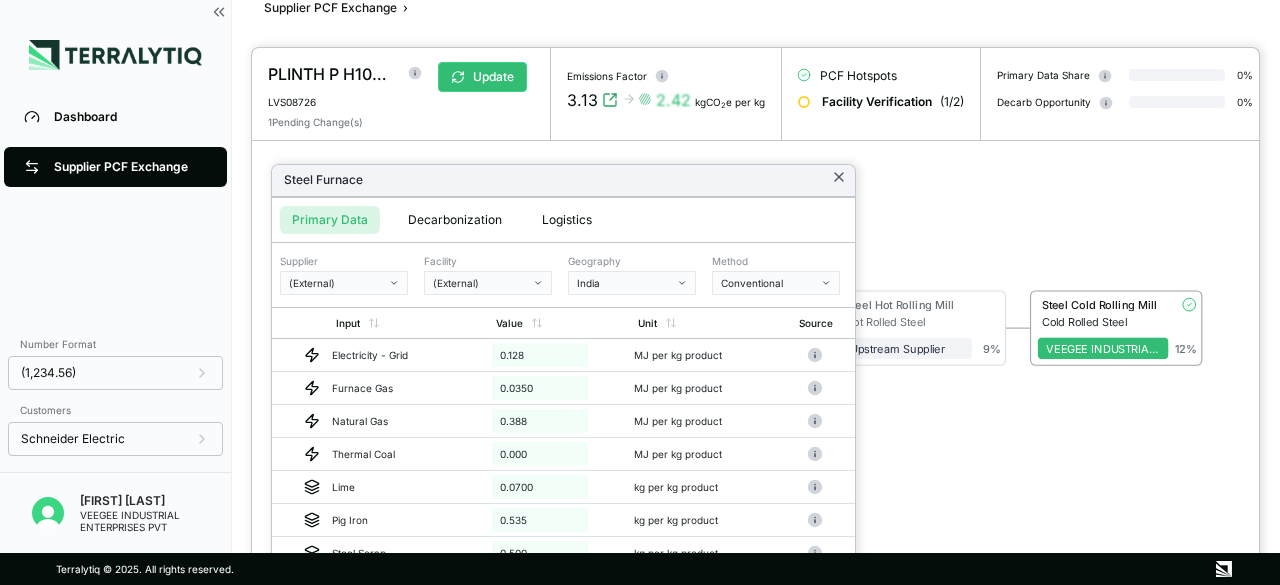 click 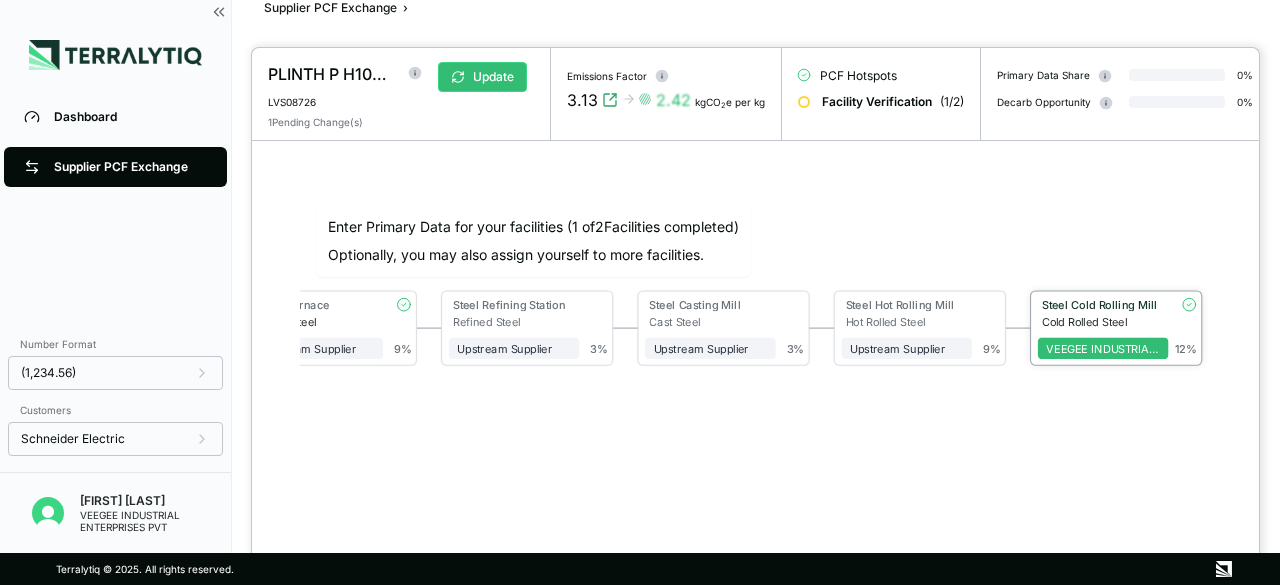 click on "Steel Cold Rolling Mill" at bounding box center [1099, 306] 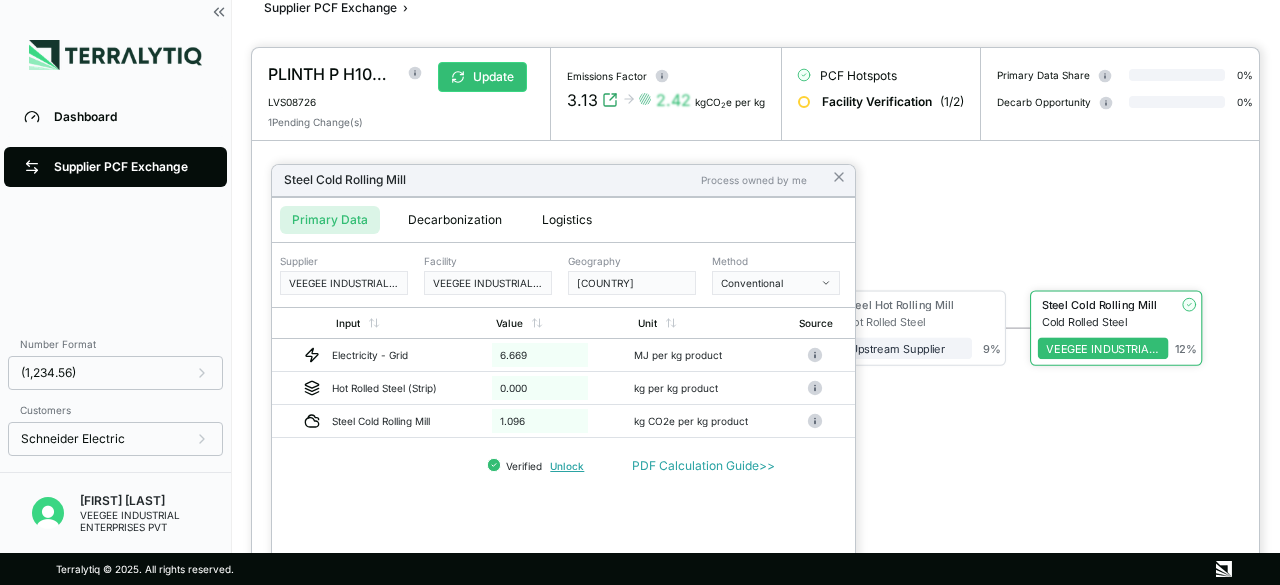 click on "Primary Data Decarbonization Logistics" at bounding box center (563, 220) 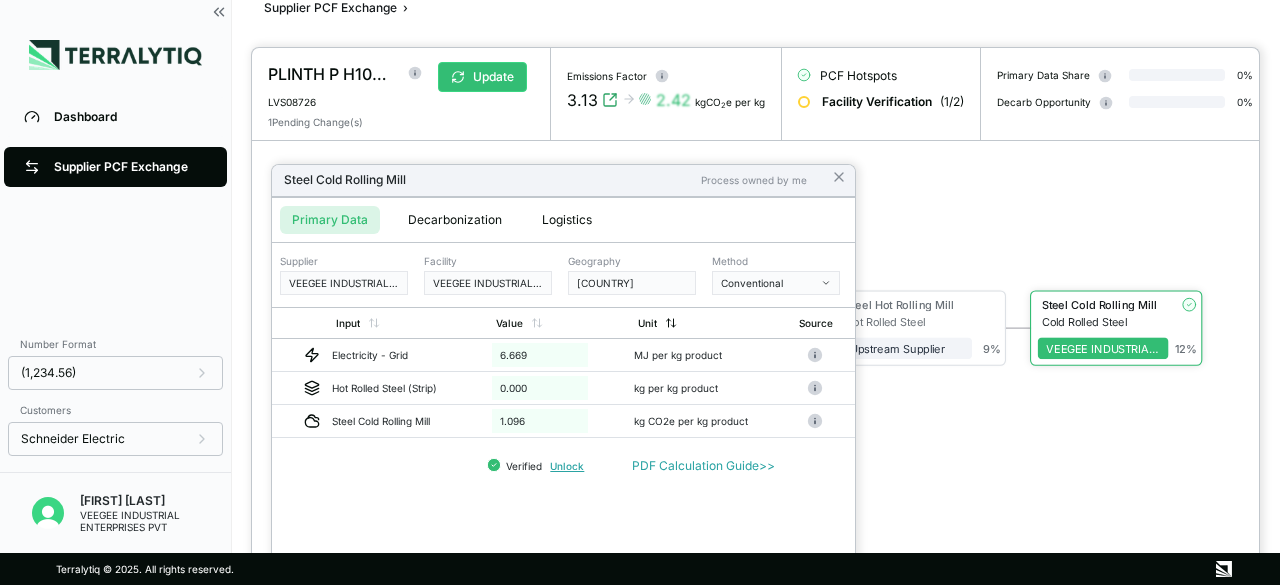 drag, startPoint x: 683, startPoint y: 307, endPoint x: 682, endPoint y: 295, distance: 12.0415945 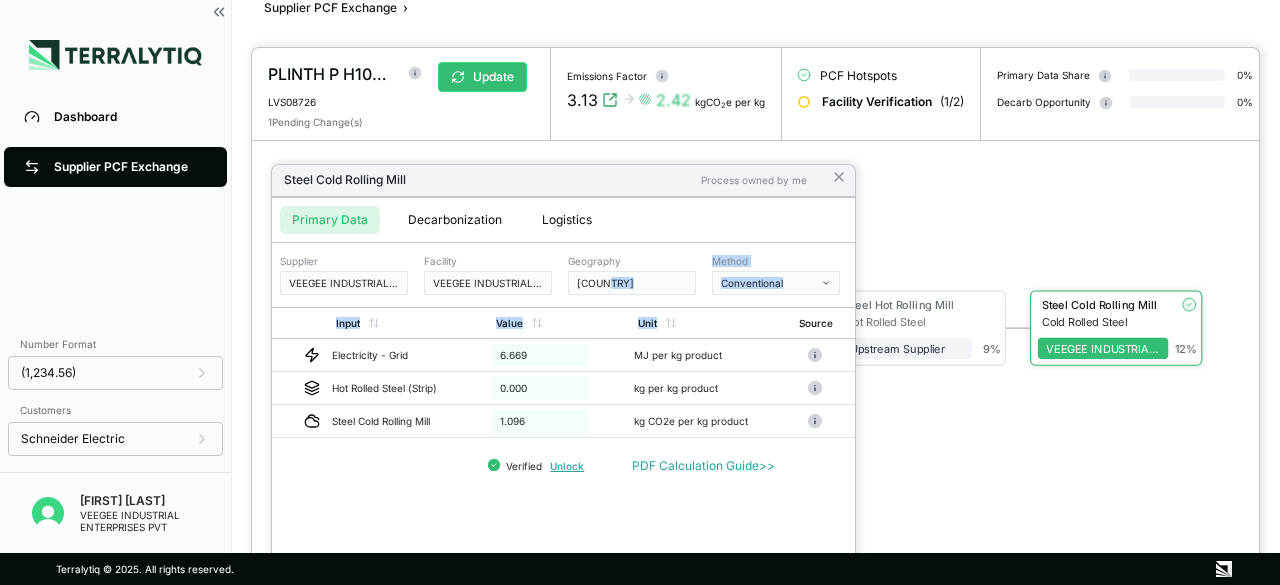 click on "Conventional" at bounding box center [769, 283] 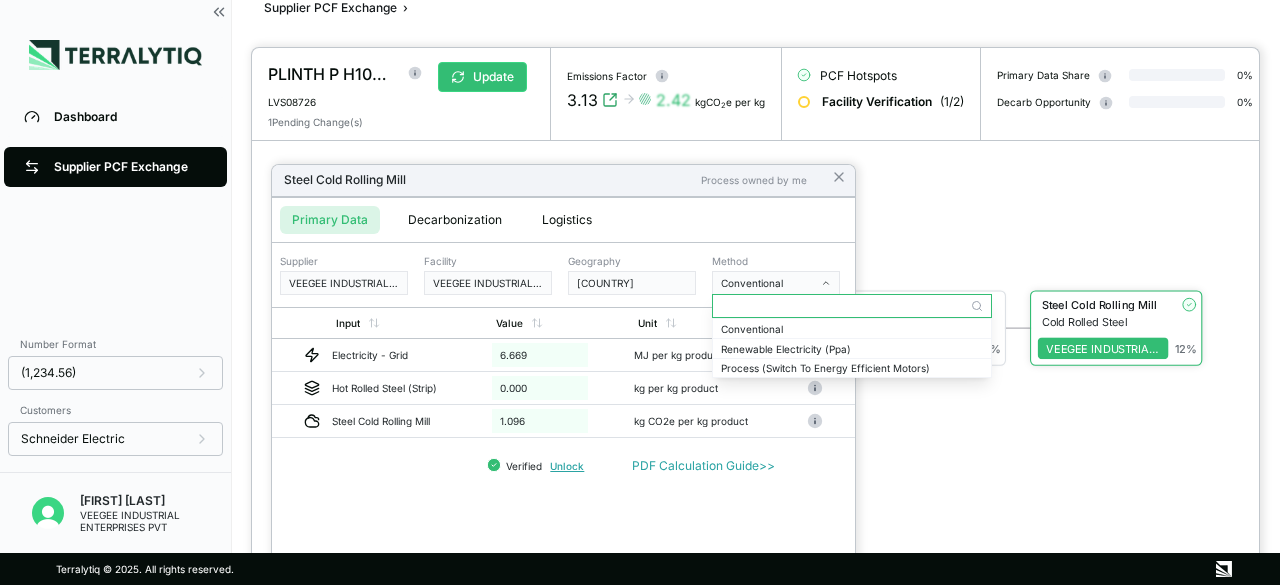 click on "Steel Cold Rolling Mill Process owned by   me" at bounding box center (563, 181) 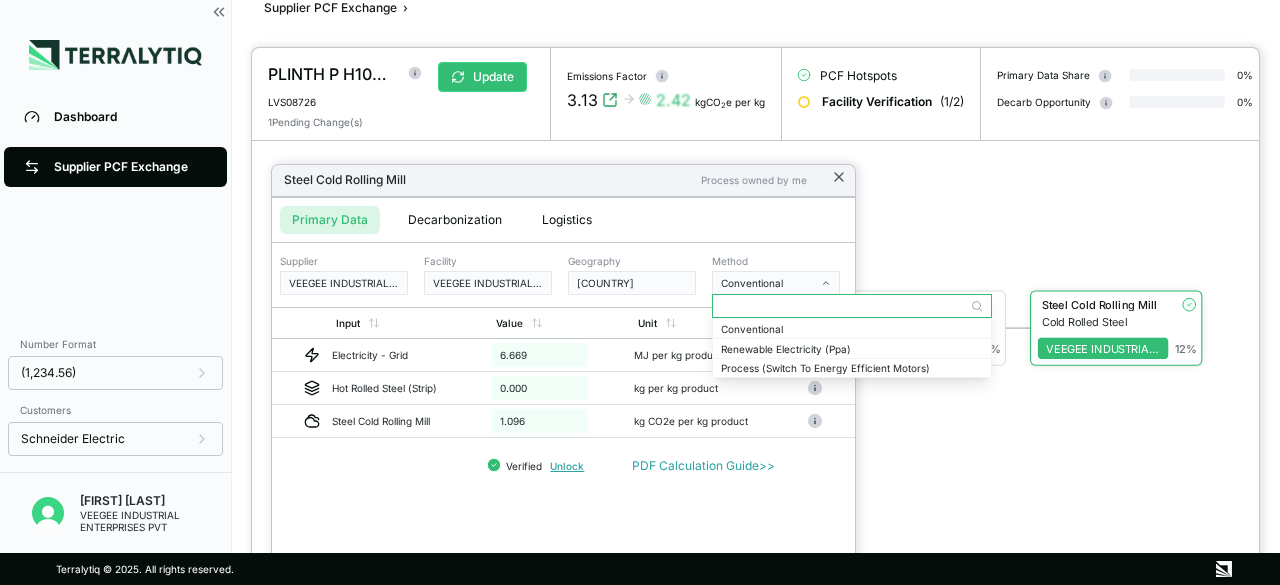 click 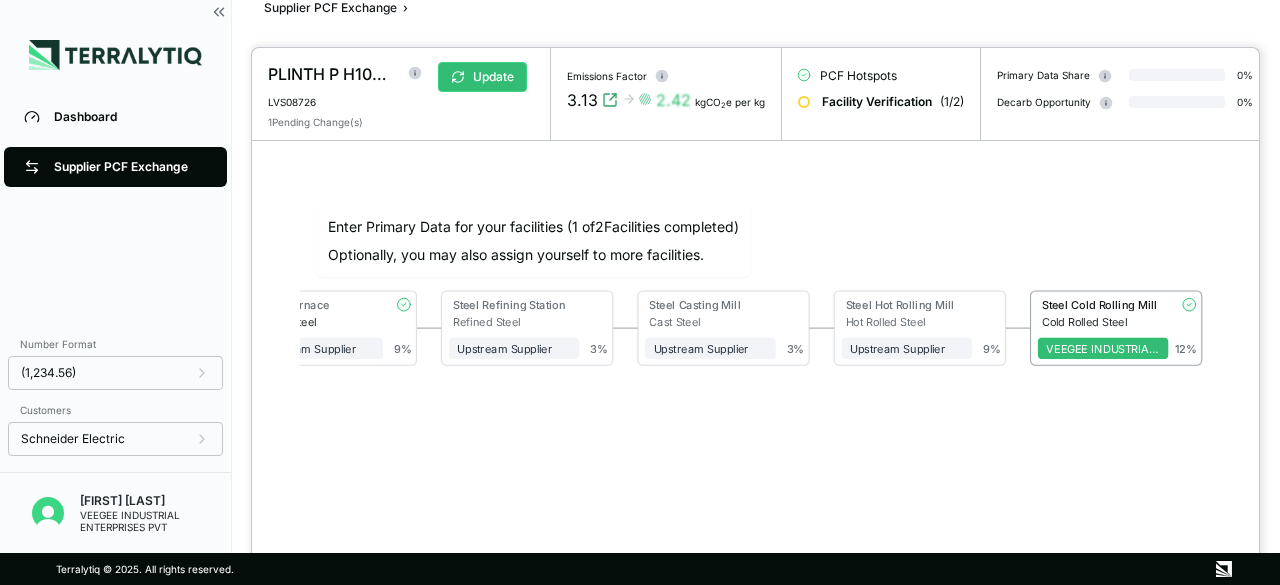 click on "Iron Ore Mining Iron Ore VEEGEE INDUSTRIAL ENTERPRISES PVT 7 % Sinter Plant Sinter Upstream Supplier + Assign to me 13 % Coke Oven Coke Upstream Supplier + Assign to me 16 % Iron Furnace (Sinter) Pig Iron Upstream Supplier + Assign to me 29 % Recycling (Steel Scrap) Steel Scrap Upstream Supplier + Assign to me 0 % Steel Furnace Crude Steel Upstream Supplier + Assign to me 9 % Steel Refining Station Refined Steel Upstream Supplier + Assign to me 3 % Steel Casting Mill Cast Steel Upstream Supplier + Assign to me 3 % Steel Hot Rolling Mill Hot Rolled Steel Upstream Supplier + Assign to me 9 % Steel Cold Rolling Mill Cold Rolled Steel VEEGEE INDUSTRIAL ENTERPRISES PVT 12 %" at bounding box center [755, 315] 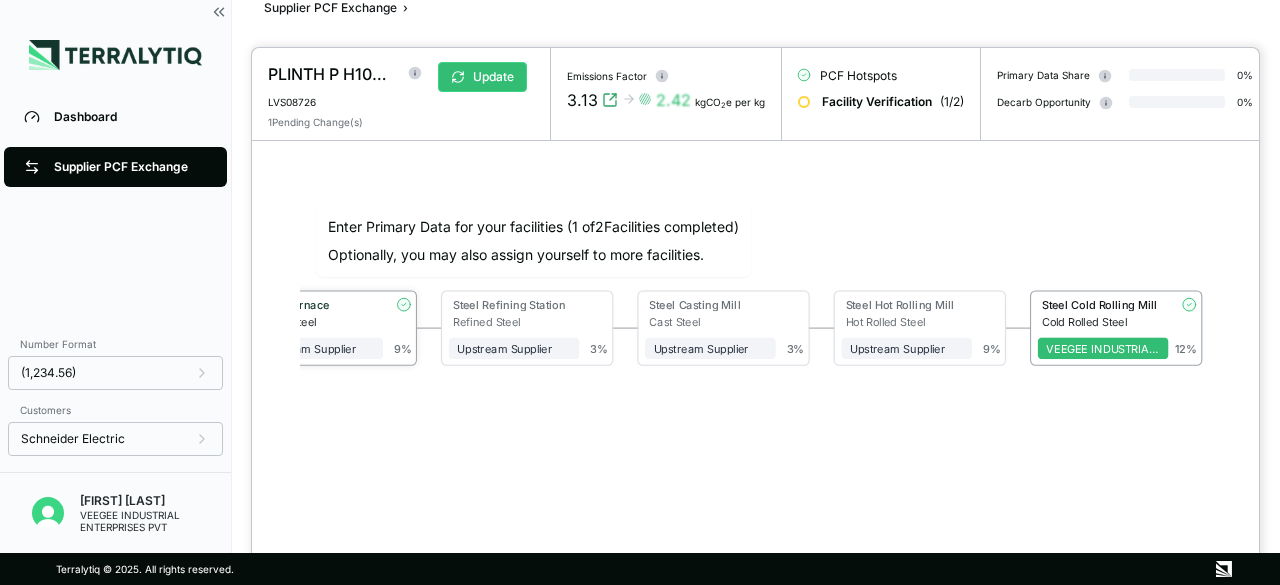 click at bounding box center (405, 304) 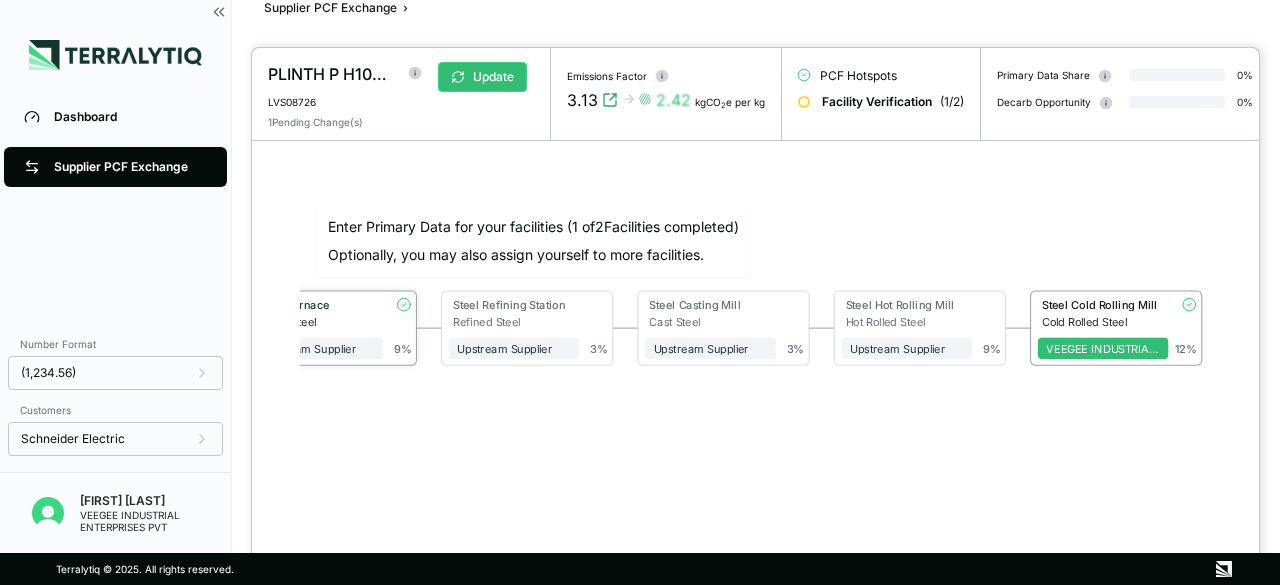 click on "Steel Furnace" at bounding box center (318, 306) 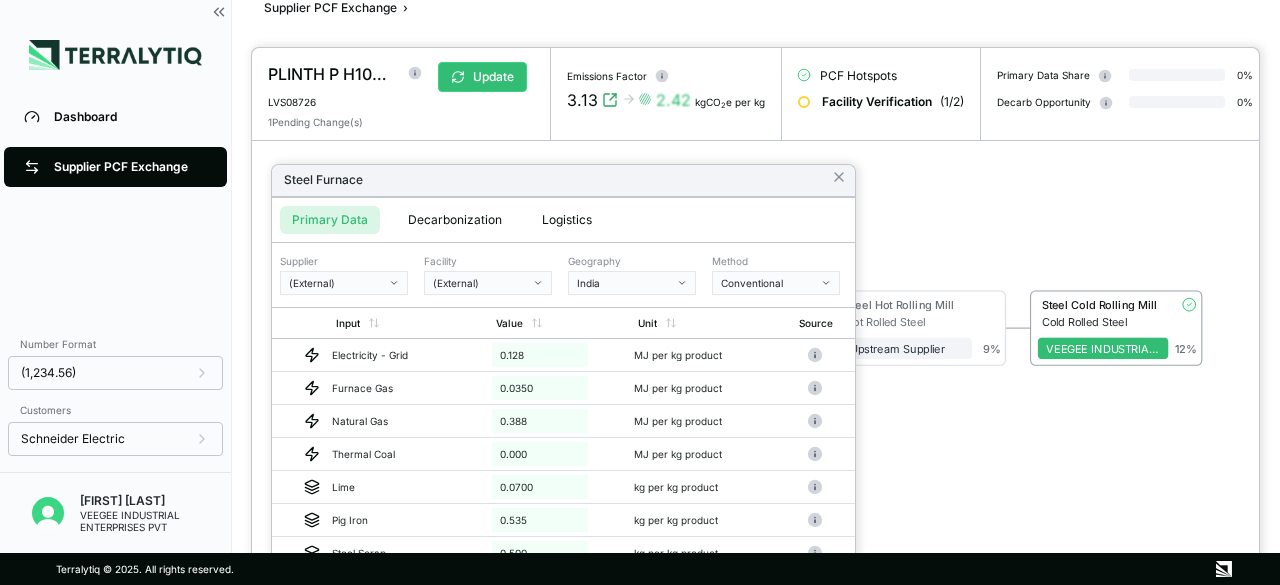 click on "Decarbonization" at bounding box center [455, 220] 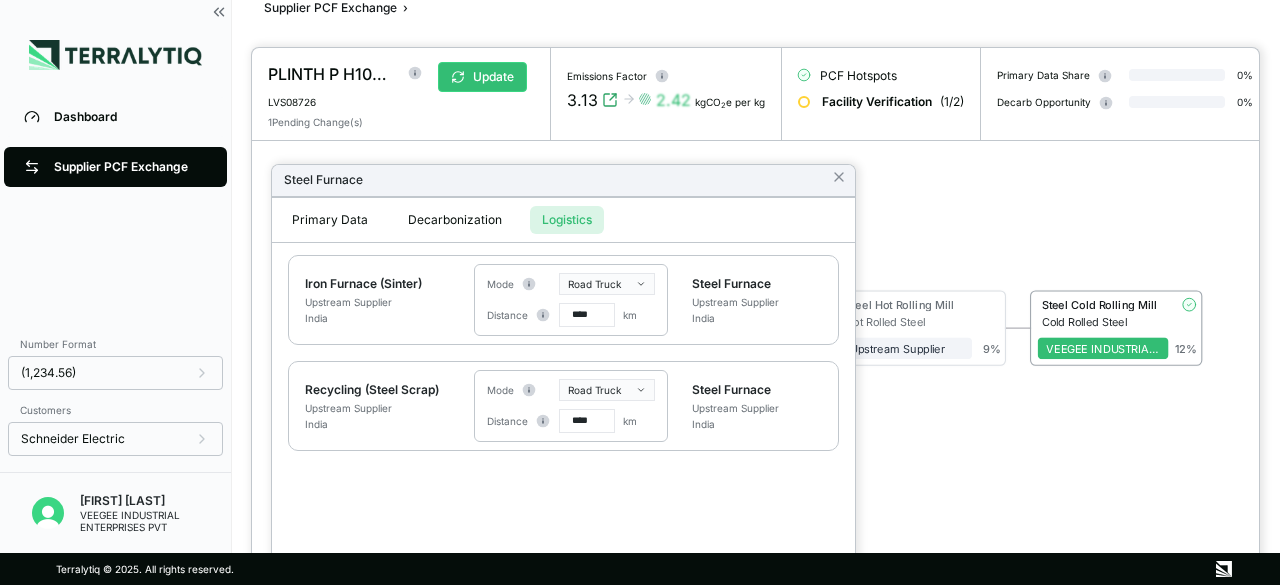 click on "Logistics" at bounding box center [567, 220] 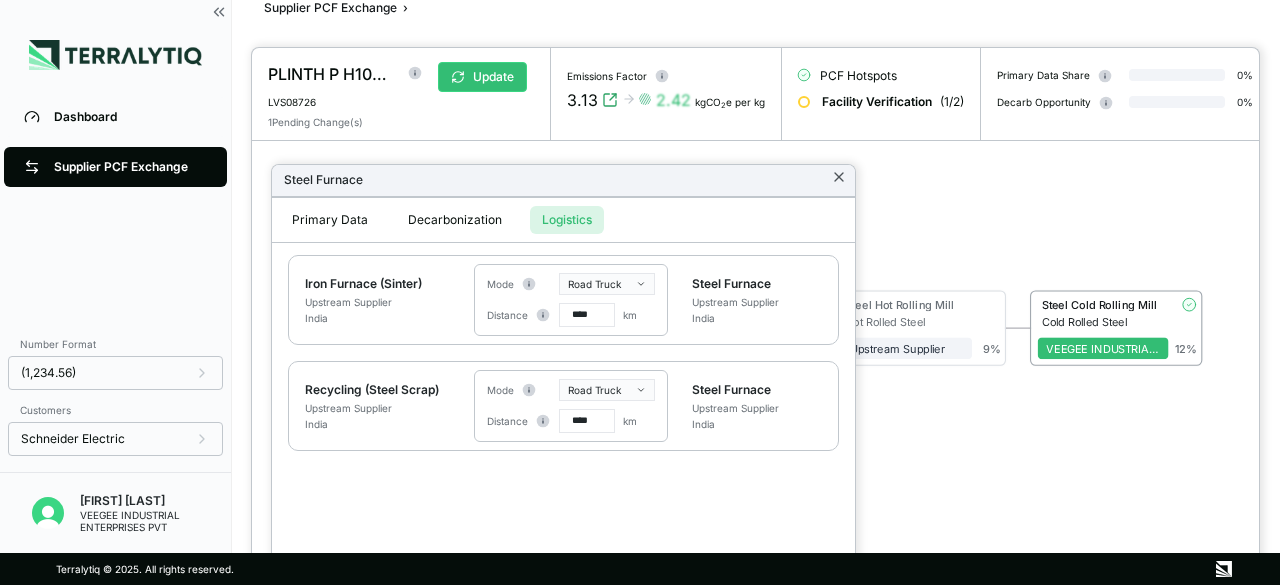 click 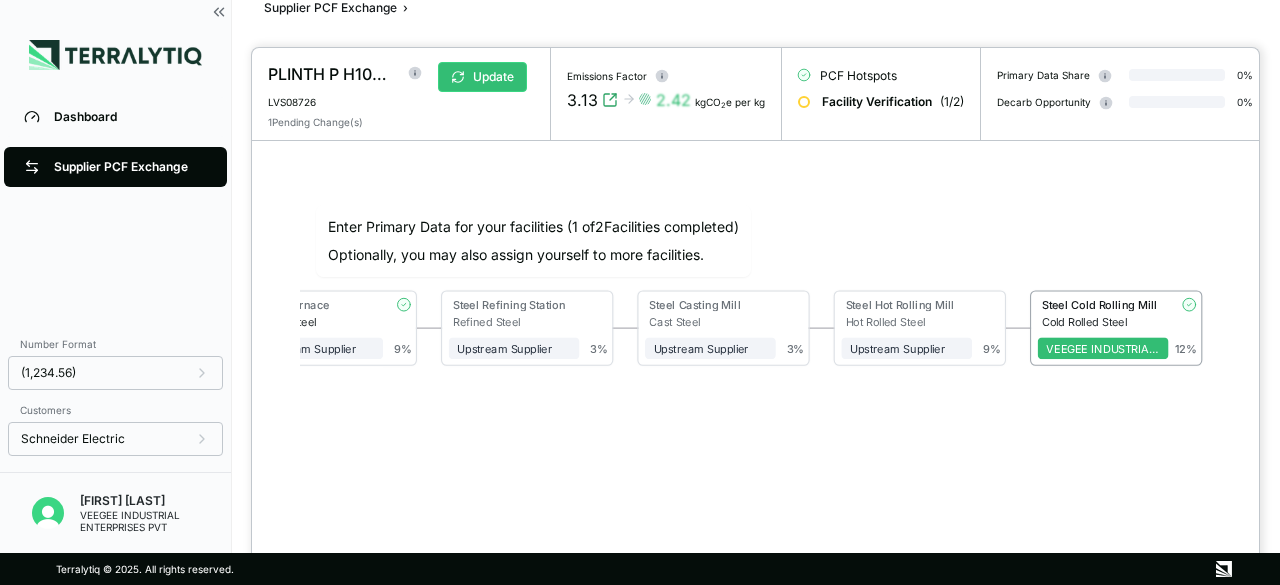 click at bounding box center (640, 292) 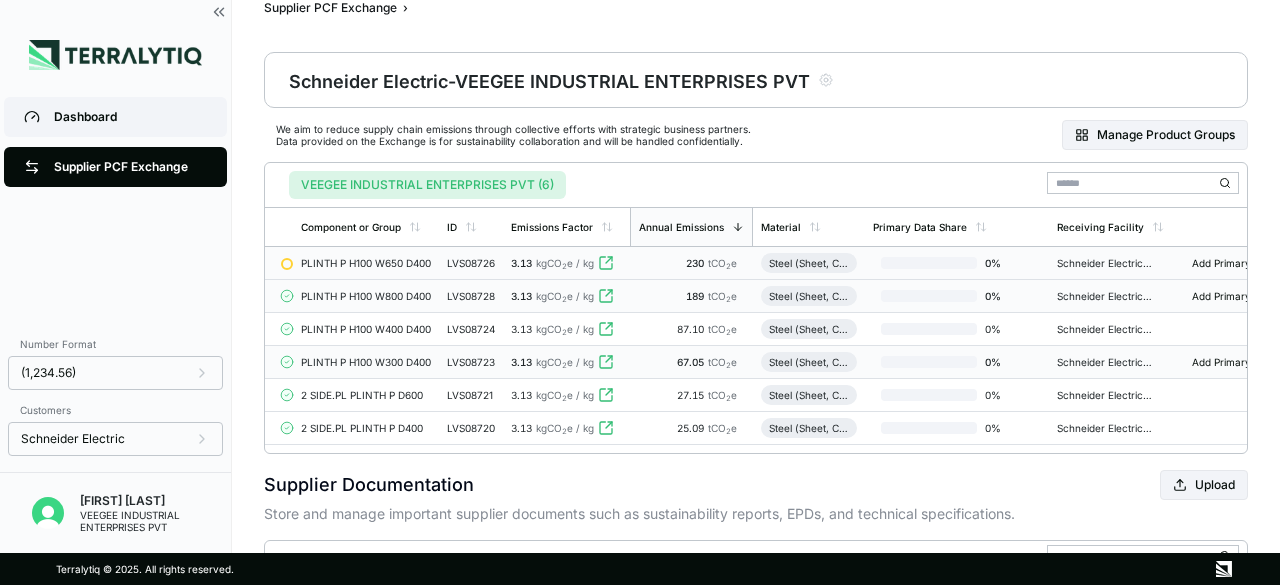 click on "Dashboard" at bounding box center [115, 117] 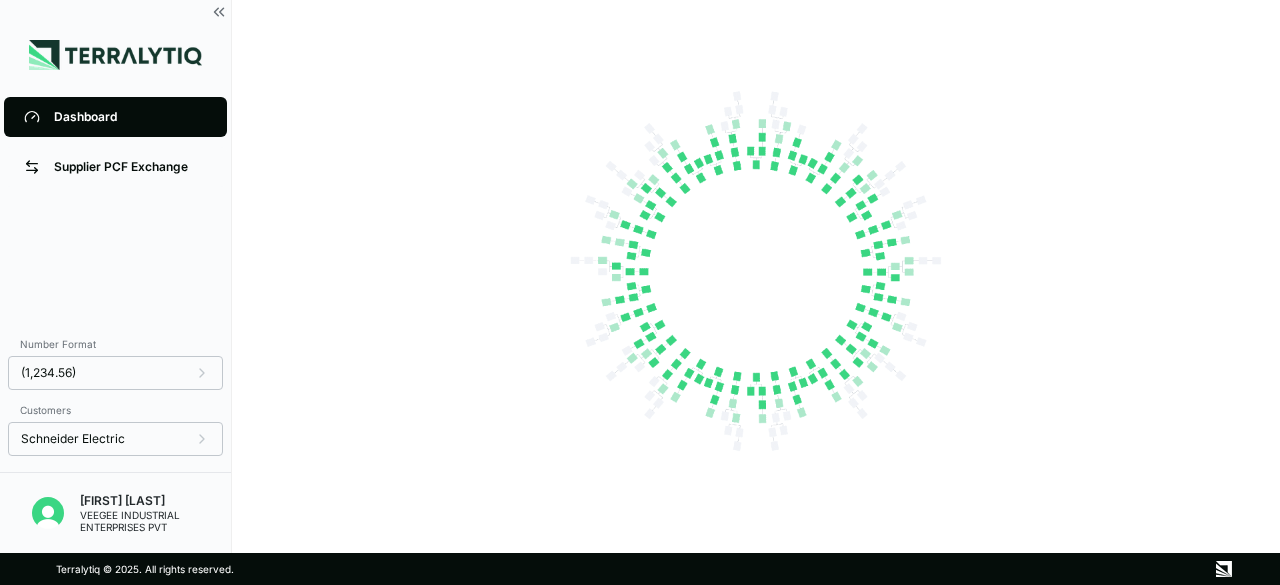 scroll, scrollTop: 0, scrollLeft: 0, axis: both 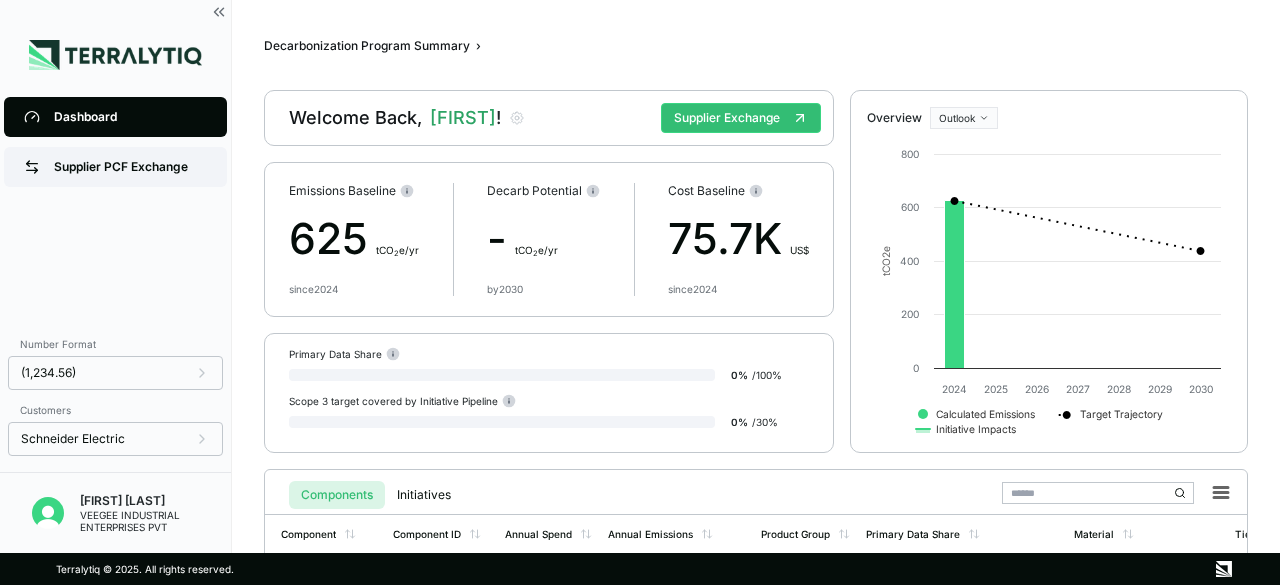 click on "Supplier PCF Exchange" at bounding box center [130, 167] 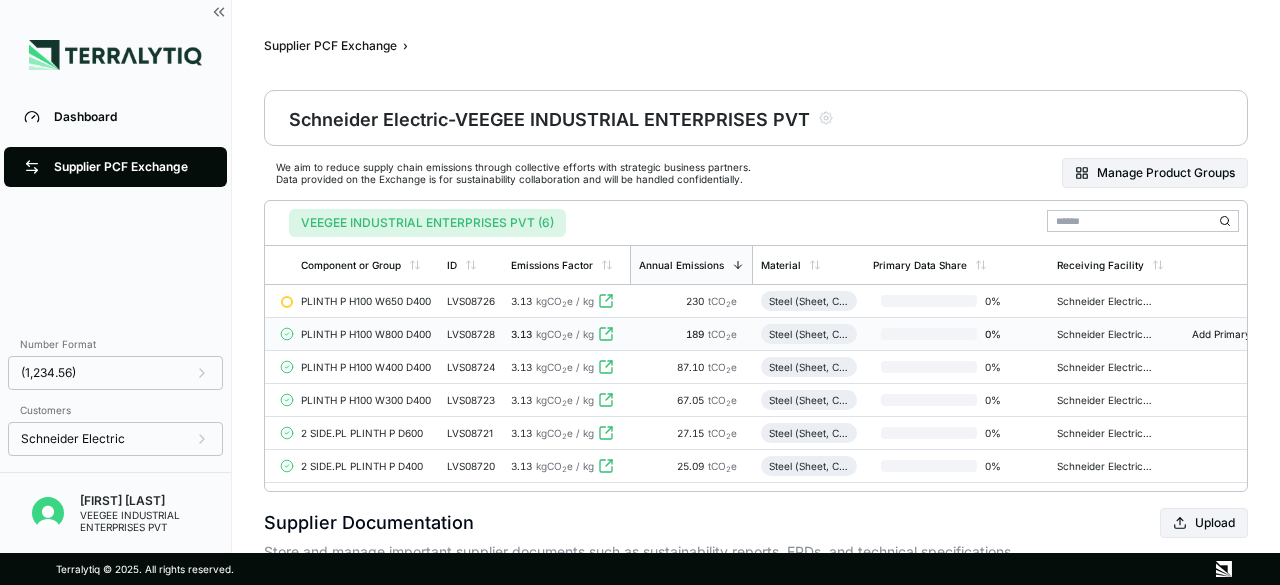 scroll, scrollTop: 0, scrollLeft: 0, axis: both 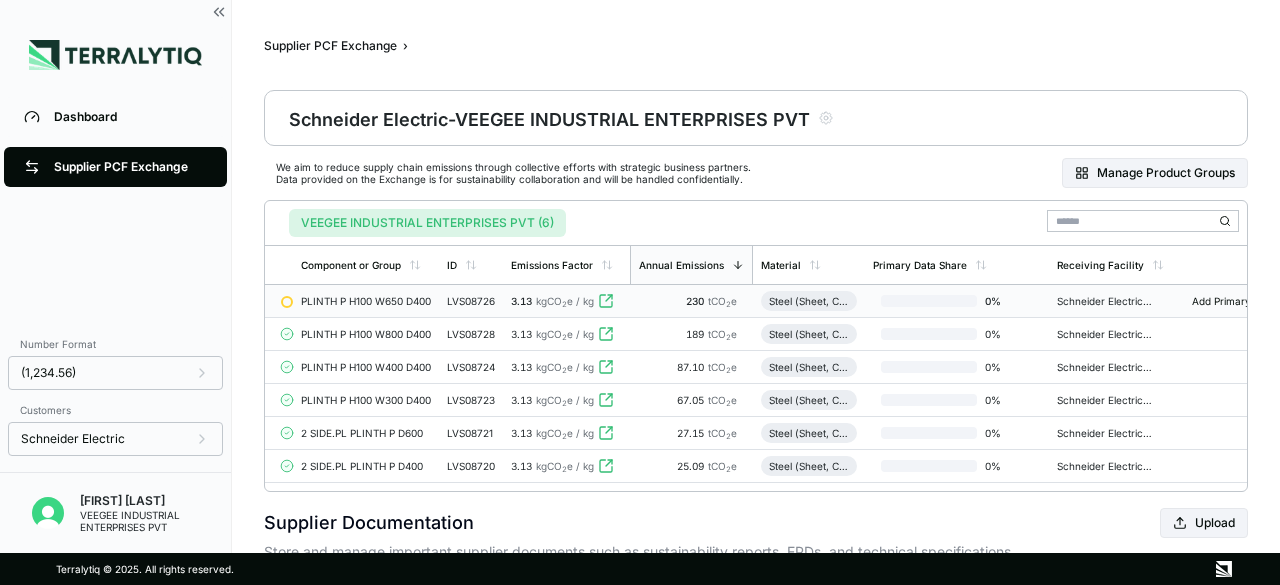 click on "PLINTH P H100 W650 D400" at bounding box center [366, 301] 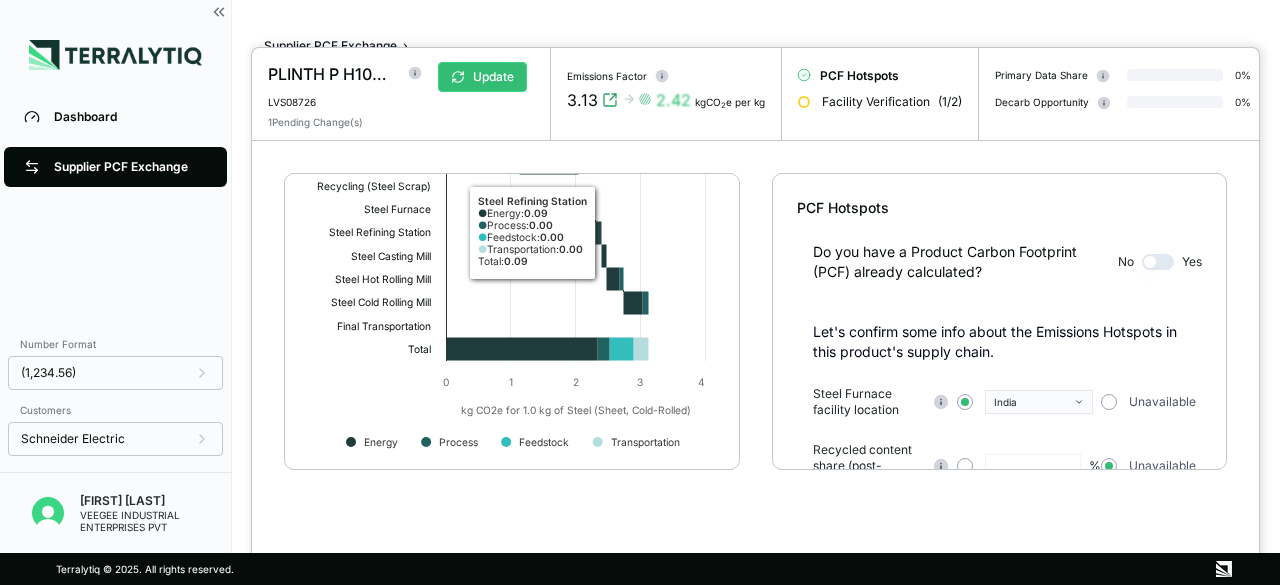 scroll, scrollTop: 332, scrollLeft: 0, axis: vertical 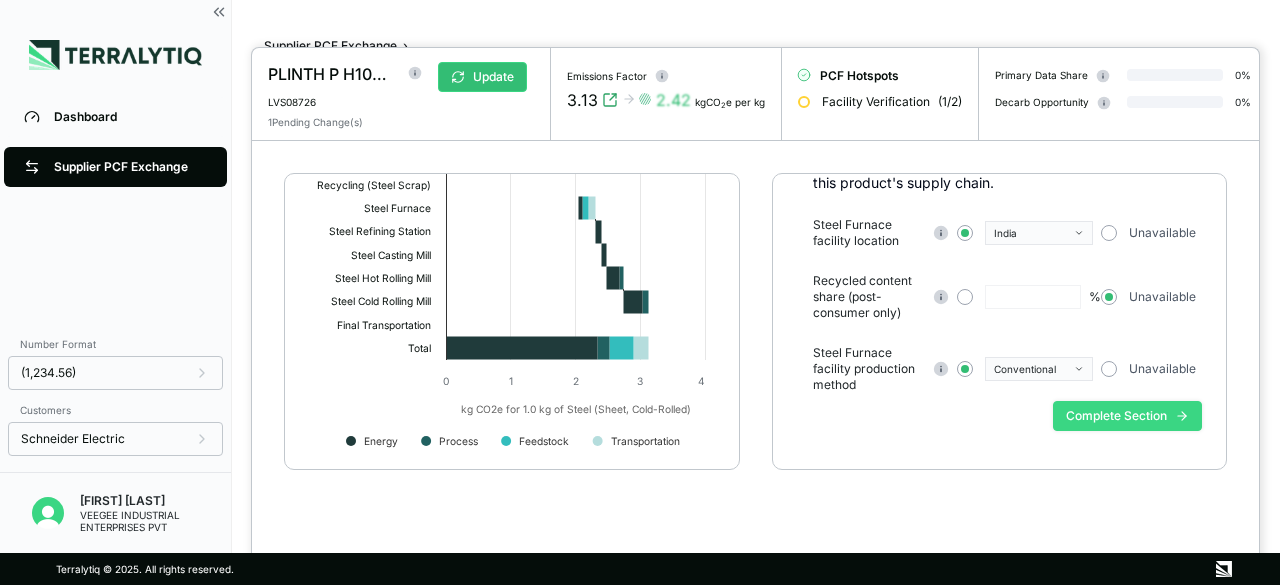 click on "Complete Section" at bounding box center [1127, 416] 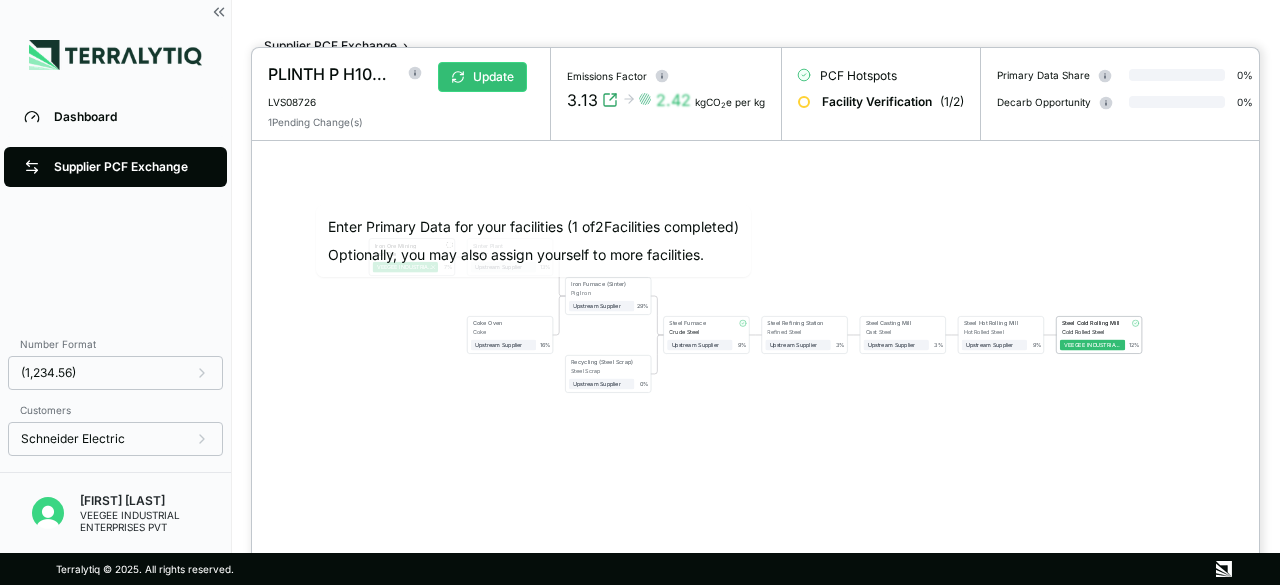 click on "Iron Ore Mining Iron Ore VEEGEE INDUSTRIAL ENTERPRISES PVT 7 % Sinter Plant Sinter Upstream Supplier + Assign to me 13 % Coke Oven Coke Upstream Supplier + Assign to me 16 % Iron Furnace (Sinter) Pig Iron Upstream Supplier + Assign to me 29 % Recycling (Steel Scrap) Steel Scrap Upstream Supplier + Assign to me 0 % Steel Furnace Crude Steel Upstream Supplier + Assign to me 9 % Steel Refining Station Refined Steel Upstream Supplier + Assign to me 3 % Steel Casting Mill Cast Steel Upstream Supplier + Assign to me 3 % Steel Hot Rolling Mill Hot Rolled Steel Upstream Supplier + Assign to me 9 % Steel Cold Rolling Mill Cold Rolled Steel VEEGEE INDUSTRIAL ENTERPRISES PVT 12 %" at bounding box center (755, 315) 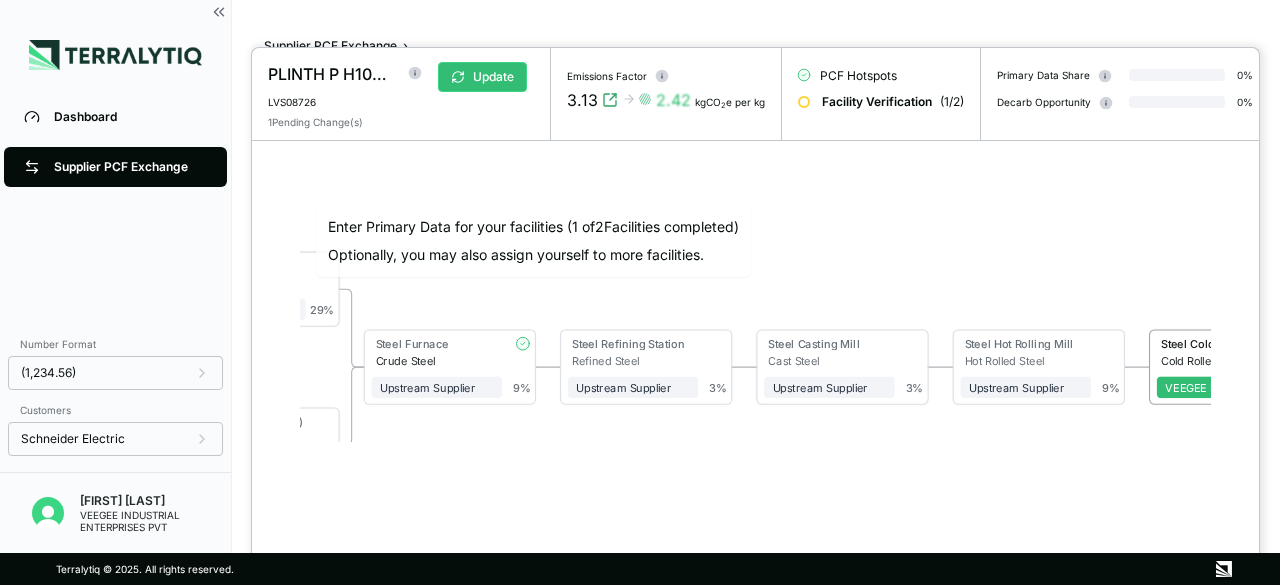 click on "Iron Ore Mining Iron Ore VEEGEE INDUSTRIAL ENTERPRISES PVT 7 % Sinter Plant Sinter Upstream Supplier + Assign to me 13 % Coke Oven Coke Upstream Supplier + Assign to me 16 % Iron Furnace (Sinter) Pig Iron Upstream Supplier + Assign to me 29 % Recycling (Steel Scrap) Steel Scrap Upstream Supplier + Assign to me 0 % Steel Furnace Crude Steel Upstream Supplier + Assign to me 9 % Steel Refining Station Refined Steel Upstream Supplier + Assign to me 3 % Steel Casting Mill Cast Steel Upstream Supplier + Assign to me 3 % Steel Hot Rolling Mill Hot Rolled Steel Upstream Supplier + Assign to me 9 % Steel Cold Rolling Mill Cold Rolled Steel VEEGEE INDUSTRIAL ENTERPRISES PVT 12 %" at bounding box center (755, 315) 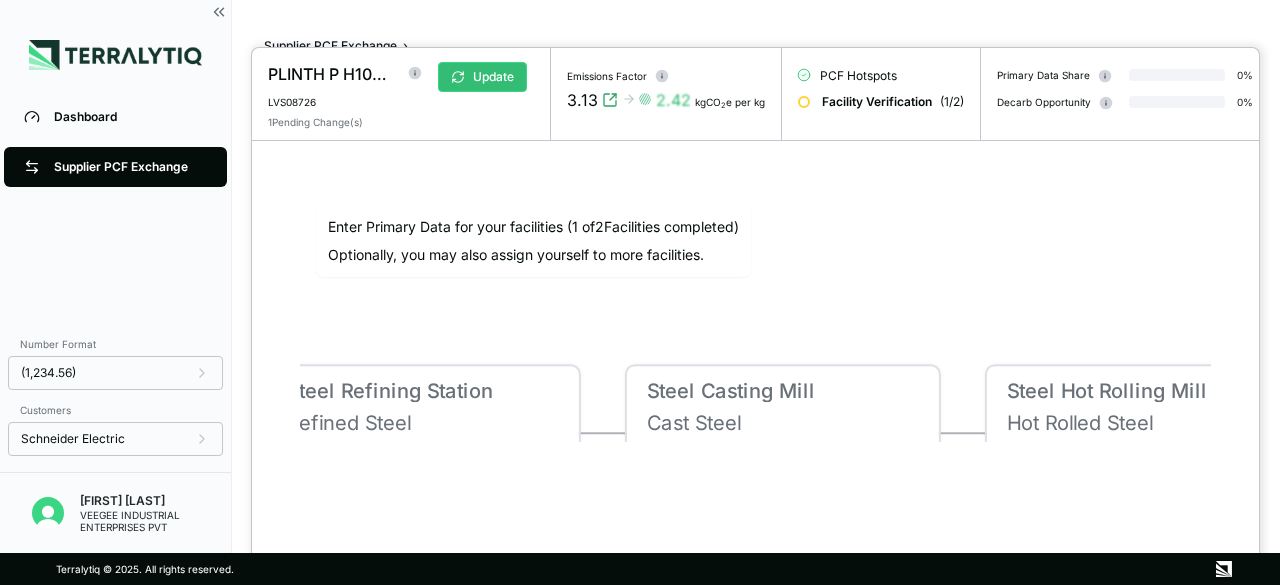 drag, startPoint x: 914, startPoint y: 297, endPoint x: 804, endPoint y: 333, distance: 115.74109 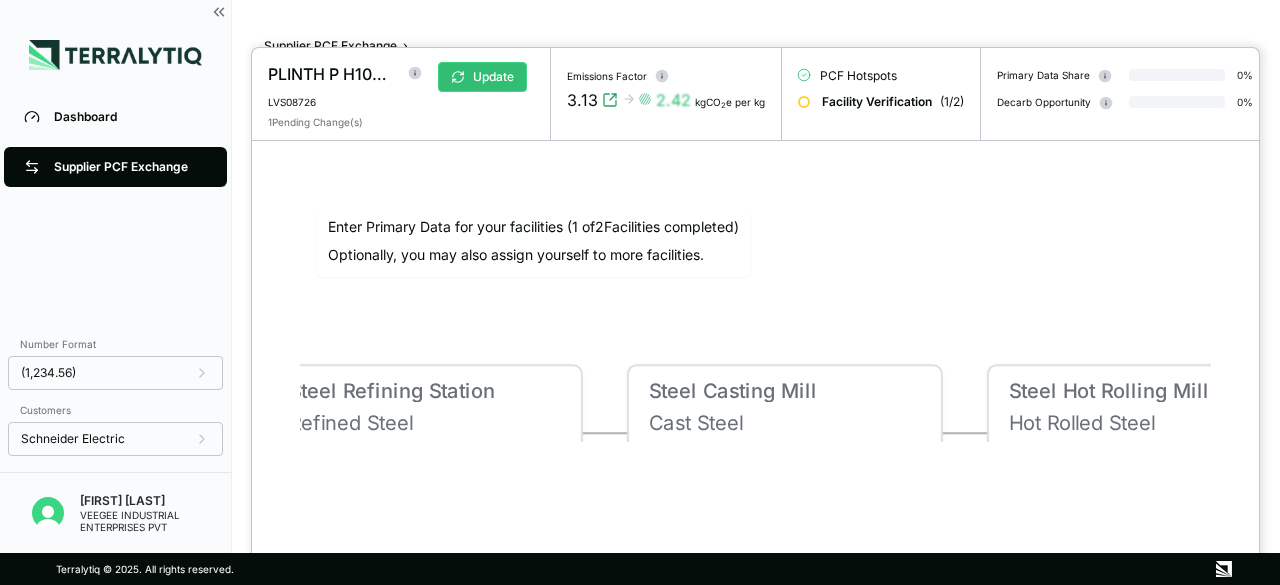 click at bounding box center (640, 292) 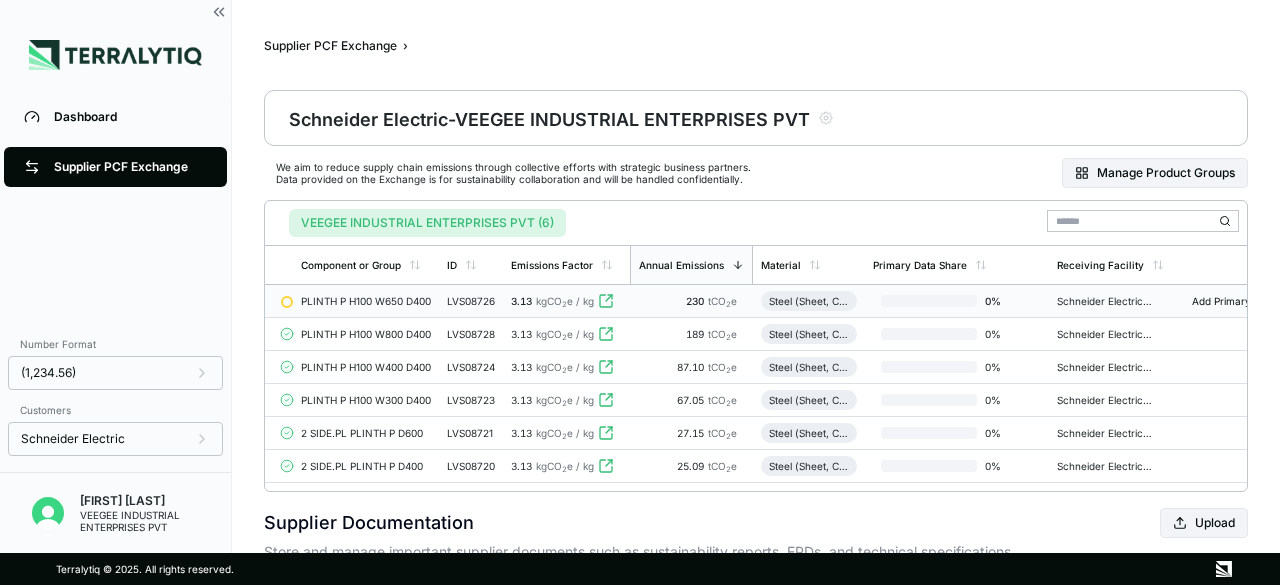 click on "Supplier PCF Exchange" at bounding box center (115, 167) 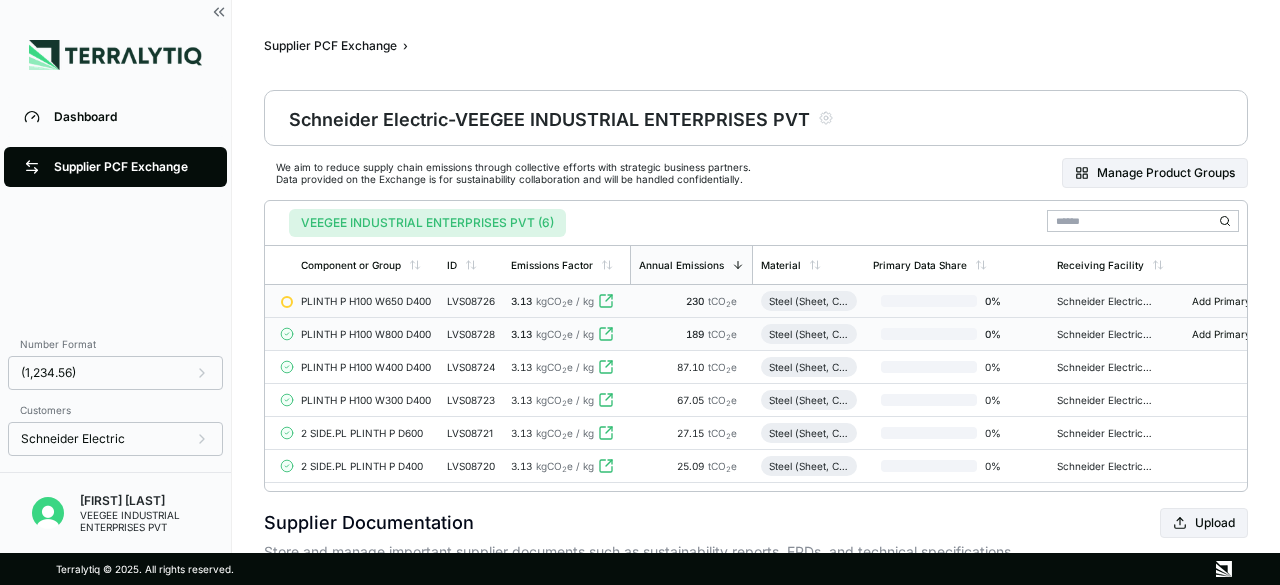 click on "PLINTH P H100 W800 D400" at bounding box center (366, 334) 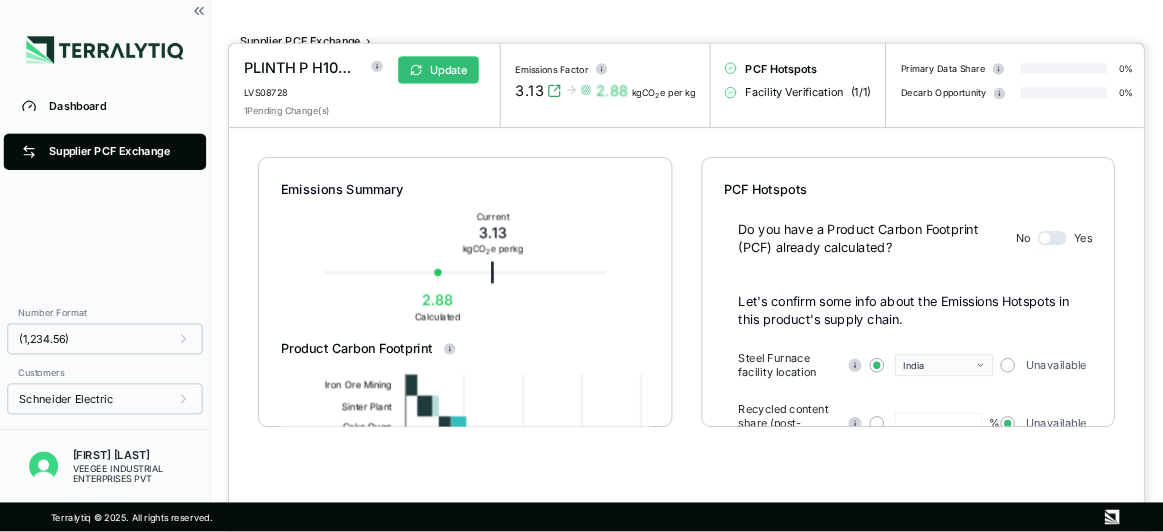 scroll, scrollTop: 169, scrollLeft: 0, axis: vertical 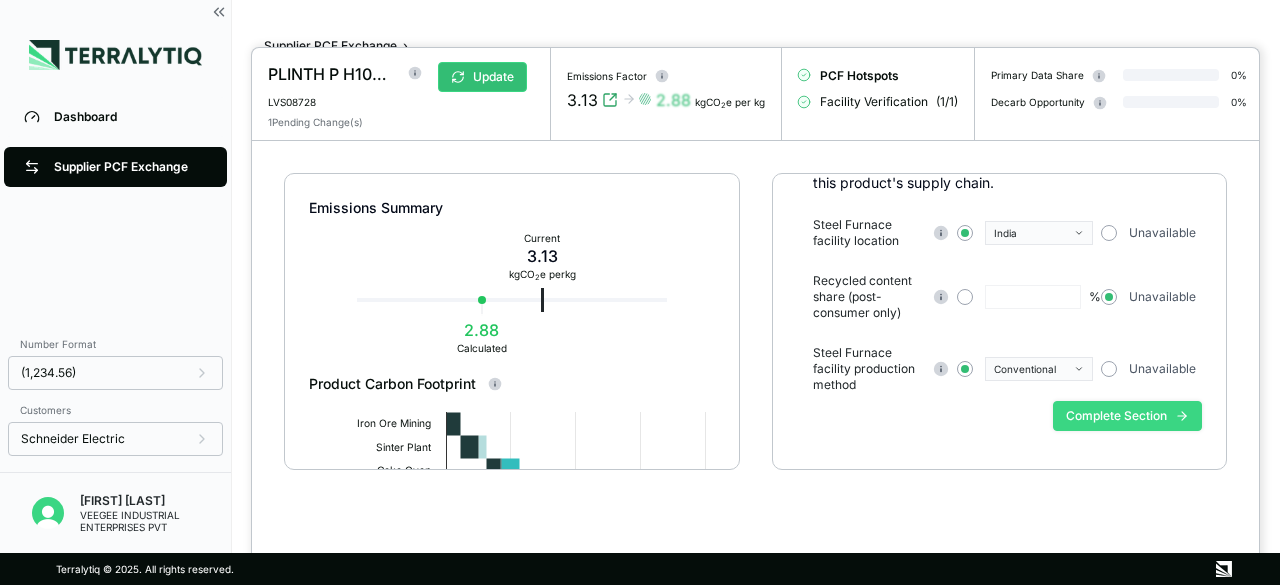 click on "Complete Section" at bounding box center [1127, 416] 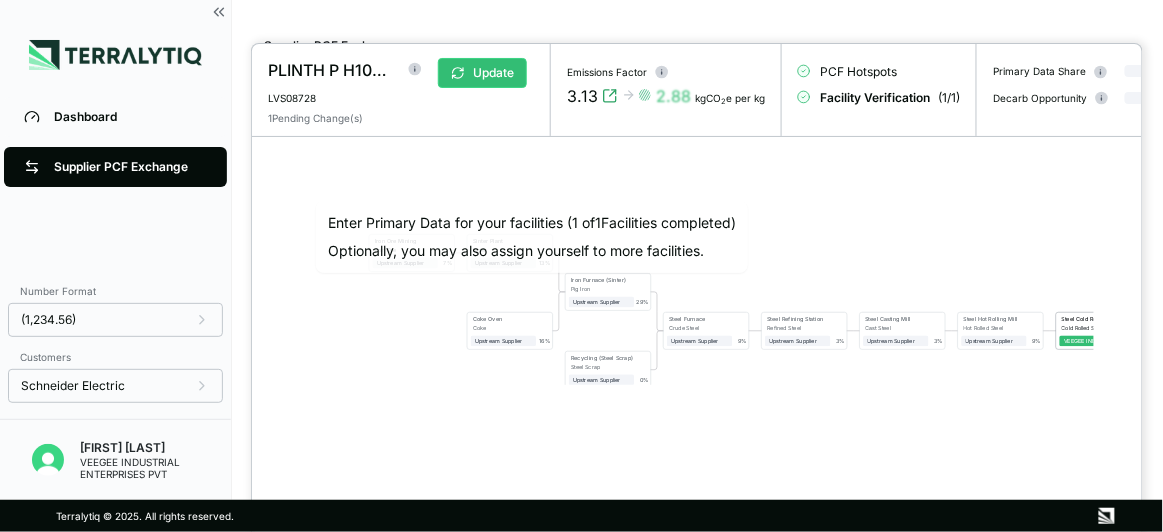 scroll, scrollTop: 0, scrollLeft: 0, axis: both 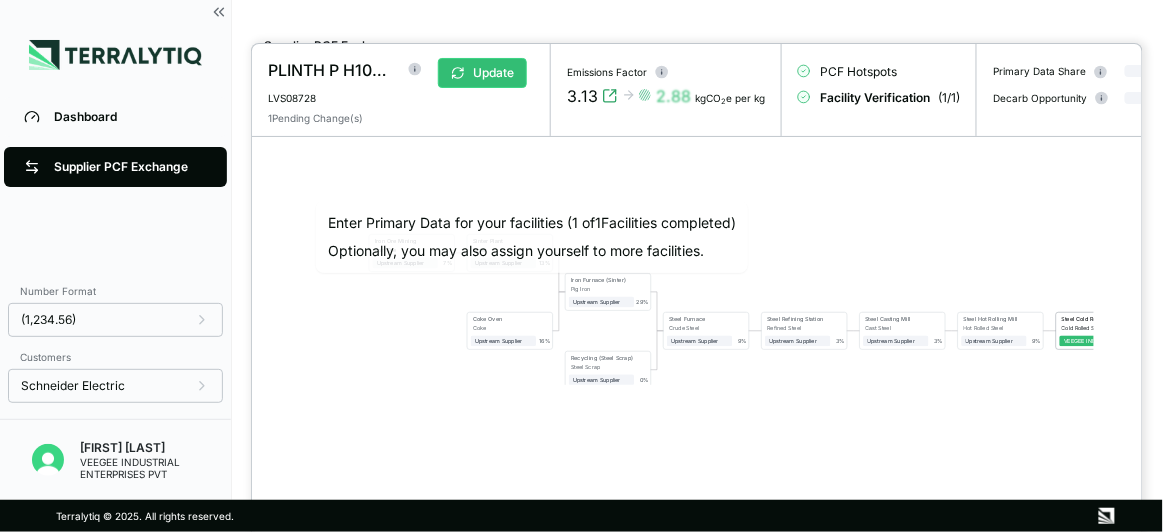 drag, startPoint x: 1279, startPoint y: 2, endPoint x: 785, endPoint y: 417, distance: 645.1829 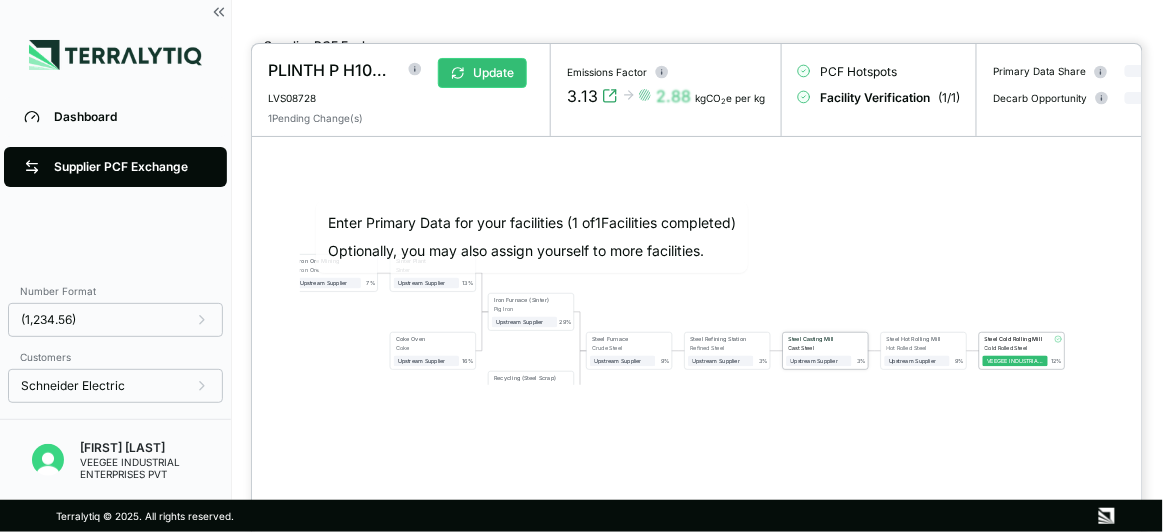drag, startPoint x: 909, startPoint y: 334, endPoint x: 832, endPoint y: 353, distance: 79.30952 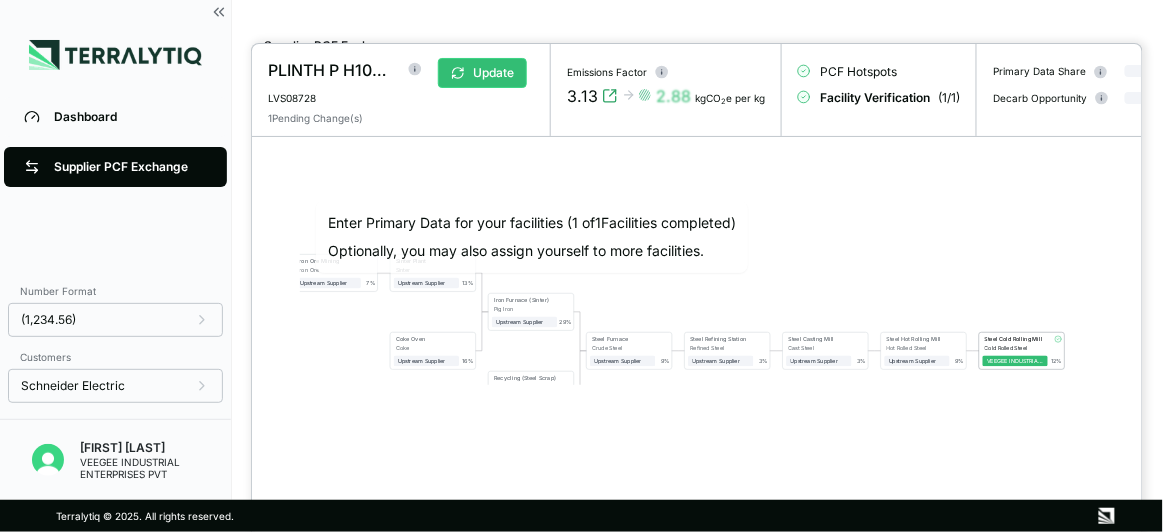 click at bounding box center [581, 266] 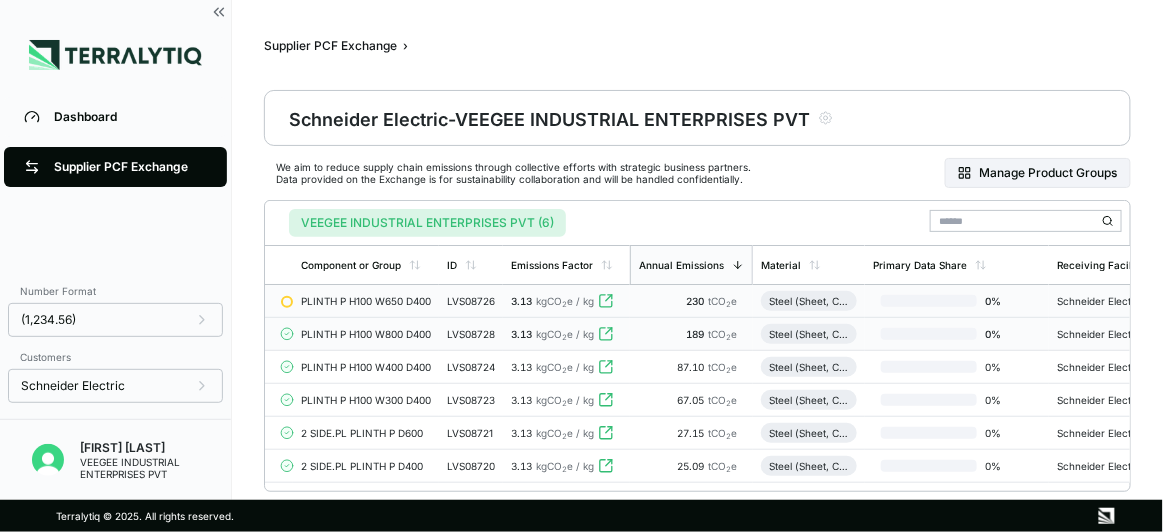 click on "PLINTH P H100 W650 D400" at bounding box center [366, 301] 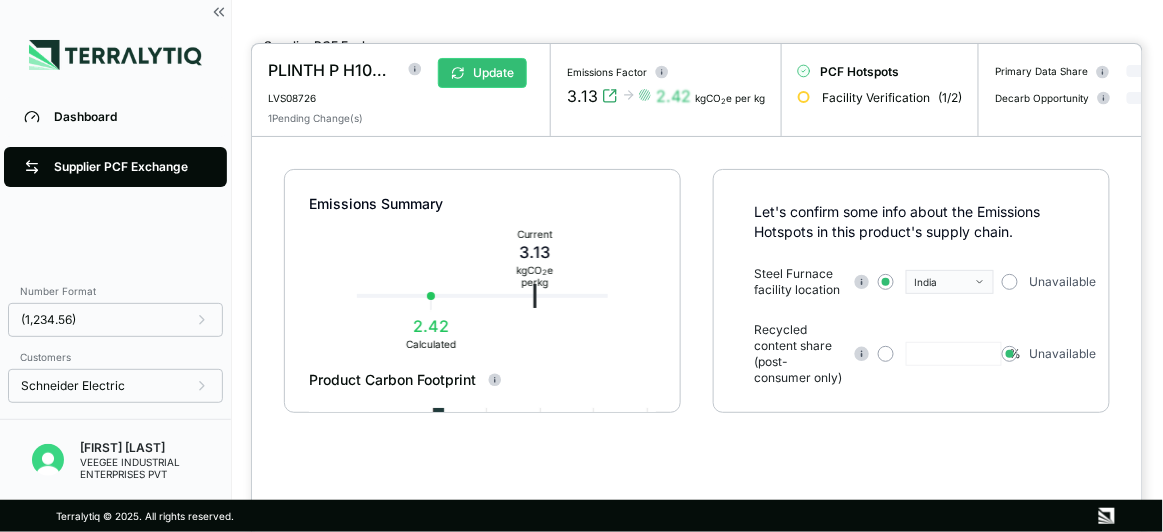scroll, scrollTop: 253, scrollLeft: 0, axis: vertical 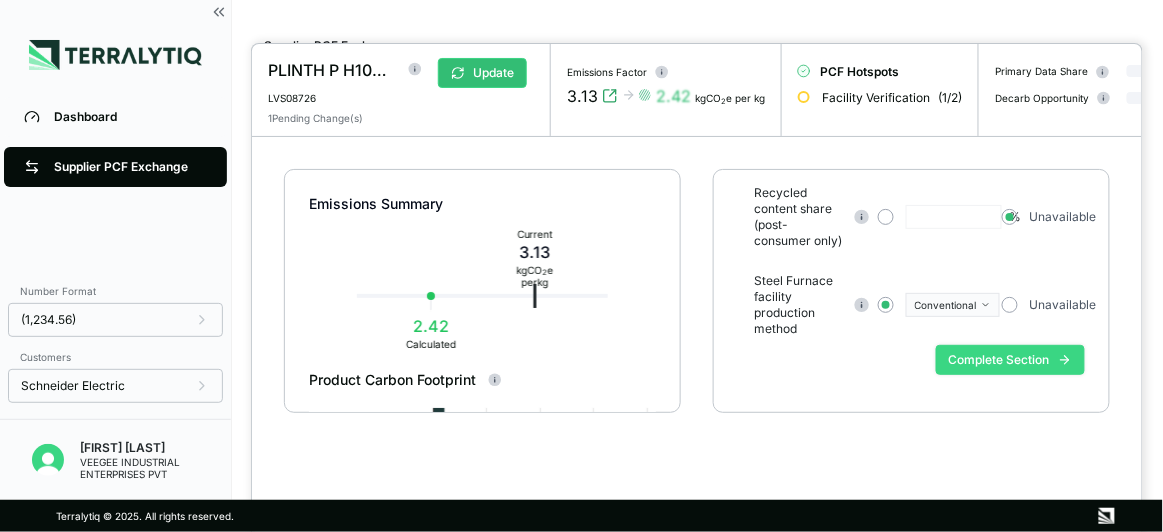 click on "Complete Section" at bounding box center [1010, 360] 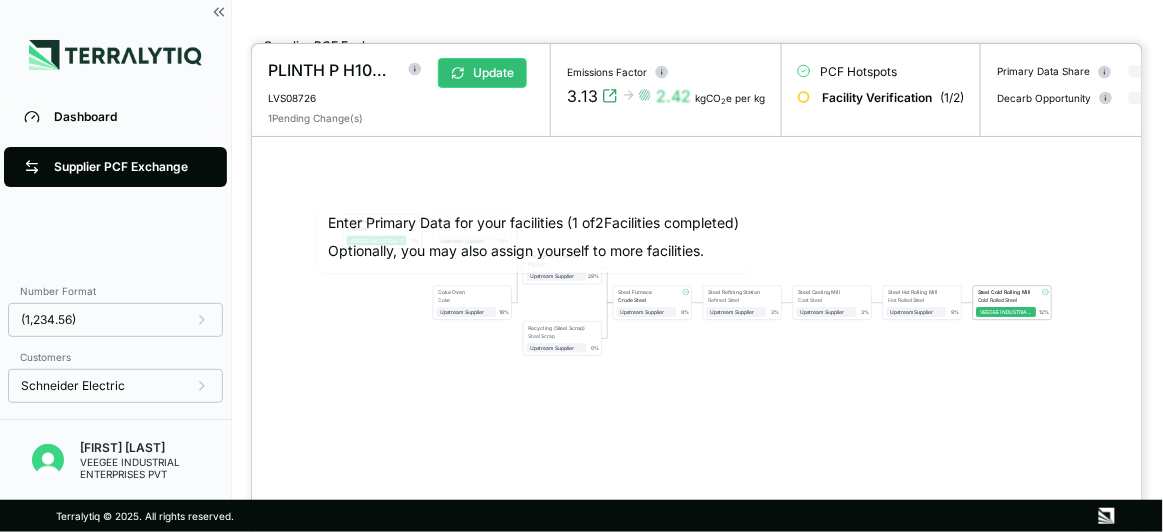 click at bounding box center (581, 266) 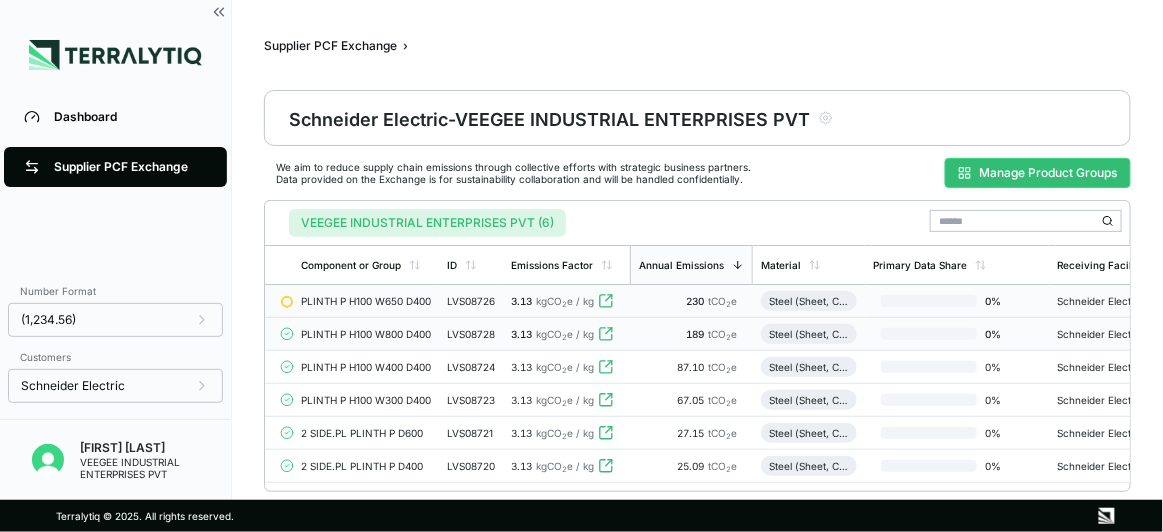 click on "Manage Product Groups" at bounding box center [1038, 173] 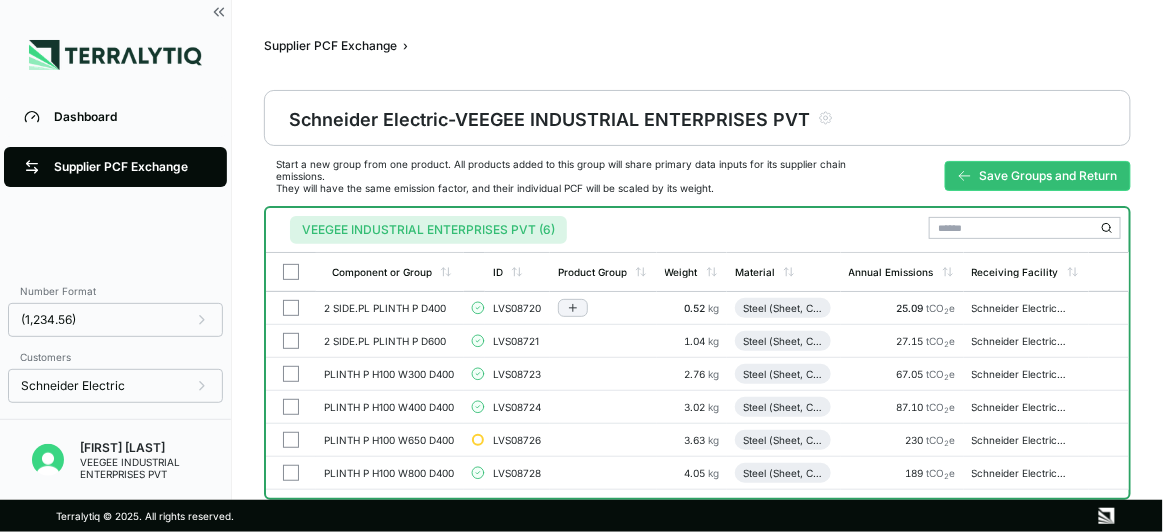 click at bounding box center (291, 308) 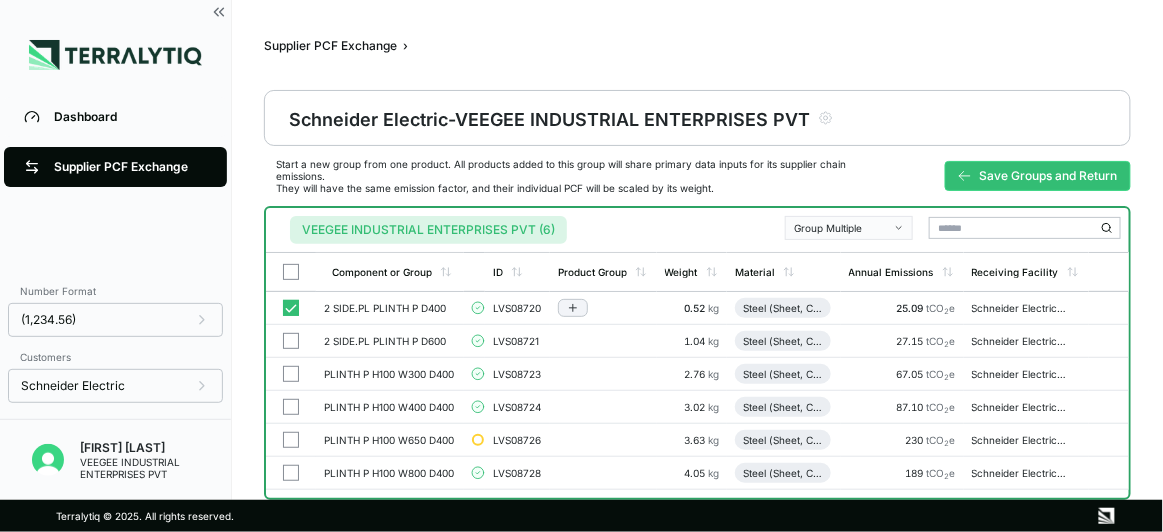 click at bounding box center (291, 308) 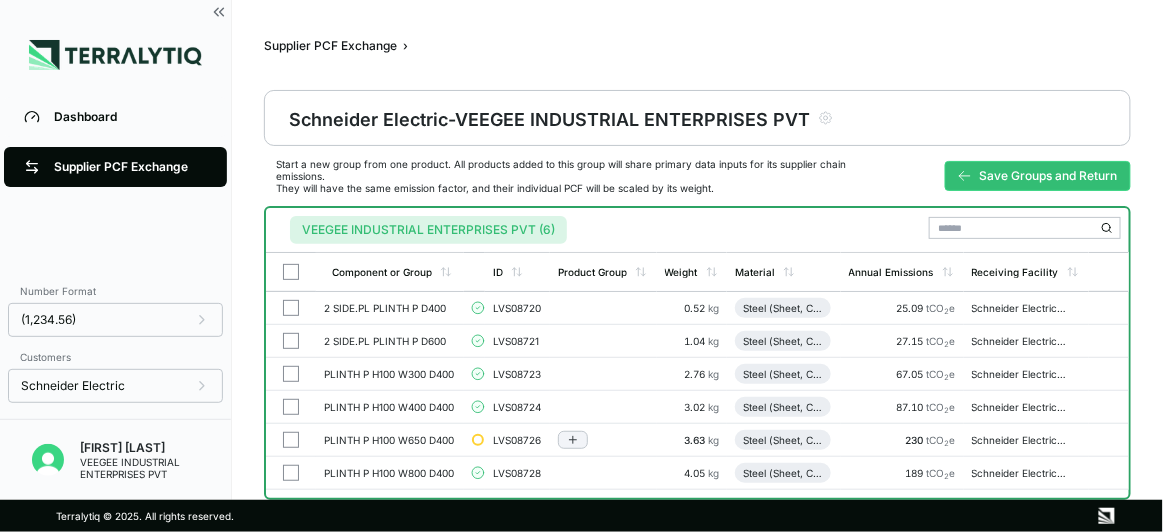 click at bounding box center (480, 442) 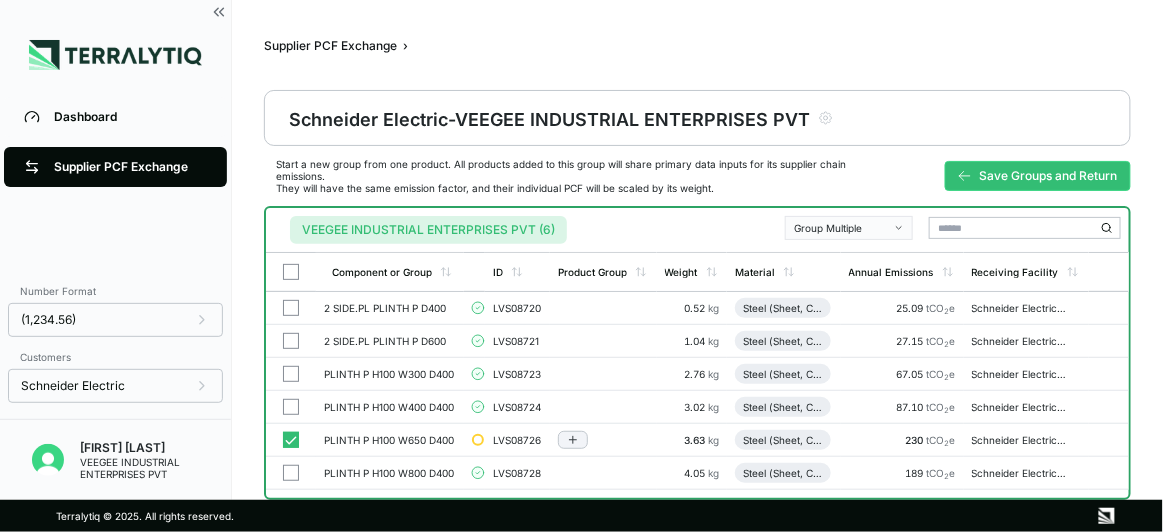 click at bounding box center (480, 442) 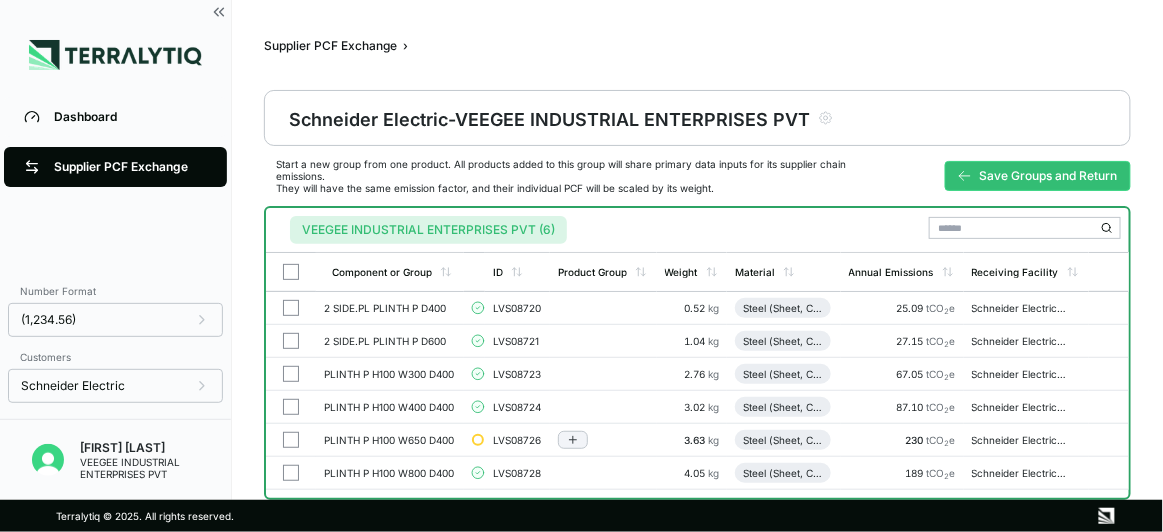 click at bounding box center [480, 442] 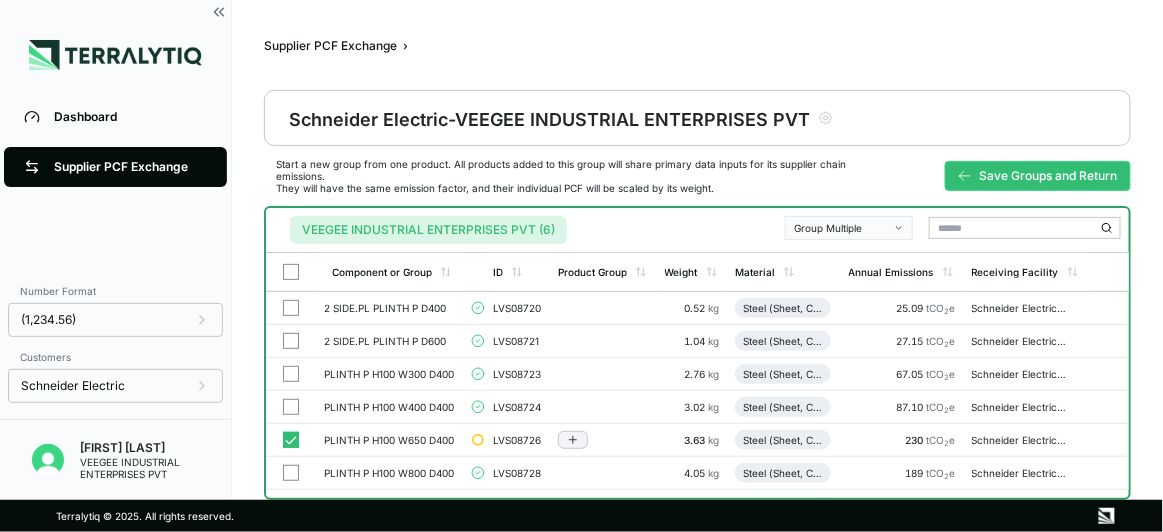 click on "Group Multiple" at bounding box center [849, 228] 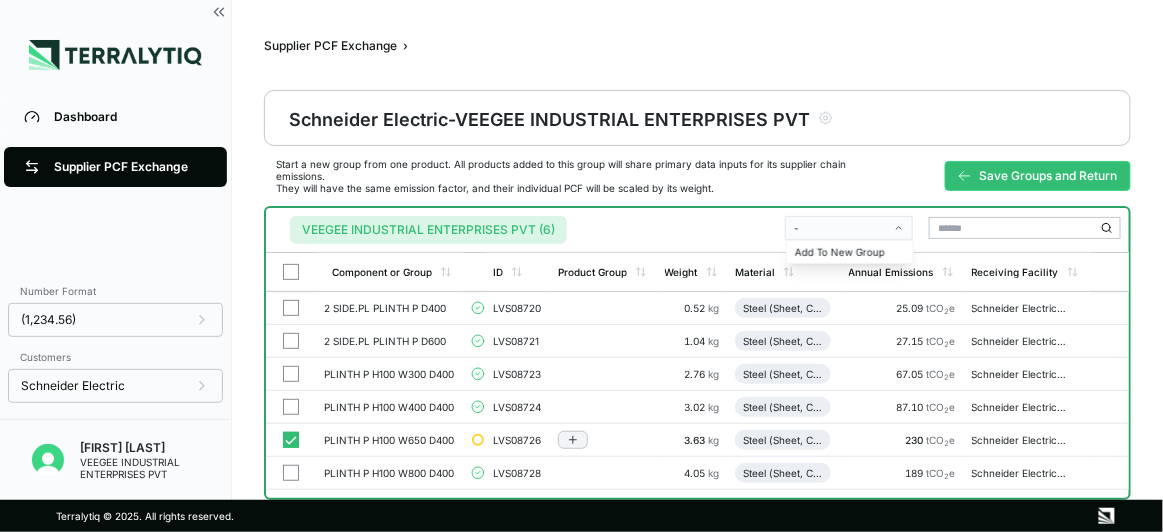 click on "-" at bounding box center (849, 228) 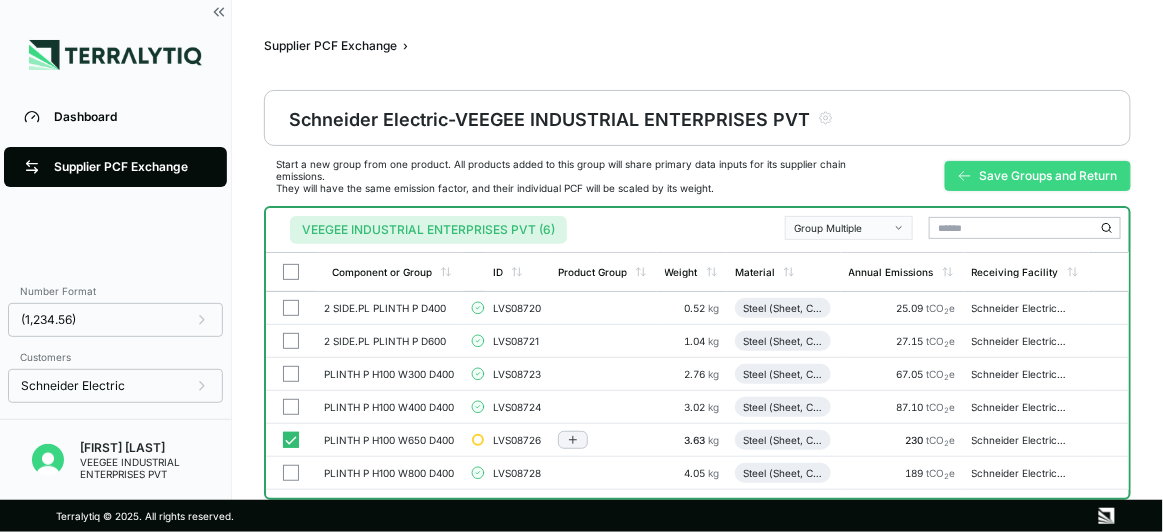 click on "Save Groups and Return" at bounding box center [1038, 176] 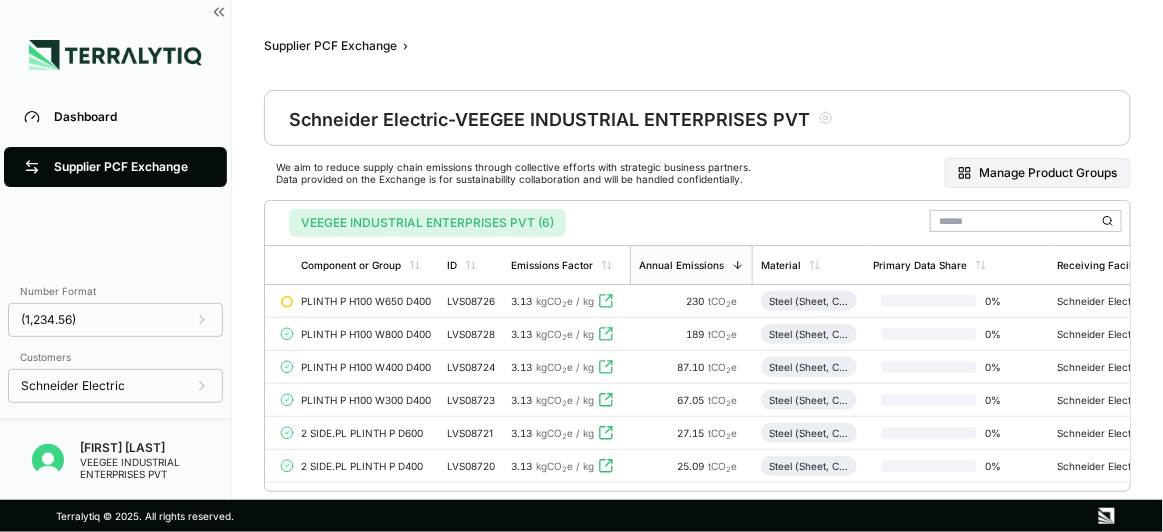 click on "[COMPANY] ([NUMBER]) Component or Group ID Emissions Factor Annual Emissions Material Primary Data Share Receiving Facility PLINTH P H100 W650 D400 LVS08726 3.13 kgCO 2 e / kg 230 tCO 2 e Steel (Sheet, Cold-Rolled) 0 % Schneider Electric Industries Add Primary Data PLINTH P H100 W800 D400 LVS08728 3.13 kgCO 2 e / kg 189 tCO 2 e Steel (Sheet, Cold-Rolled) 0 % Schneider Electric Industries Add Primary Data PLINTH P H100 W400 D400 LVS08724 3.13 kgCO 2 e / kg 87.10 tCO 2 e Steel (Sheet, Cold-Rolled) 0 % Schneider Electric Industries Add Primary Data PLINTH P H100 W300 D400 LVS08723 3.13 kgCO 2 e / kg 67.05 tCO 2 e Steel (Sheet, Cold-Rolled) 0 % Schneider Electric Industries Add Primary Data 2 SIDE.PL PLINTH P D600 LVS08721 3.13 kgCO 2 e / kg 27.15 tCO 2 e Steel (Sheet, Cold-Rolled) 0 % Schneider Electric Industries Add Primary Data 2 SIDE.PL PLINTH P D400 LVS08720 3.13 kgCO 2 e / kg 25.09 tCO 2 e Steel (Sheet, Cold-Rolled) 0 % Schneider Electric Industries Add Primary Data" at bounding box center [697, 346] 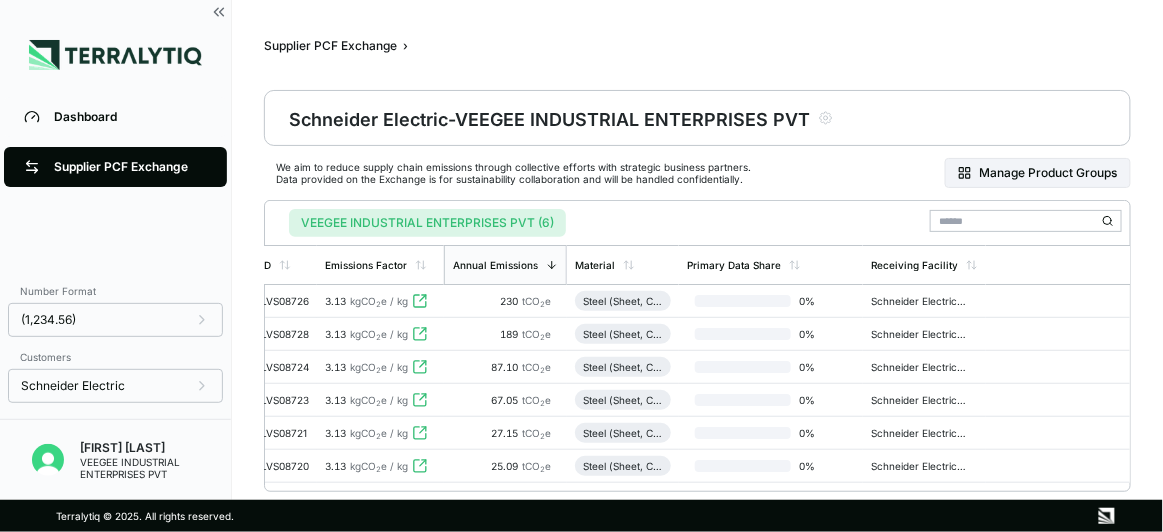 scroll, scrollTop: 0, scrollLeft: 0, axis: both 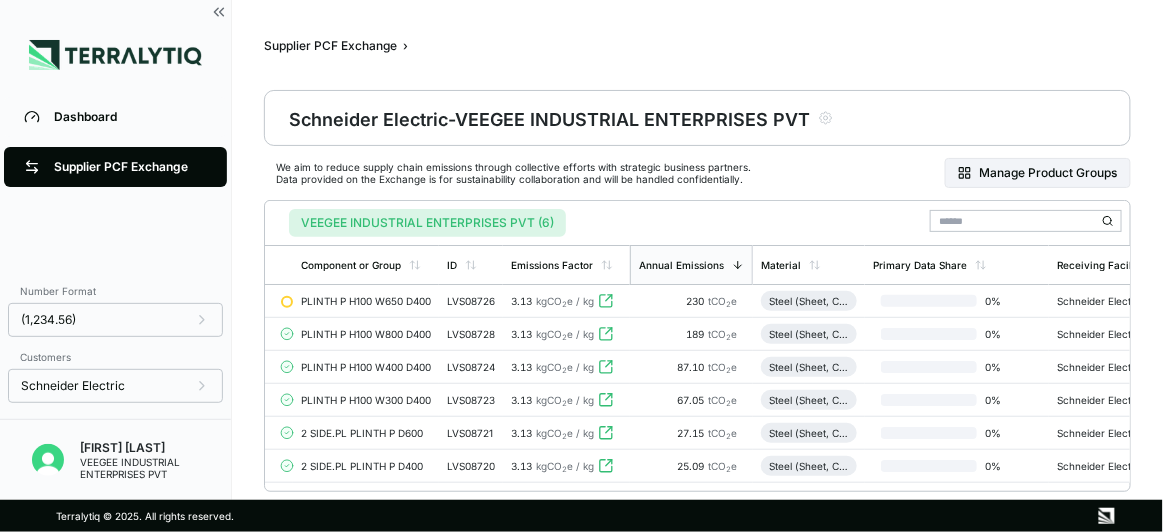 click on "VEEGEE INDUSTRIAL ENTERPRISES PVT (6)" at bounding box center (427, 223) 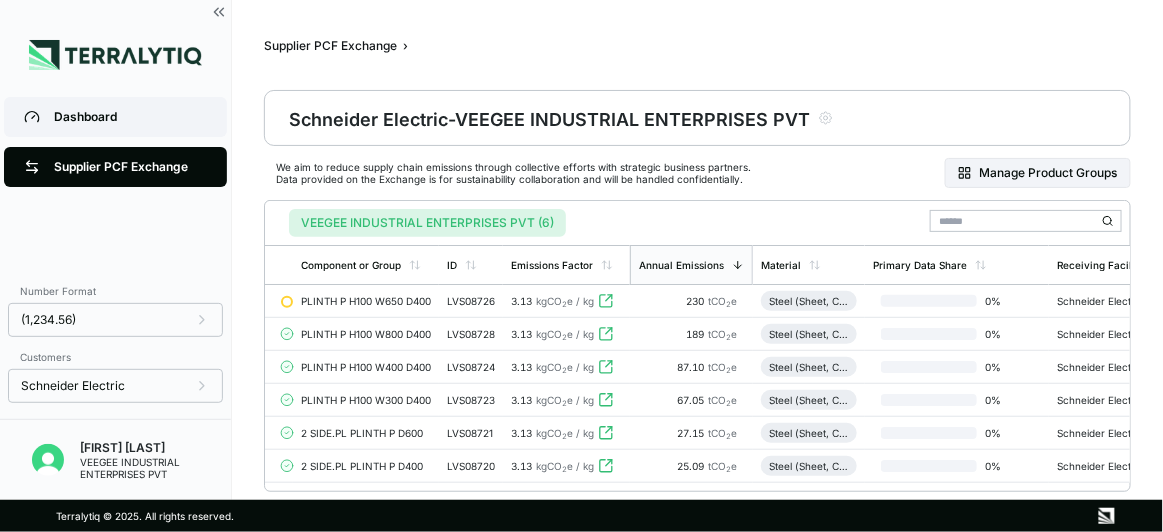 click on "Dashboard" at bounding box center (130, 117) 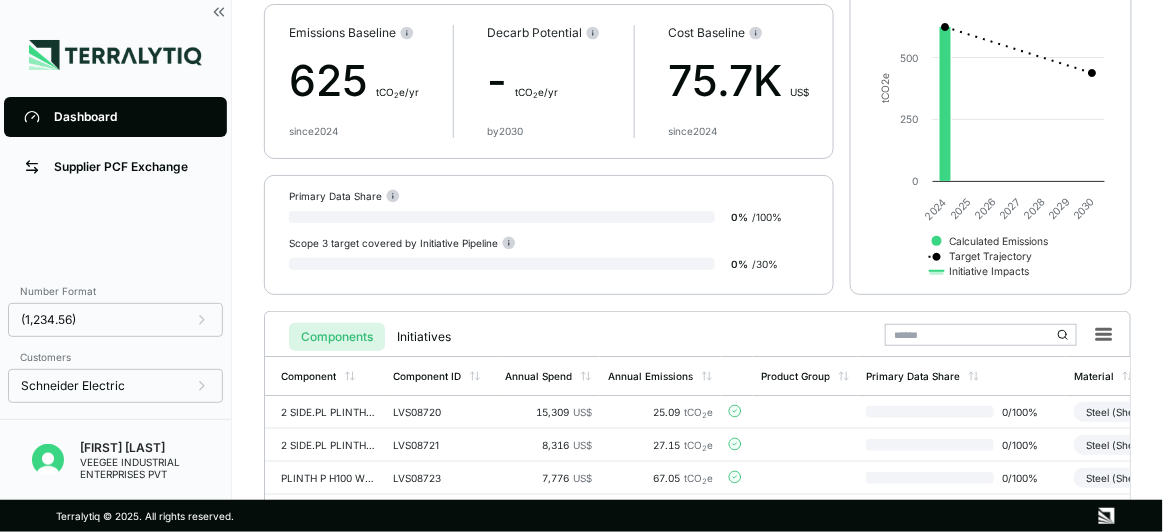 scroll, scrollTop: 0, scrollLeft: 0, axis: both 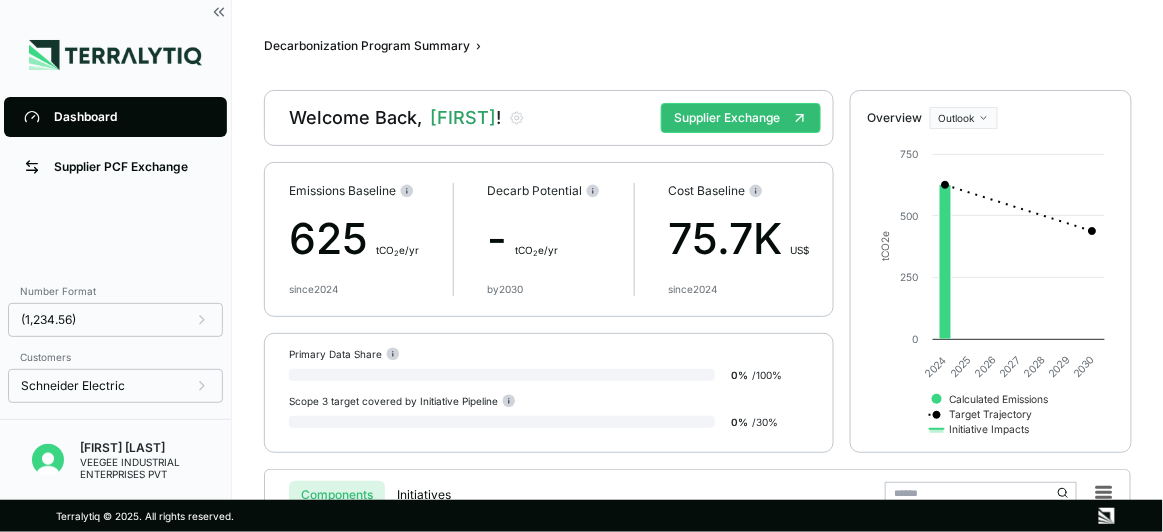 click on "75.7K US$" at bounding box center [738, 239] 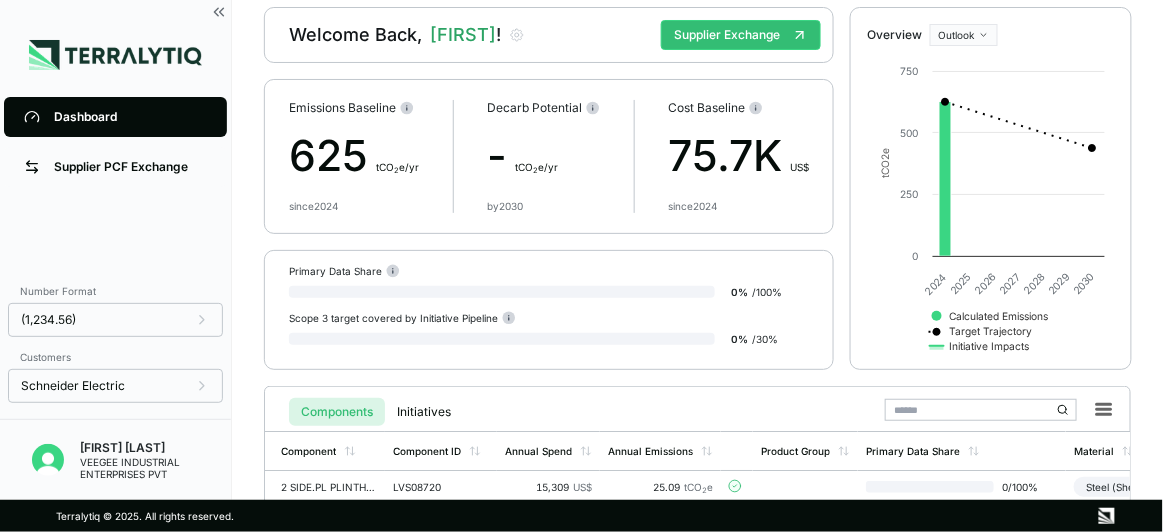 scroll, scrollTop: 181, scrollLeft: 0, axis: vertical 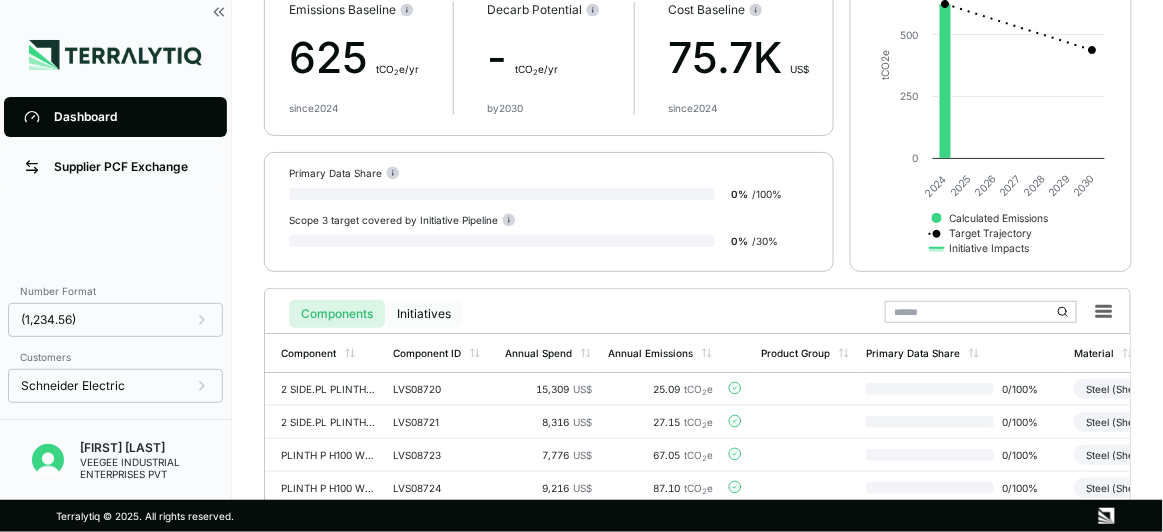 click on "Initiatives" at bounding box center [424, 314] 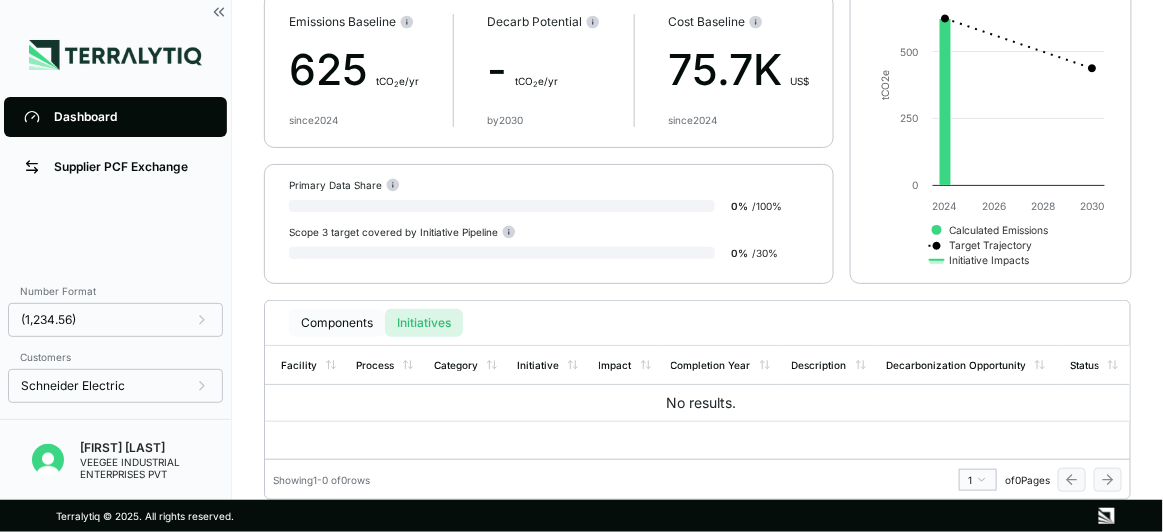 click on "Components" at bounding box center (337, 323) 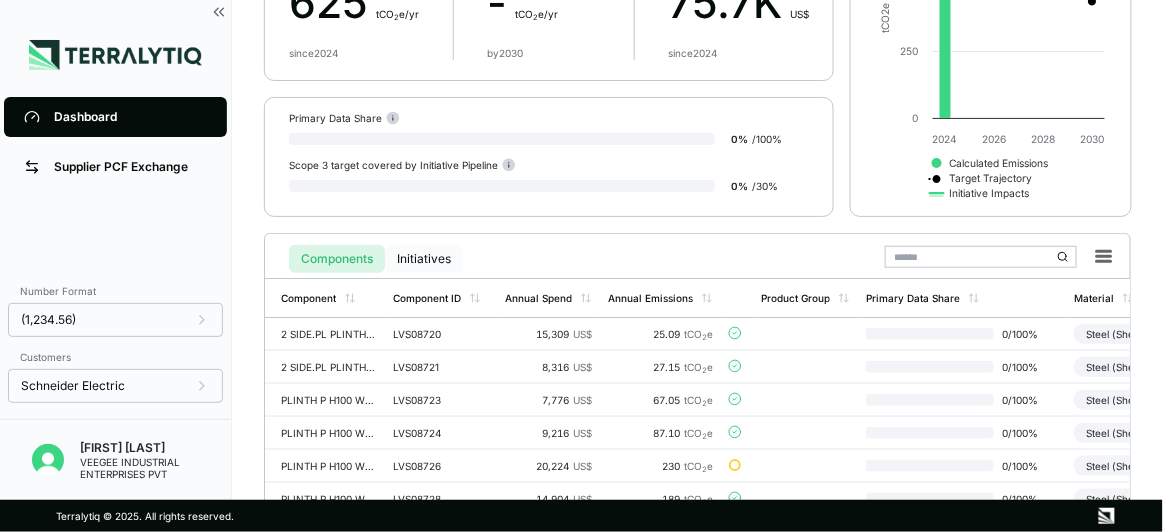 scroll, scrollTop: 298, scrollLeft: 0, axis: vertical 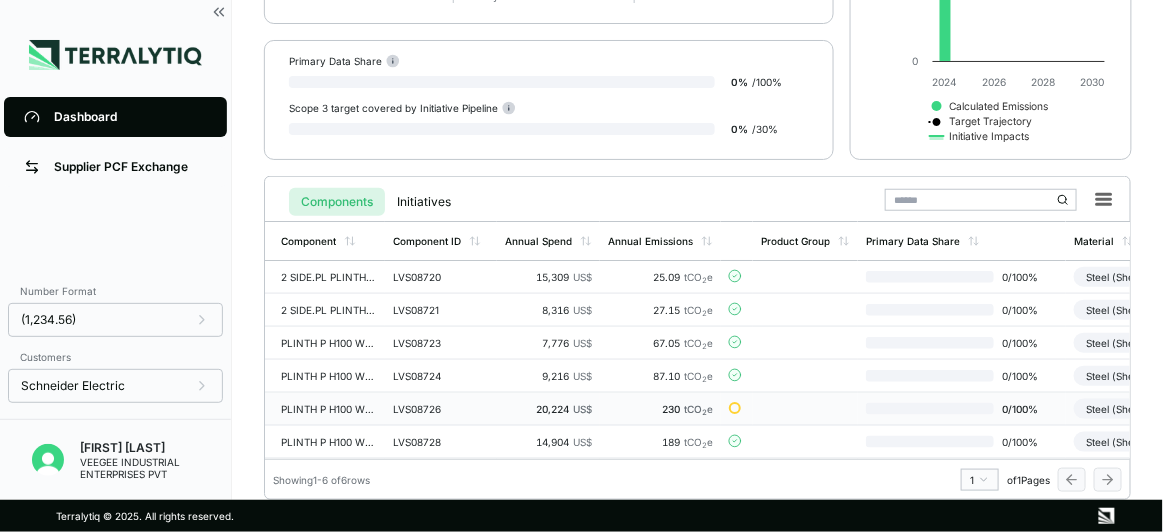 click on "20,224 US$" at bounding box center (548, 409) 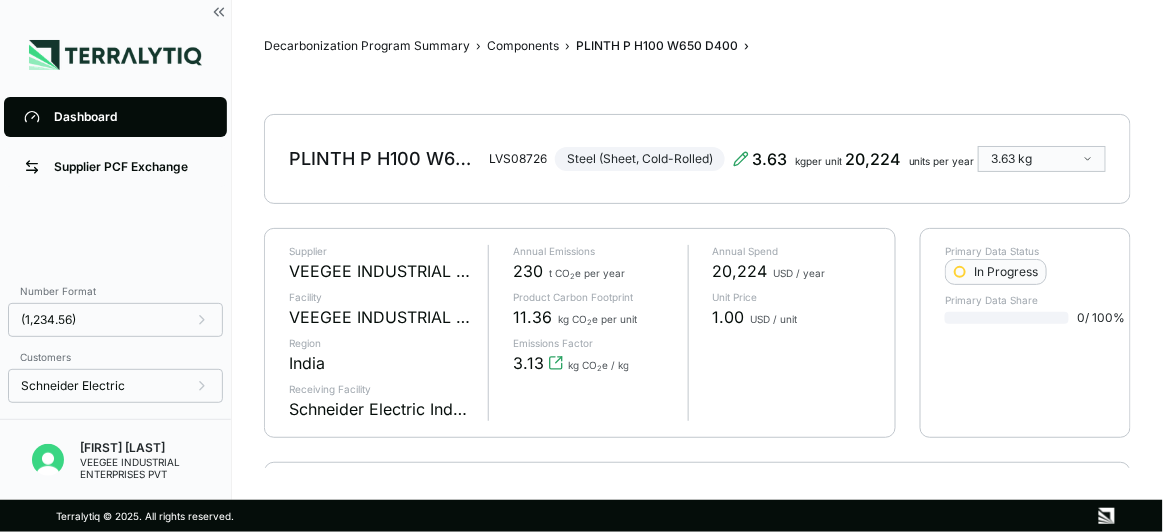 scroll, scrollTop: 0, scrollLeft: 0, axis: both 